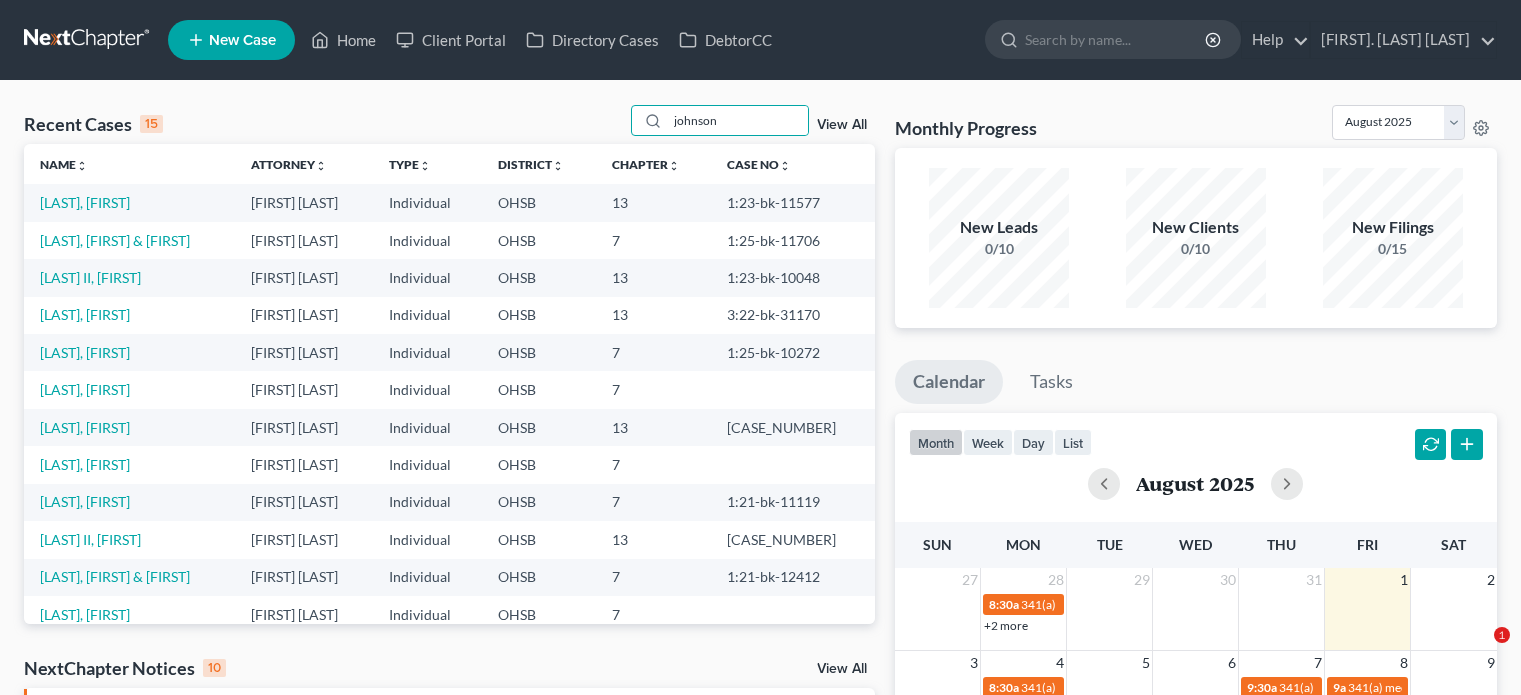 scroll, scrollTop: 0, scrollLeft: 0, axis: both 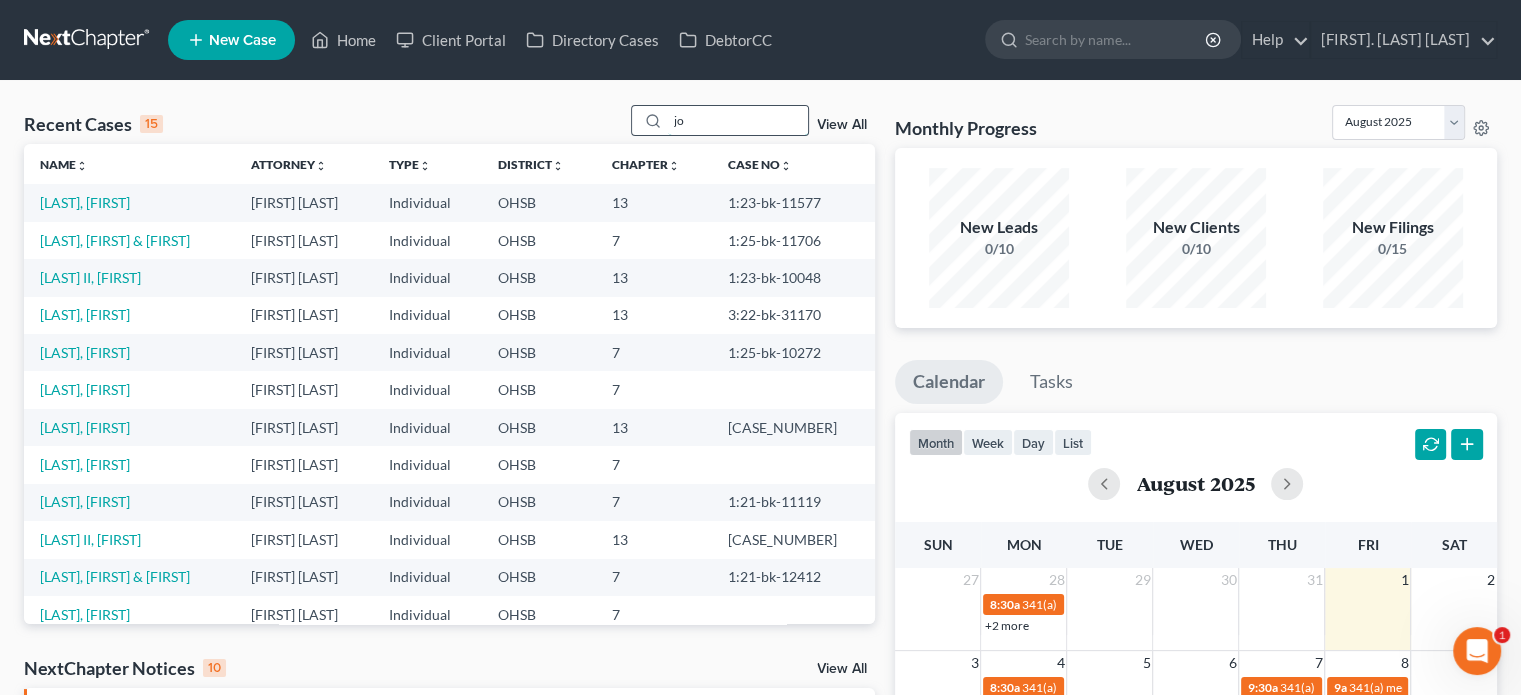 type on "j" 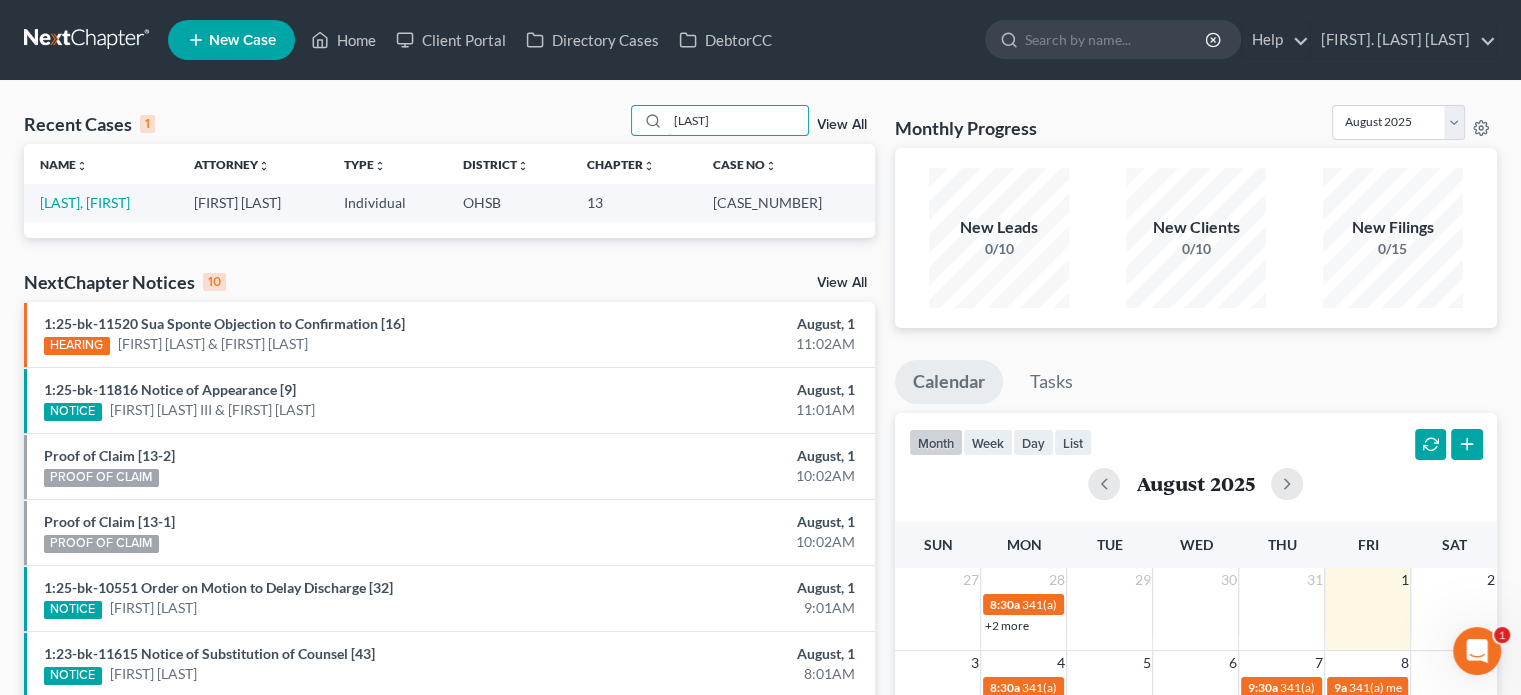 type on "[LAST]" 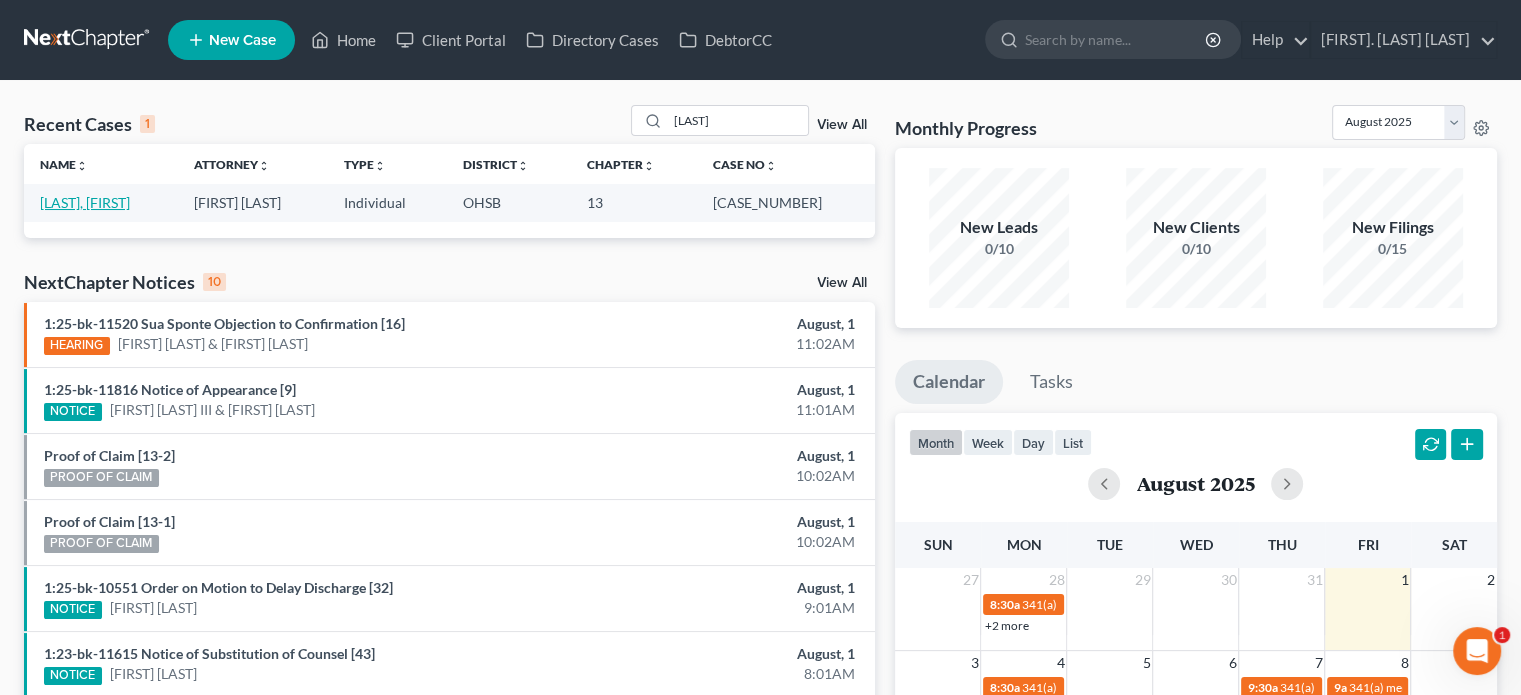 click on "[LAST], [FIRST]" at bounding box center (85, 202) 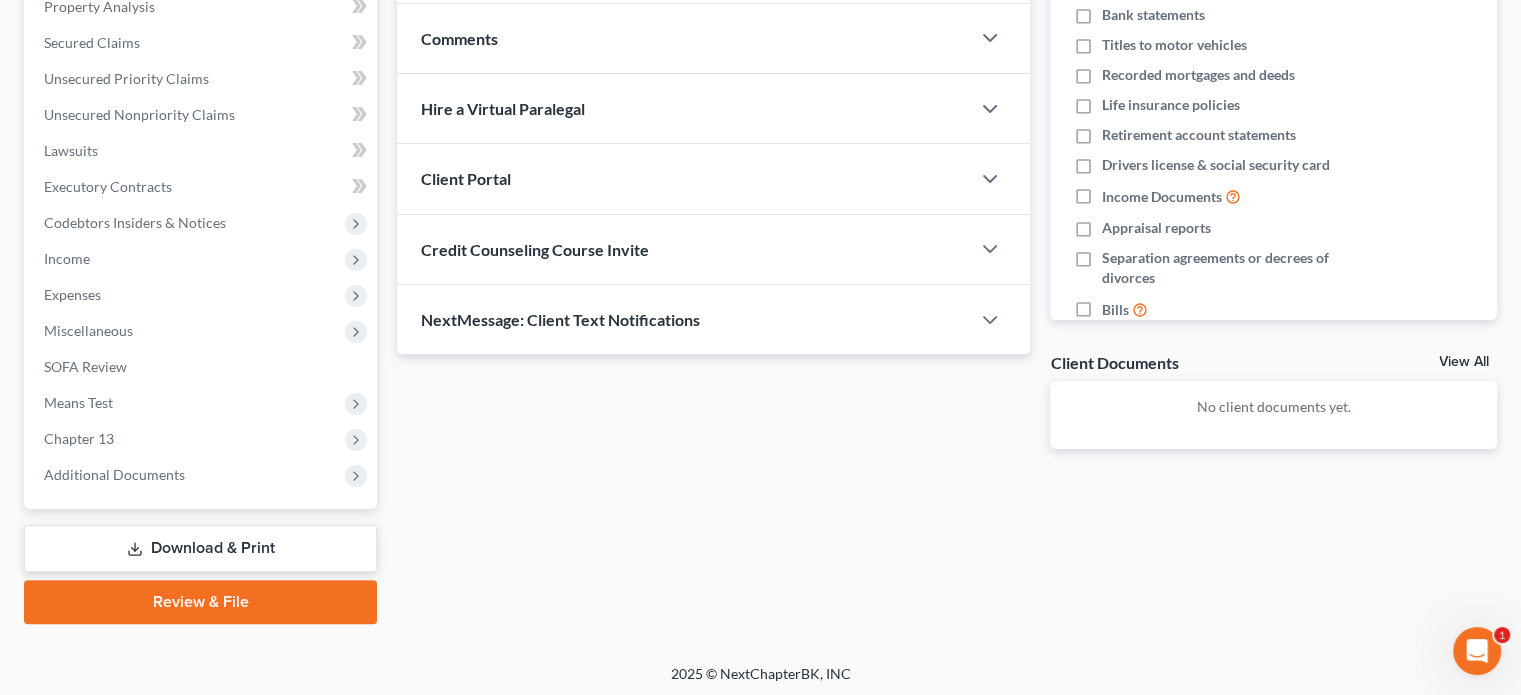 scroll, scrollTop: 402, scrollLeft: 0, axis: vertical 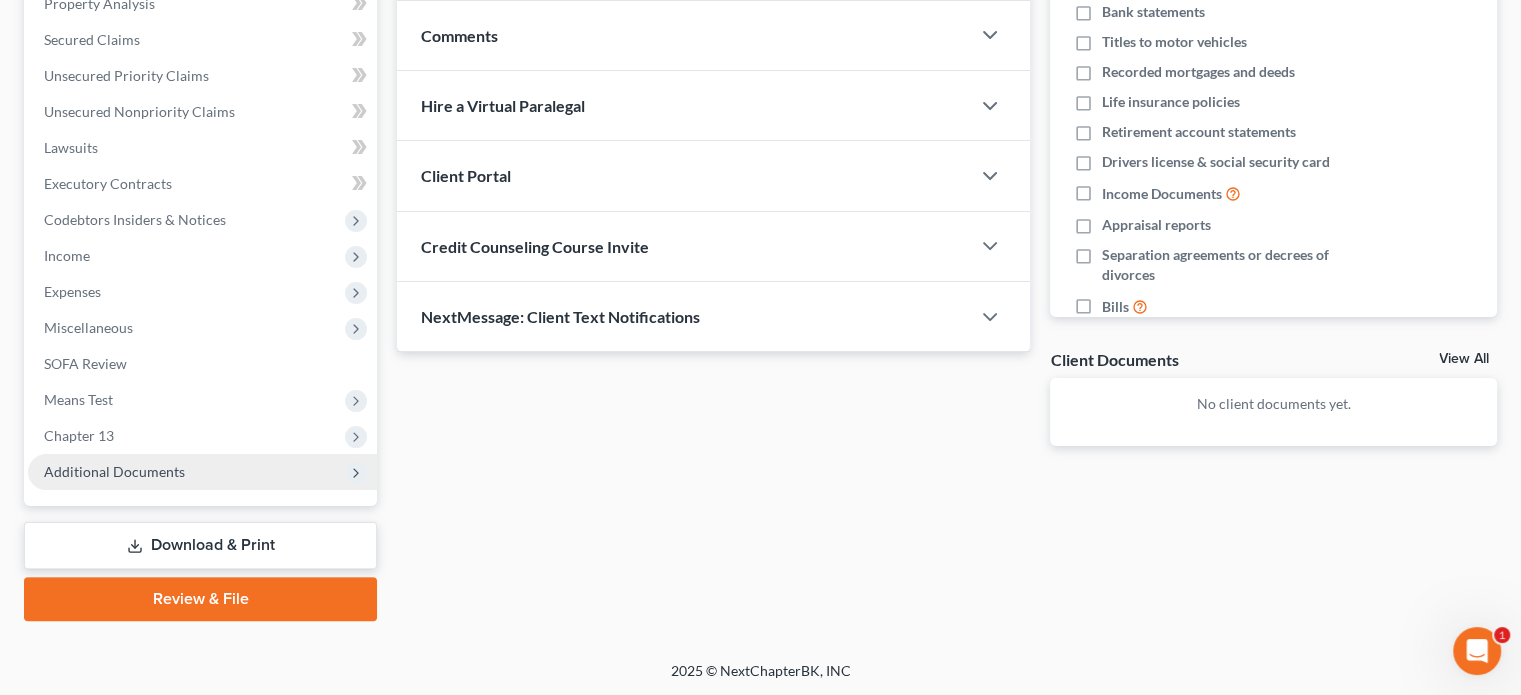 click on "Additional Documents" at bounding box center [202, 472] 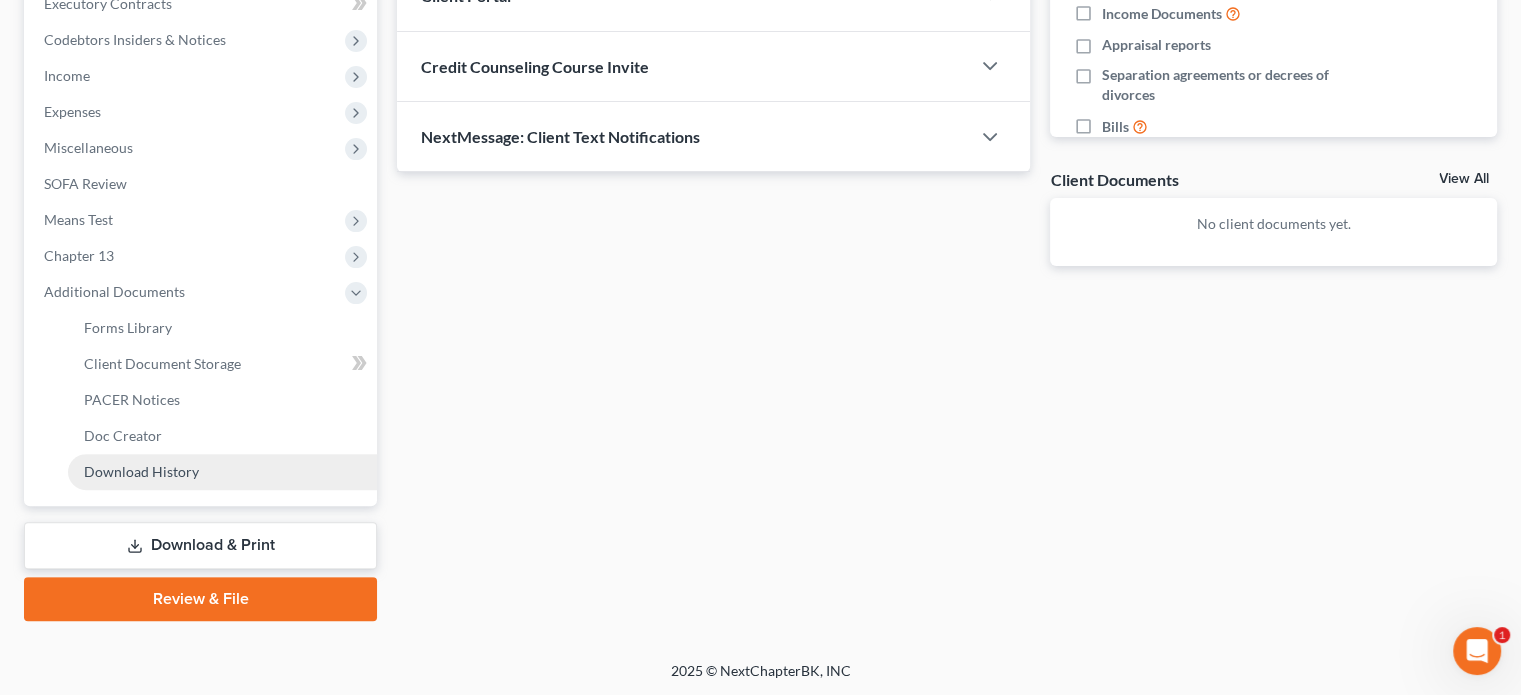 click on "Download History" at bounding box center (141, 471) 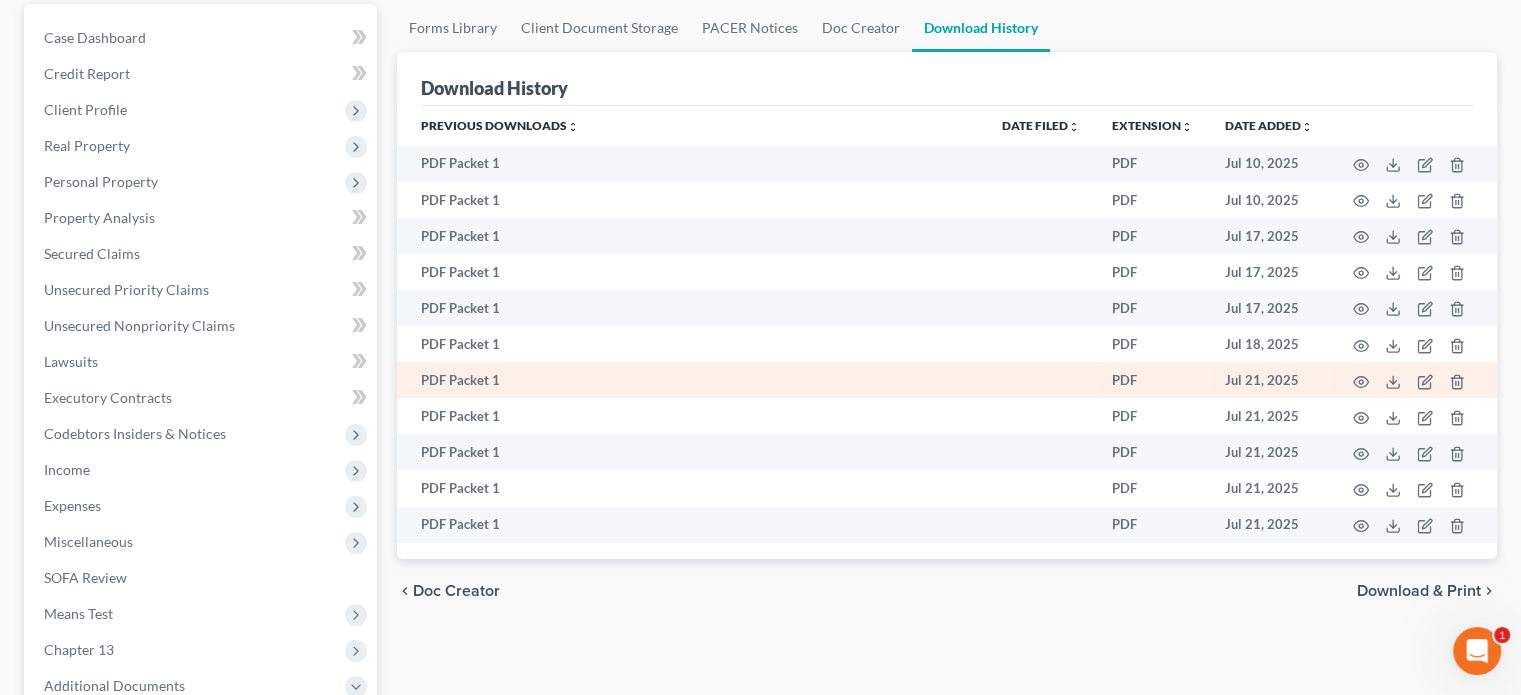 scroll, scrollTop: 182, scrollLeft: 0, axis: vertical 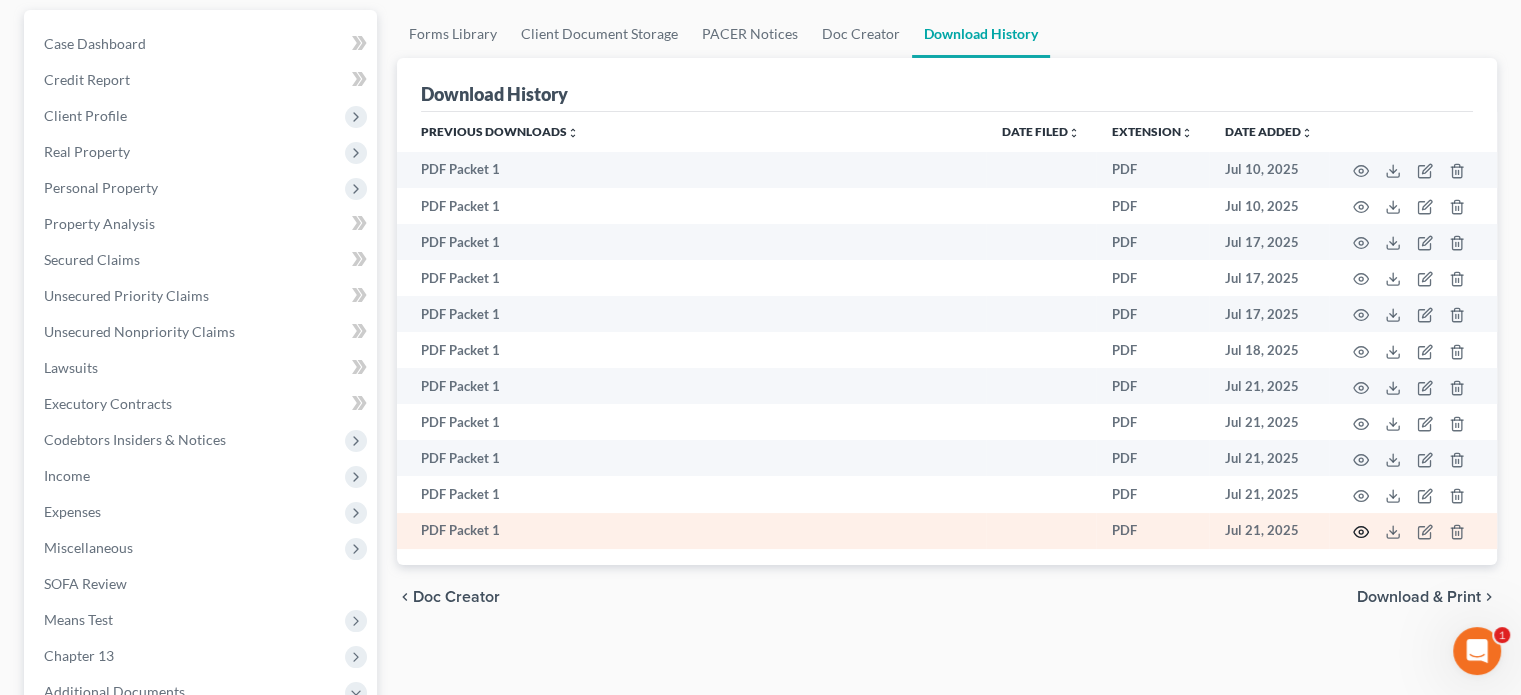 click 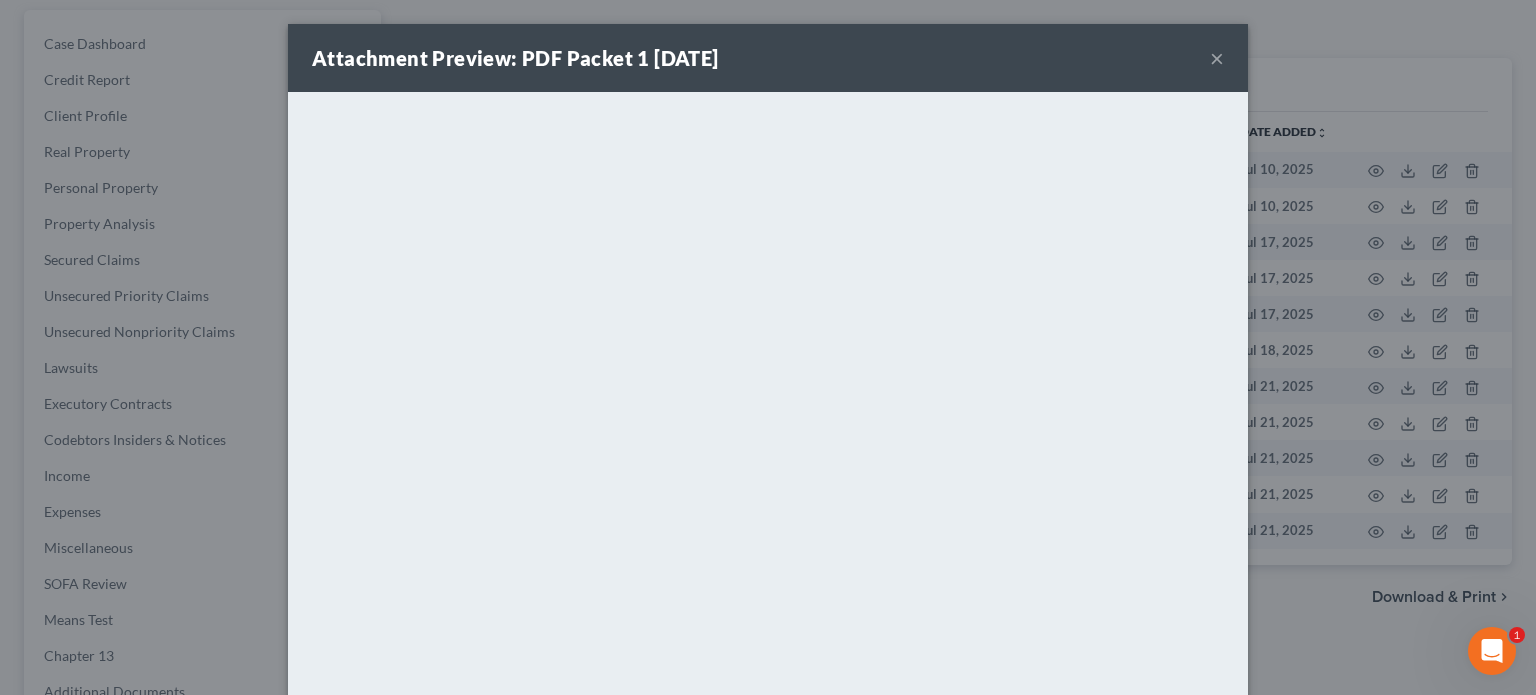 click on "×" at bounding box center (1217, 58) 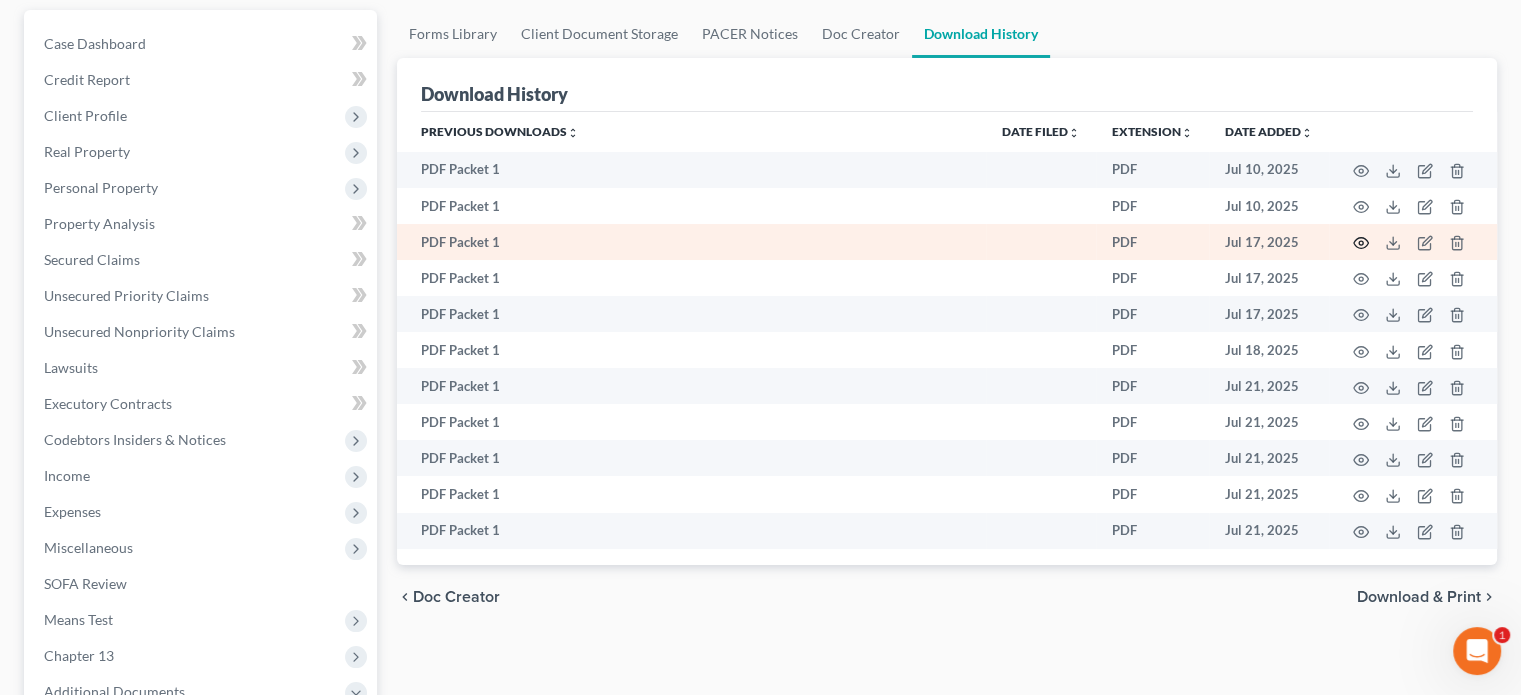 click 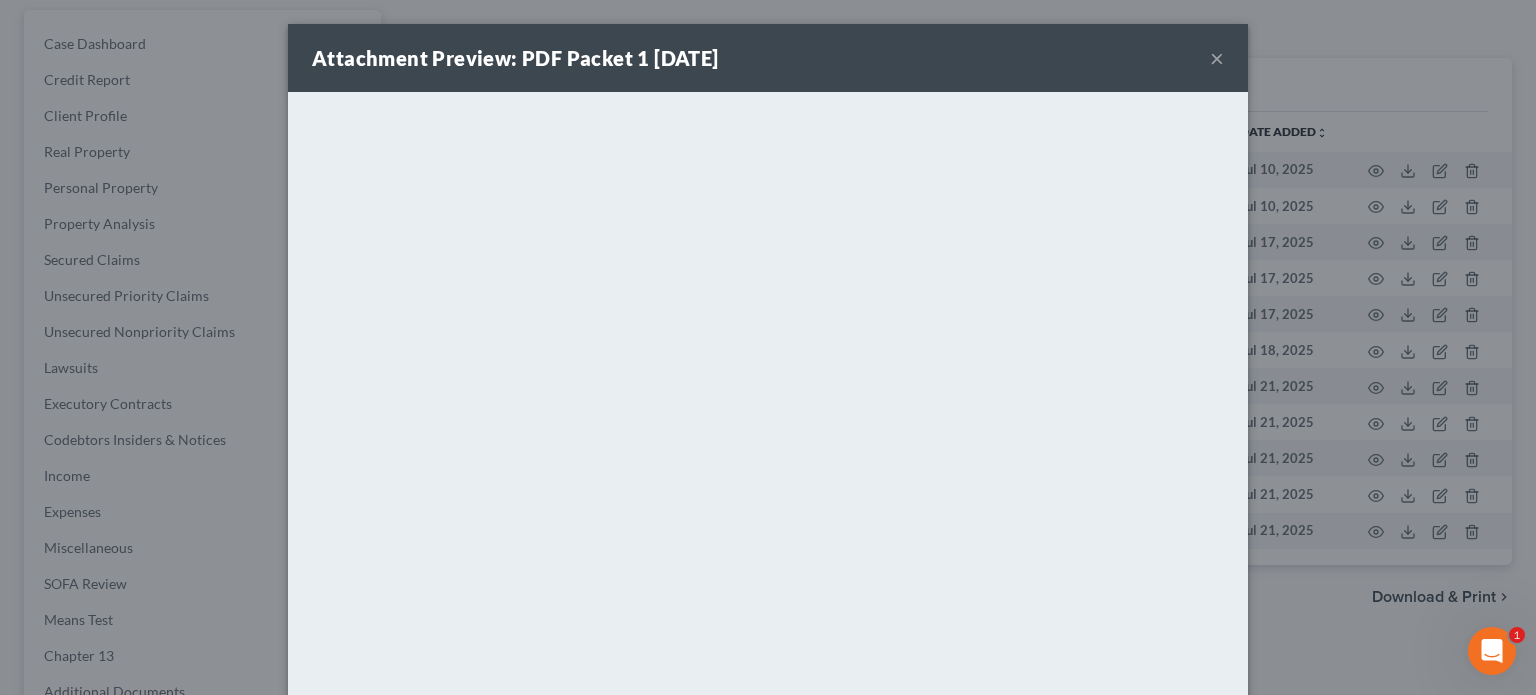 click on "×" at bounding box center [1217, 58] 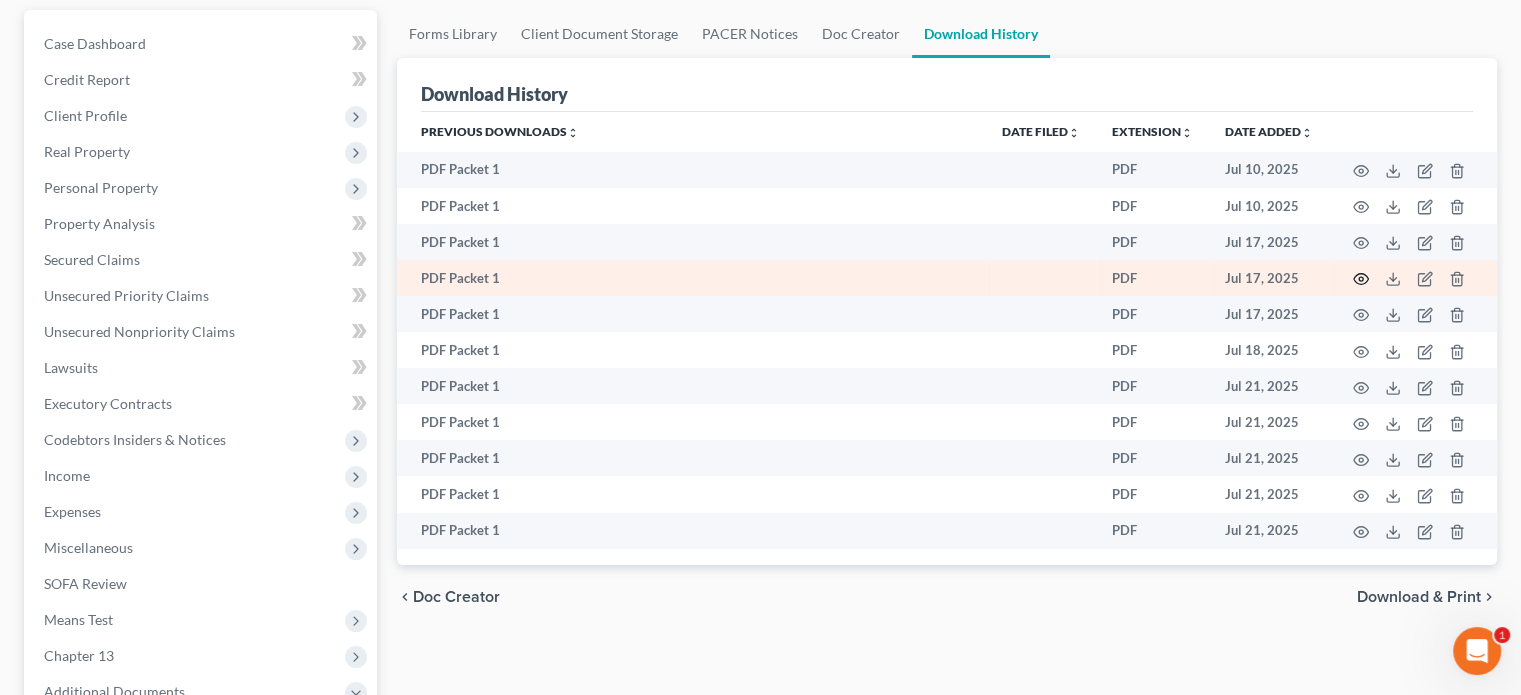 click 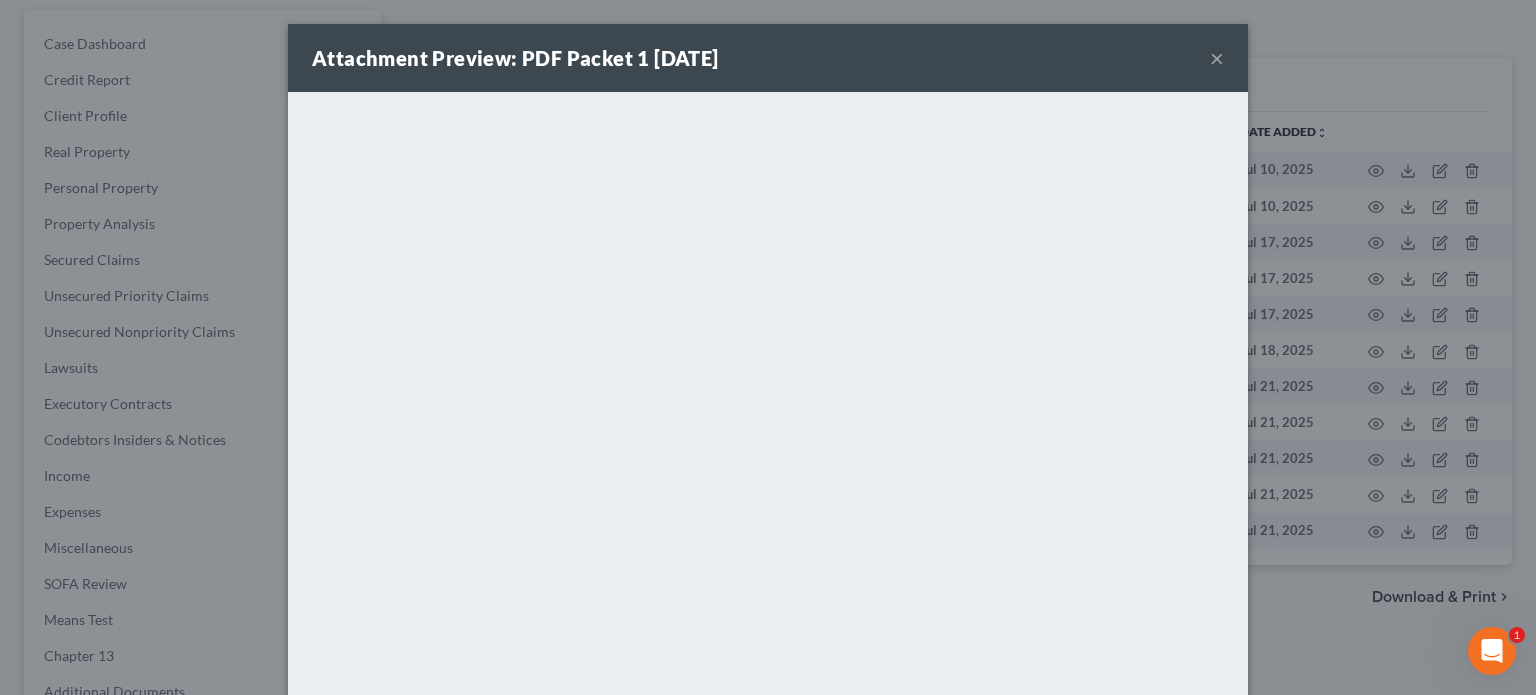 click on "×" at bounding box center [1217, 58] 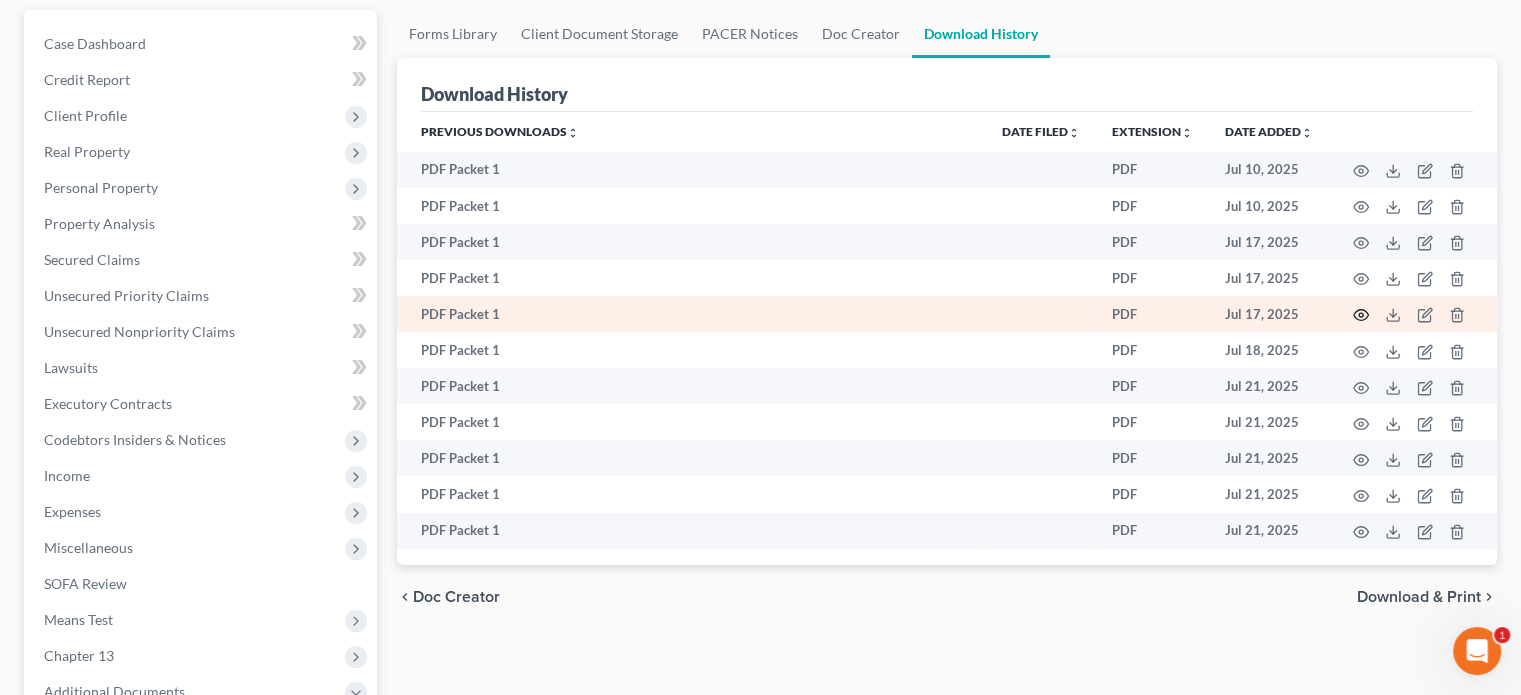 click 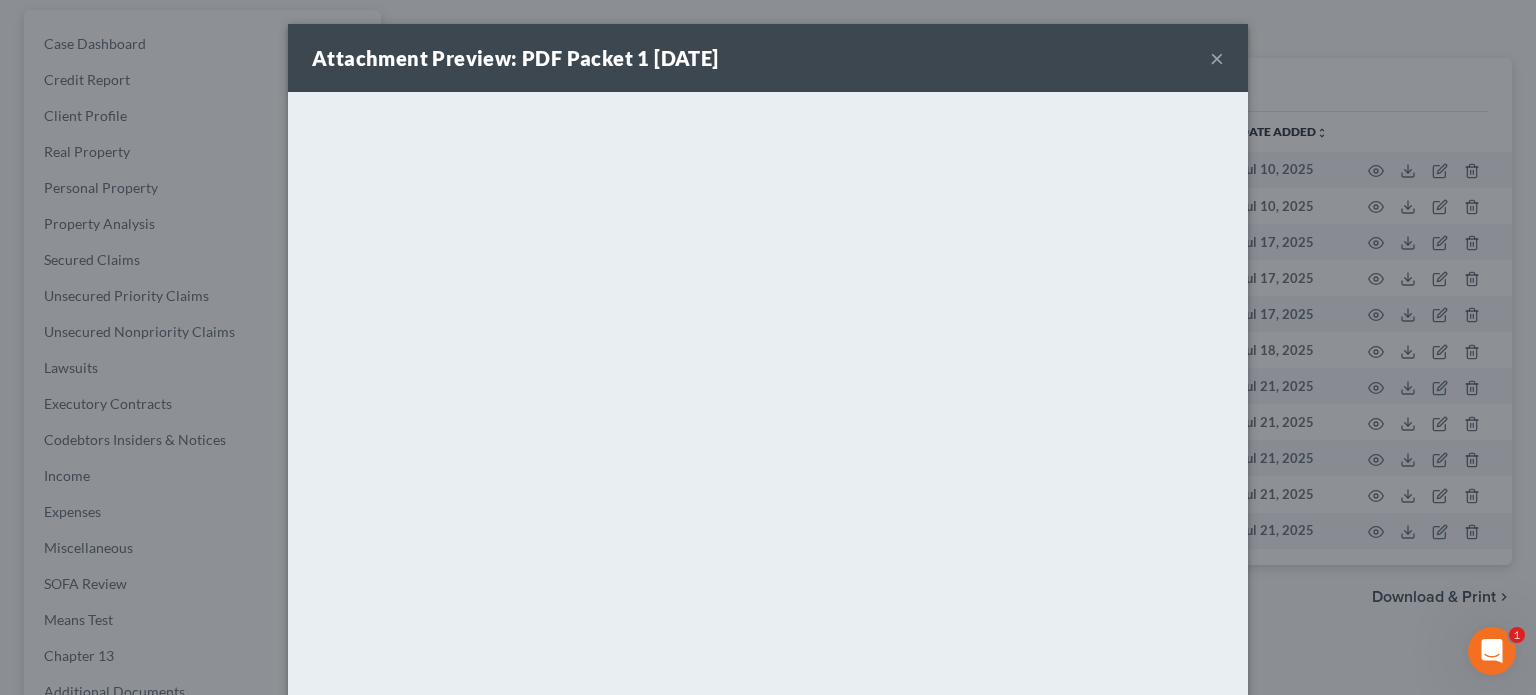 click on "×" at bounding box center (1217, 58) 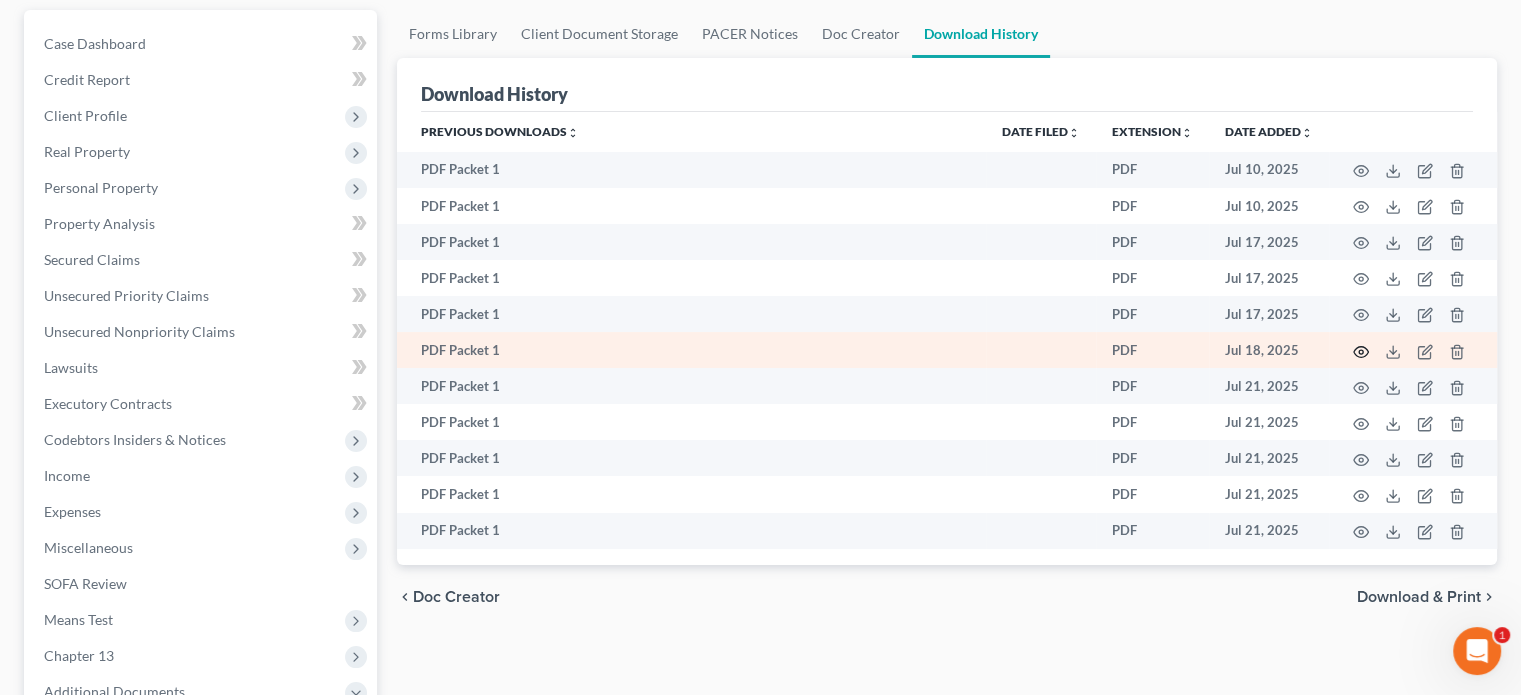 click 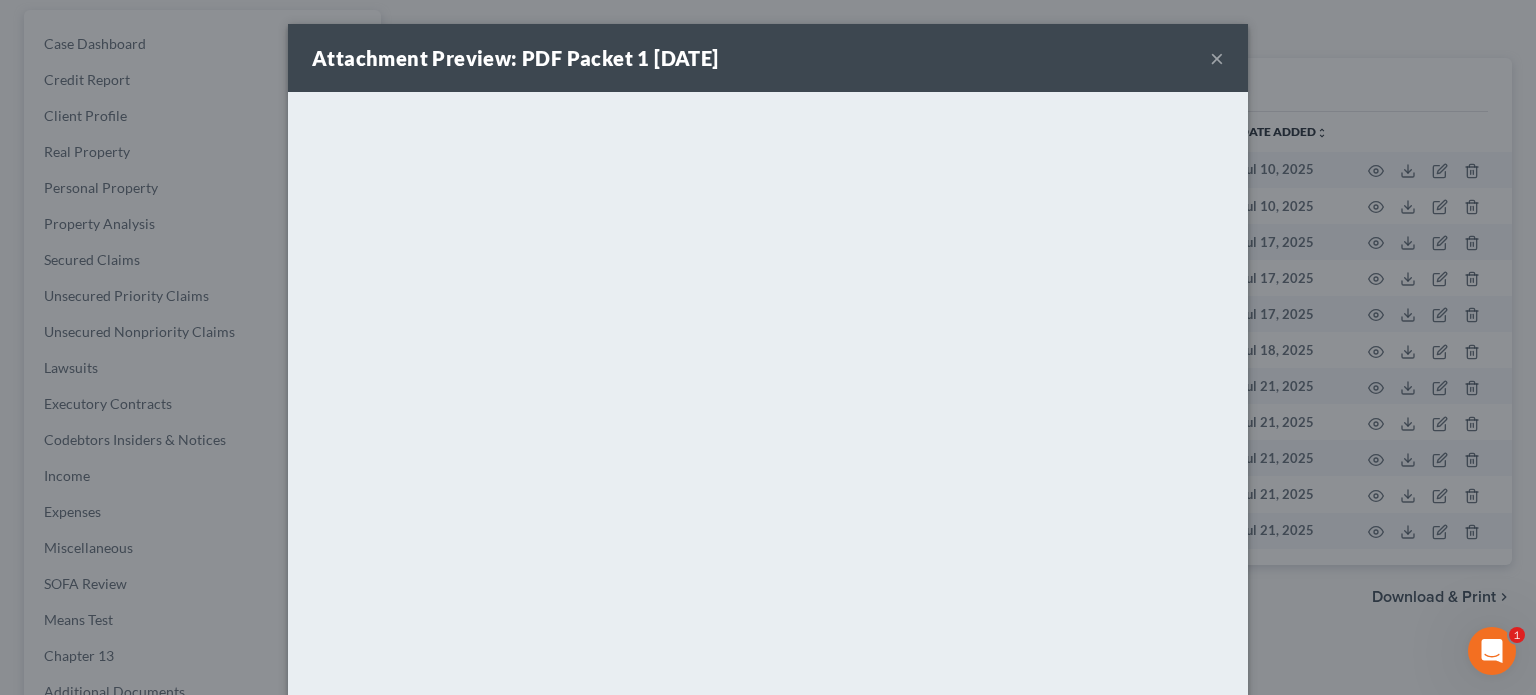 click on "×" at bounding box center (1217, 58) 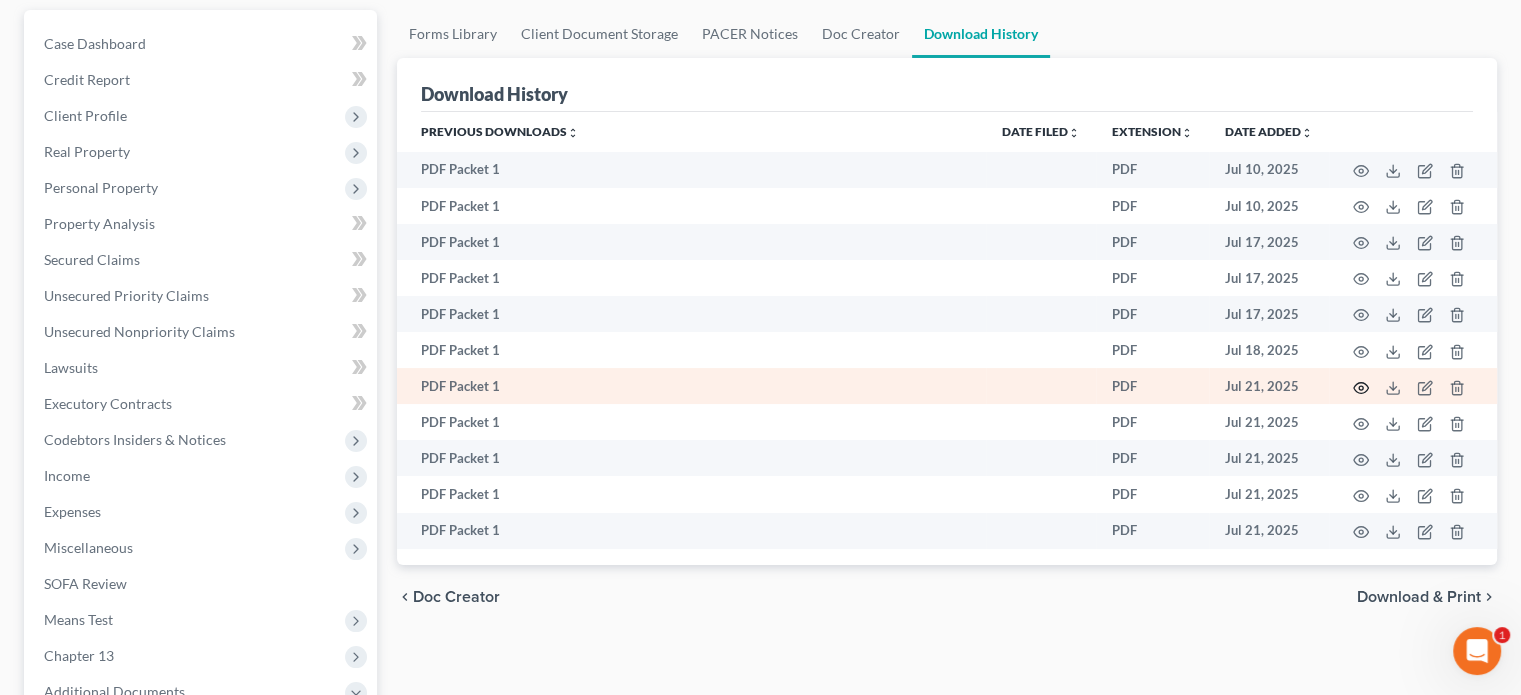 click 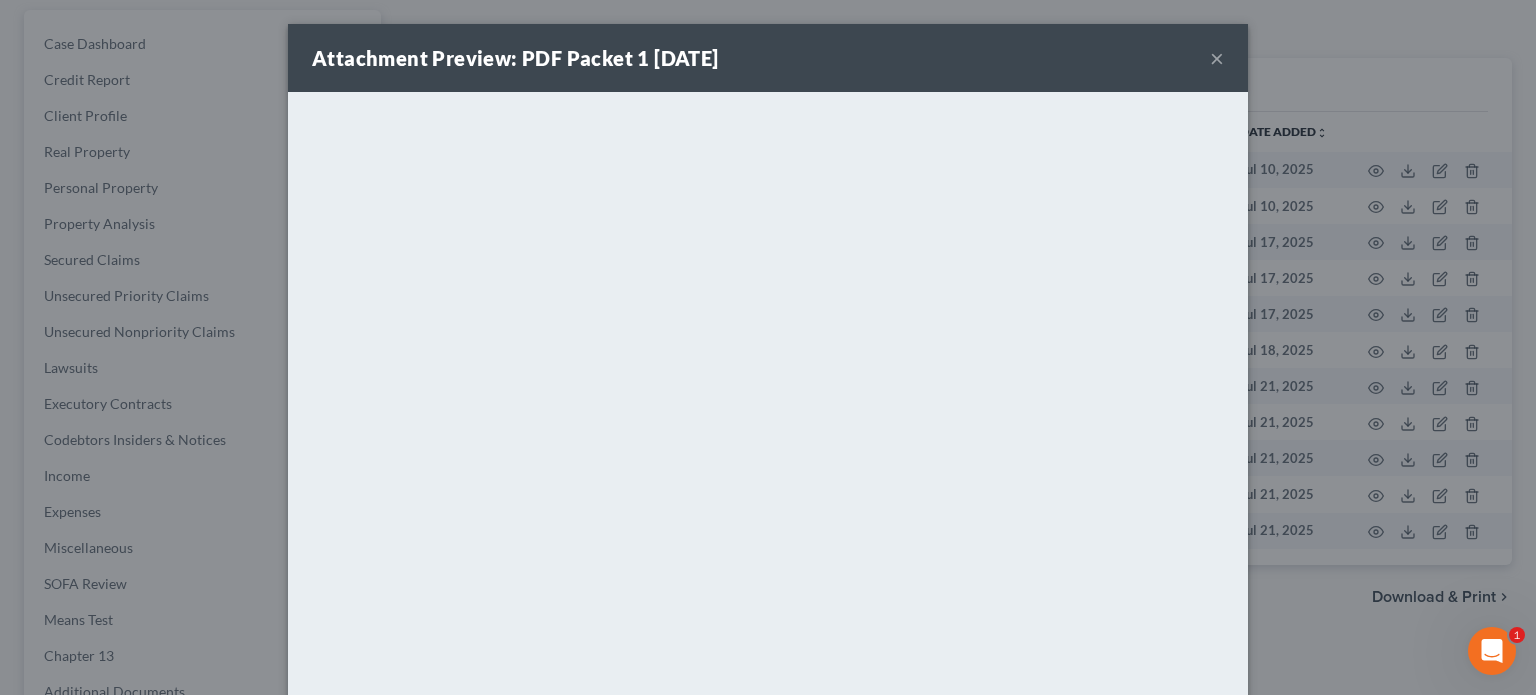 click on "×" at bounding box center (1217, 58) 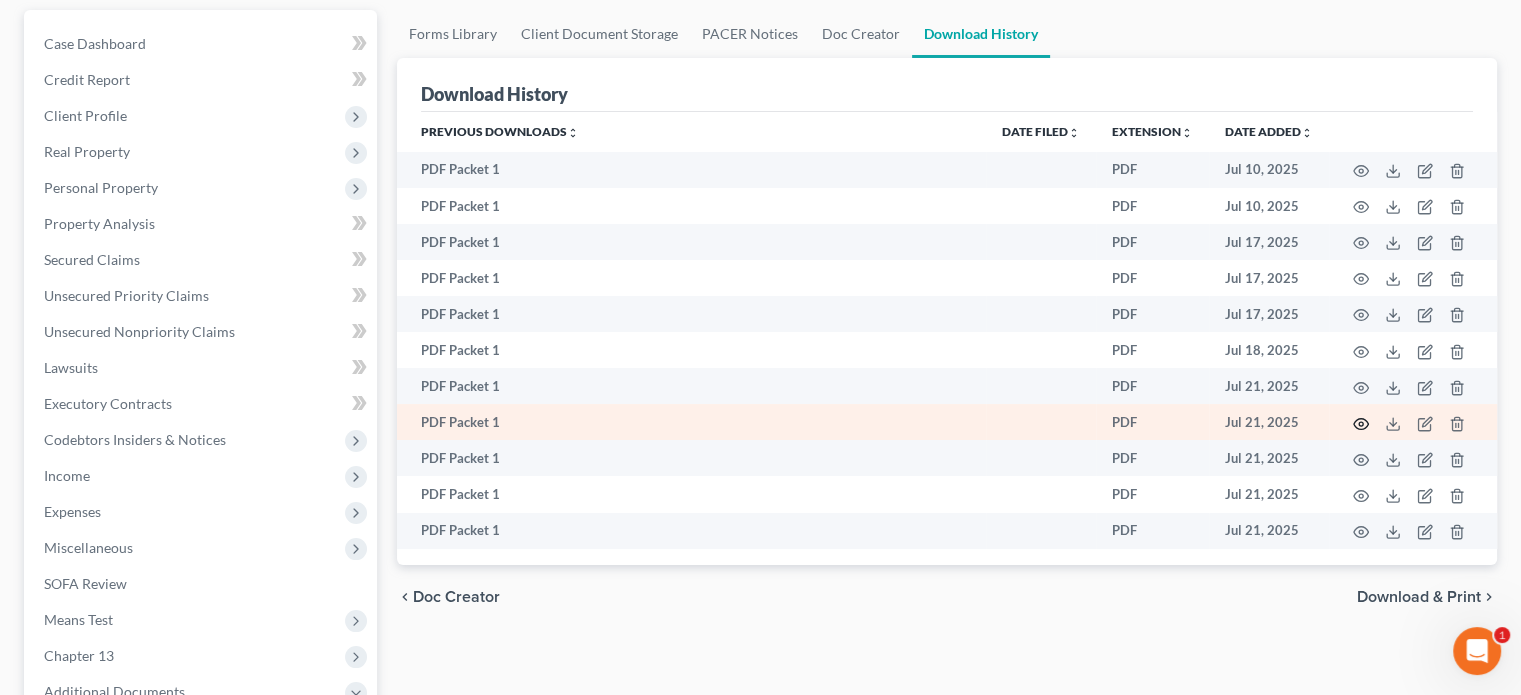 click 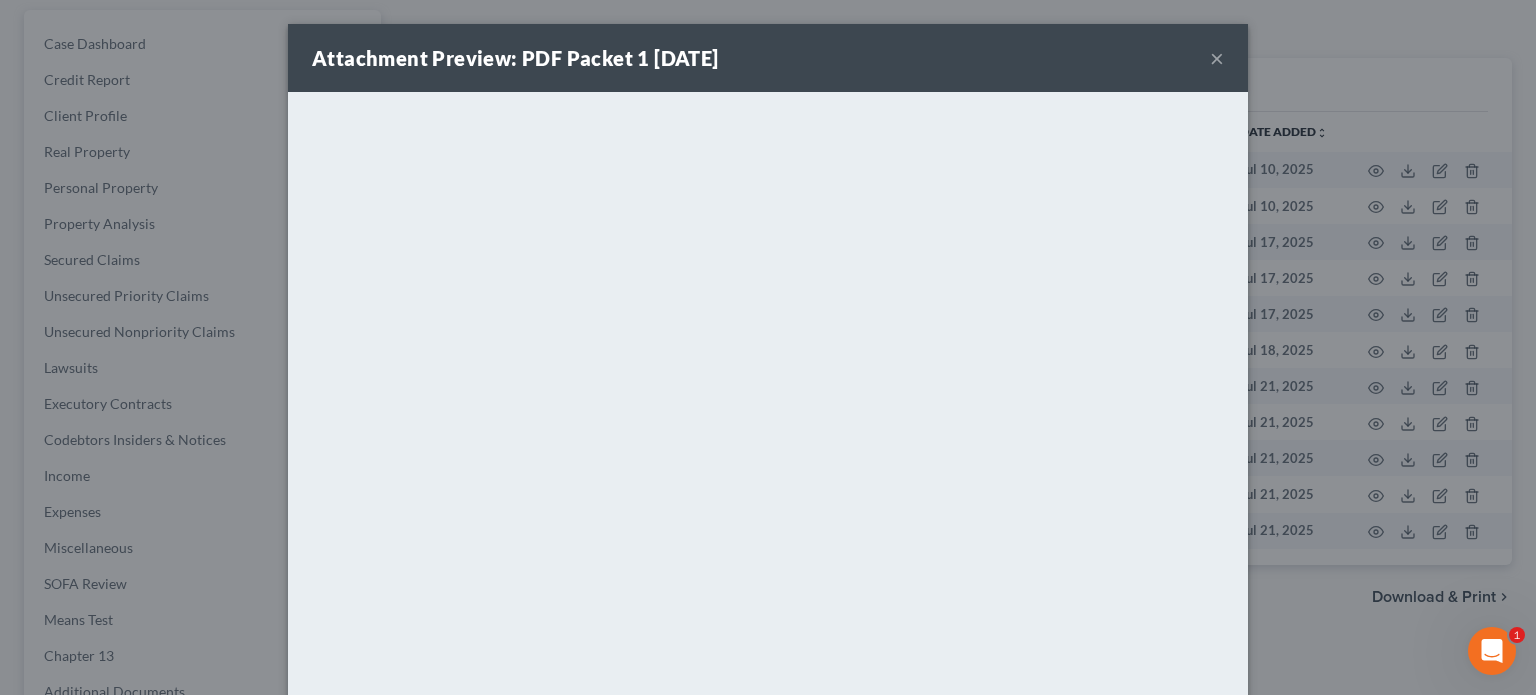 click on "×" at bounding box center [1217, 58] 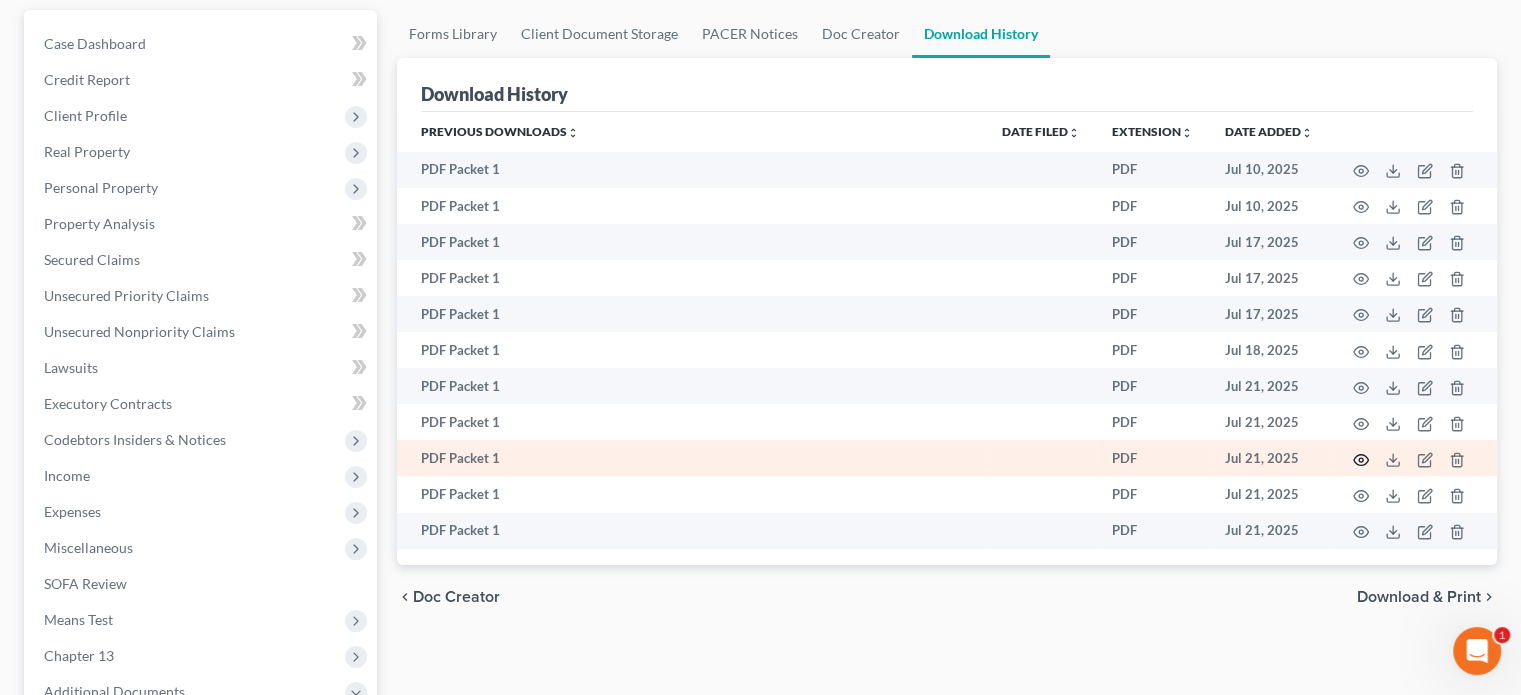 click 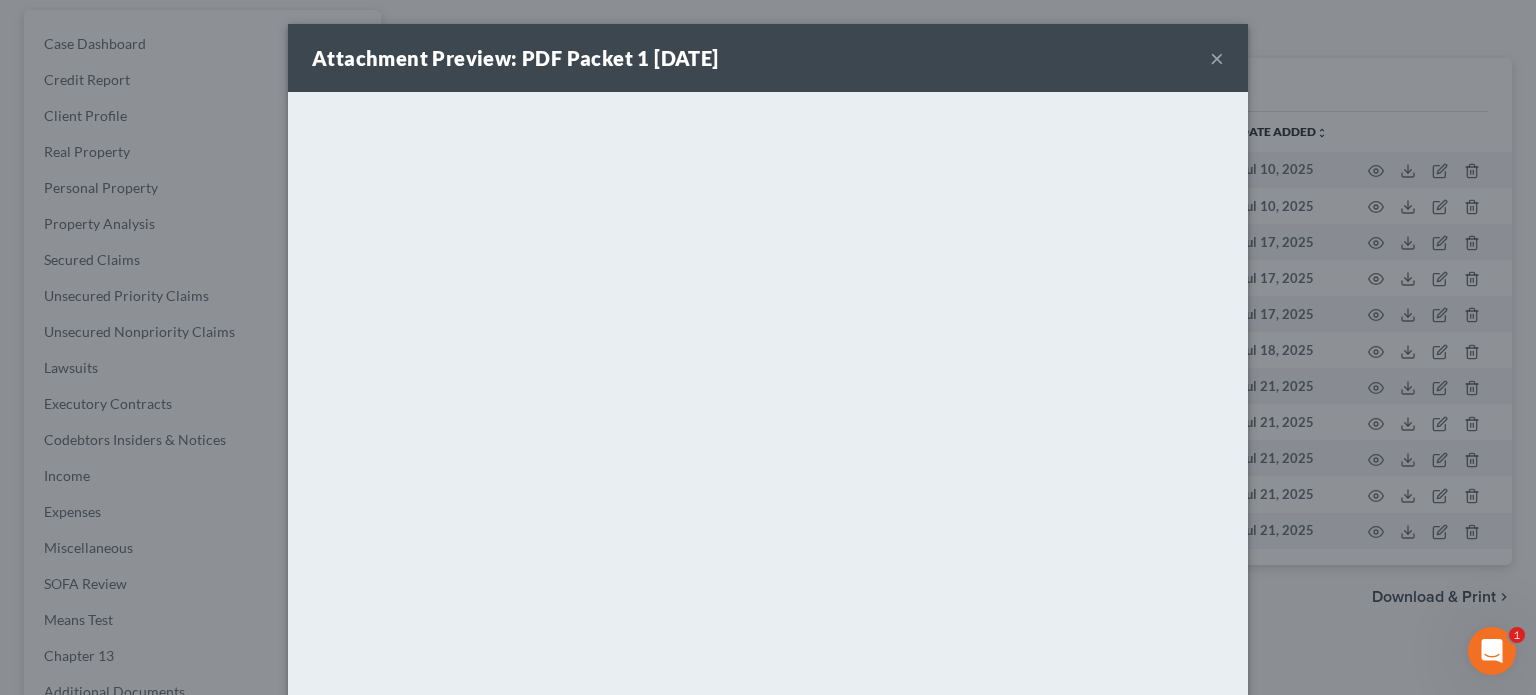 click on "×" at bounding box center (1217, 58) 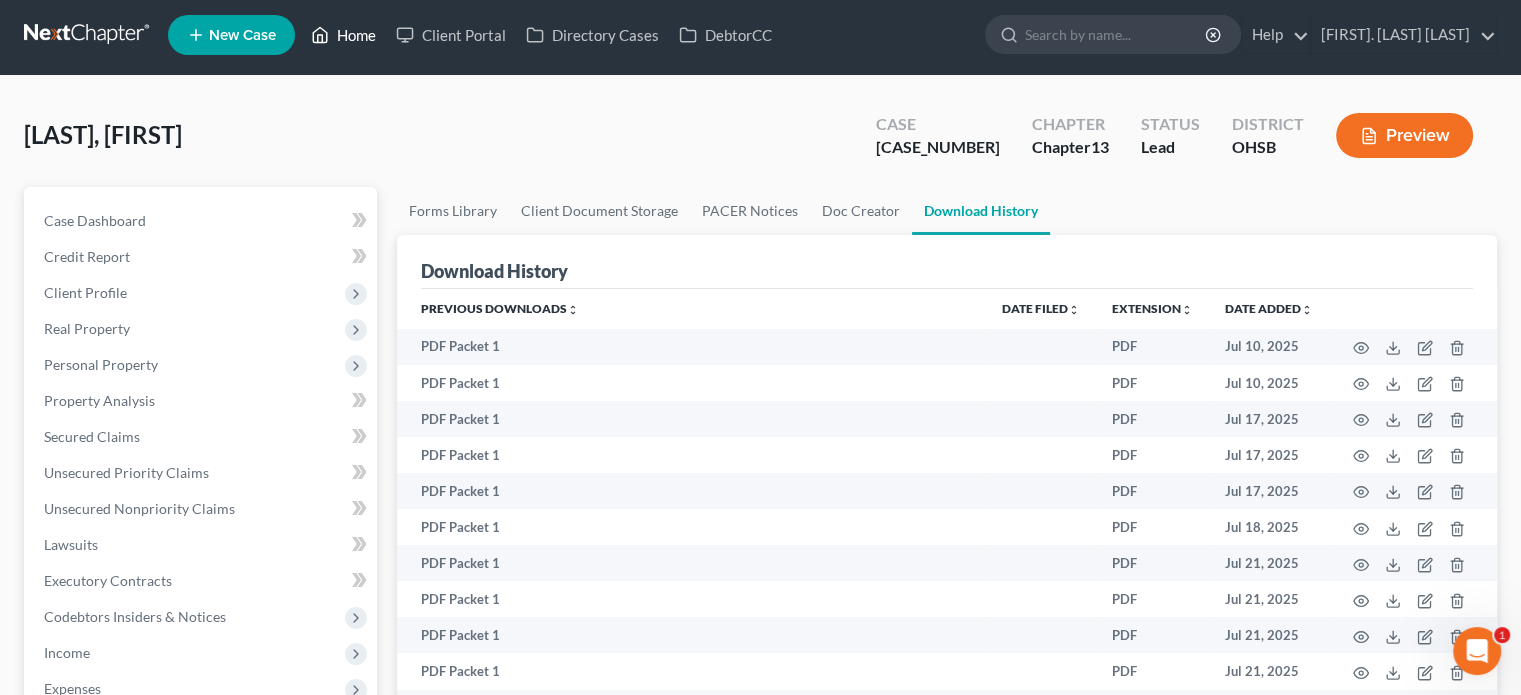 scroll, scrollTop: 0, scrollLeft: 0, axis: both 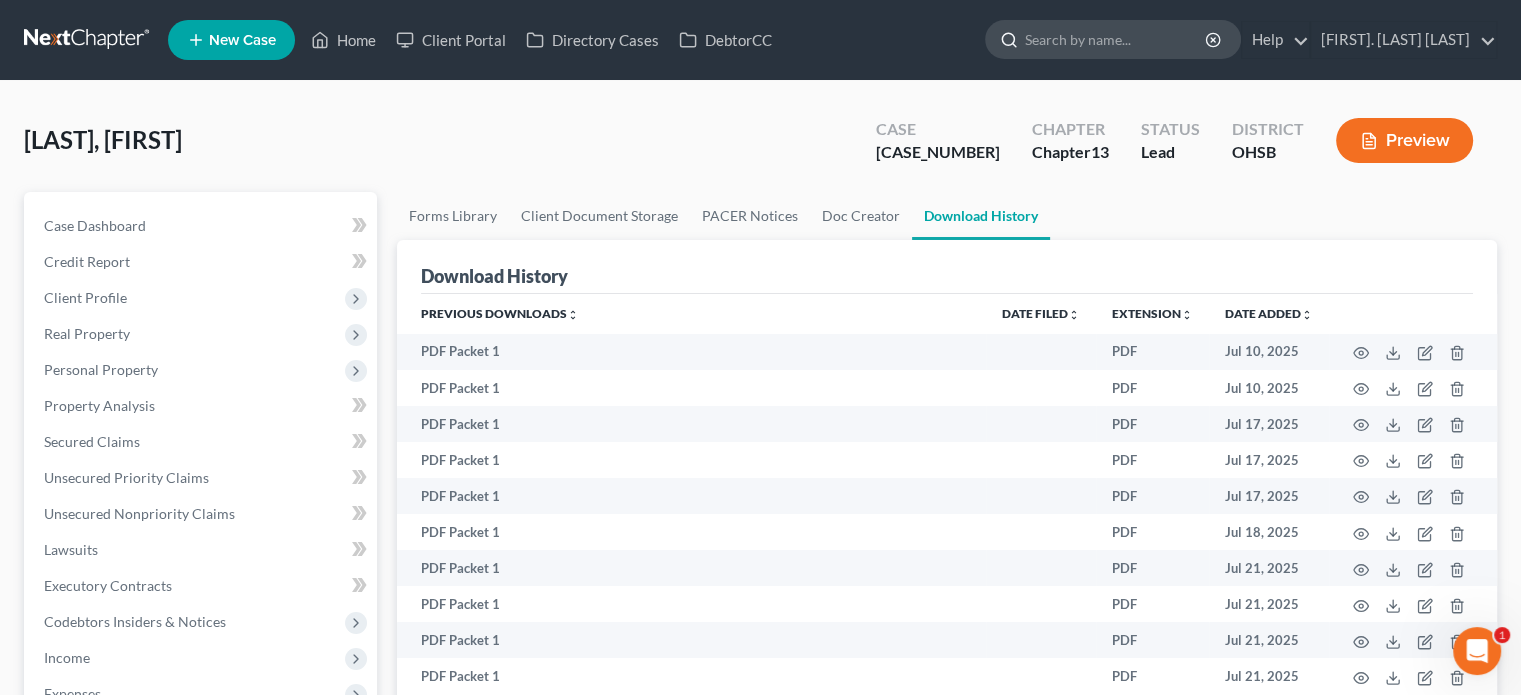click at bounding box center [1116, 39] 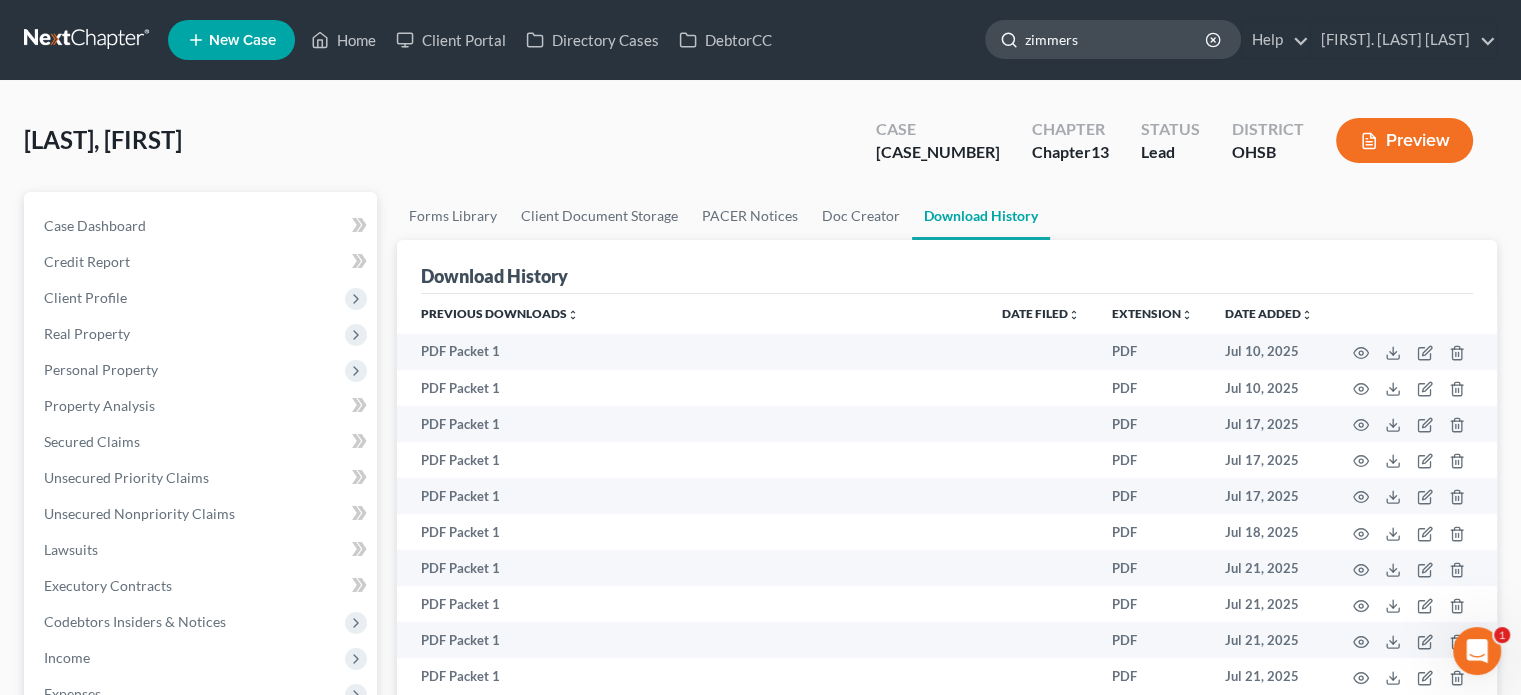 type on "zimmers" 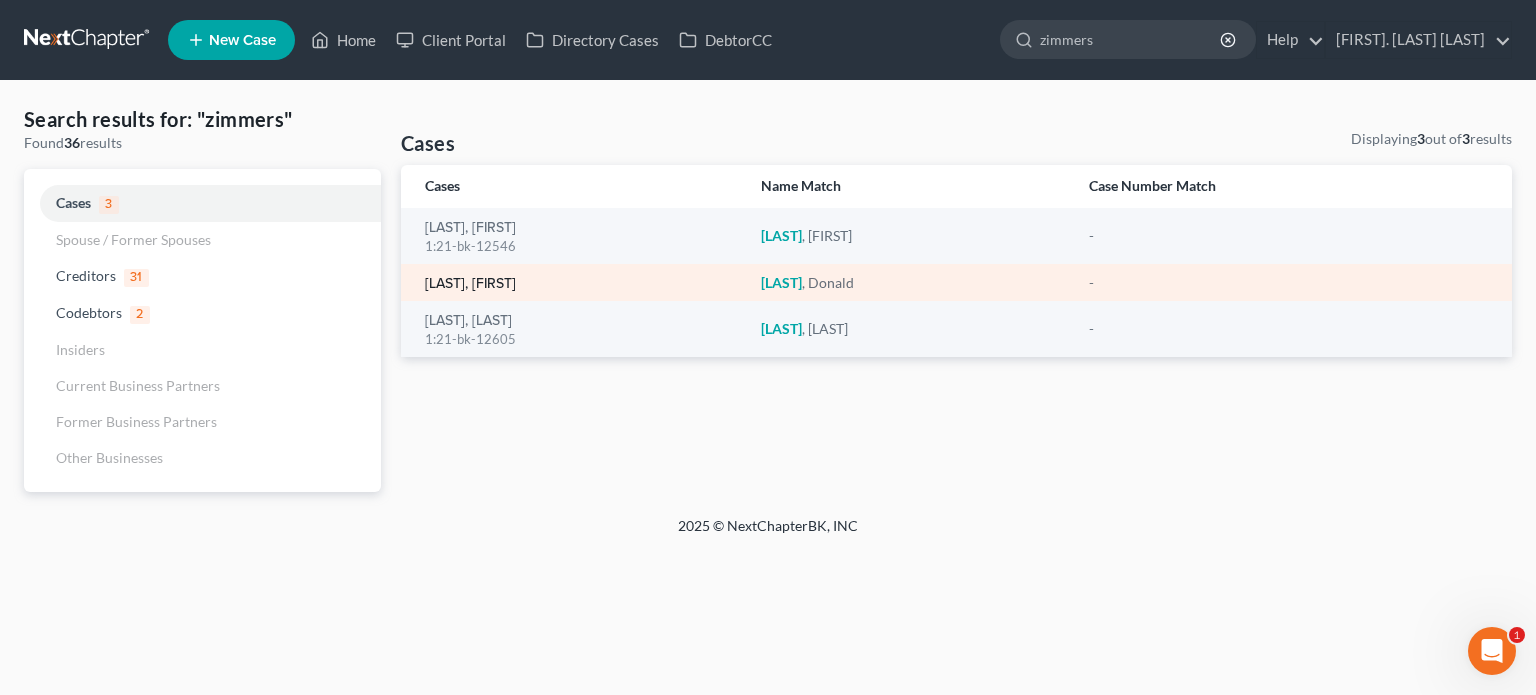 click on "[LAST], [FIRST]" at bounding box center [470, 284] 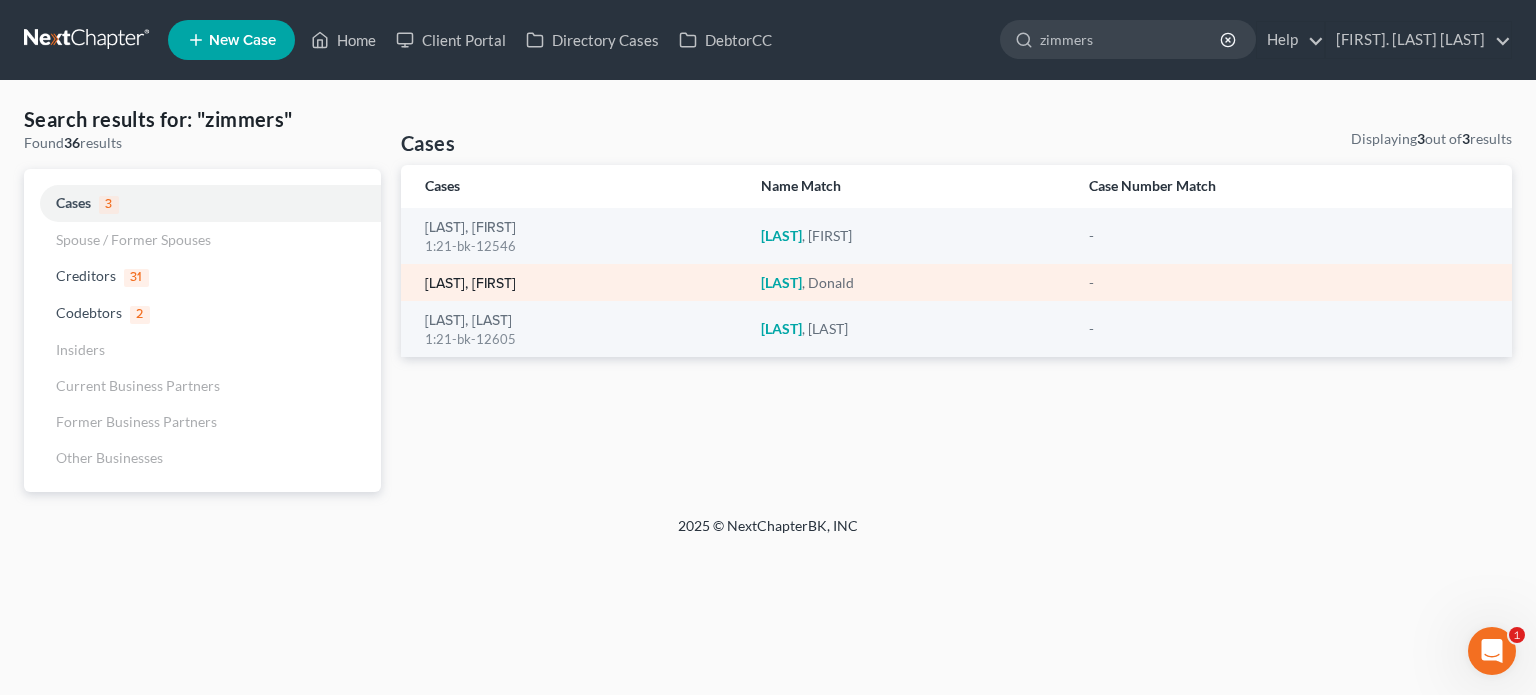 type 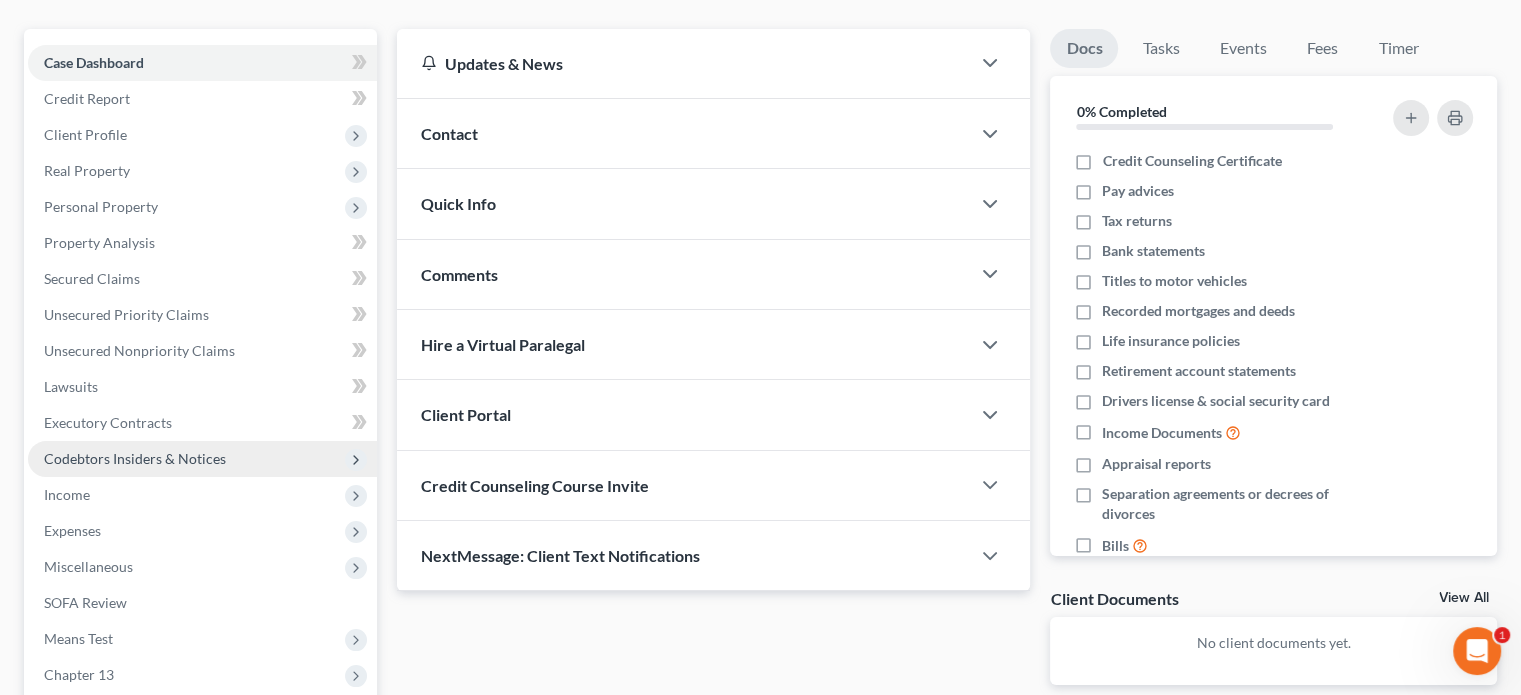 scroll, scrollTop: 200, scrollLeft: 0, axis: vertical 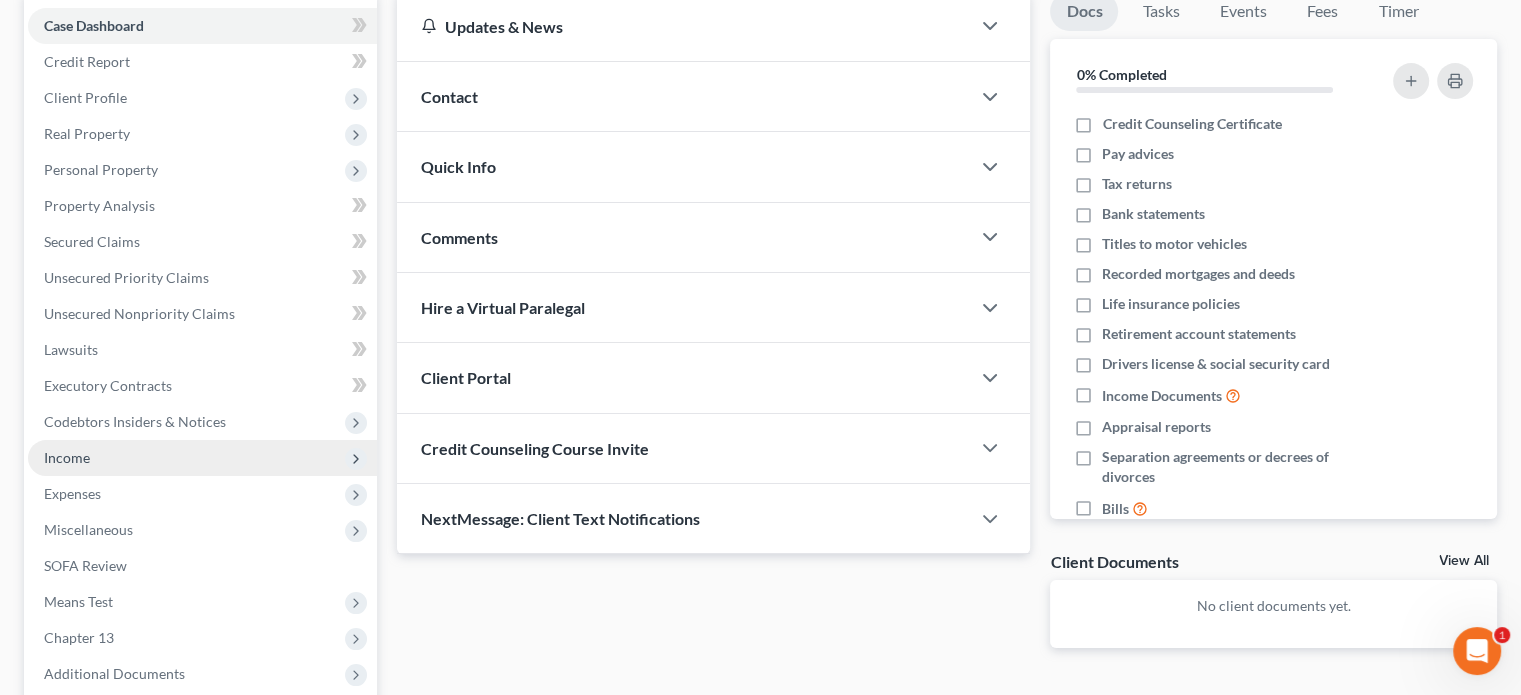 click on "Income" at bounding box center [202, 458] 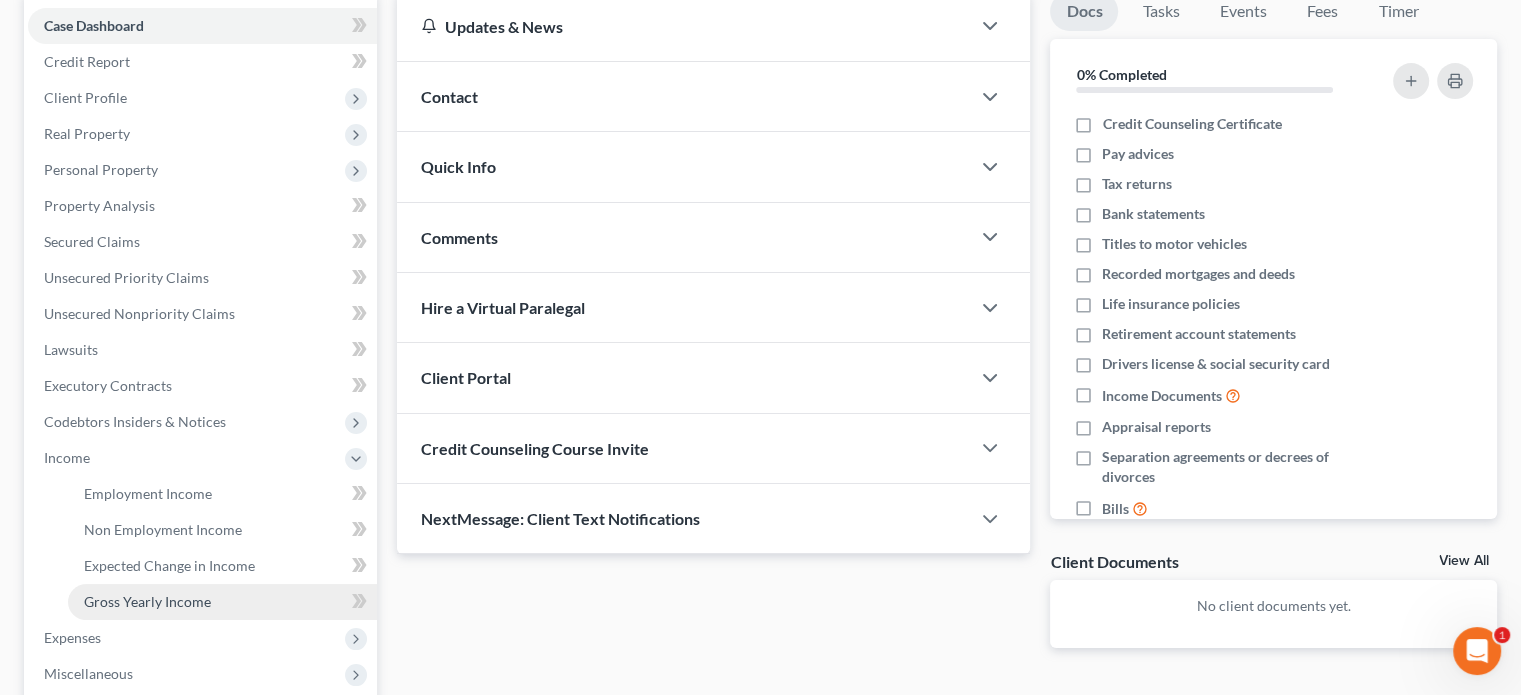 click on "Gross Yearly Income" at bounding box center [147, 601] 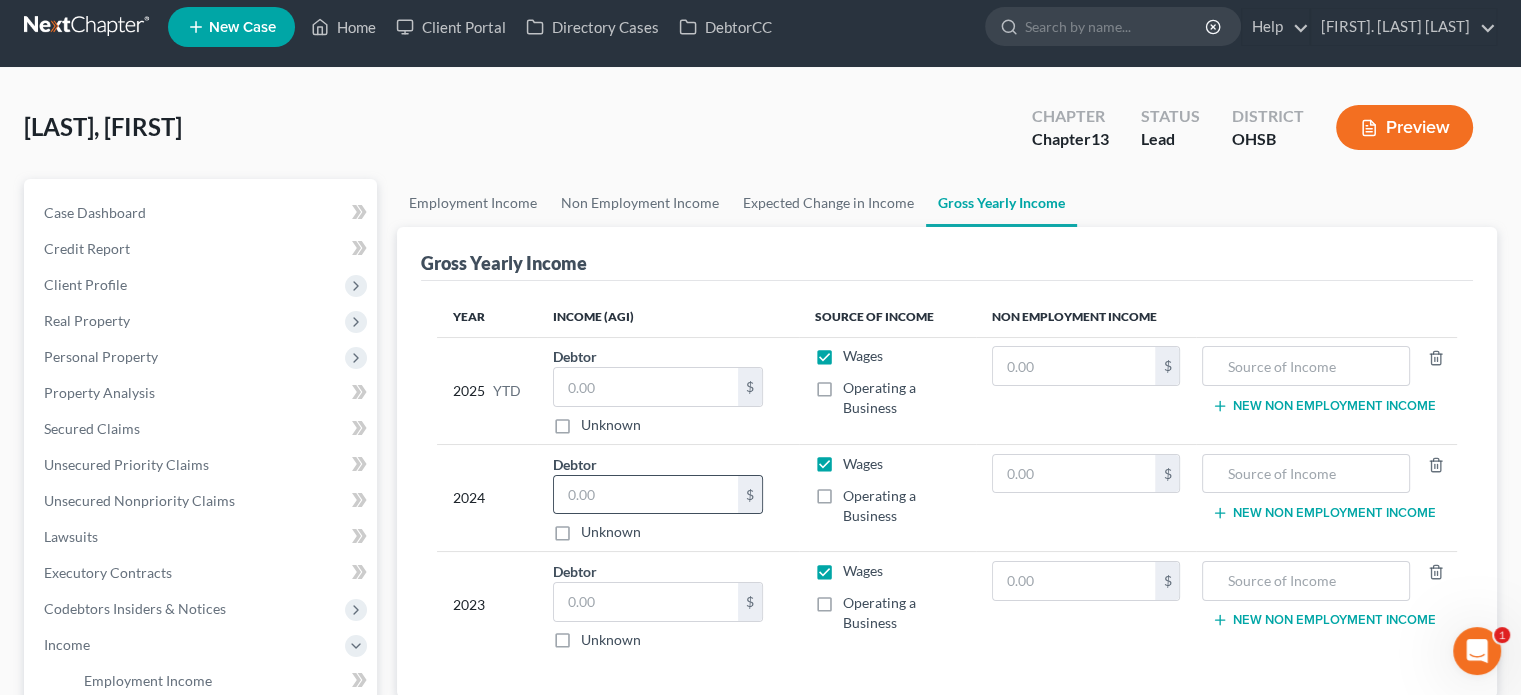 scroll, scrollTop: 0, scrollLeft: 0, axis: both 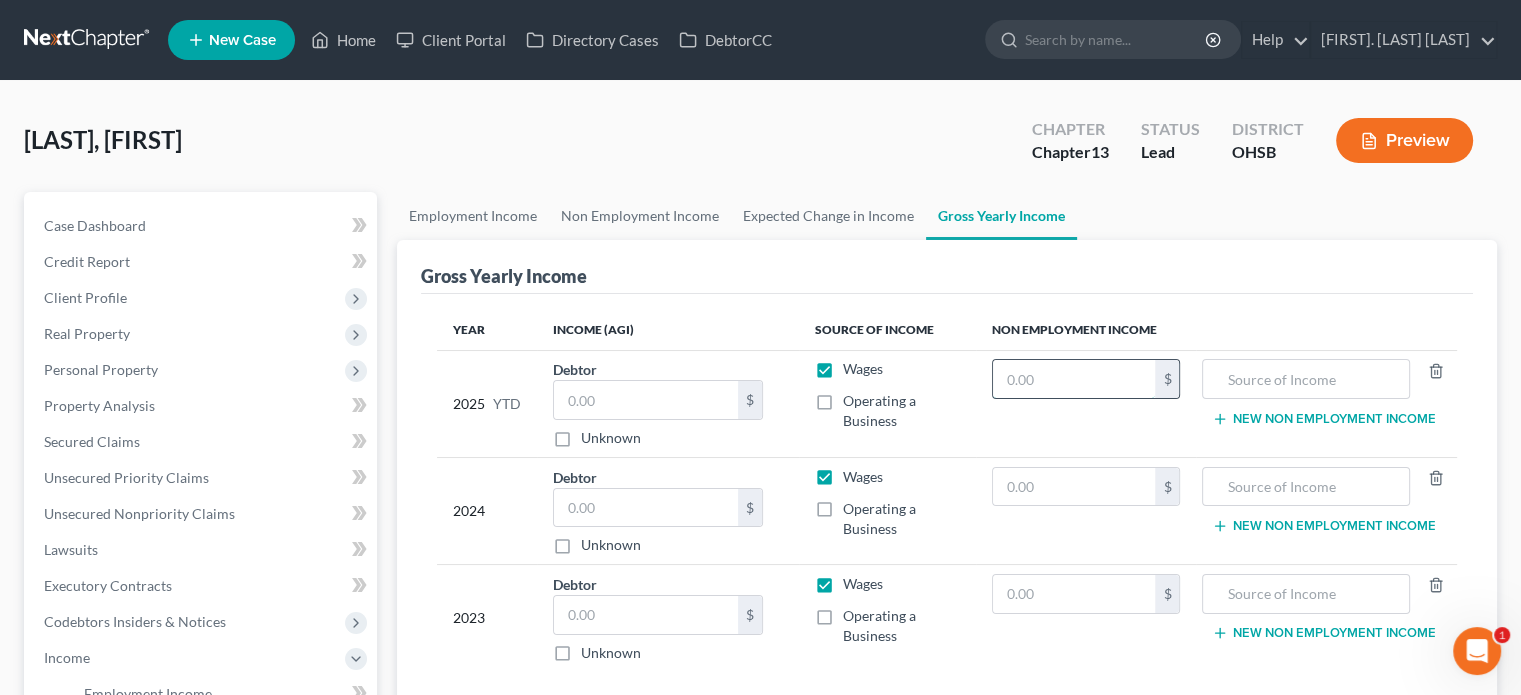 click at bounding box center (1074, 379) 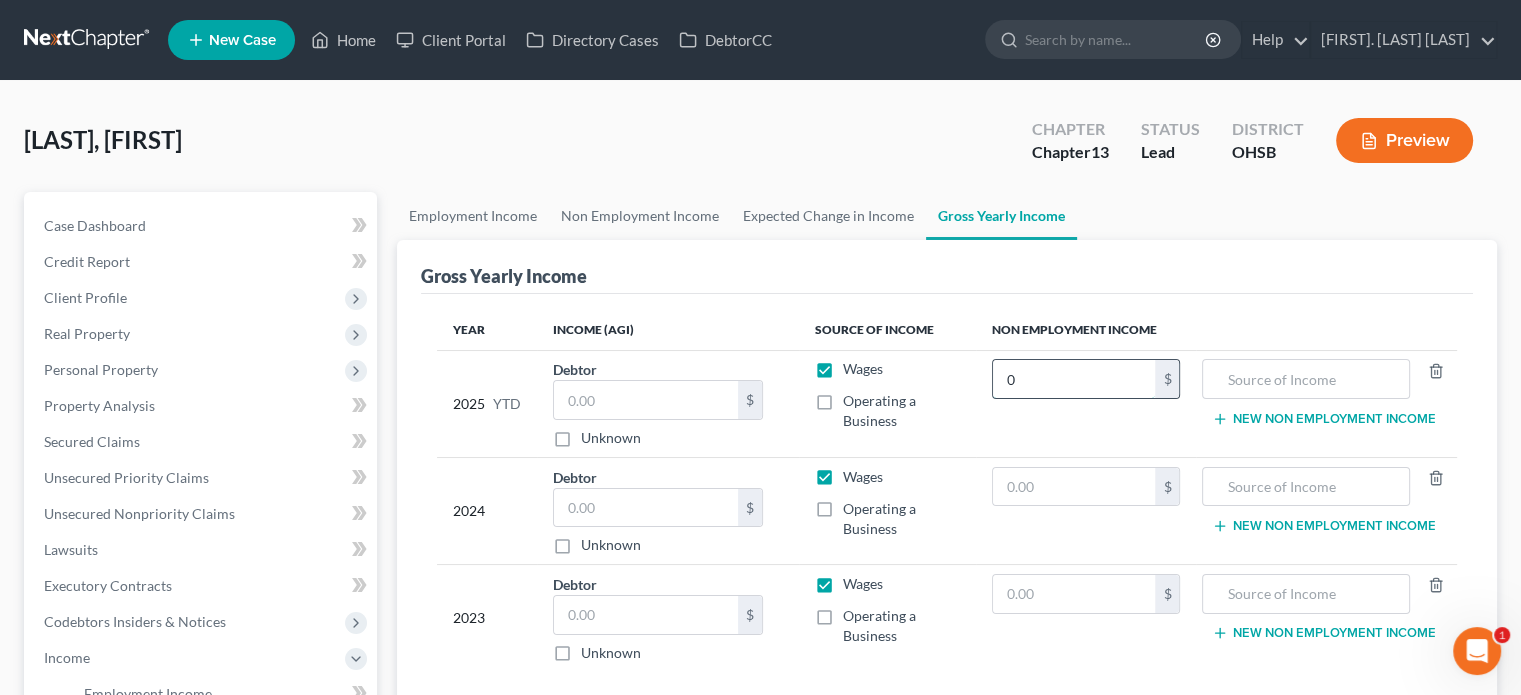 click on "0" at bounding box center (1074, 379) 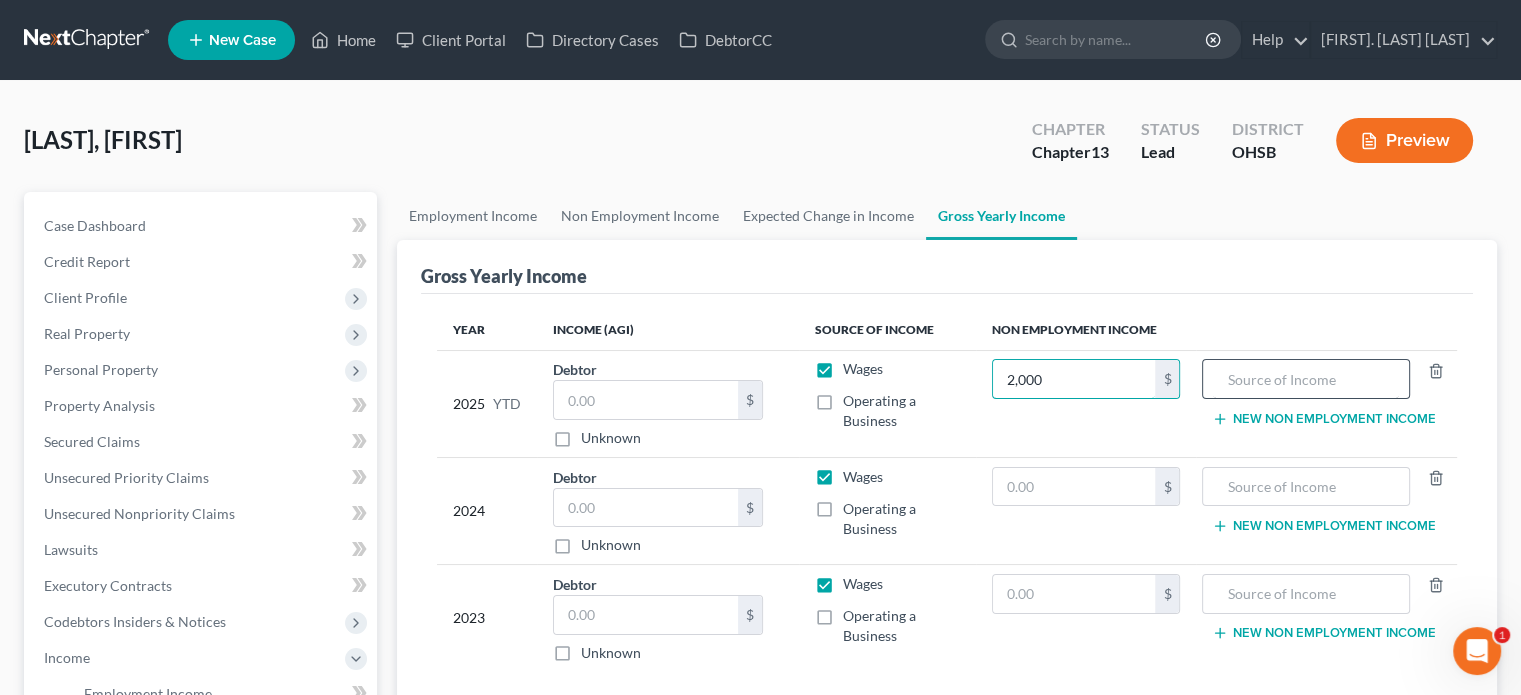 type on "2,000" 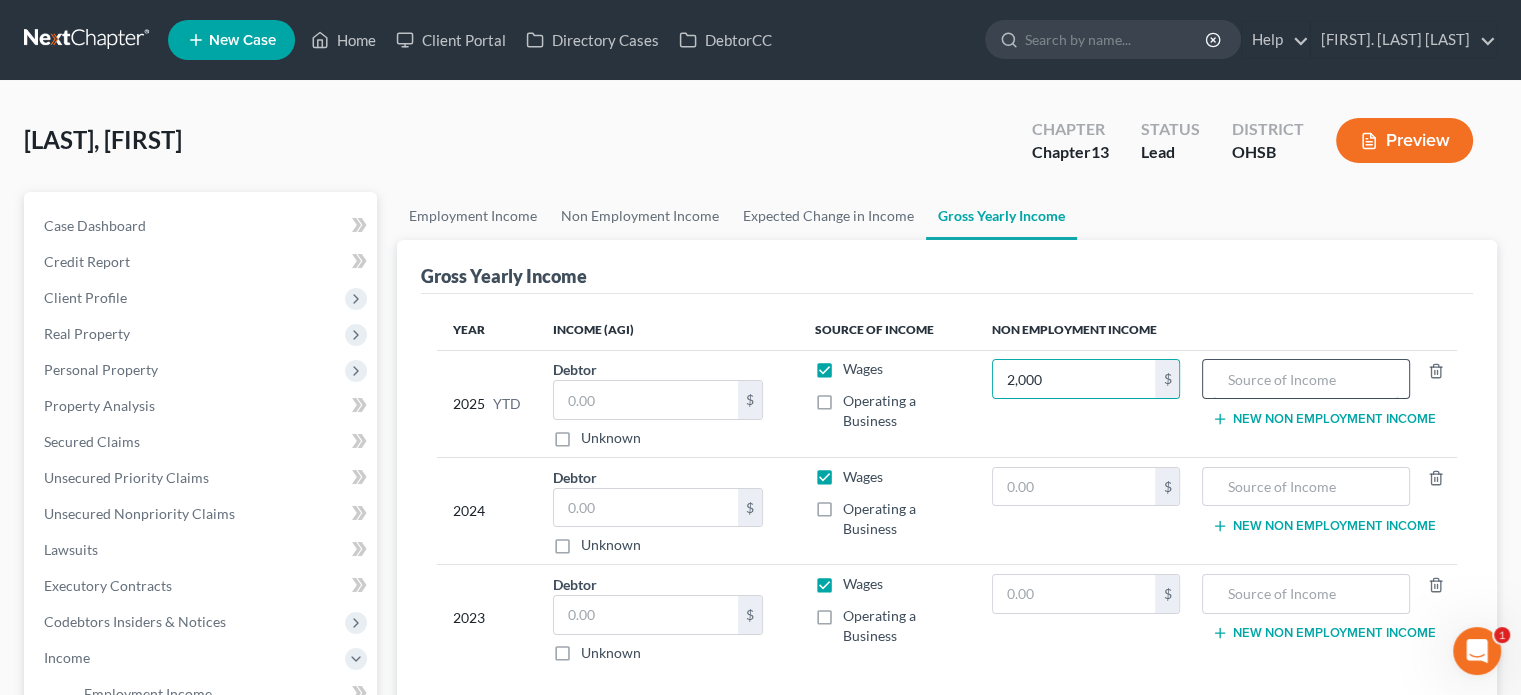 click at bounding box center (1305, 379) 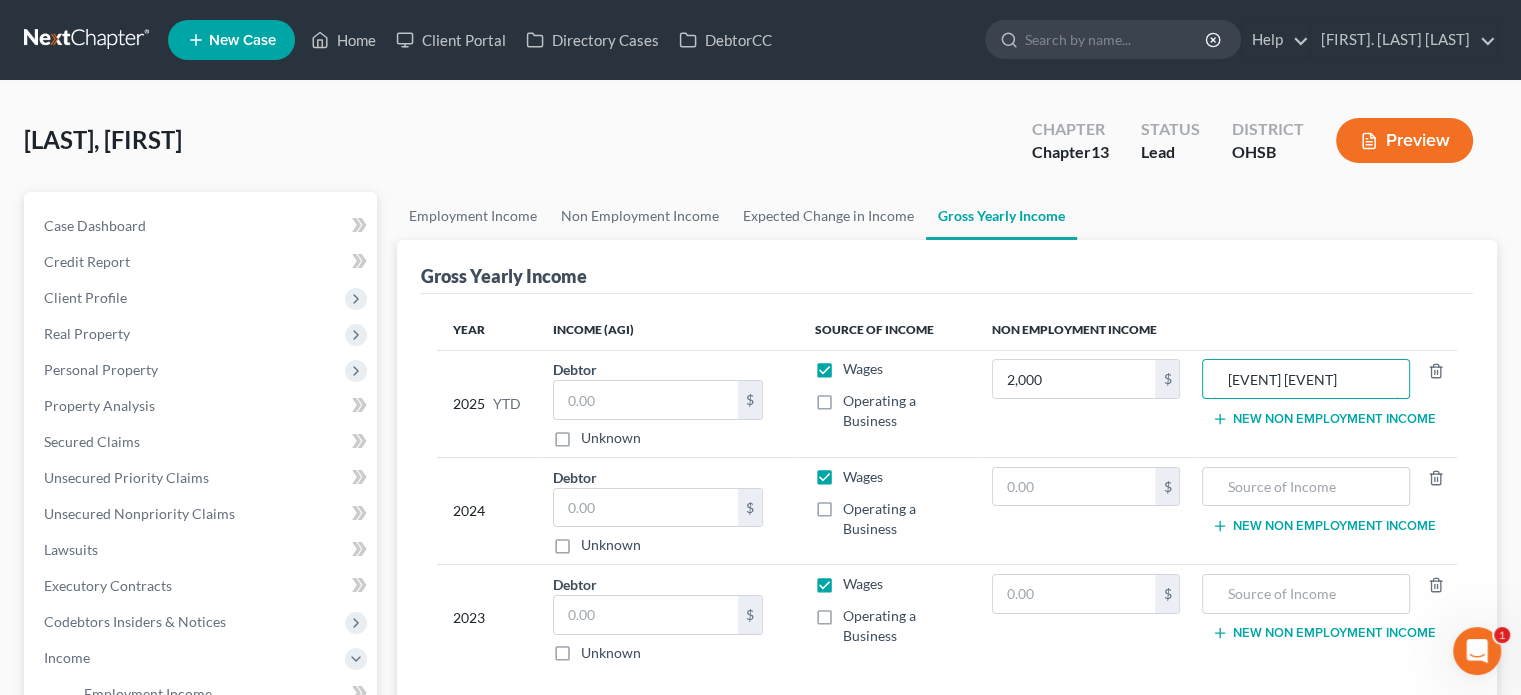 type on "Retirement withdrawal" 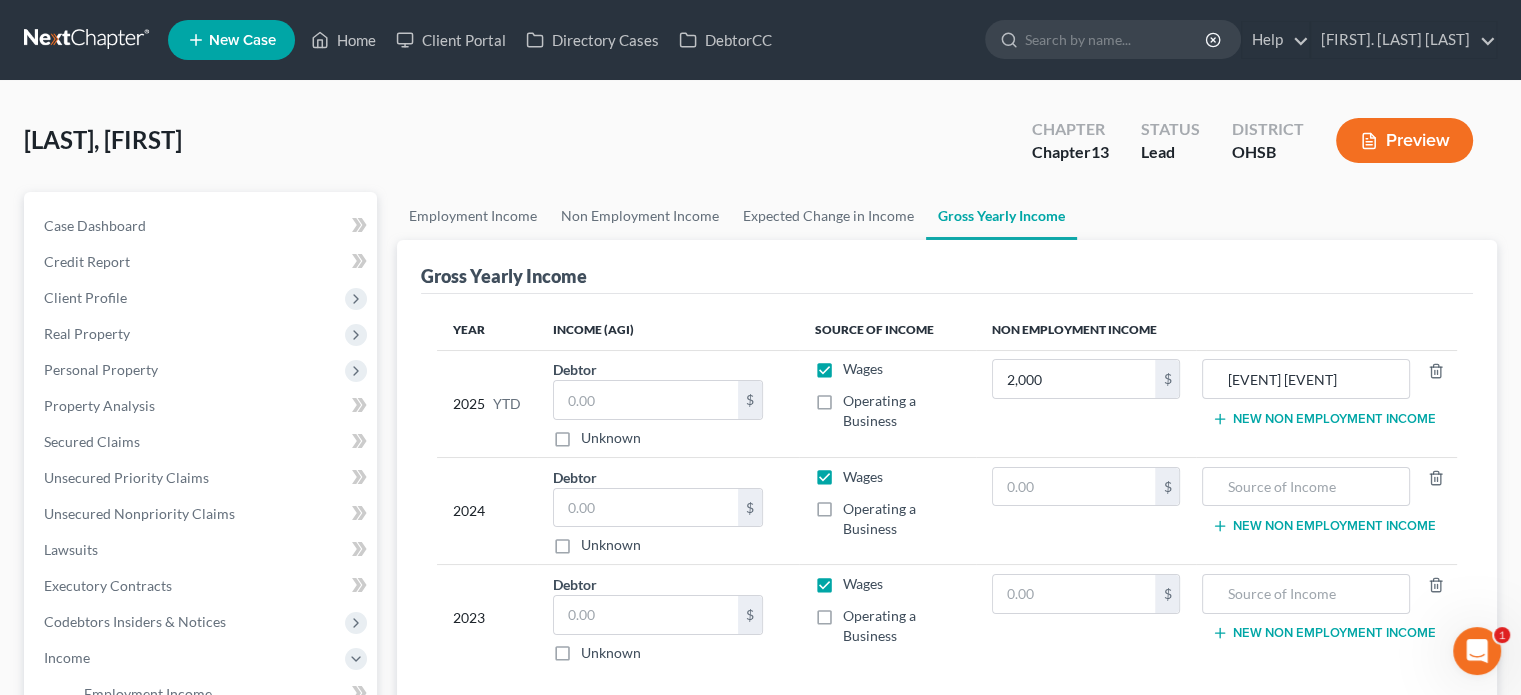 click on "New Non Employment Income" at bounding box center (1323, 526) 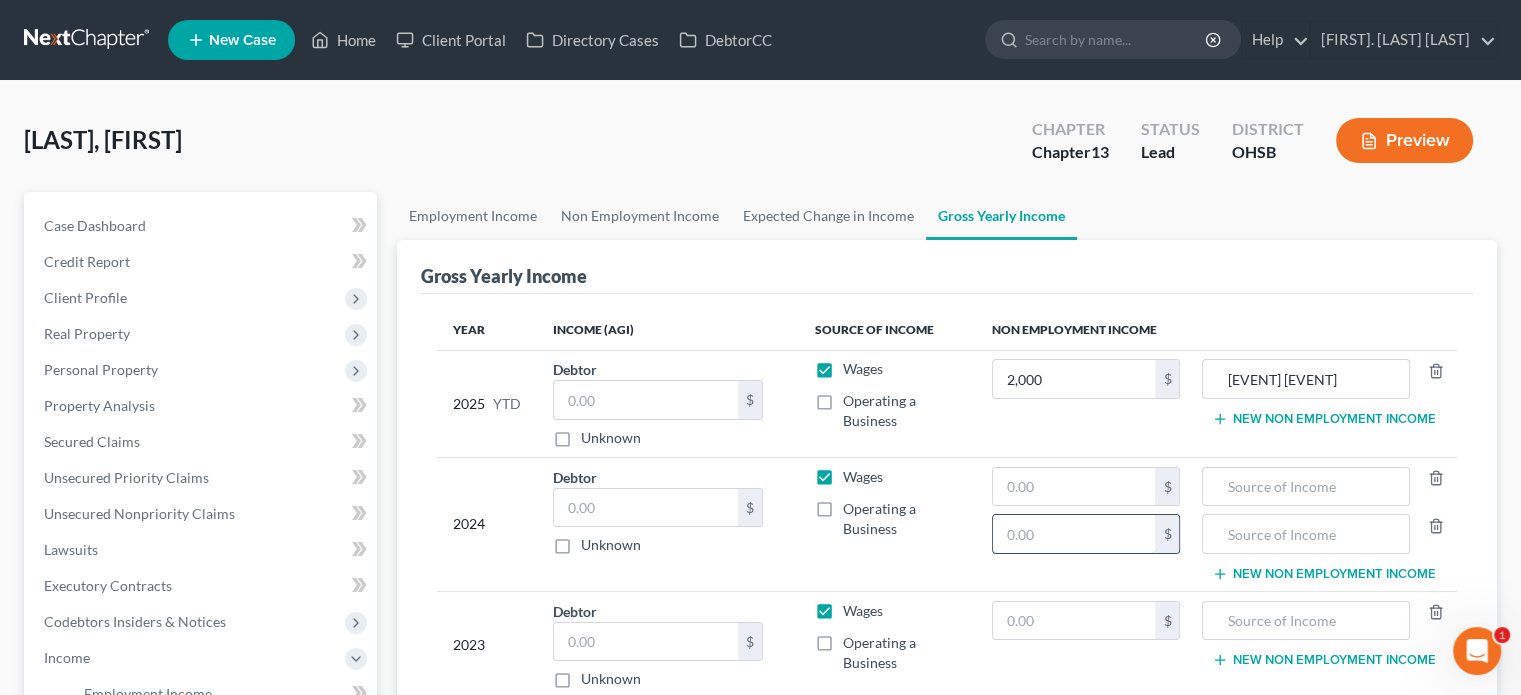 click at bounding box center (1074, 534) 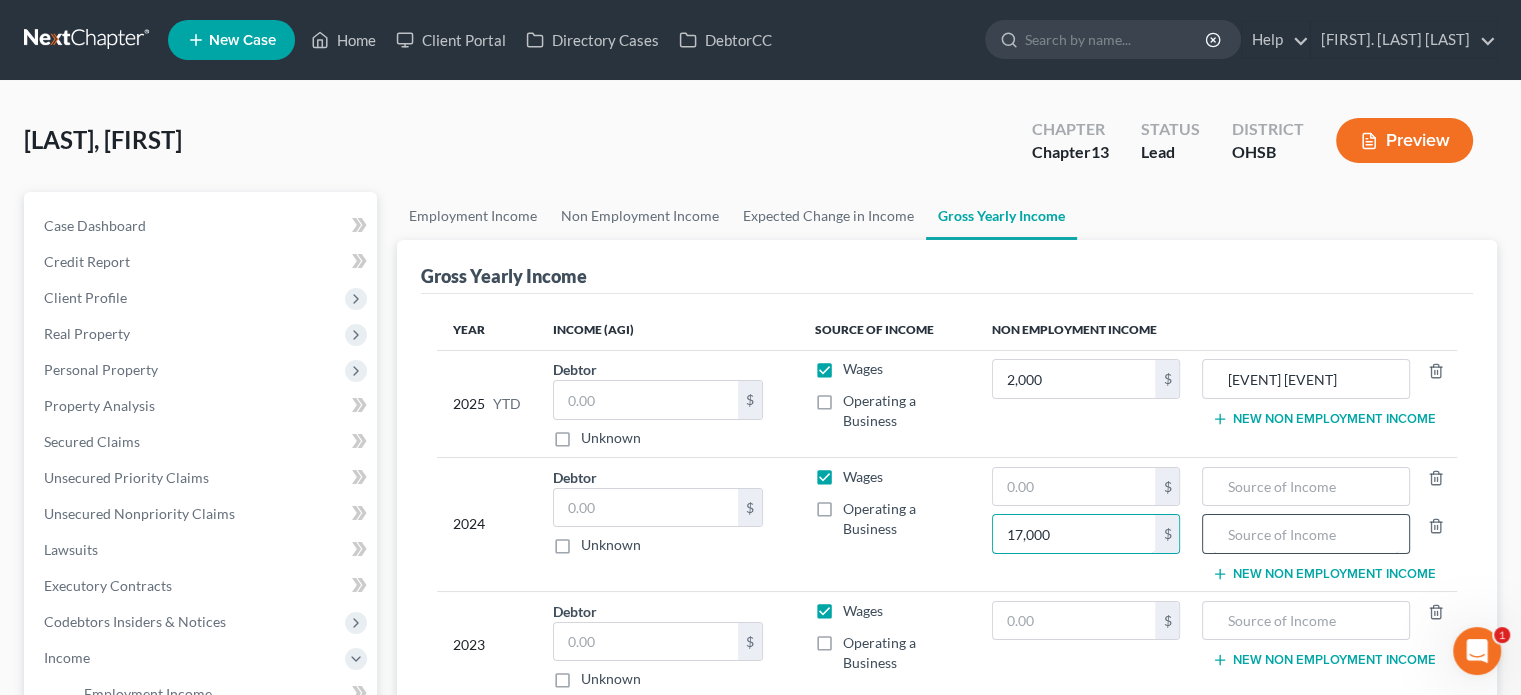 type on "17,000" 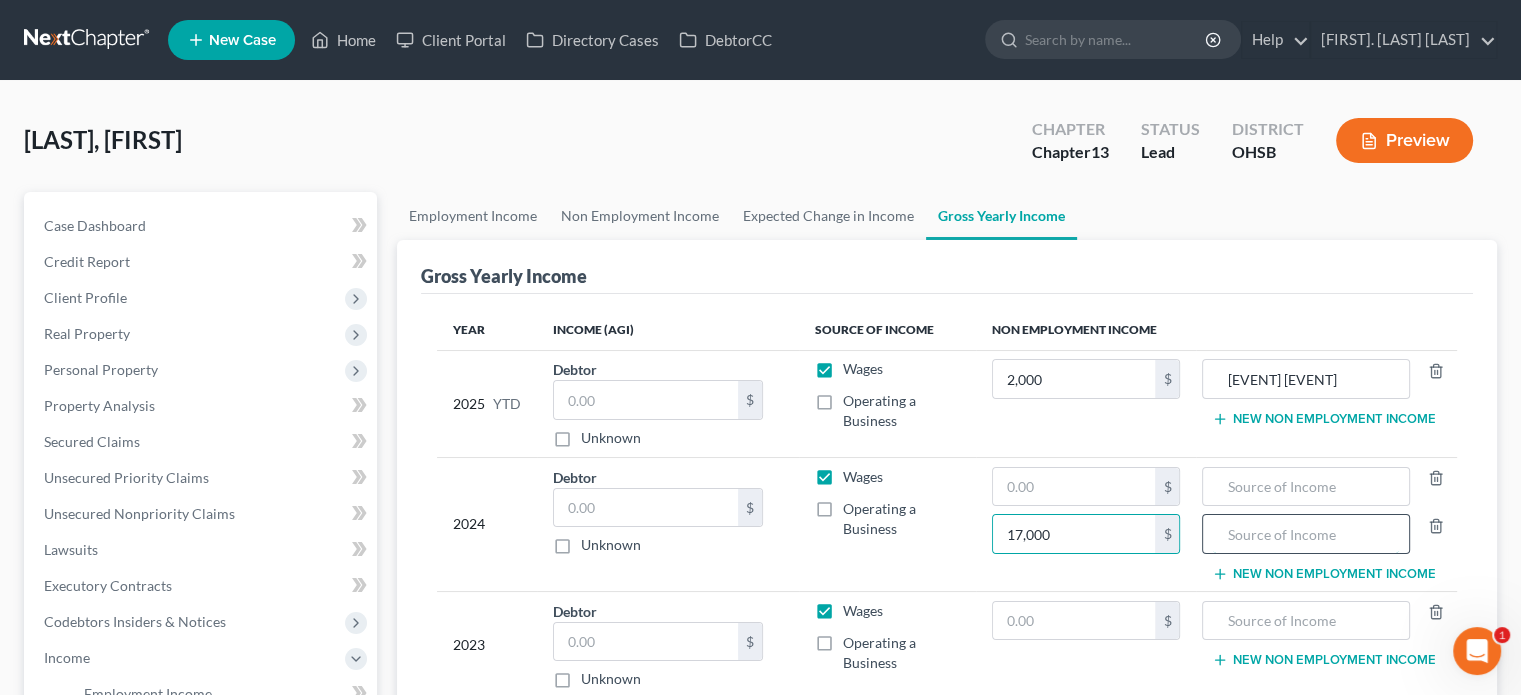 click at bounding box center [1305, 534] 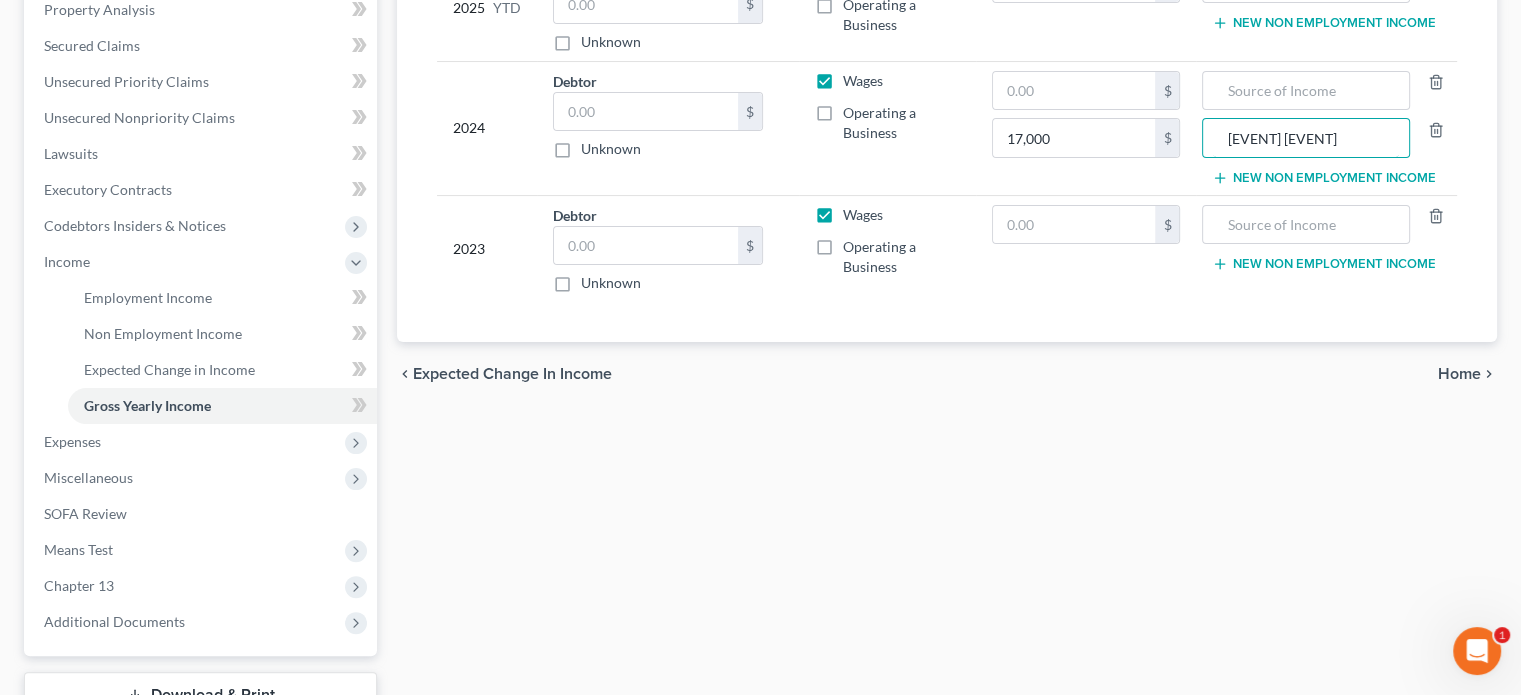 scroll, scrollTop: 400, scrollLeft: 0, axis: vertical 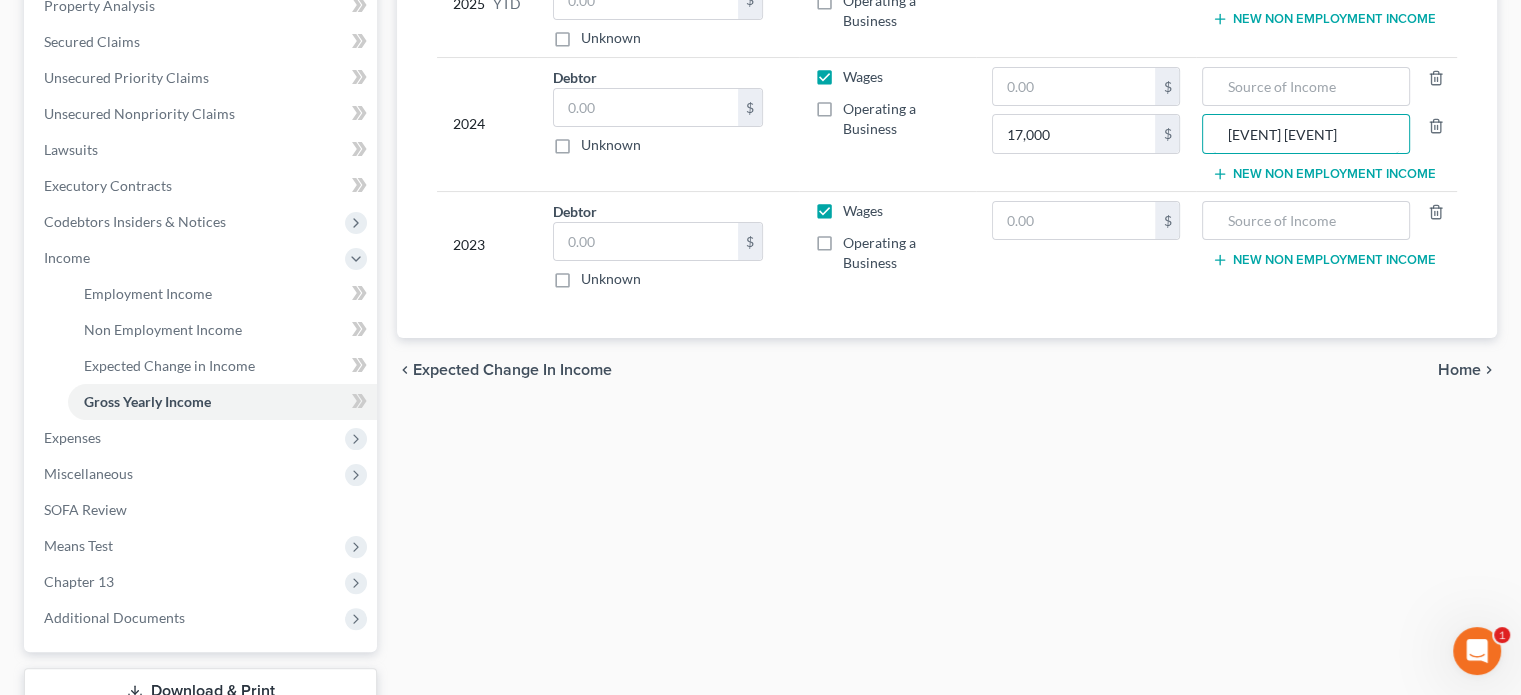 type on "Retirement withdrawal" 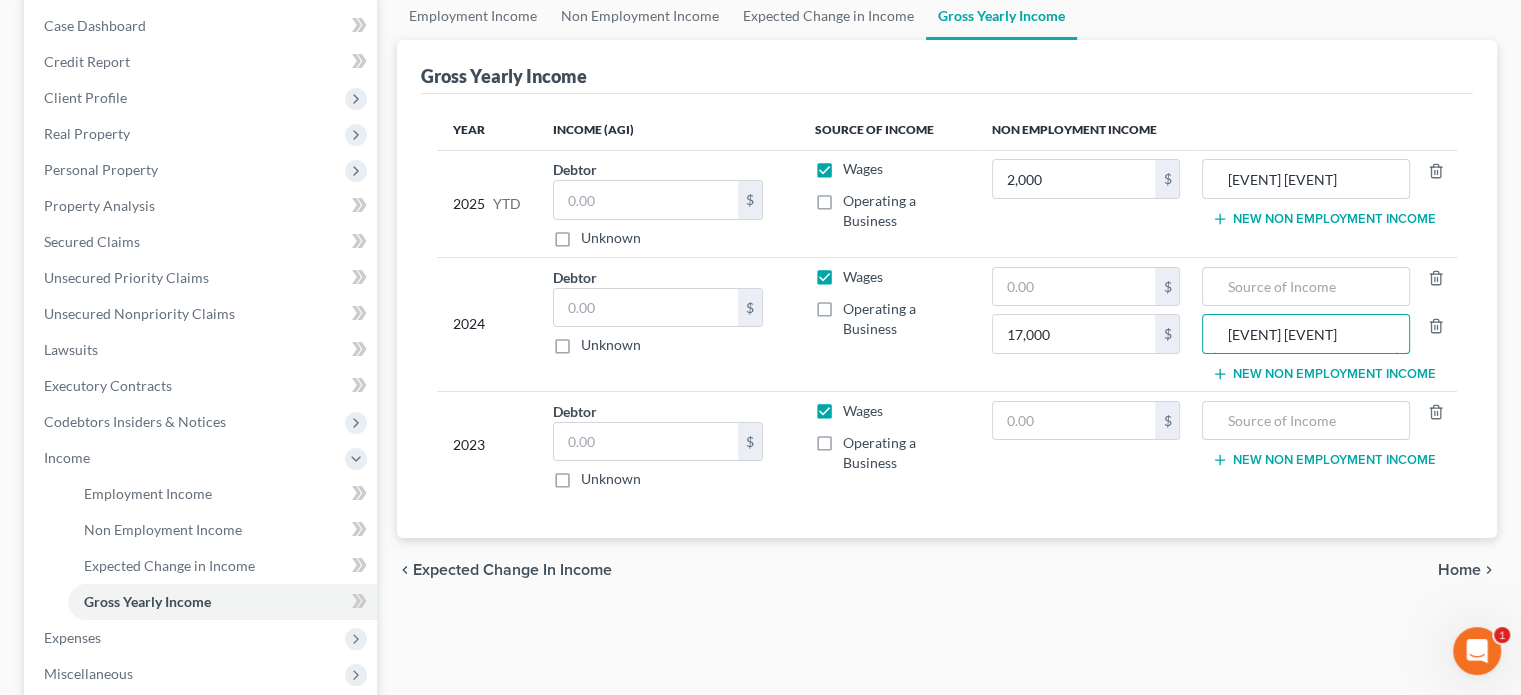 scroll, scrollTop: 0, scrollLeft: 0, axis: both 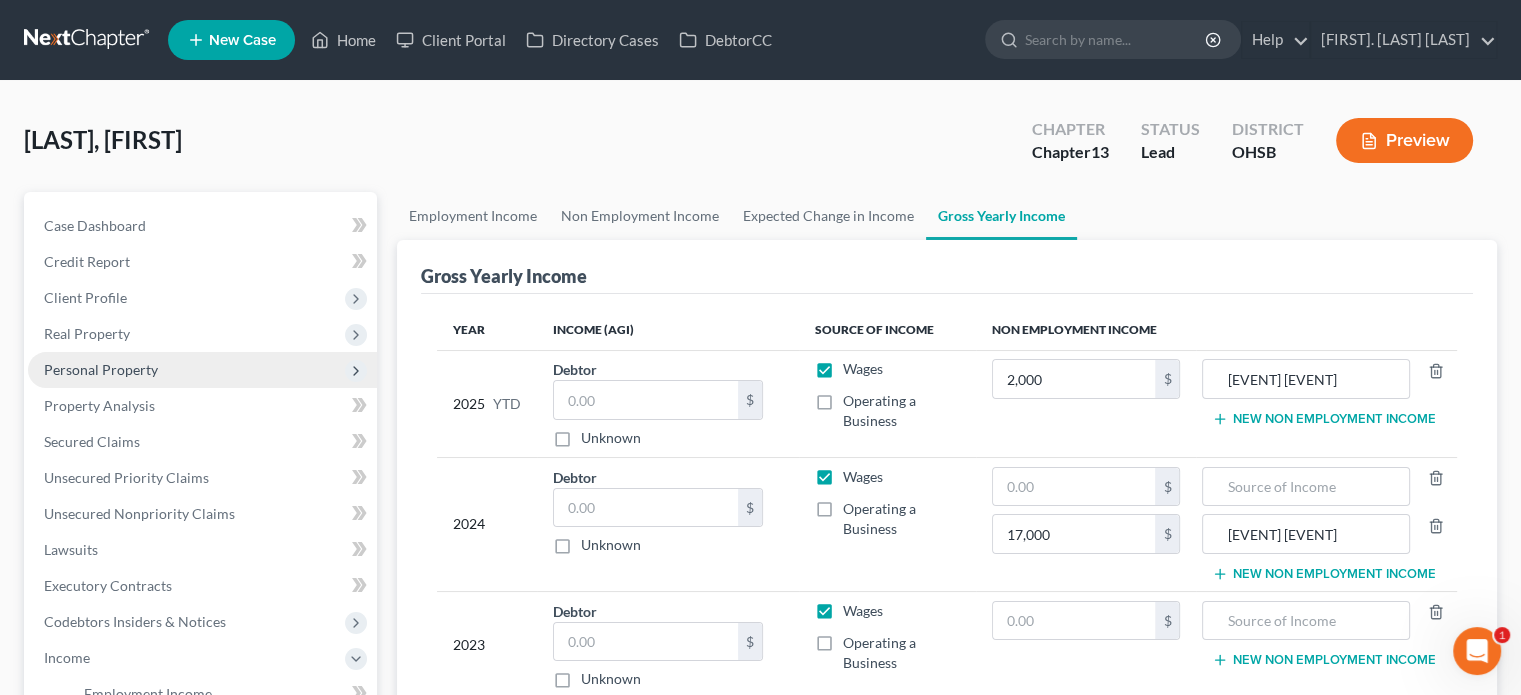 click on "Personal Property" at bounding box center (101, 369) 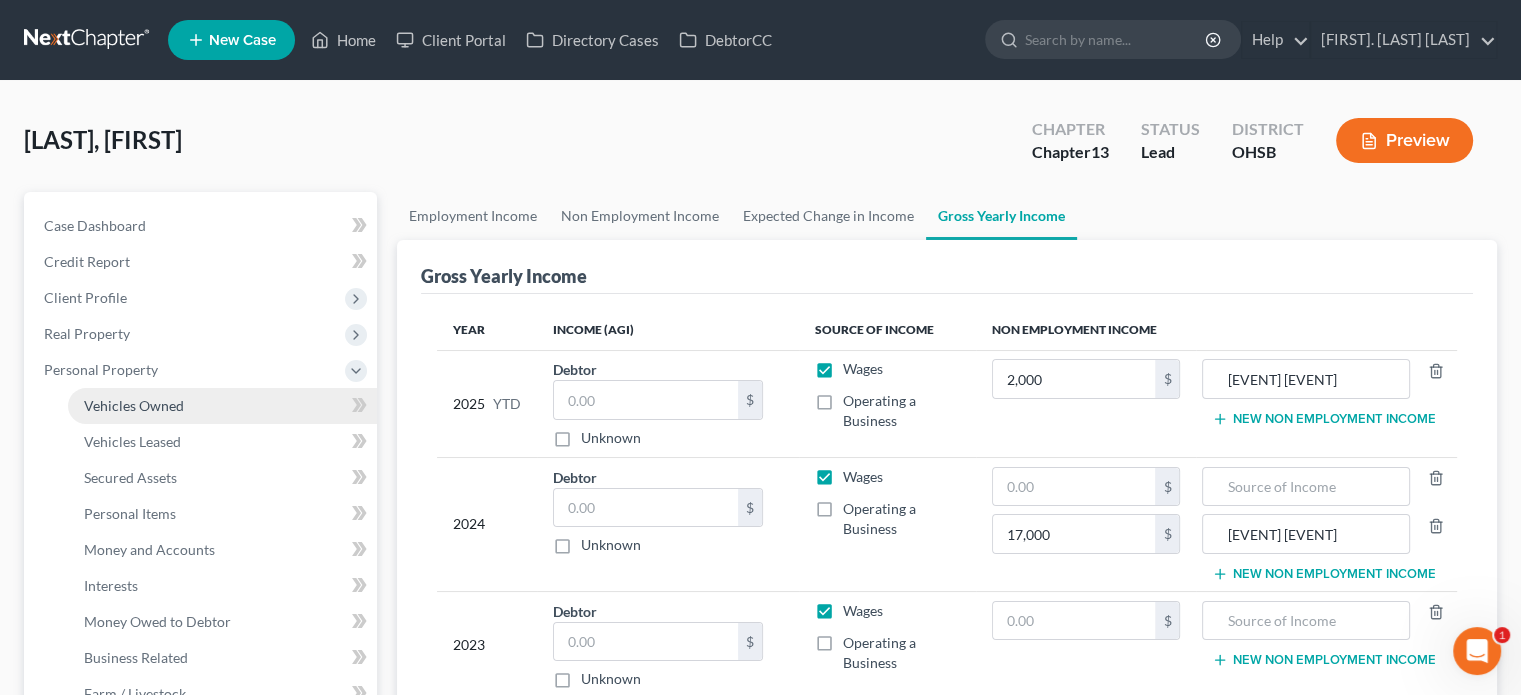click on "Vehicles Owned" at bounding box center [134, 405] 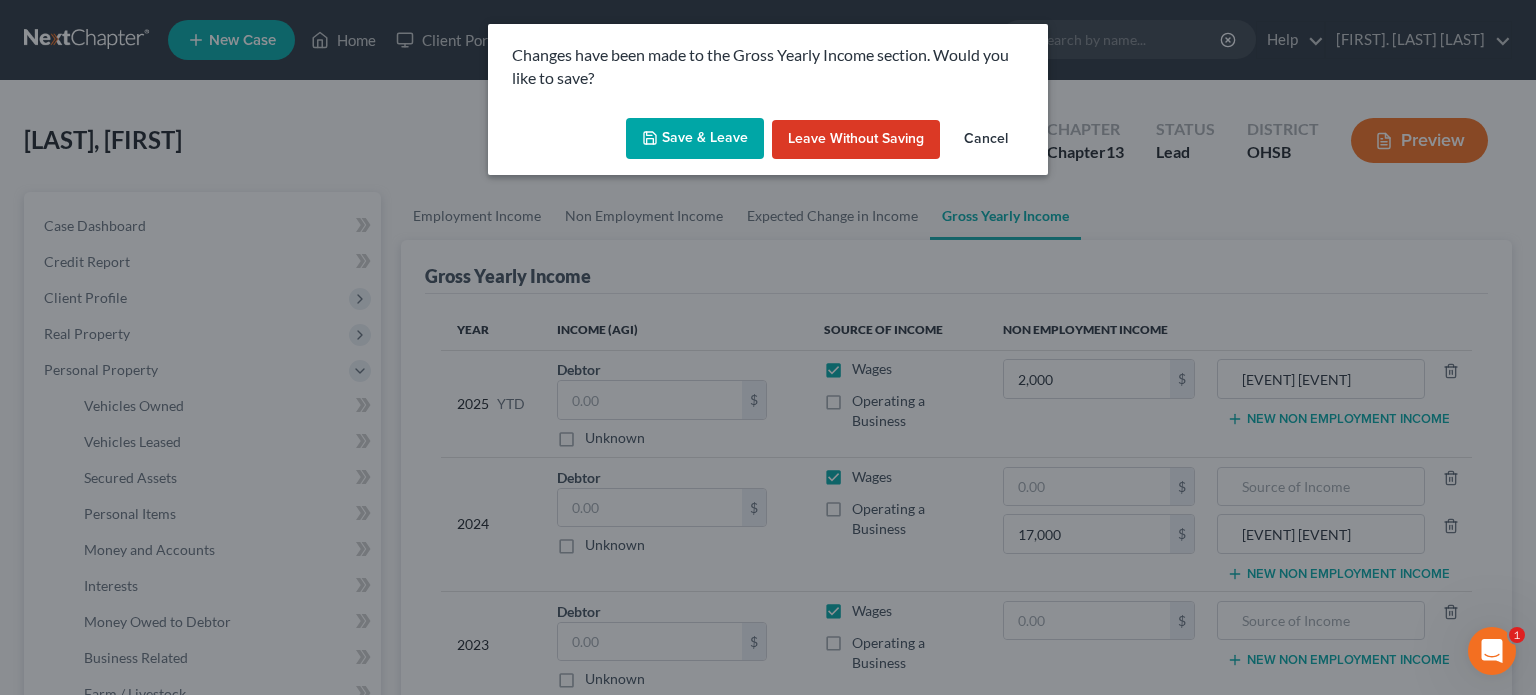 click on "Save & Leave" at bounding box center (695, 139) 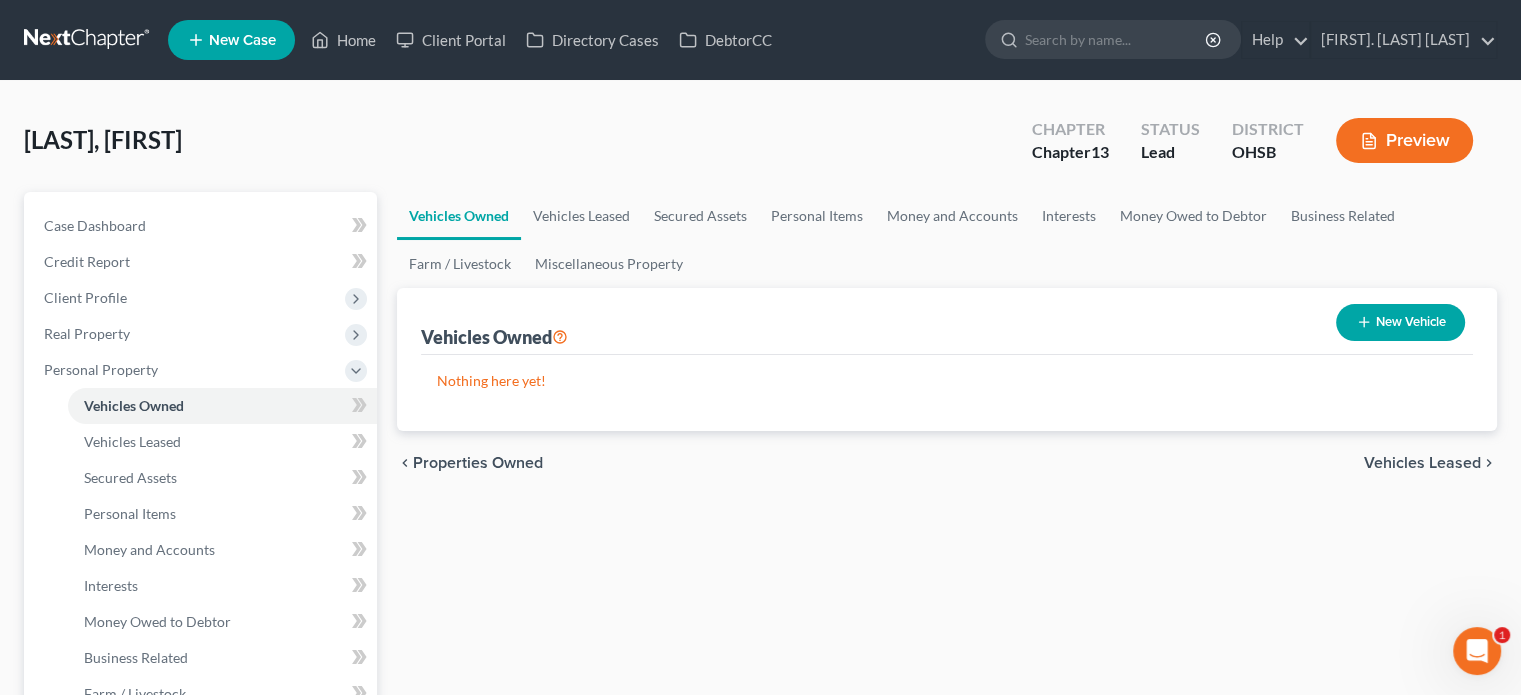click on "New Vehicle" at bounding box center (1400, 322) 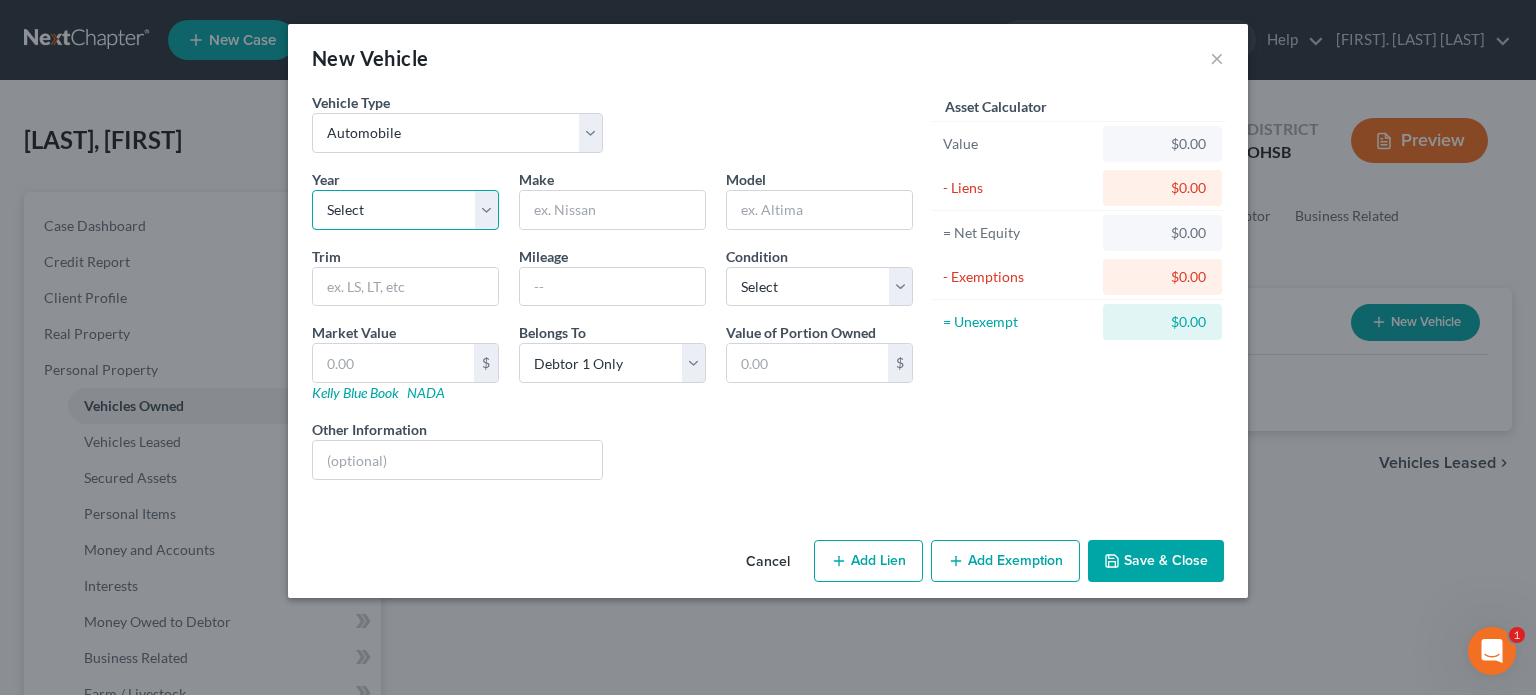 click on "Select 2026 2025 2024 2023 2022 2021 2020 2019 2018 2017 2016 2015 2014 2013 2012 2011 2010 2009 2008 2007 2006 2005 2004 2003 2002 2001 2000 1999 1998 1997 1996 1995 1994 1993 1992 1991 1990 1989 1988 1987 1986 1985 1984 1983 1982 1981 1980 1979 1978 1977 1976 1975 1974 1973 1972 1971 1970 1969 1968 1967 1966 1965 1964 1963 1962 1961 1960 1959 1958 1957 1956 1955 1954 1953 1952 1951 1950 1949 1948 1947 1946 1945 1944 1943 1942 1941 1940 1939 1938 1937 1936 1935 1934 1933 1932 1931 1930 1929 1928 1927 1926 1925 1924 1923 1922 1921 1920 1919 1918 1917 1916 1915 1914 1913 1912 1911 1910 1909 1908 1907 1906 1905 1904 1903 1902 1901" at bounding box center (405, 210) 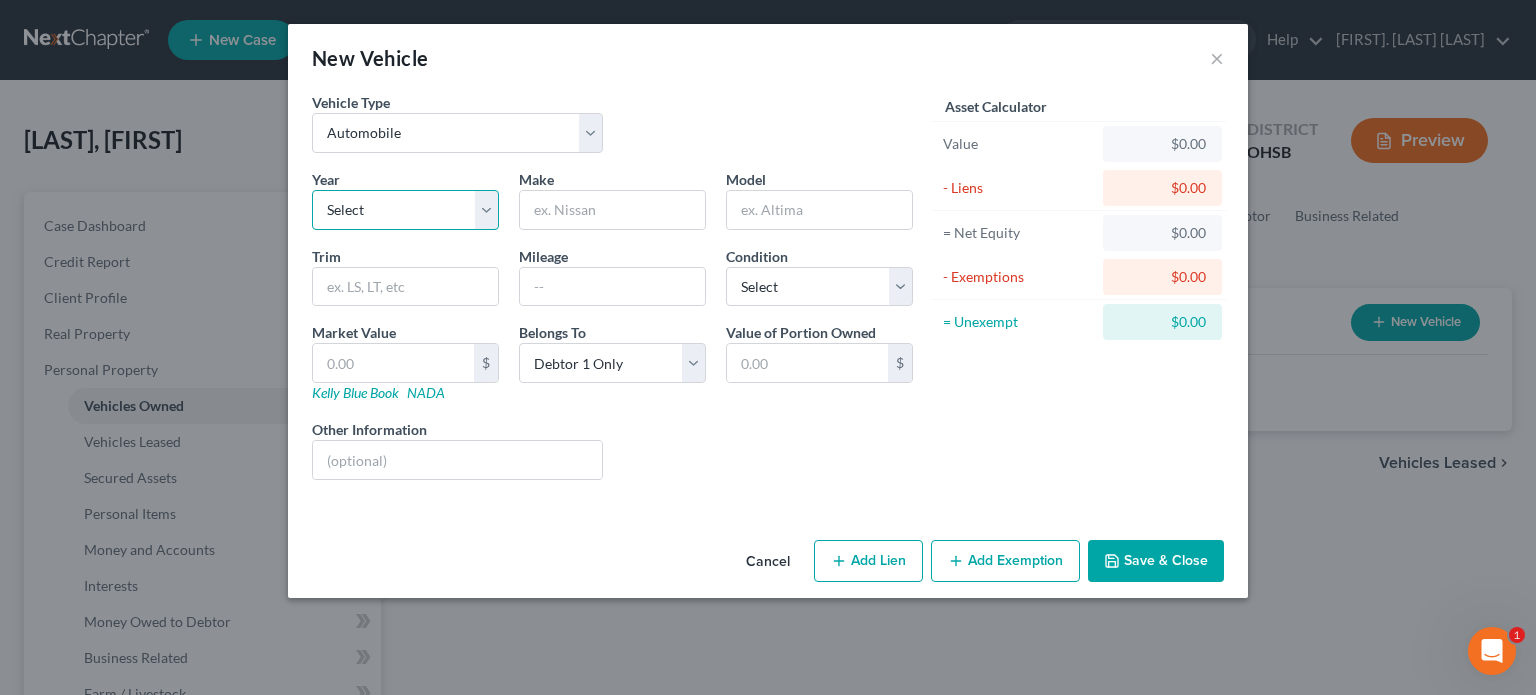 click on "Select 2026 2025 2024 2023 2022 2021 2020 2019 2018 2017 2016 2015 2014 2013 2012 2011 2010 2009 2008 2007 2006 2005 2004 2003 2002 2001 2000 1999 1998 1997 1996 1995 1994 1993 1992 1991 1990 1989 1988 1987 1986 1985 1984 1983 1982 1981 1980 1979 1978 1977 1976 1975 1974 1973 1972 1971 1970 1969 1968 1967 1966 1965 1964 1963 1962 1961 1960 1959 1958 1957 1956 1955 1954 1953 1952 1951 1950 1949 1948 1947 1946 1945 1944 1943 1942 1941 1940 1939 1938 1937 1936 1935 1934 1933 1932 1931 1930 1929 1928 1927 1926 1925 1924 1923 1922 1921 1920 1919 1918 1917 1916 1915 1914 1913 1912 1911 1910 1909 1908 1907 1906 1905 1904 1903 1902 1901" at bounding box center (405, 210) 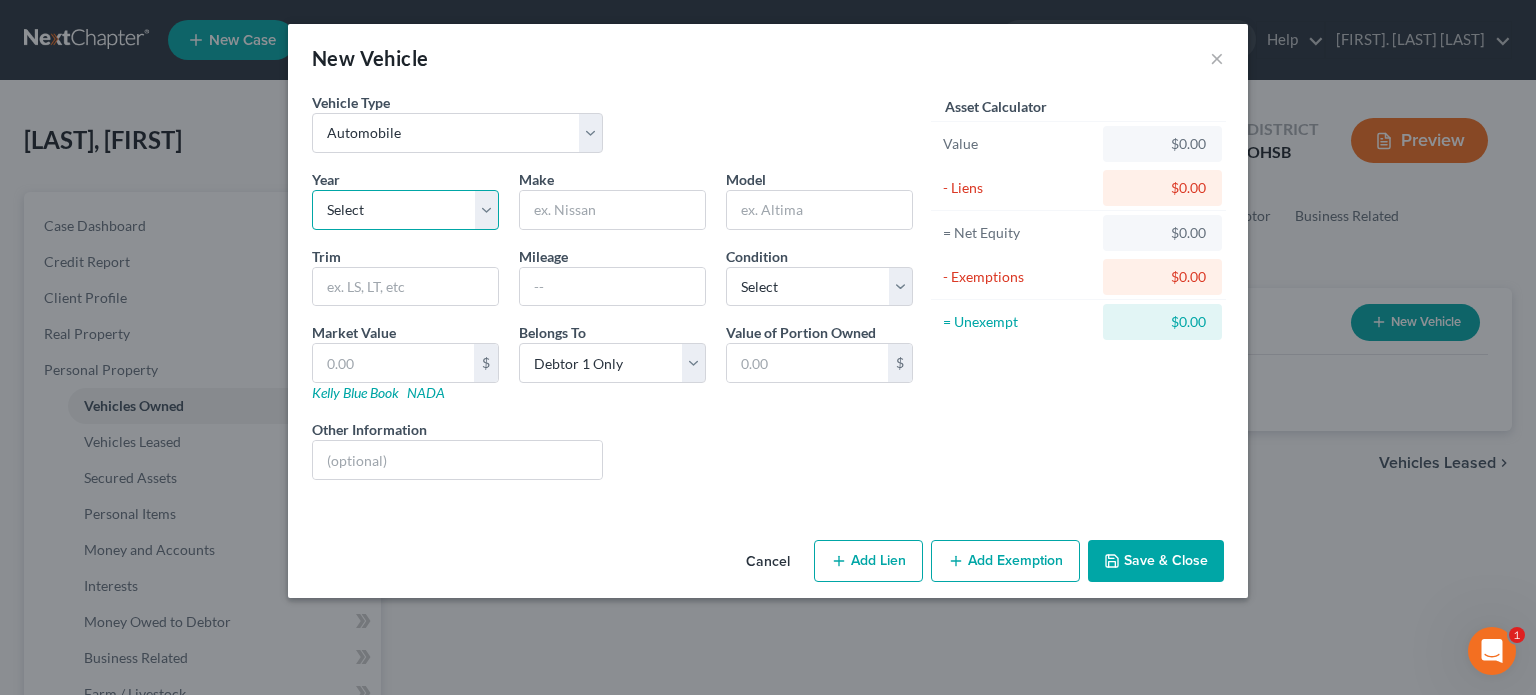 select on "17" 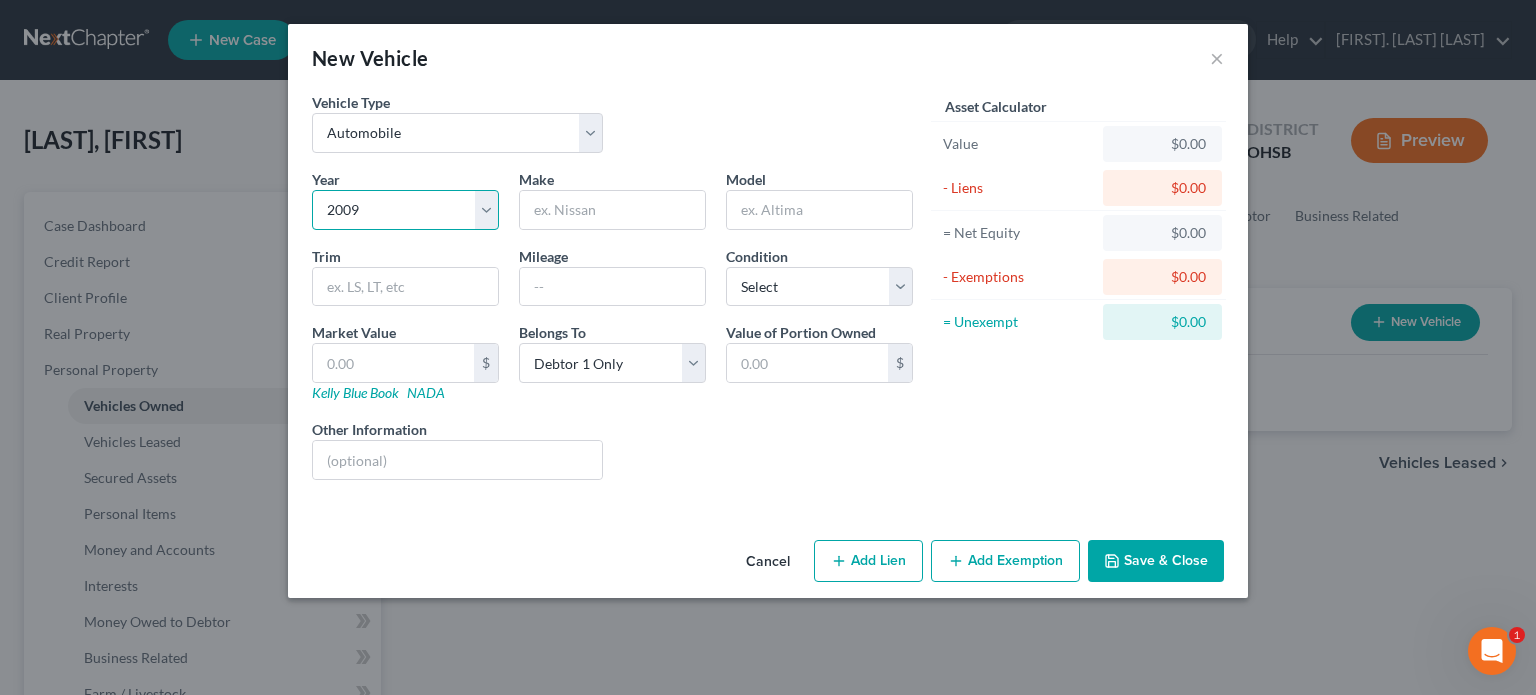 click on "Select 2026 2025 2024 2023 2022 2021 2020 2019 2018 2017 2016 2015 2014 2013 2012 2011 2010 2009 2008 2007 2006 2005 2004 2003 2002 2001 2000 1999 1998 1997 1996 1995 1994 1993 1992 1991 1990 1989 1988 1987 1986 1985 1984 1983 1982 1981 1980 1979 1978 1977 1976 1975 1974 1973 1972 1971 1970 1969 1968 1967 1966 1965 1964 1963 1962 1961 1960 1959 1958 1957 1956 1955 1954 1953 1952 1951 1950 1949 1948 1947 1946 1945 1944 1943 1942 1941 1940 1939 1938 1937 1936 1935 1934 1933 1932 1931 1930 1929 1928 1927 1926 1925 1924 1923 1922 1921 1920 1919 1918 1917 1916 1915 1914 1913 1912 1911 1910 1909 1908 1907 1906 1905 1904 1903 1902 1901" at bounding box center [405, 210] 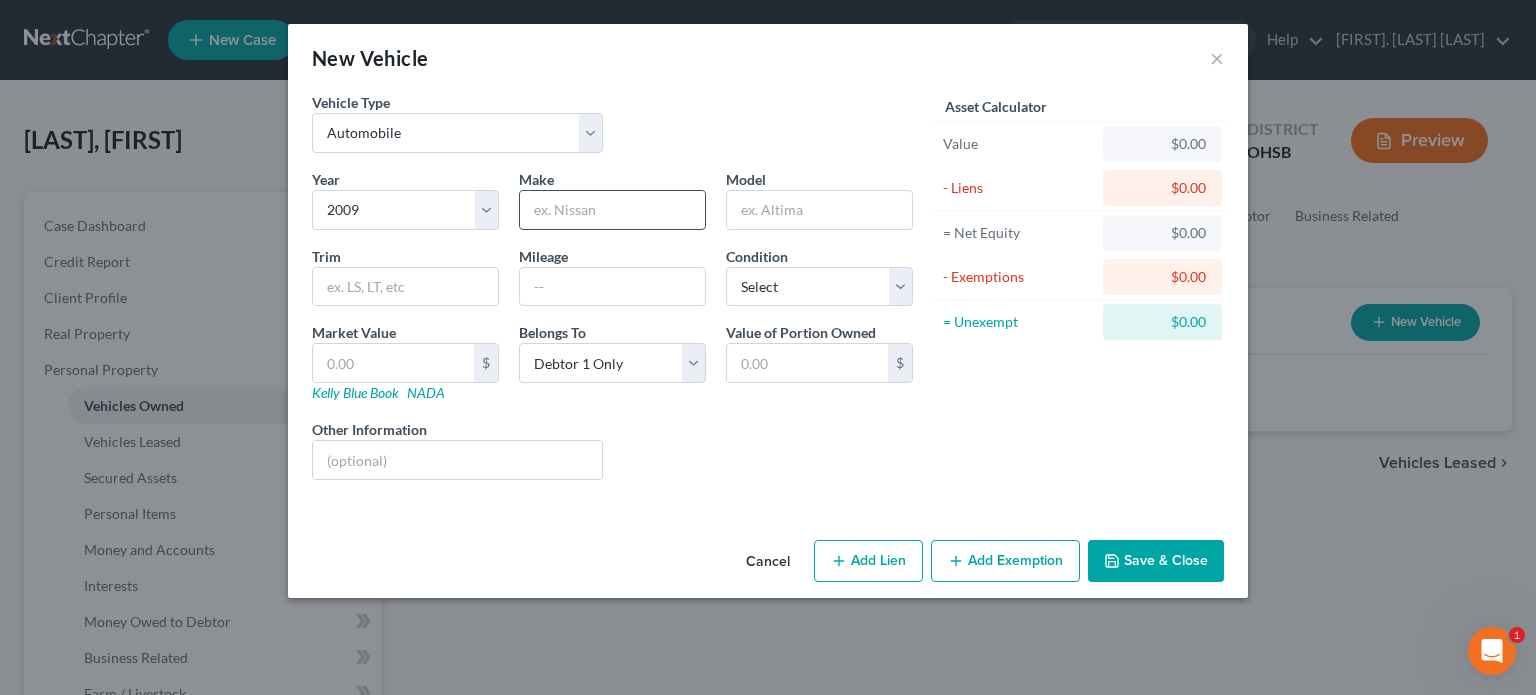 drag, startPoint x: 552, startPoint y: 199, endPoint x: 559, endPoint y: 191, distance: 10.630146 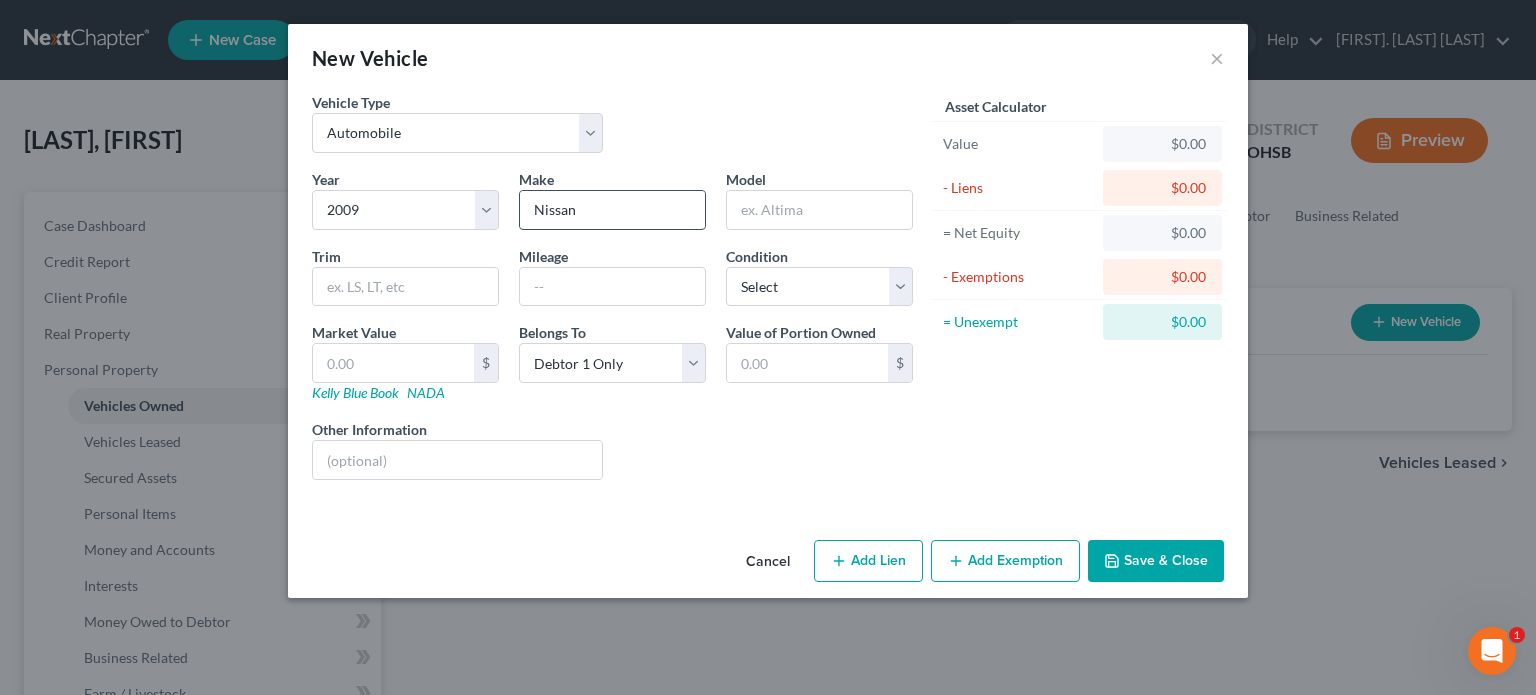type on "Nissan" 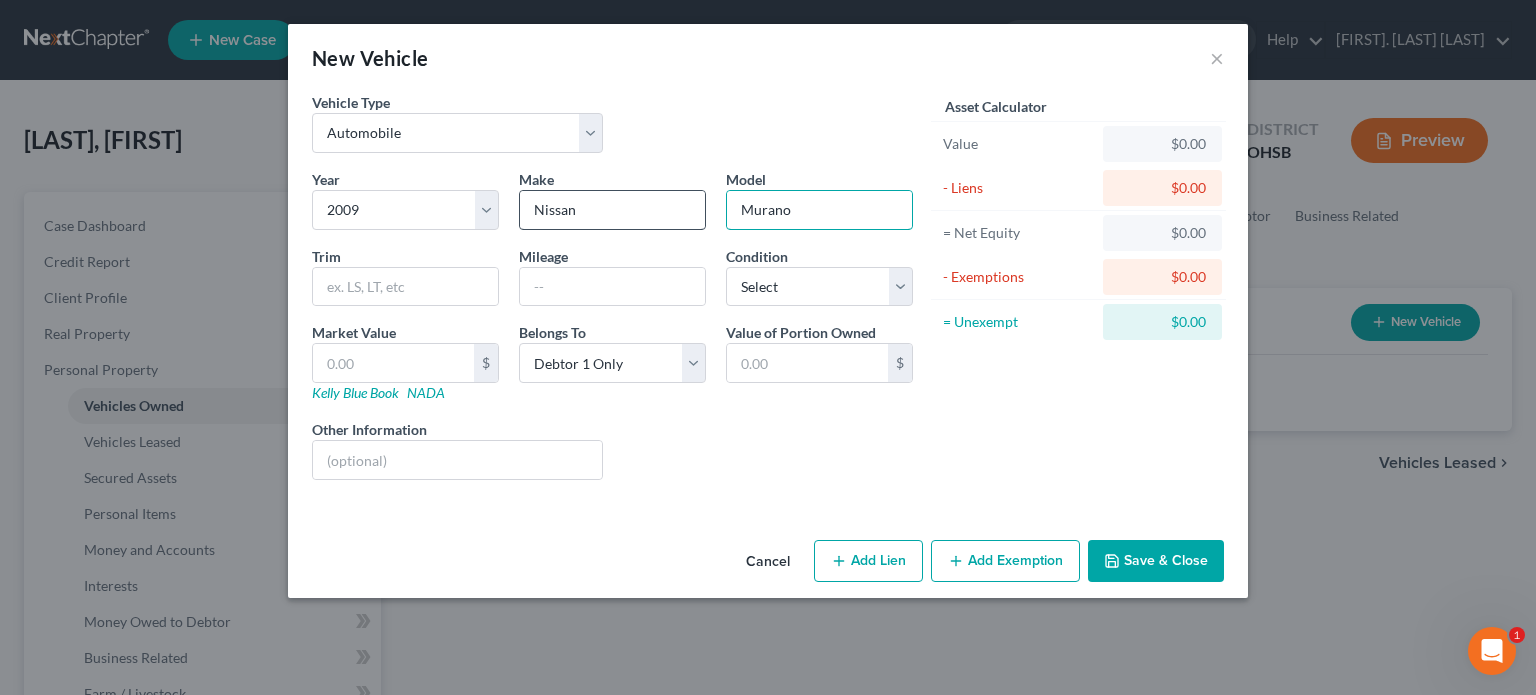 type on "Murano" 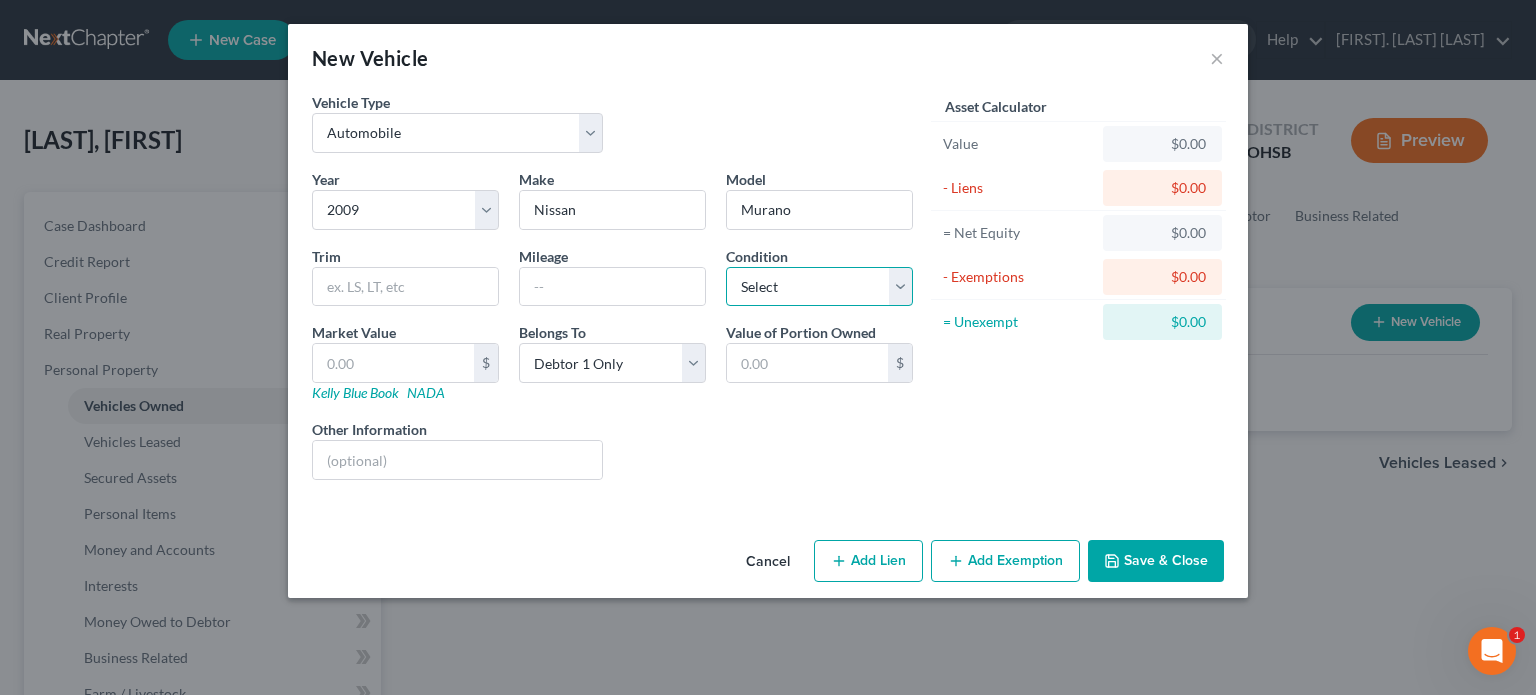 click on "Select Excellent Very Good Good Fair Poor" at bounding box center (819, 287) 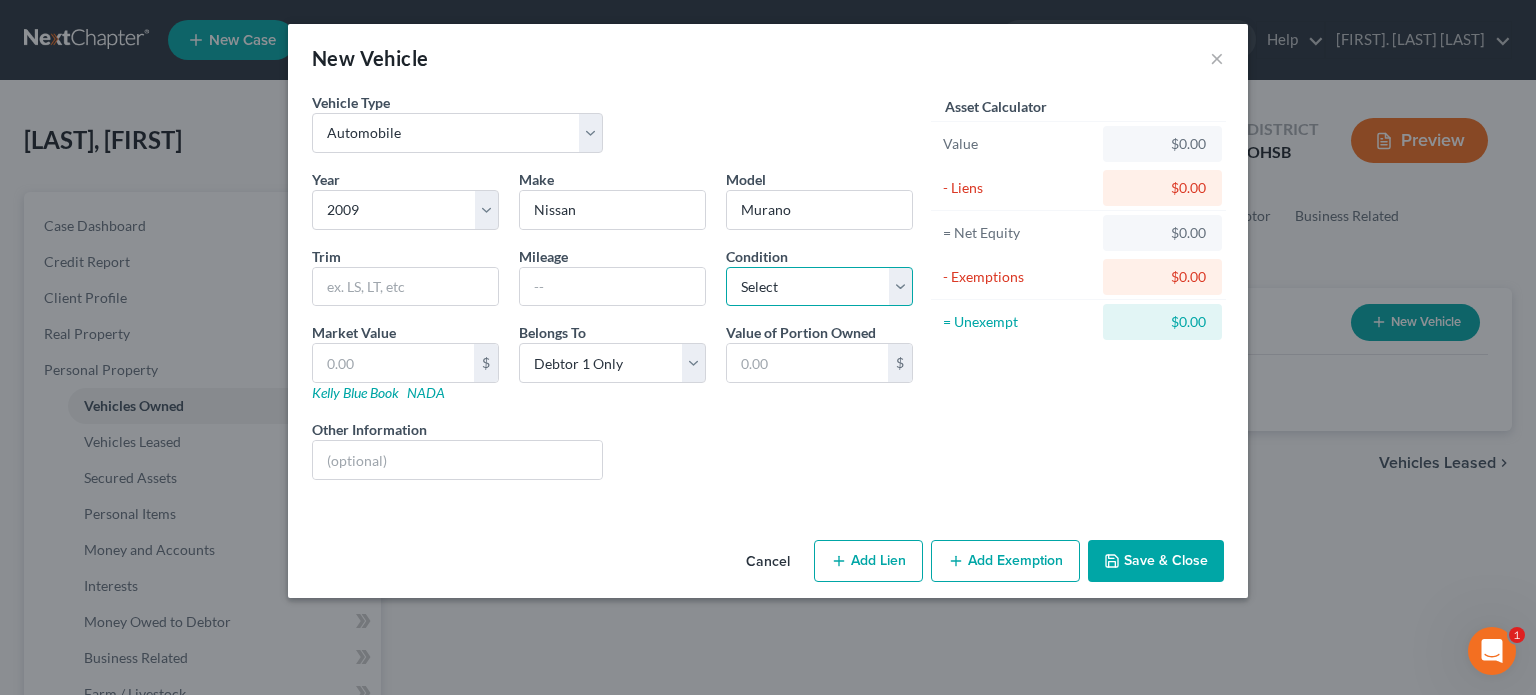 select on "2" 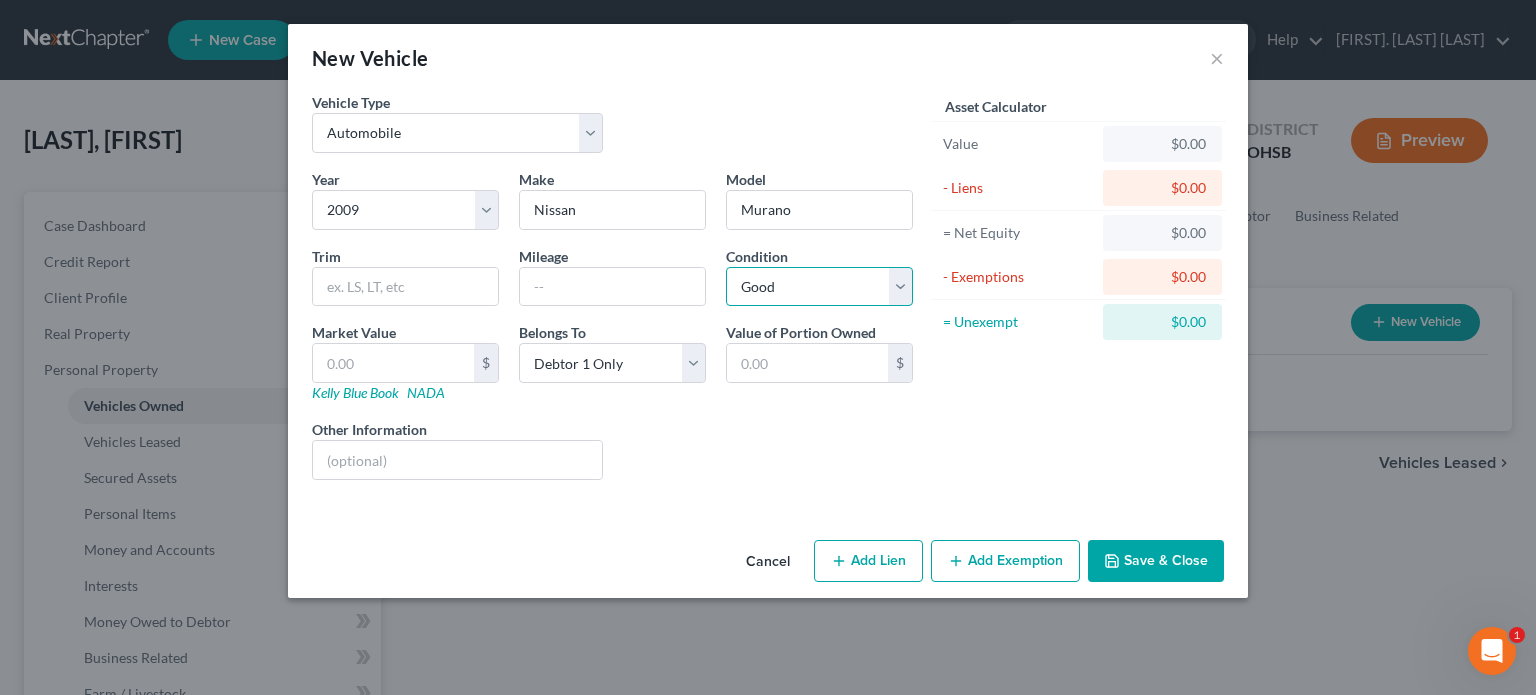 click on "Select Excellent Very Good Good Fair Poor" at bounding box center [819, 287] 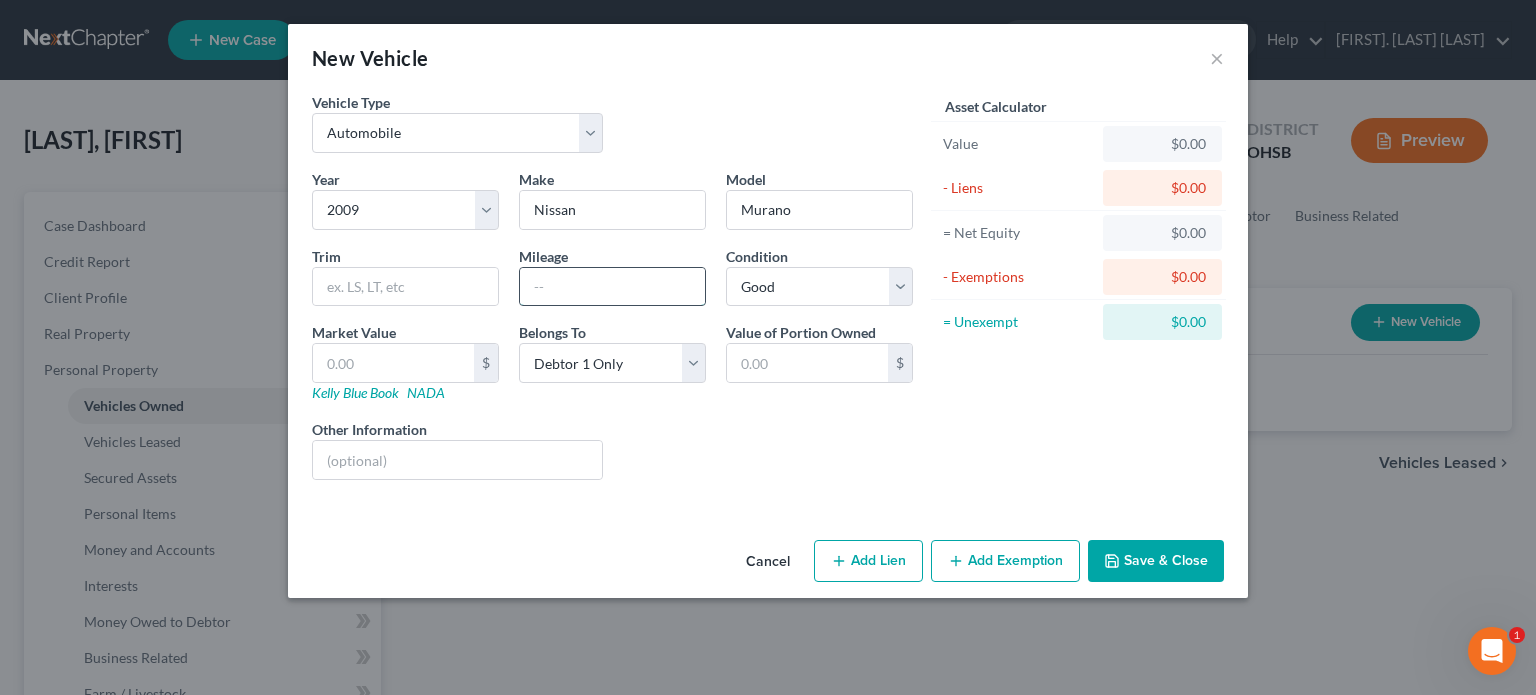 click at bounding box center (612, 287) 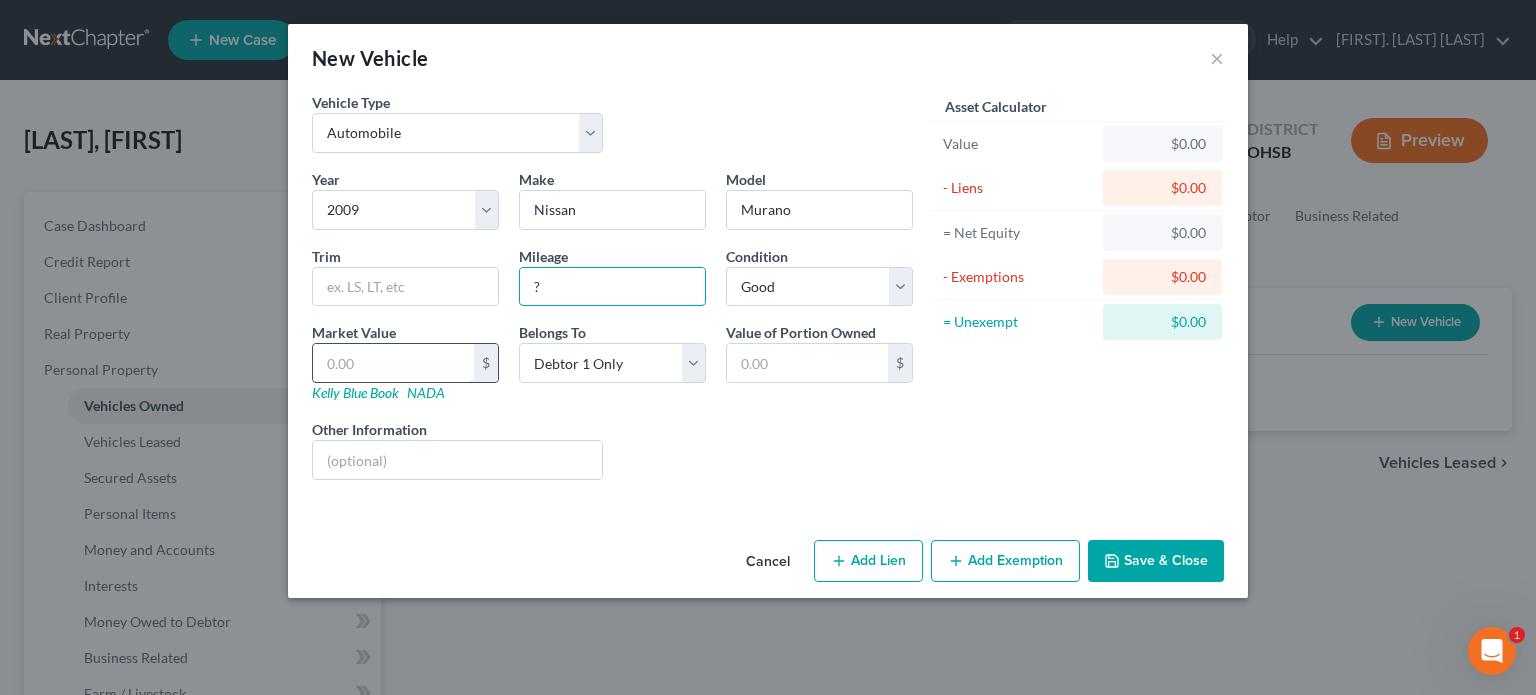 type on "?" 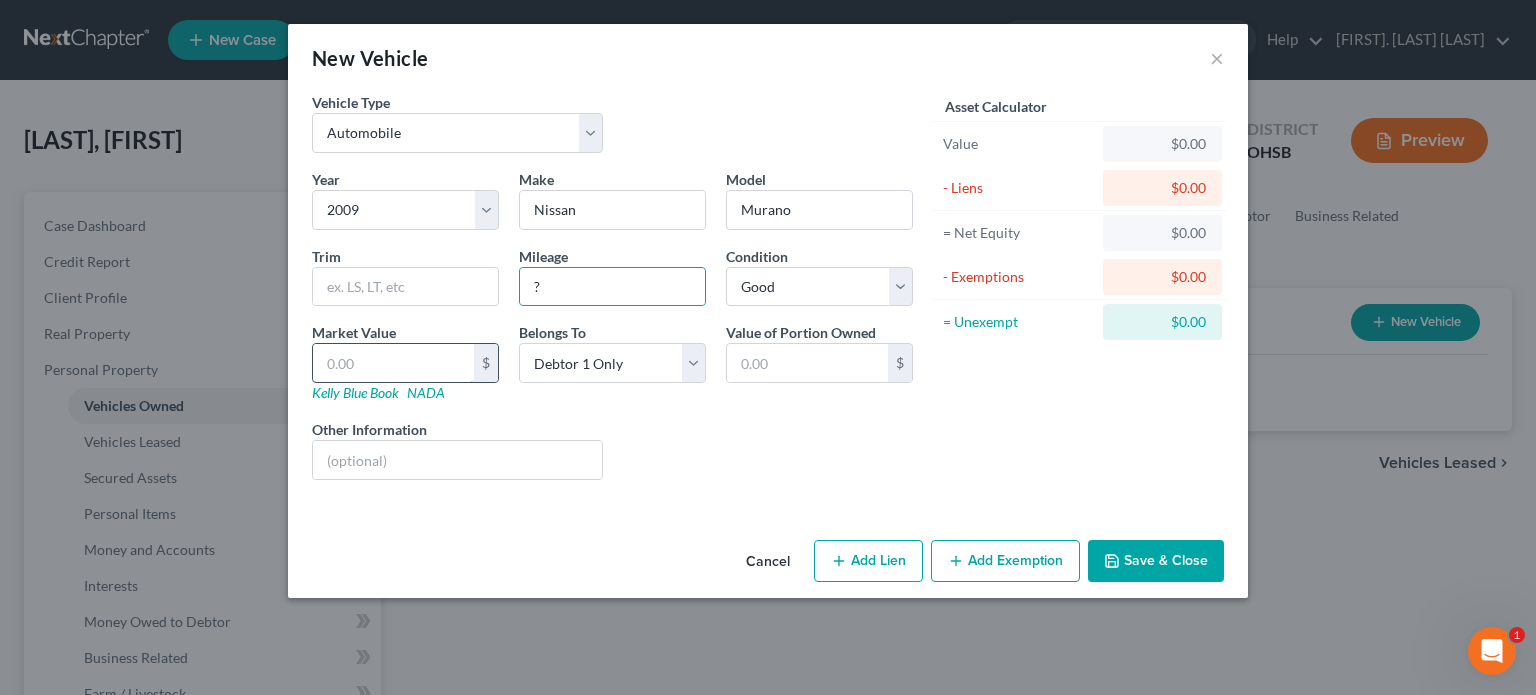 click at bounding box center [393, 363] 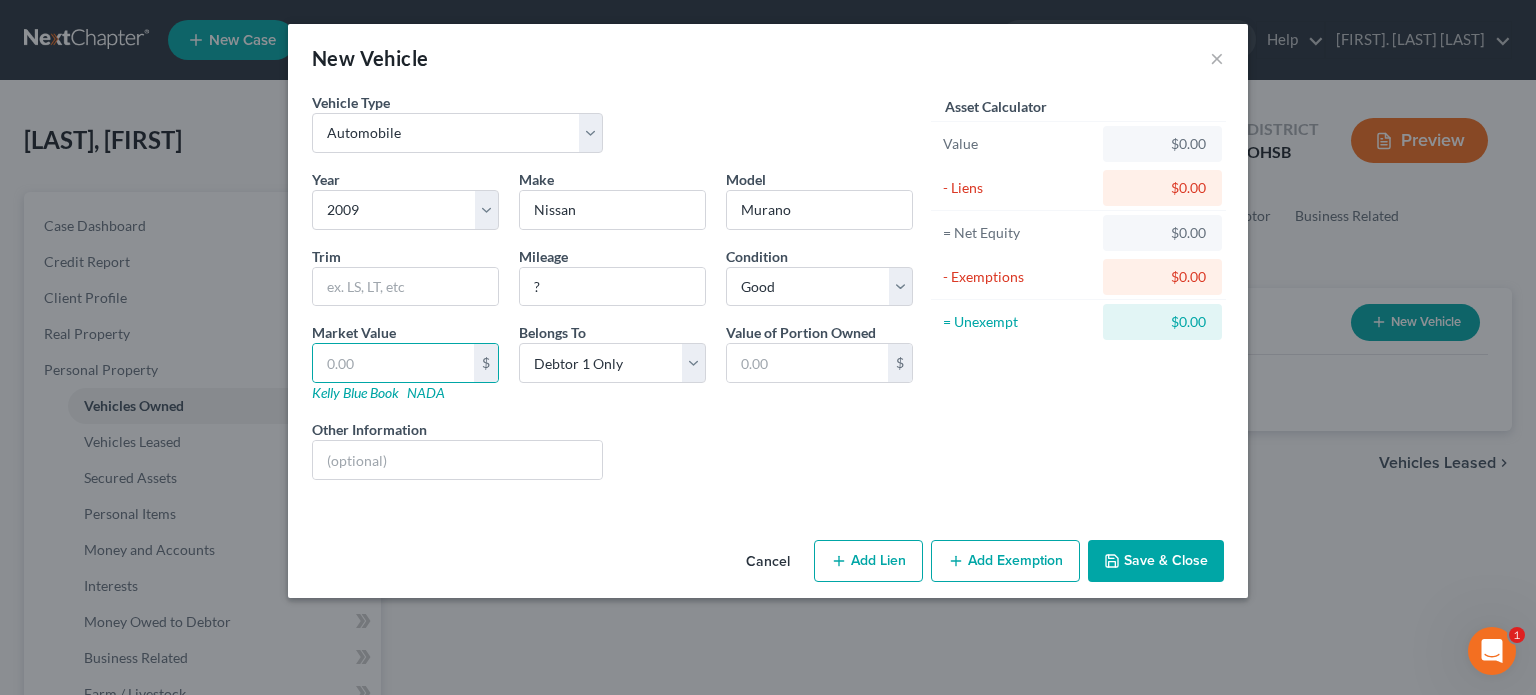 drag, startPoint x: 692, startPoint y: 447, endPoint x: 622, endPoint y: 417, distance: 76.15773 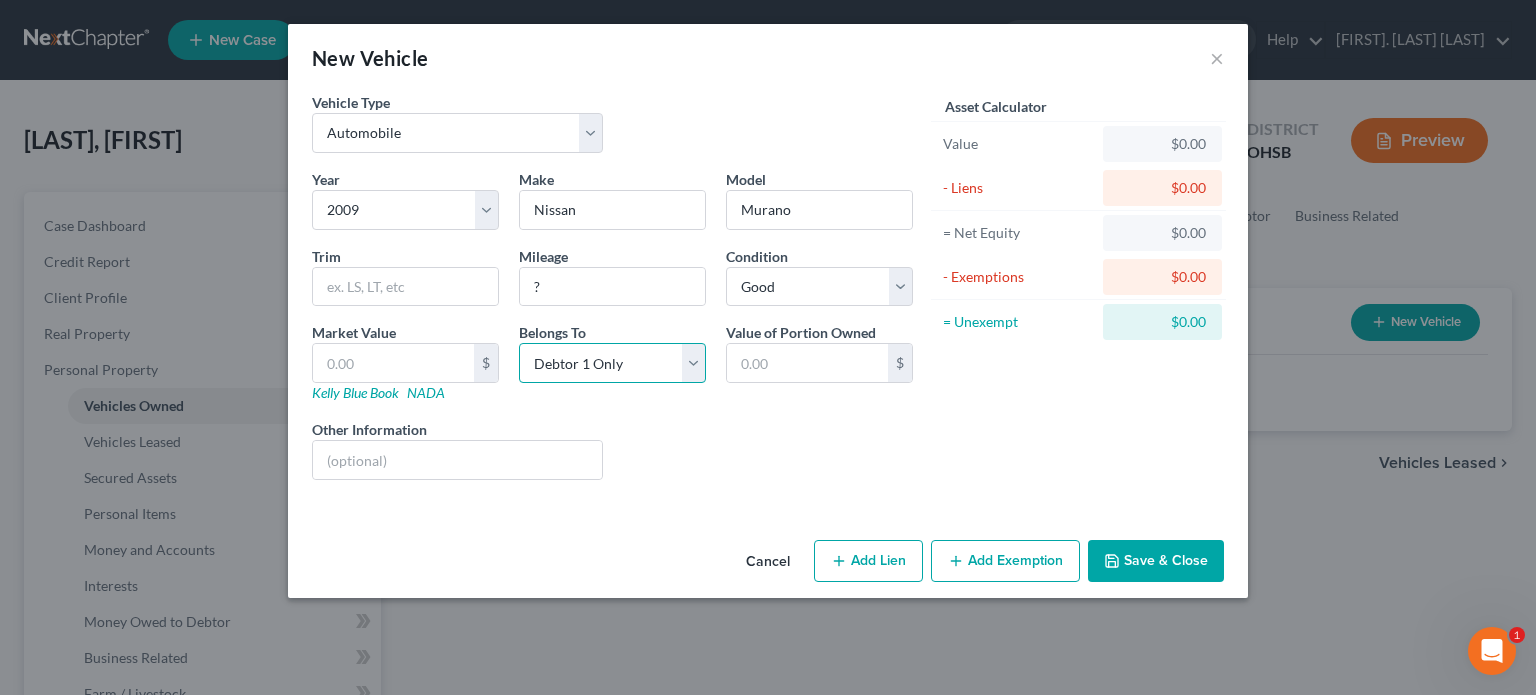 click on "Select Debtor 1 Only Debtor 2 Only Debtor 1 And Debtor 2 Only At Least One Of The Debtors And Another Community Property" at bounding box center [612, 363] 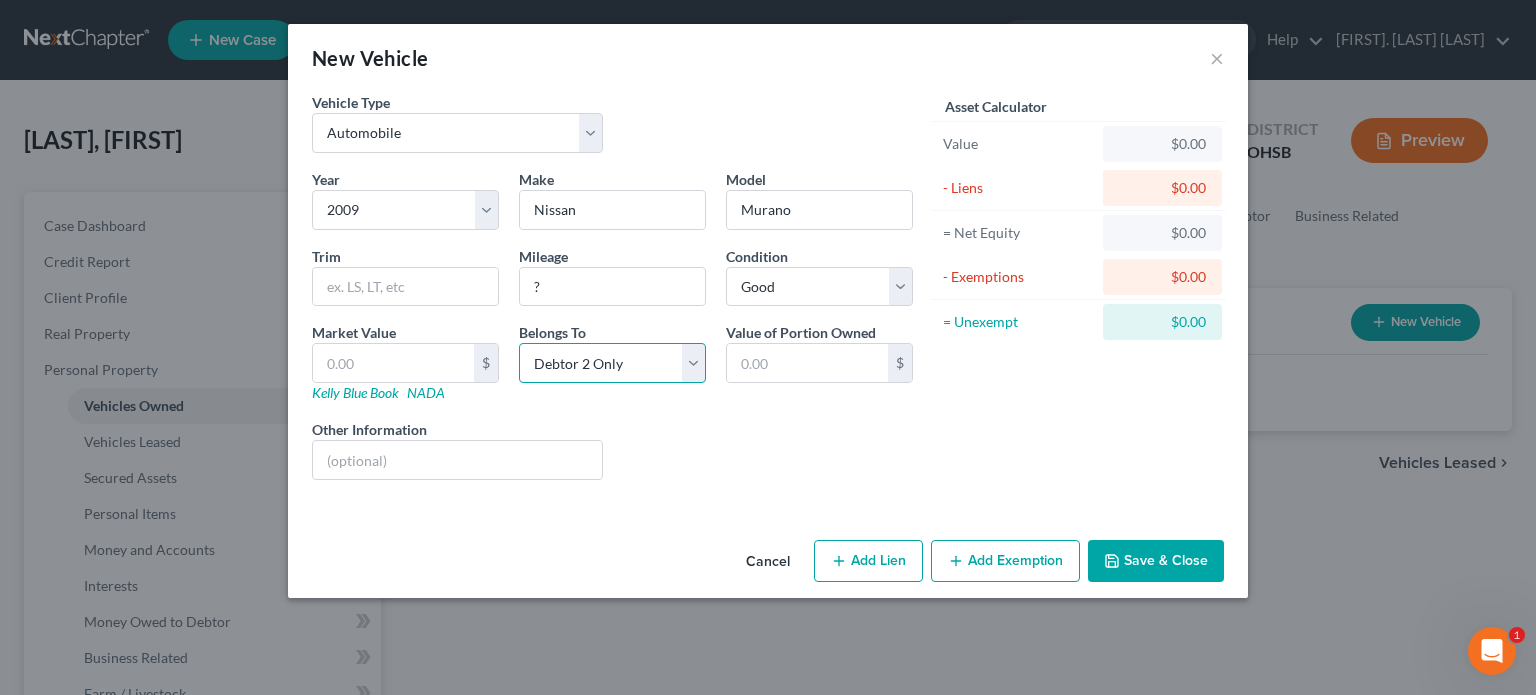 click on "Select Debtor 1 Only Debtor 2 Only Debtor 1 And Debtor 2 Only At Least One Of The Debtors And Another Community Property" at bounding box center (612, 363) 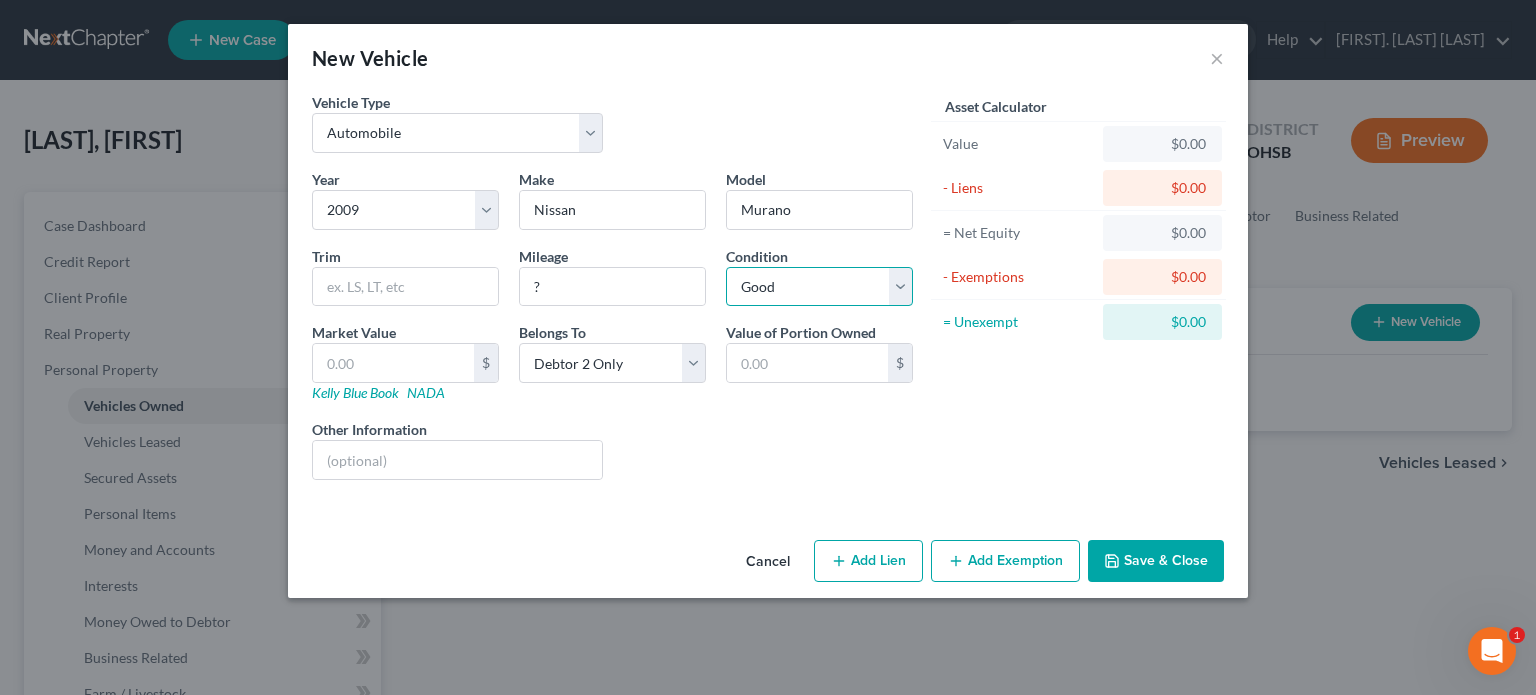 click on "Select Excellent Very Good Good Fair Poor" at bounding box center (819, 287) 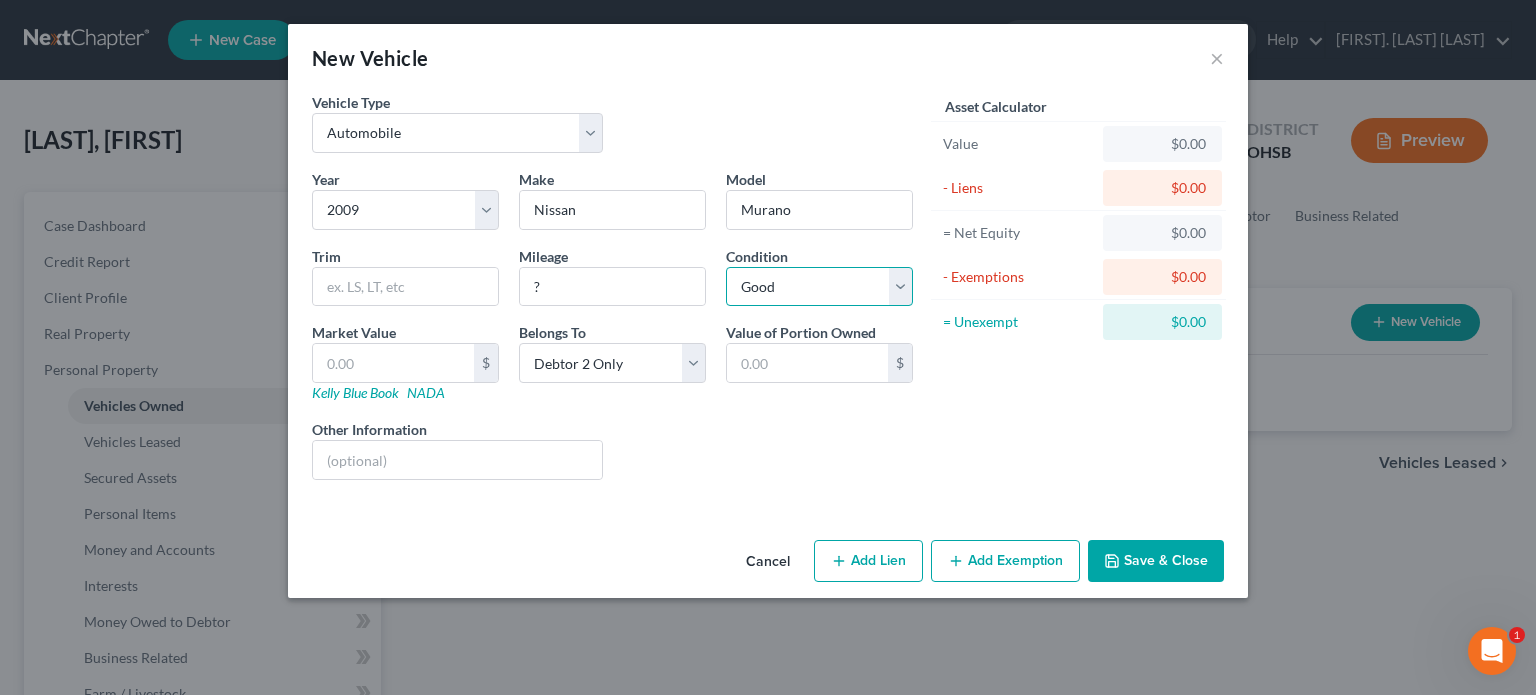 select on "4" 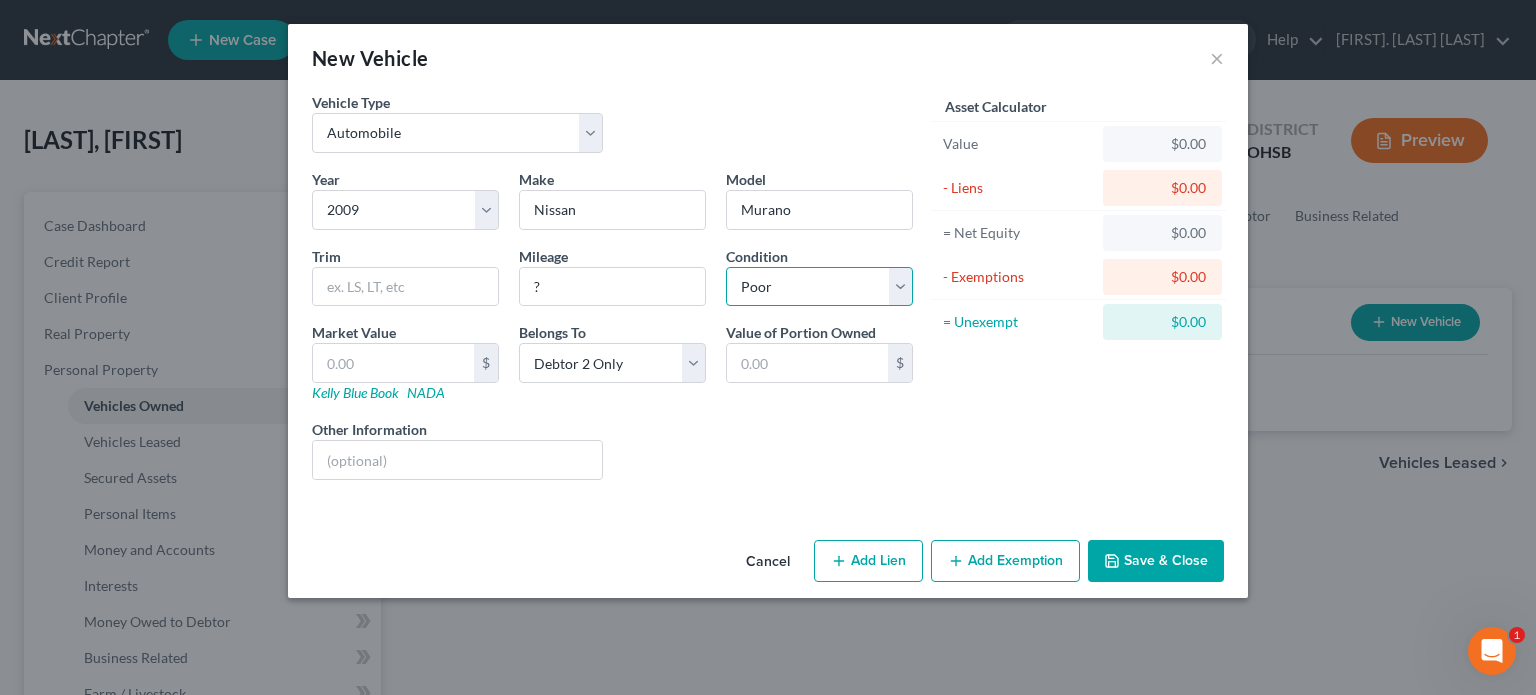 click on "Select Excellent Very Good Good Fair Poor" at bounding box center (819, 287) 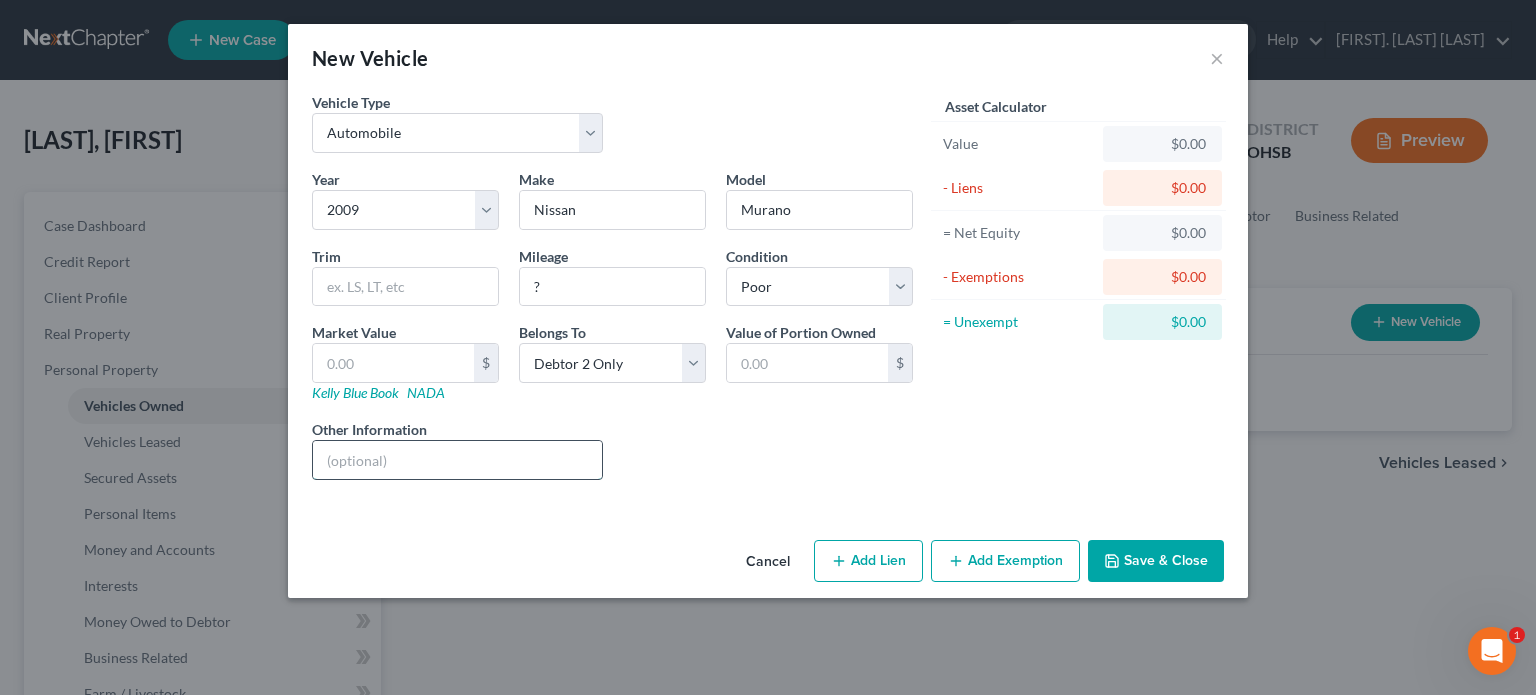 click at bounding box center [457, 460] 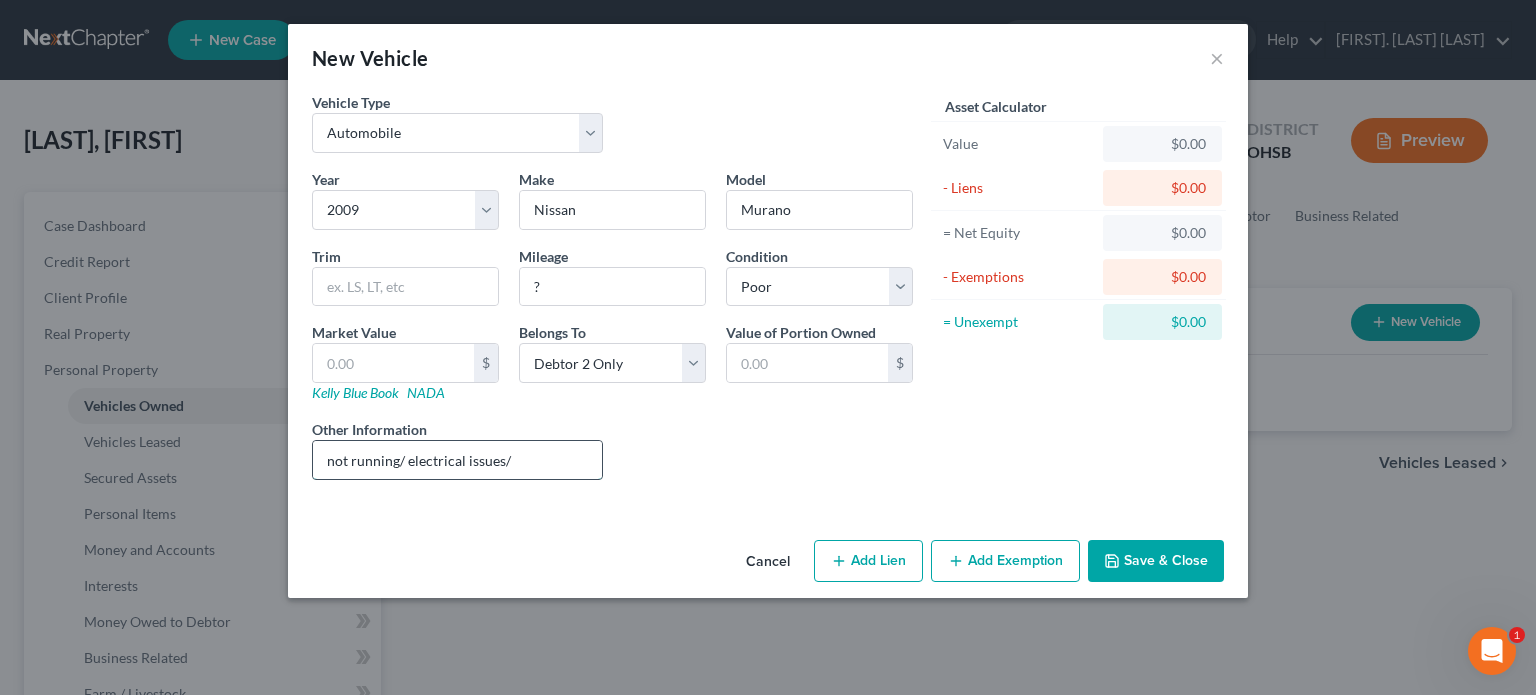 click on "not running/ electrical issues/" at bounding box center (457, 460) 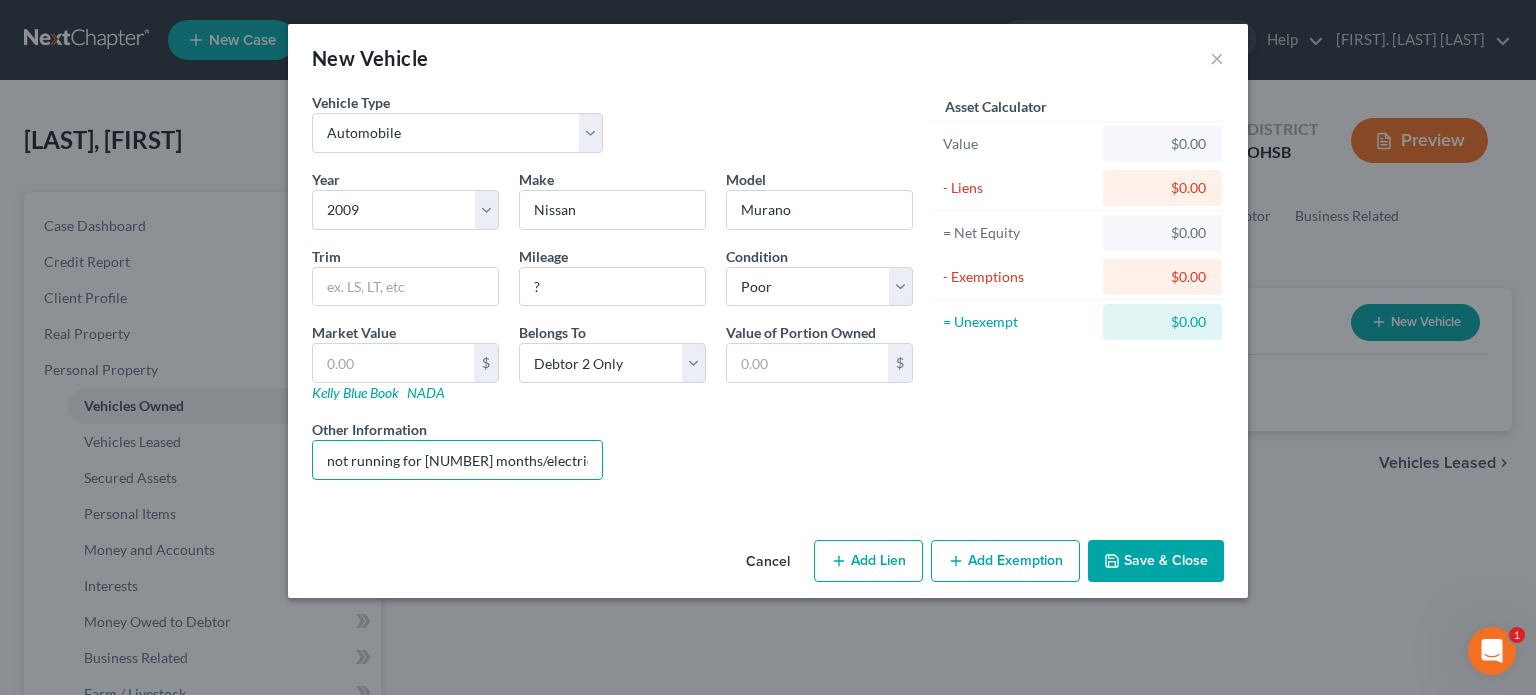 type on "not running for 6 months/electrical issues/" 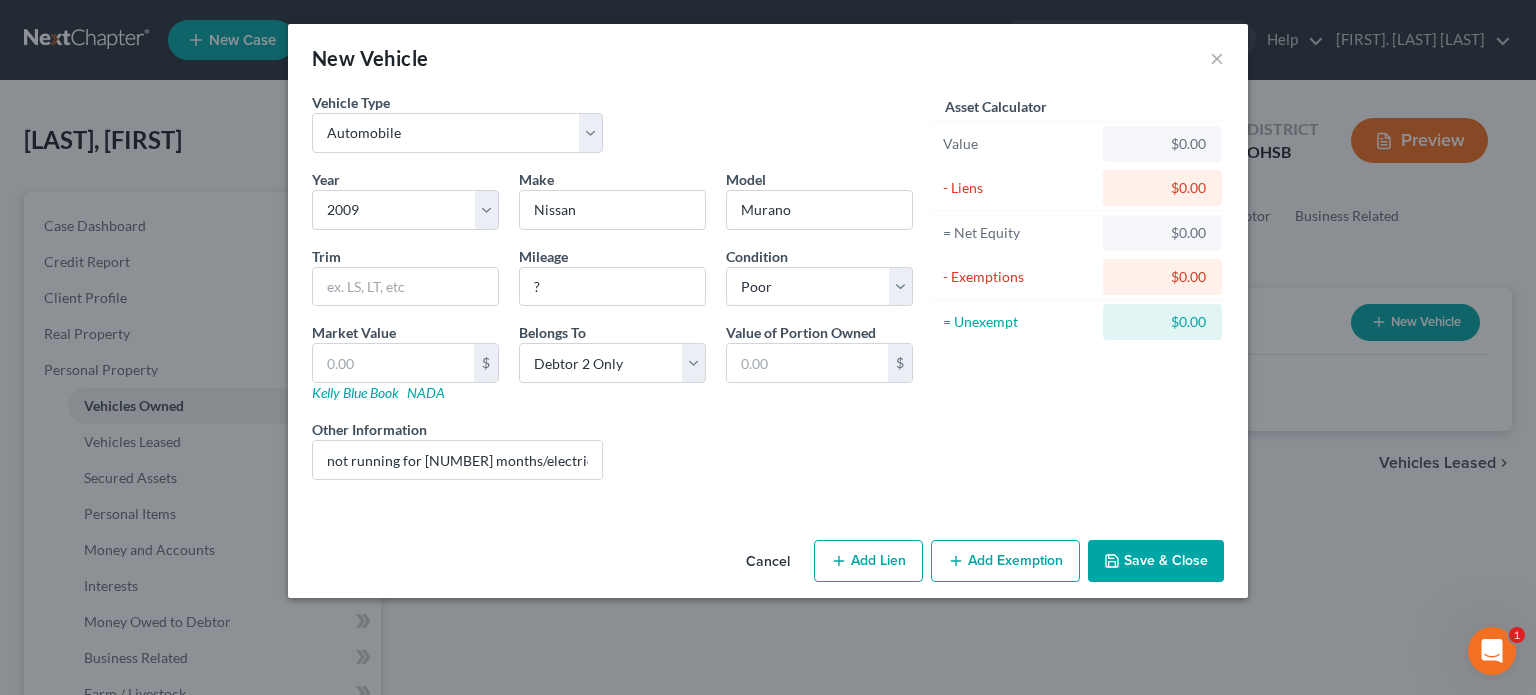 click on "Save & Close" at bounding box center [1156, 561] 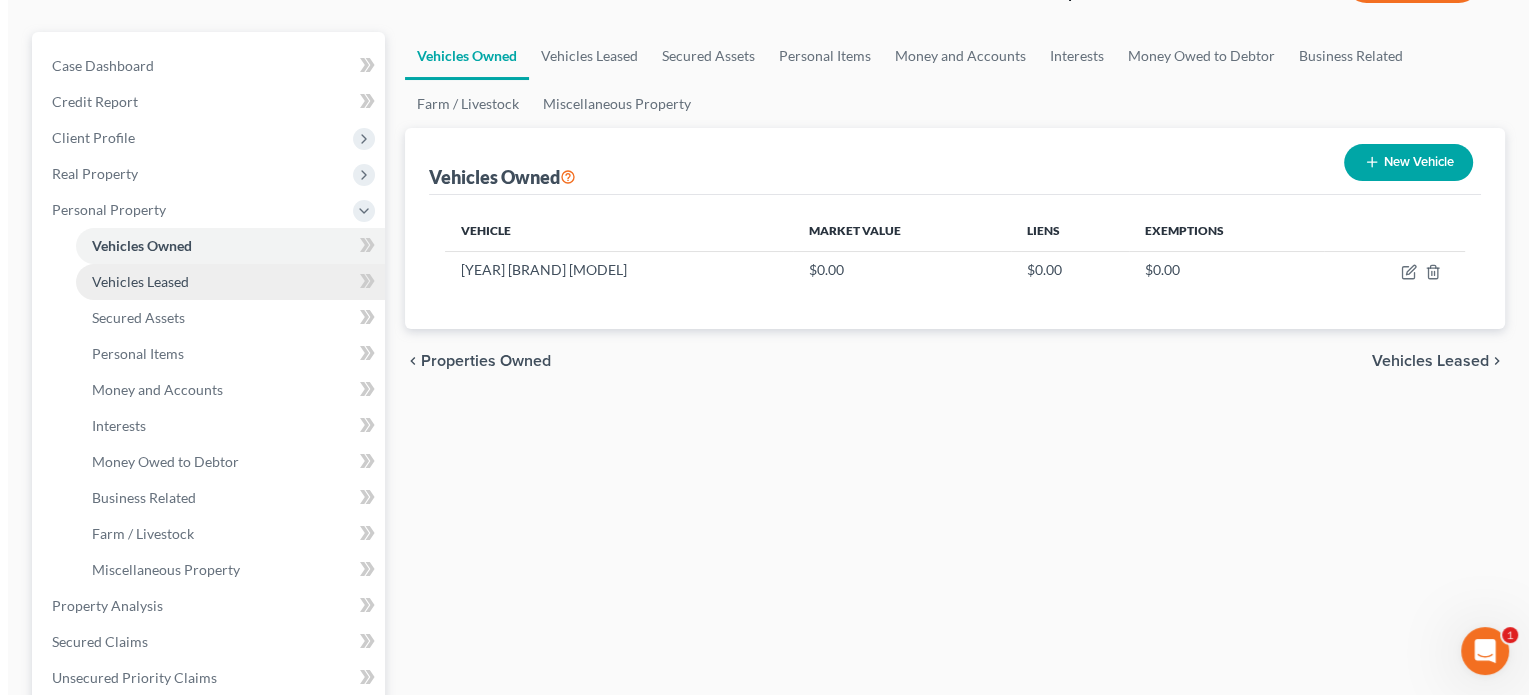 scroll, scrollTop: 200, scrollLeft: 0, axis: vertical 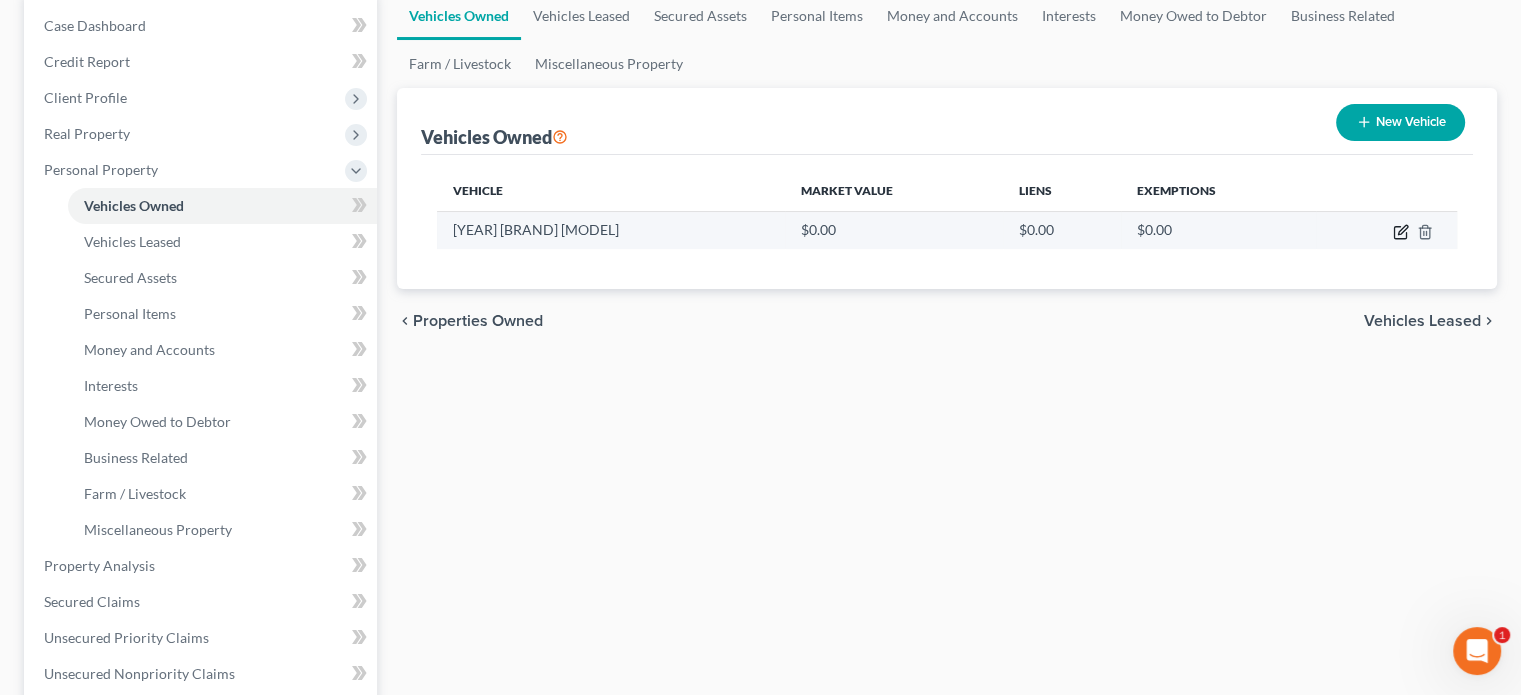 click 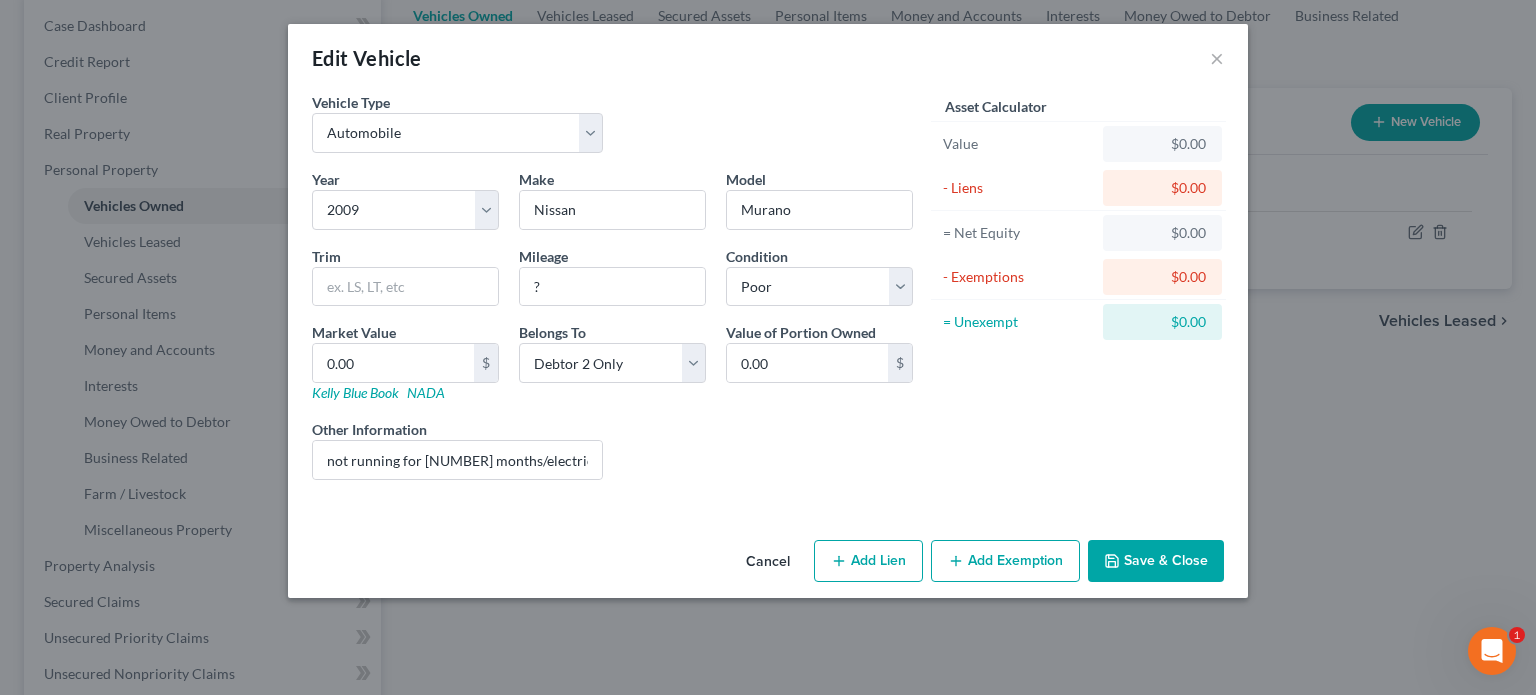 click on "Add Lien" at bounding box center (868, 561) 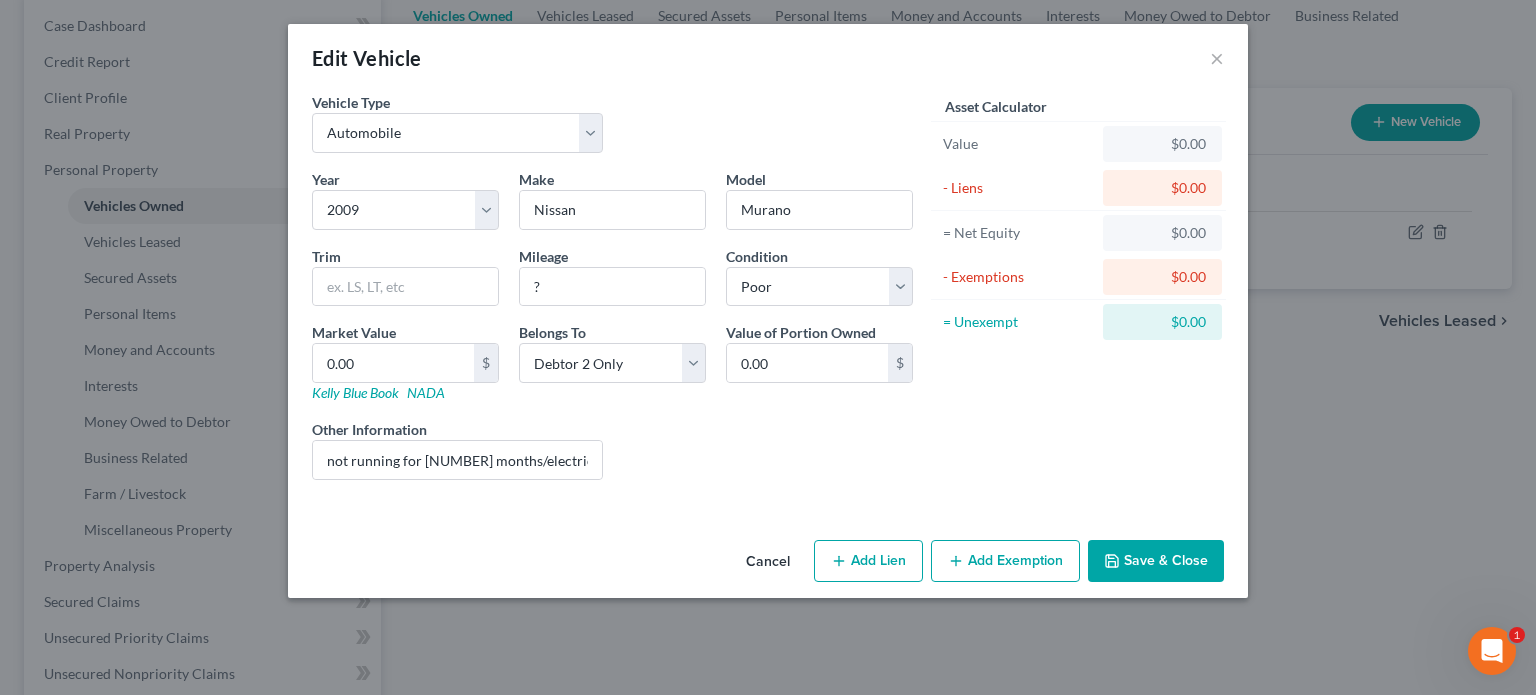 select on "1" 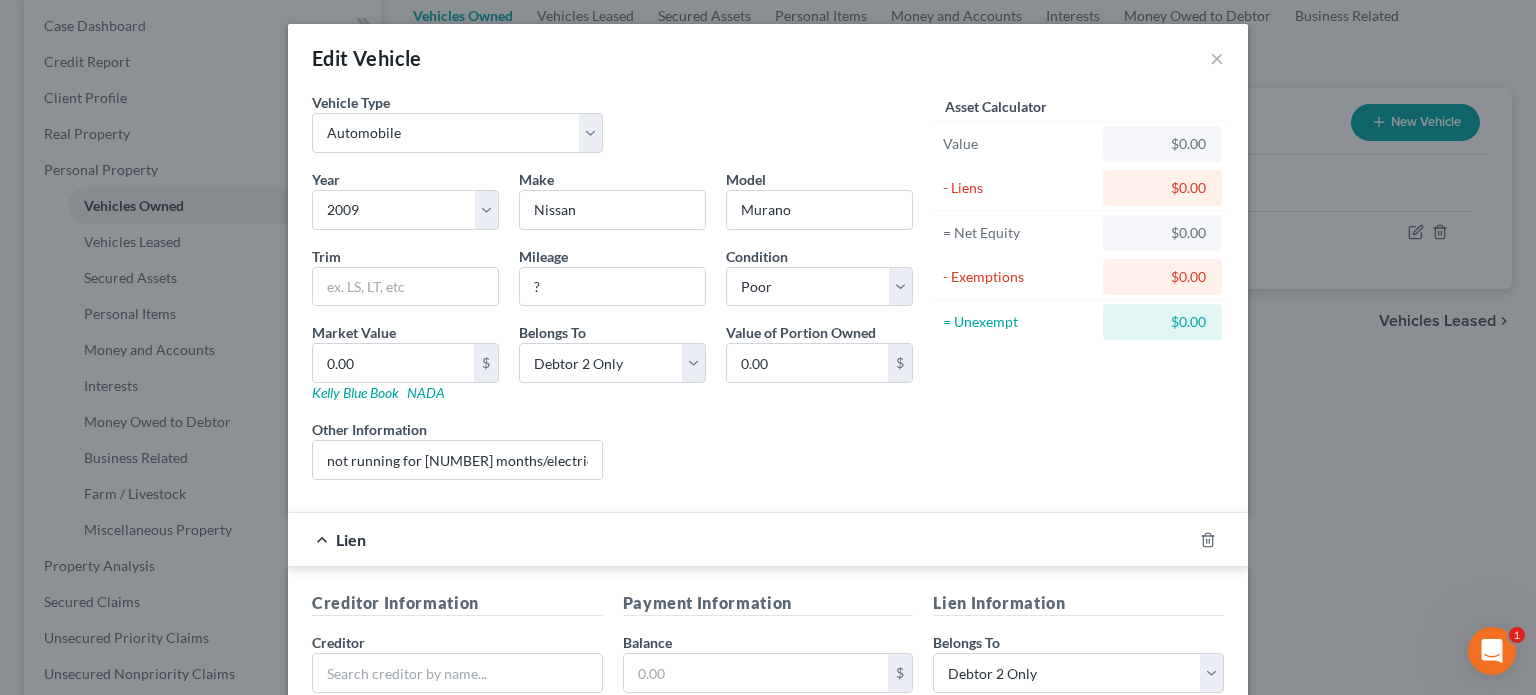 scroll, scrollTop: 394, scrollLeft: 0, axis: vertical 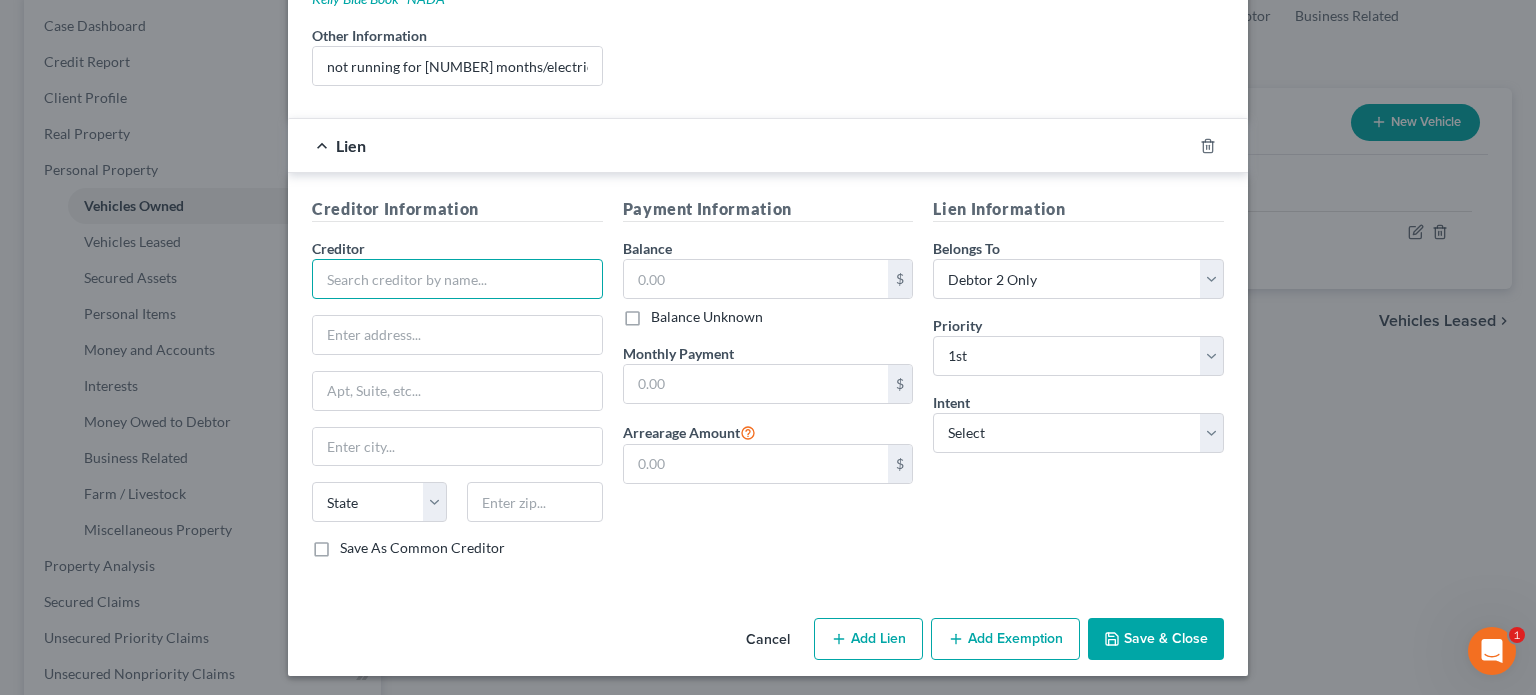 drag, startPoint x: 384, startPoint y: 279, endPoint x: 368, endPoint y: 269, distance: 18.867962 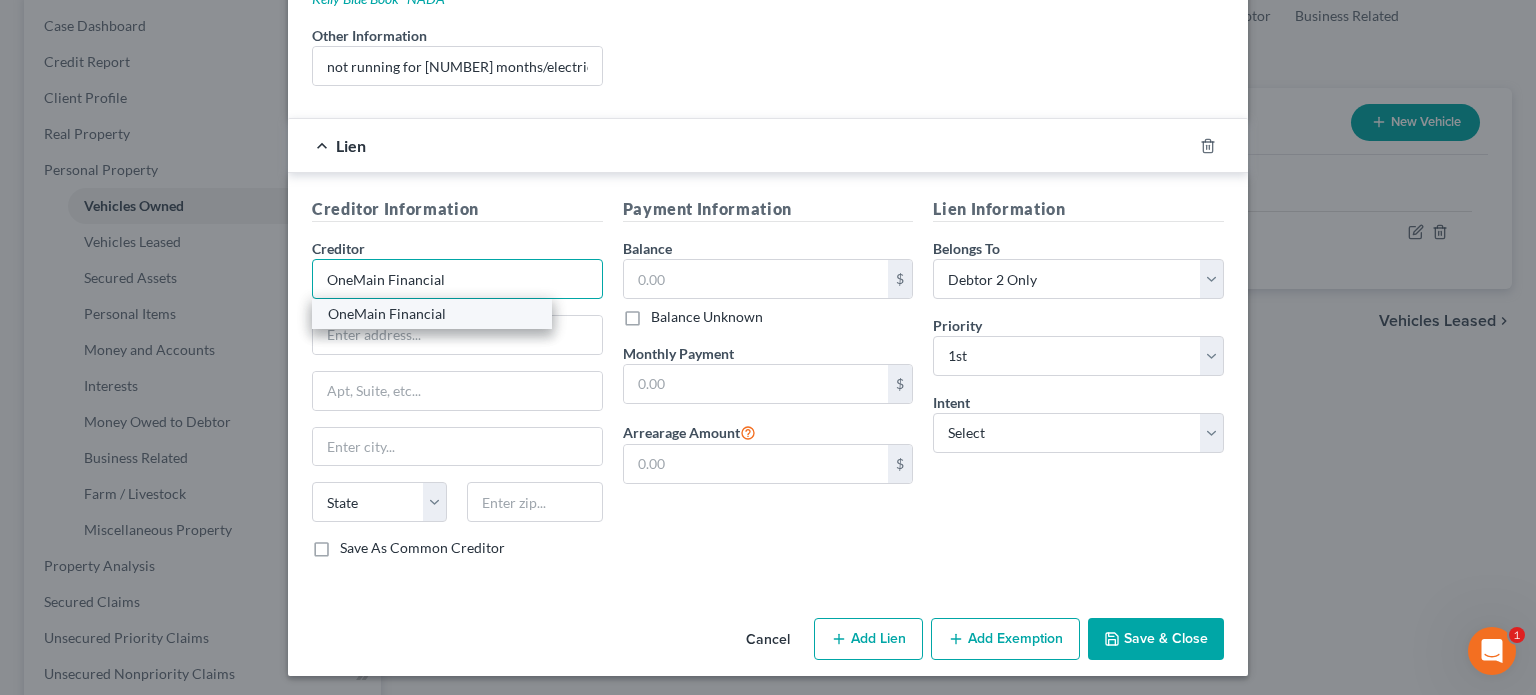 type on "OneMain Financial" 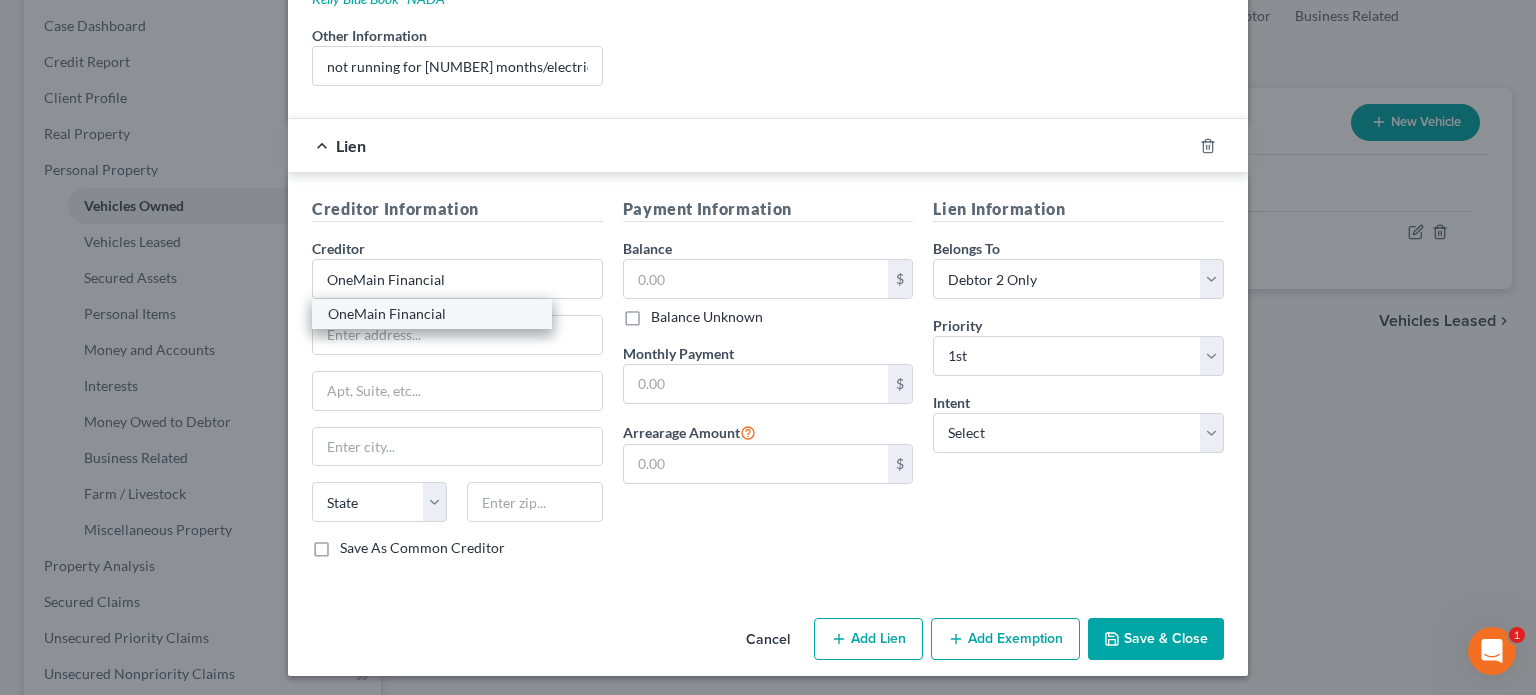 click on "OneMain Financial" at bounding box center [432, 314] 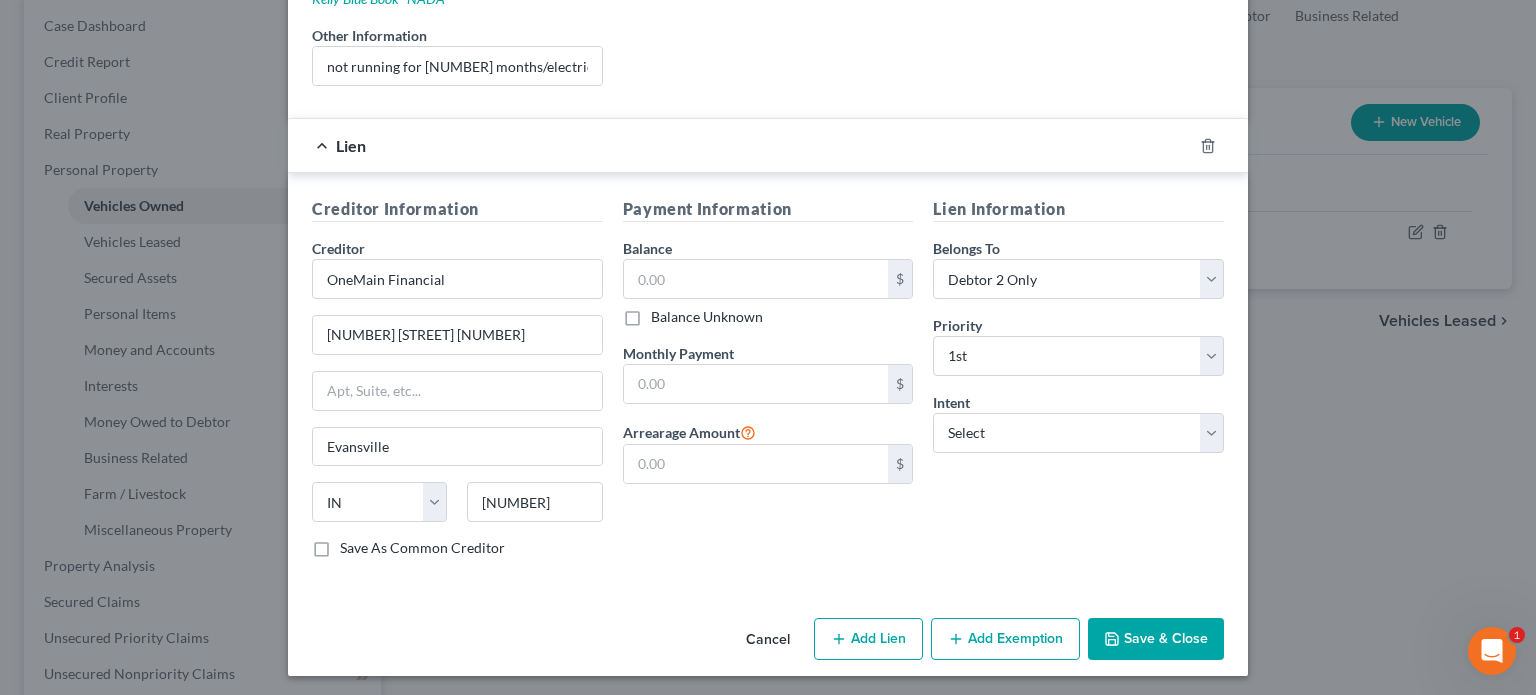 click on "Save & Close" at bounding box center [1156, 639] 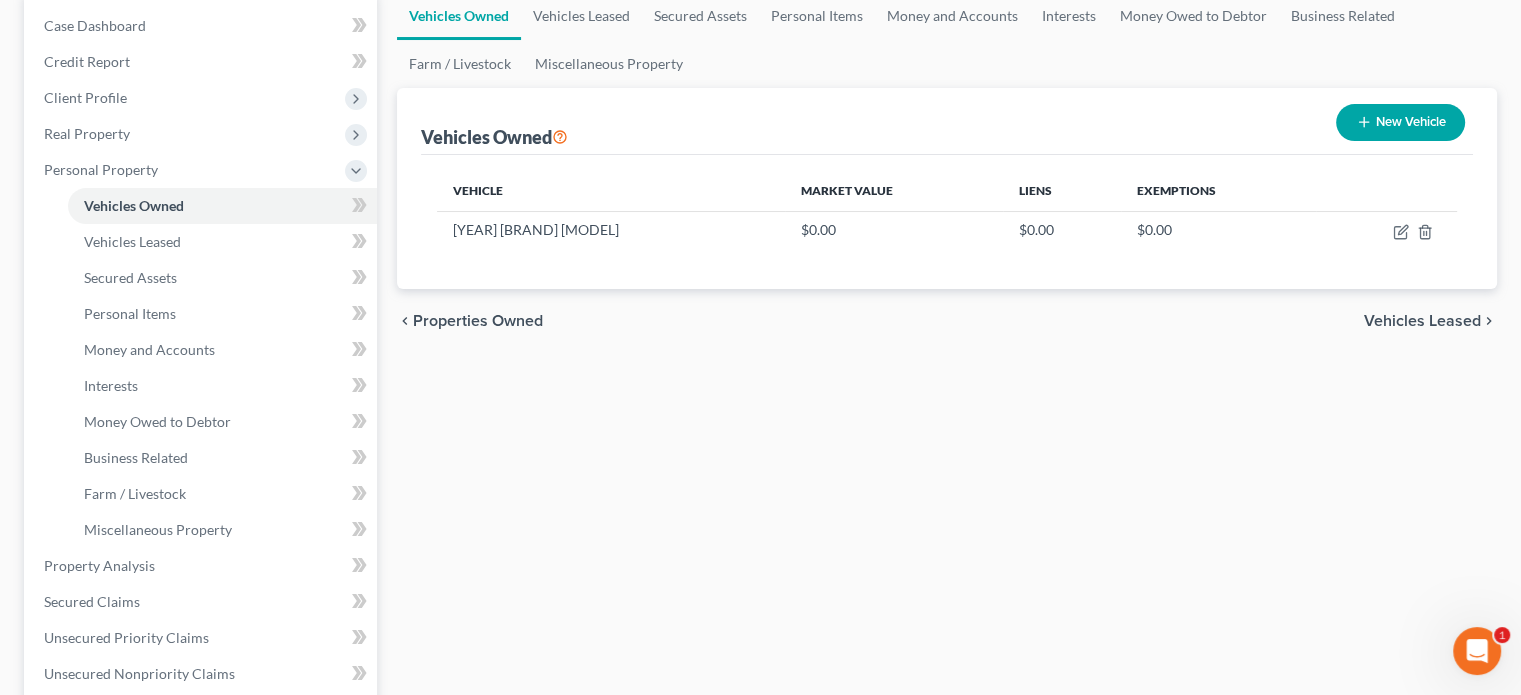 click 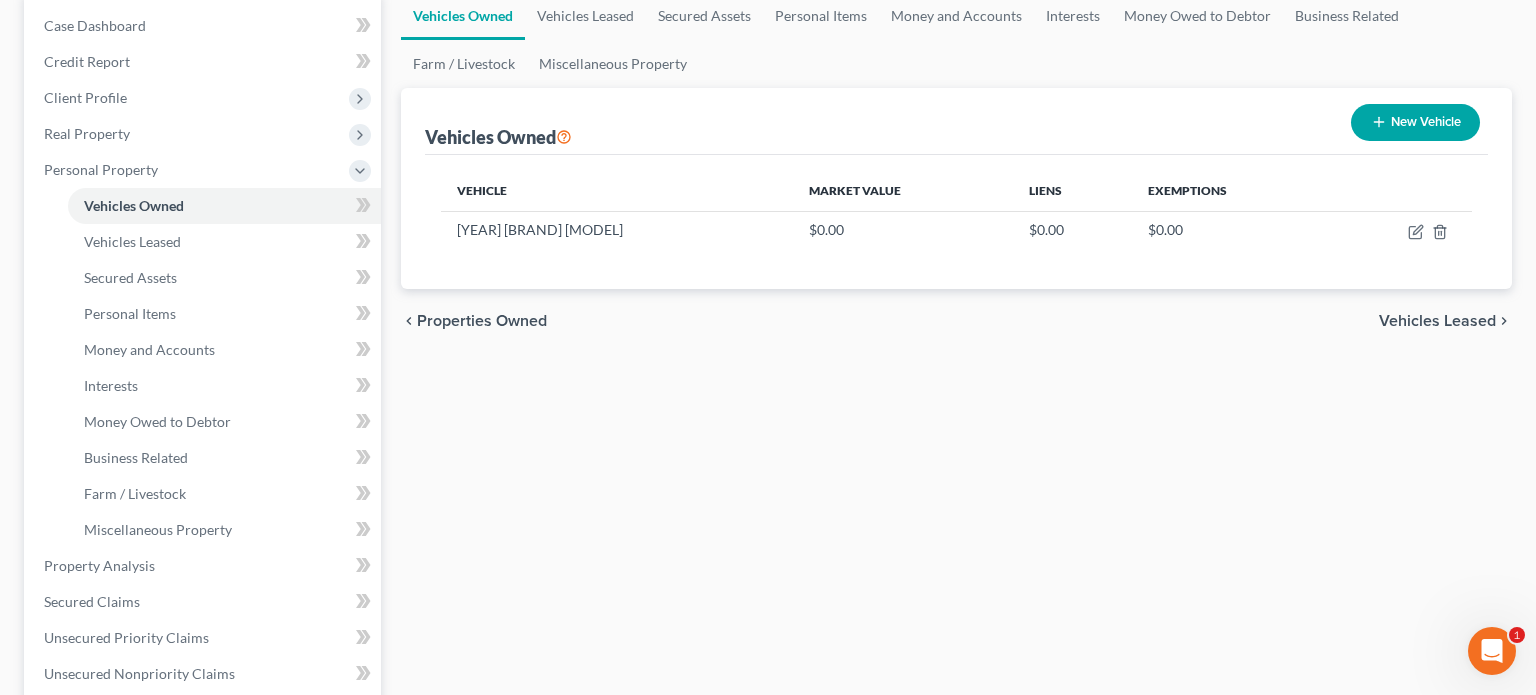 select on "0" 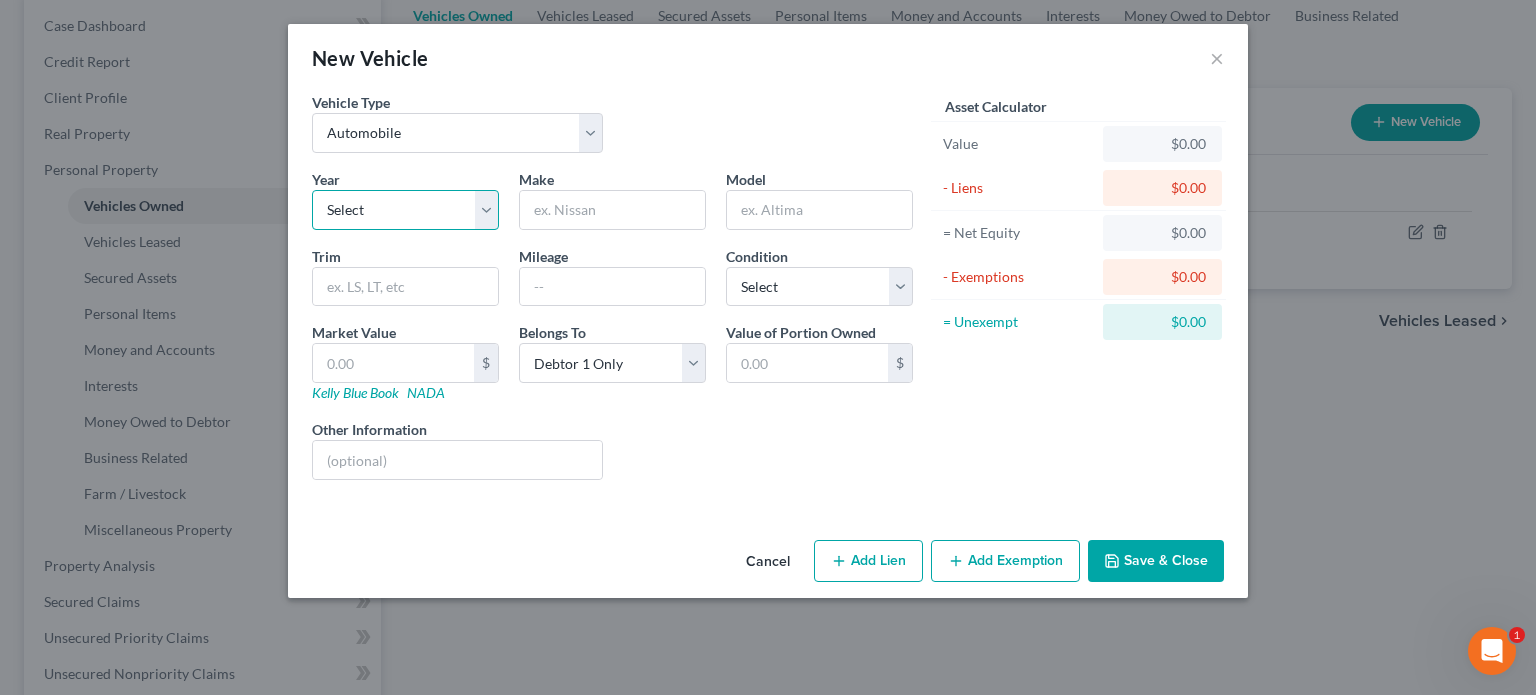 click on "Select 2026 2025 2024 2023 2022 2021 2020 2019 2018 2017 2016 2015 2014 2013 2012 2011 2010 2009 2008 2007 2006 2005 2004 2003 2002 2001 2000 1999 1998 1997 1996 1995 1994 1993 1992 1991 1990 1989 1988 1987 1986 1985 1984 1983 1982 1981 1980 1979 1978 1977 1976 1975 1974 1973 1972 1971 1970 1969 1968 1967 1966 1965 1964 1963 1962 1961 1960 1959 1958 1957 1956 1955 1954 1953 1952 1951 1950 1949 1948 1947 1946 1945 1944 1943 1942 1941 1940 1939 1938 1937 1936 1935 1934 1933 1932 1931 1930 1929 1928 1927 1926 1925 1924 1923 1922 1921 1920 1919 1918 1917 1916 1915 1914 1913 1912 1911 1910 1909 1908 1907 1906 1905 1904 1903 1902 1901" at bounding box center [405, 210] 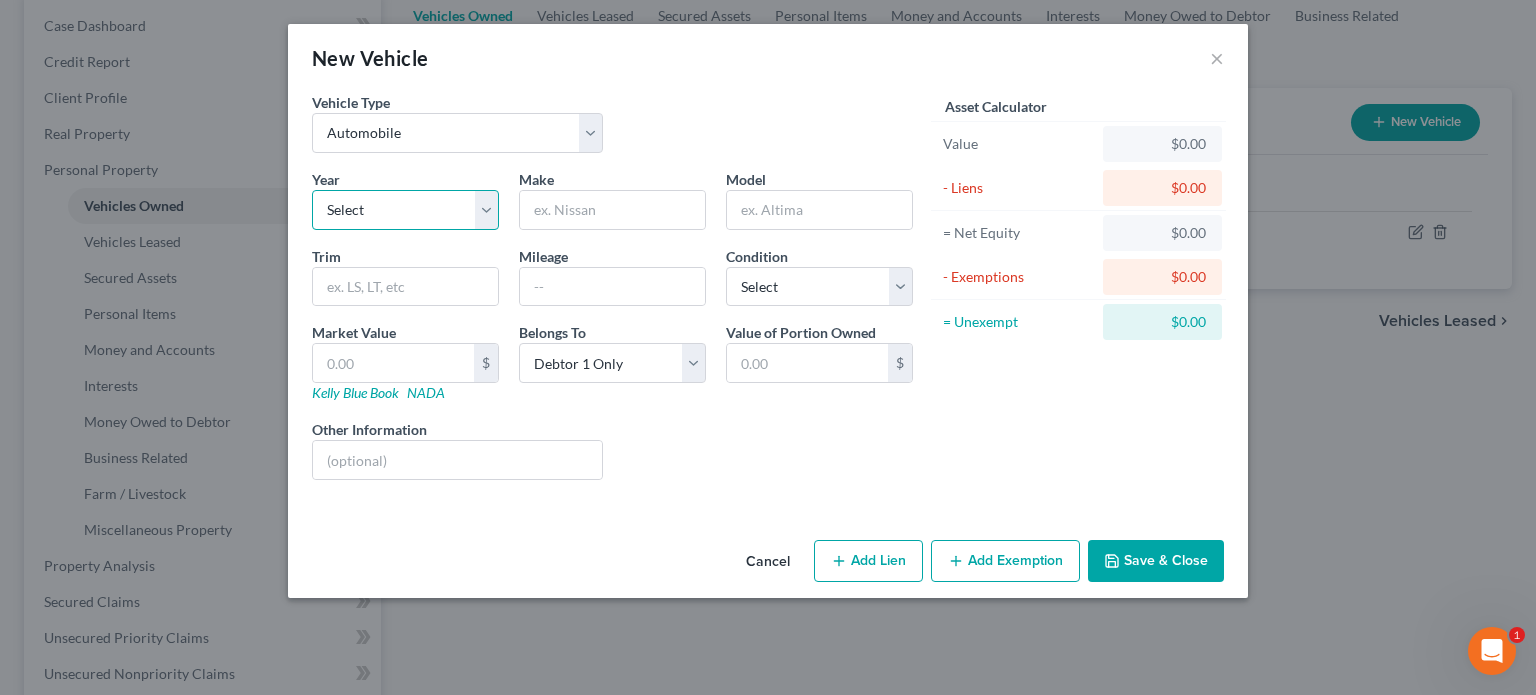 select on "7" 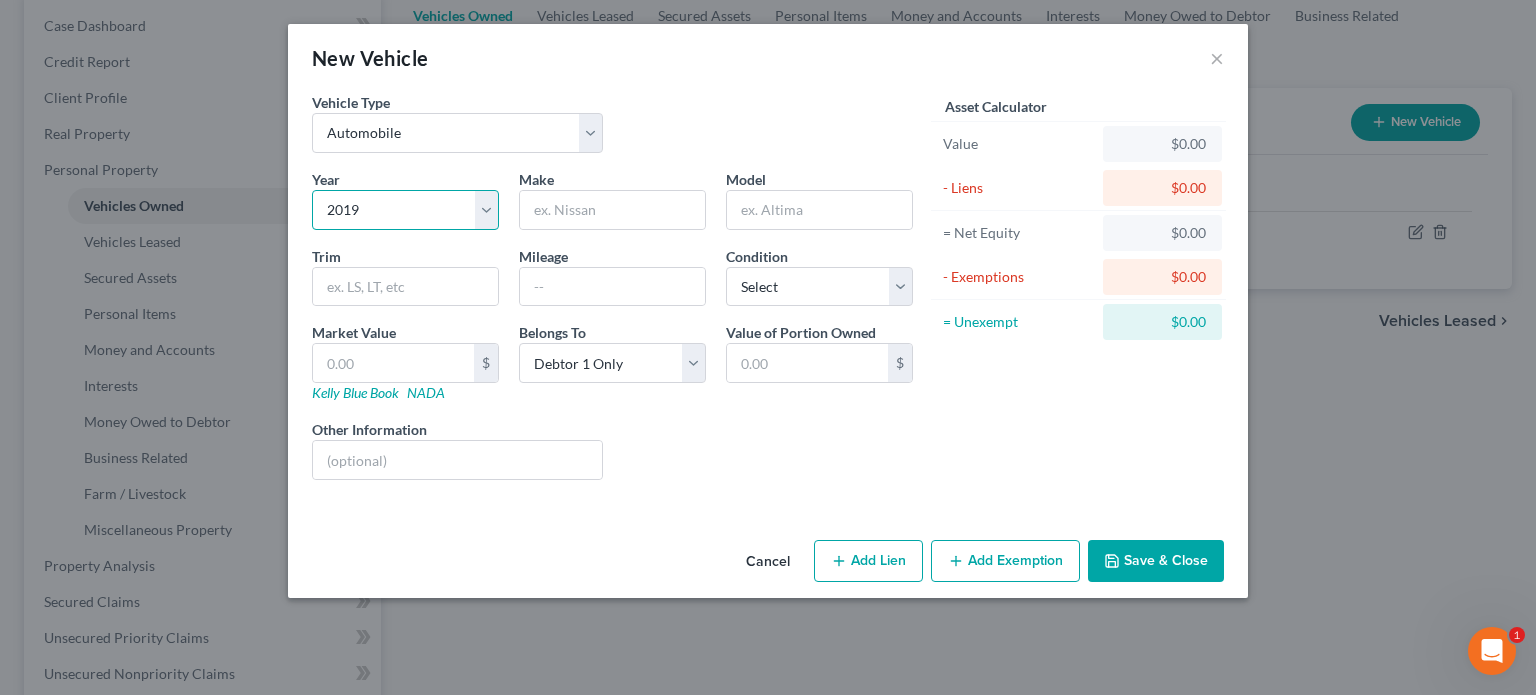 click on "Select 2026 2025 2024 2023 2022 2021 2020 2019 2018 2017 2016 2015 2014 2013 2012 2011 2010 2009 2008 2007 2006 2005 2004 2003 2002 2001 2000 1999 1998 1997 1996 1995 1994 1993 1992 1991 1990 1989 1988 1987 1986 1985 1984 1983 1982 1981 1980 1979 1978 1977 1976 1975 1974 1973 1972 1971 1970 1969 1968 1967 1966 1965 1964 1963 1962 1961 1960 1959 1958 1957 1956 1955 1954 1953 1952 1951 1950 1949 1948 1947 1946 1945 1944 1943 1942 1941 1940 1939 1938 1937 1936 1935 1934 1933 1932 1931 1930 1929 1928 1927 1926 1925 1924 1923 1922 1921 1920 1919 1918 1917 1916 1915 1914 1913 1912 1911 1910 1909 1908 1907 1906 1905 1904 1903 1902 1901" at bounding box center [405, 210] 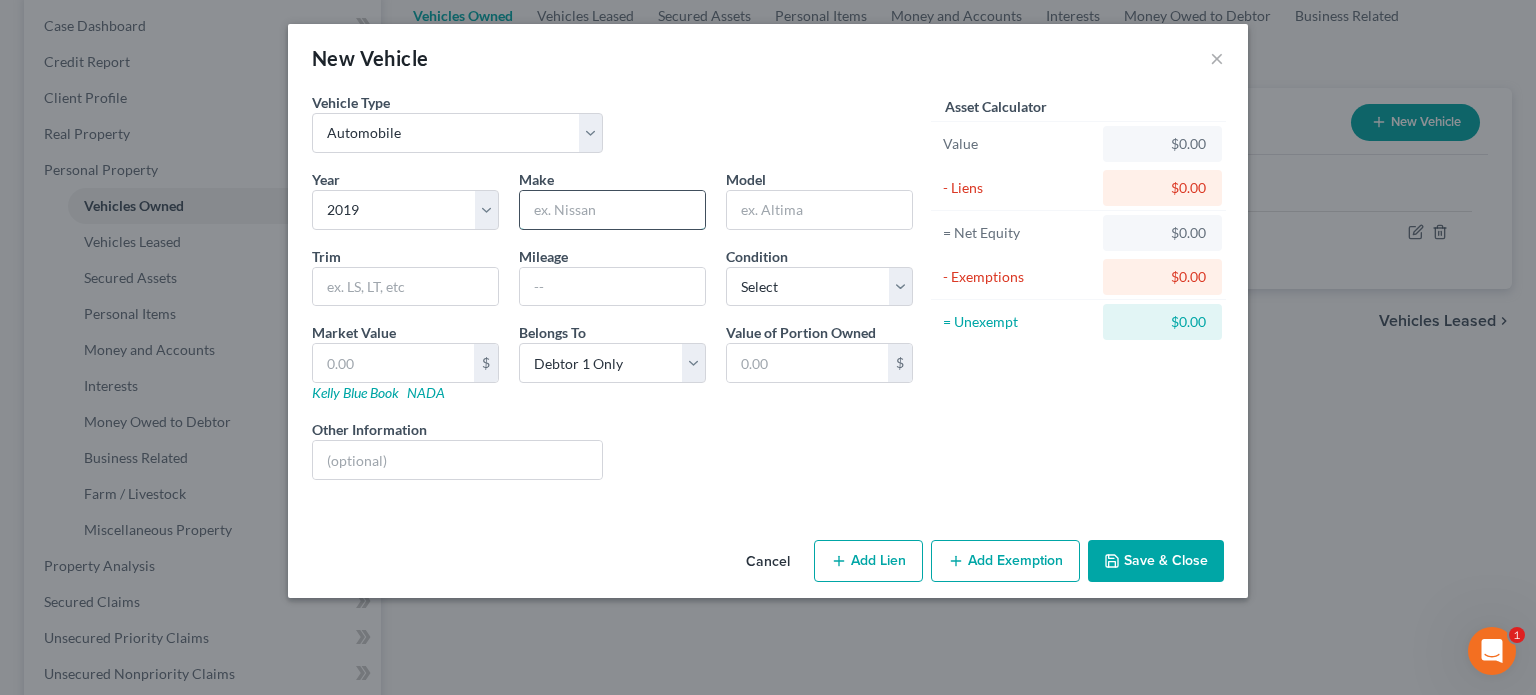 drag, startPoint x: 547, startPoint y: 213, endPoint x: 552, endPoint y: 203, distance: 11.18034 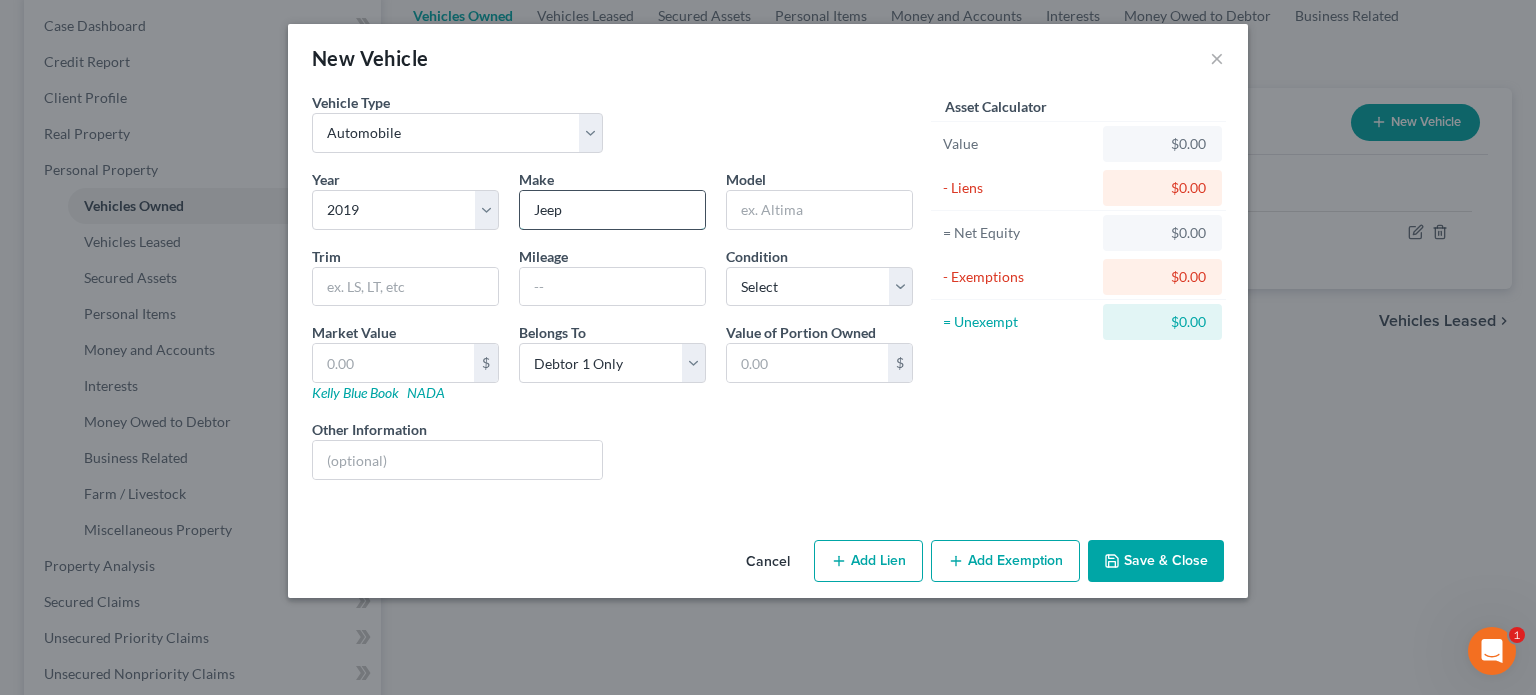 type on "Jeep" 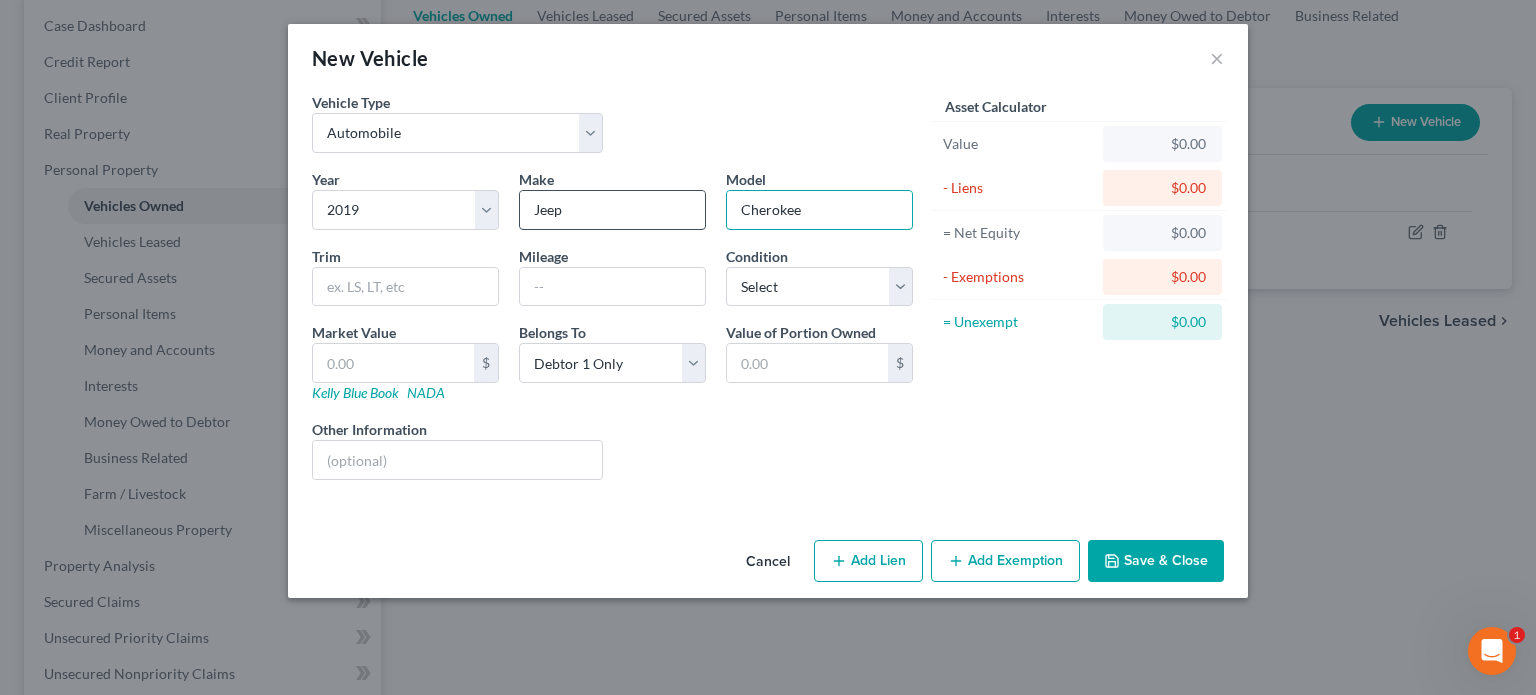 type on "Cherokee" 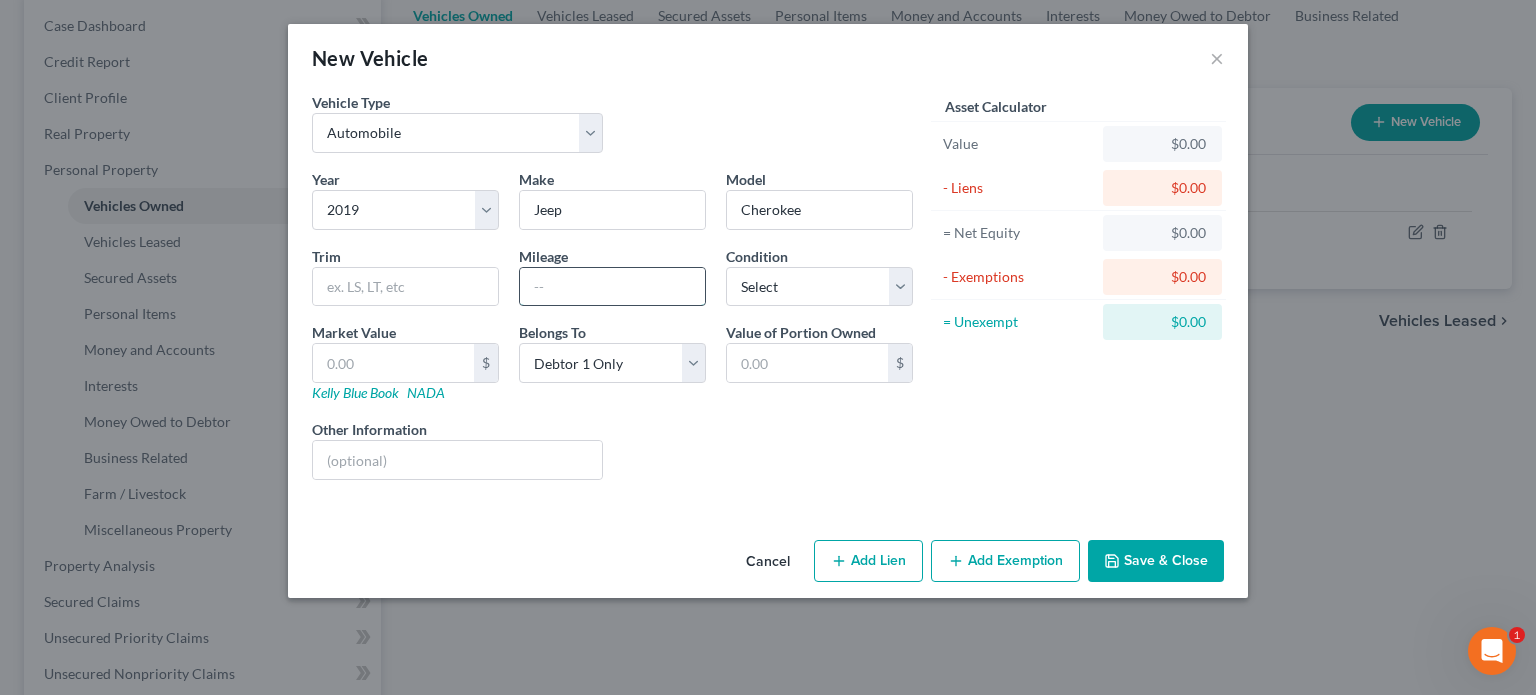 click at bounding box center (612, 287) 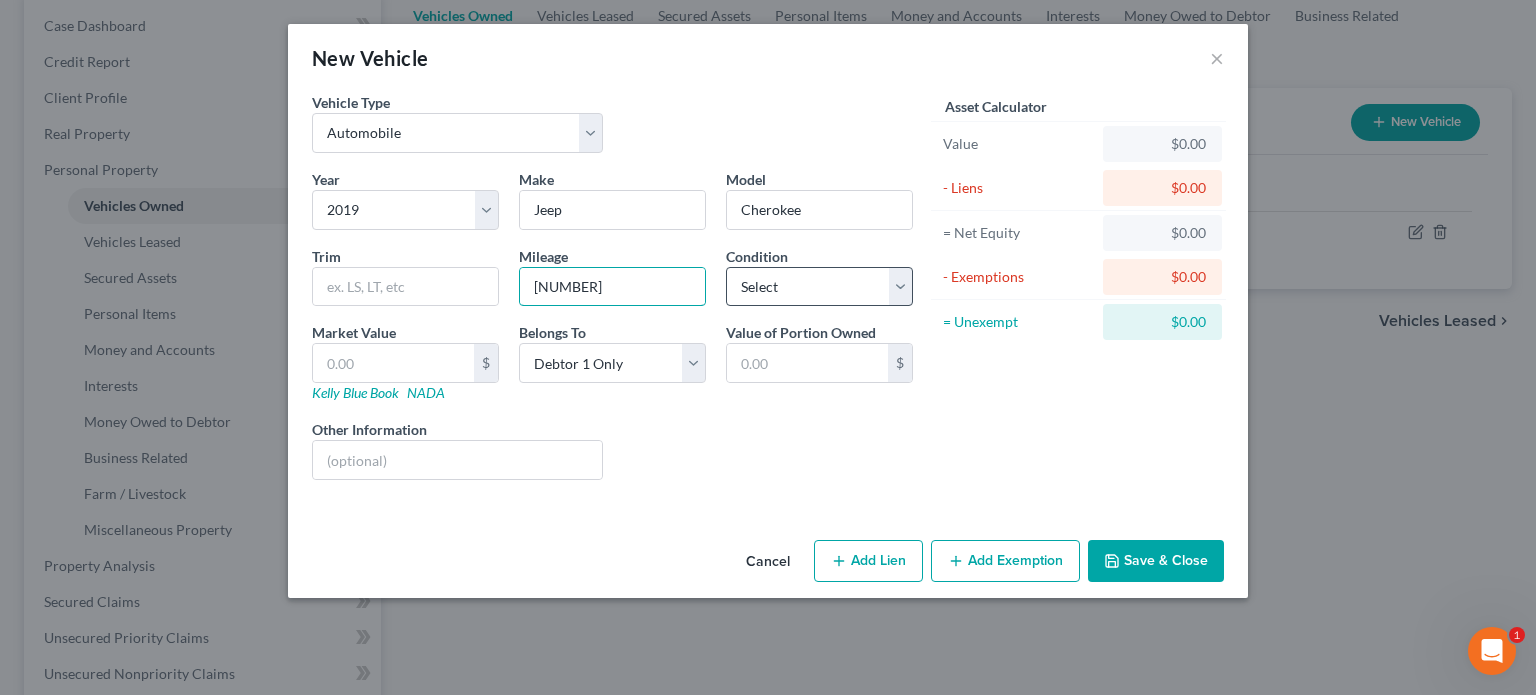 type on "94000" 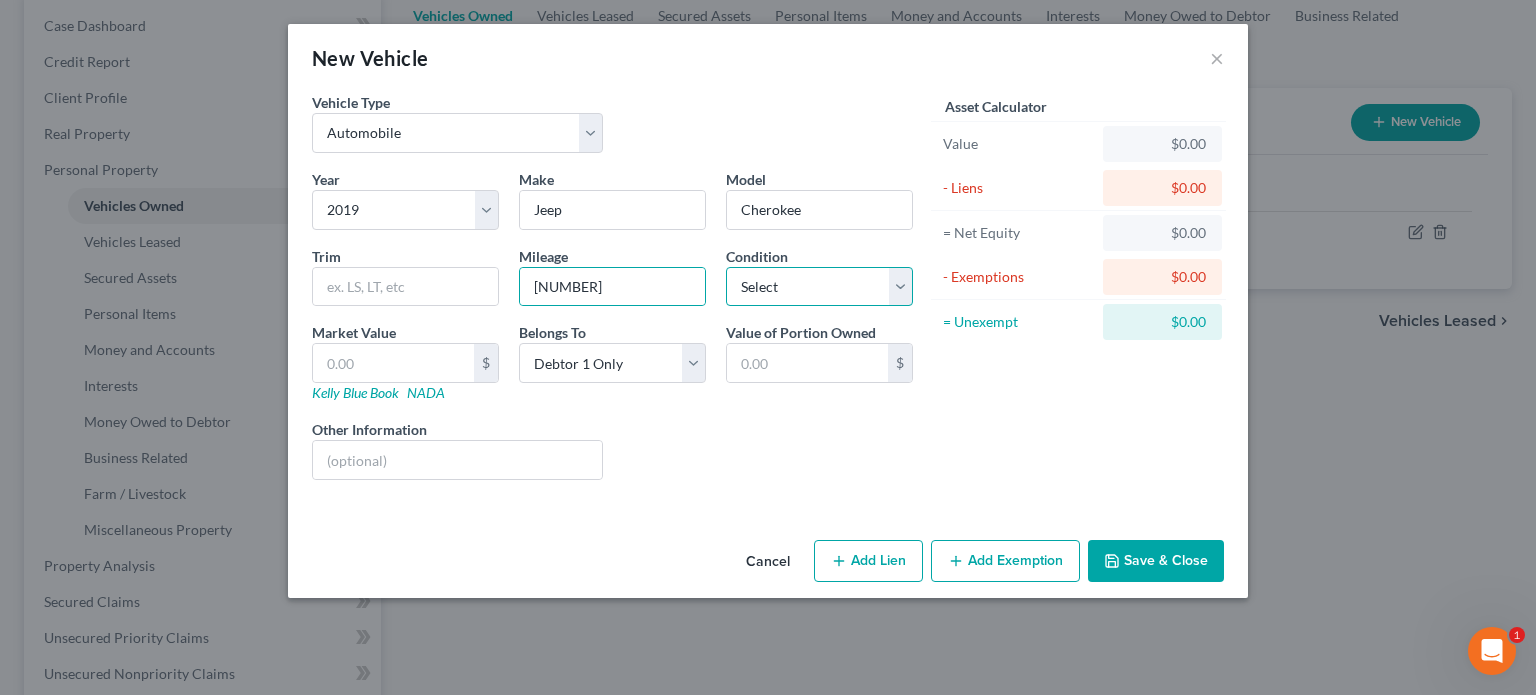 click on "Select Excellent Very Good Good Fair Poor" at bounding box center (819, 287) 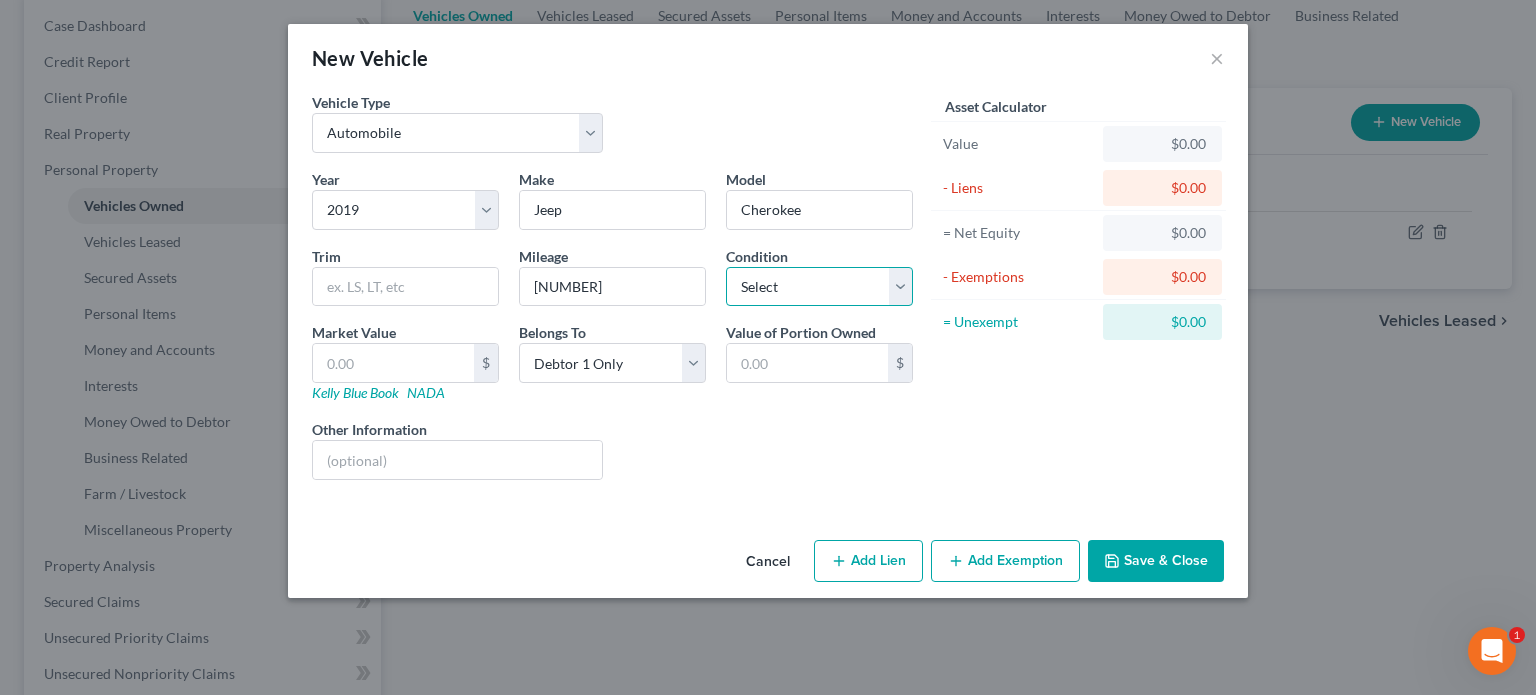 select on "2" 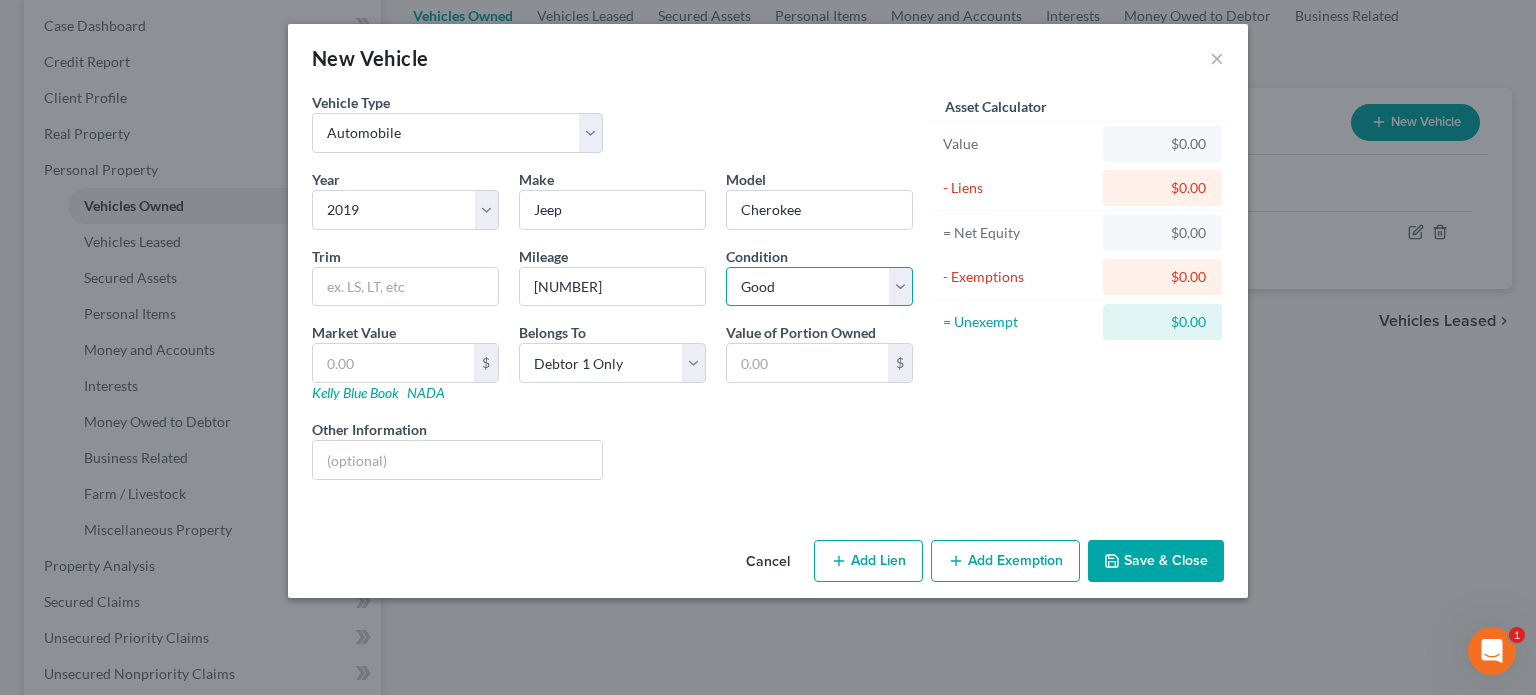 click on "Select Excellent Very Good Good Fair Poor" at bounding box center [819, 287] 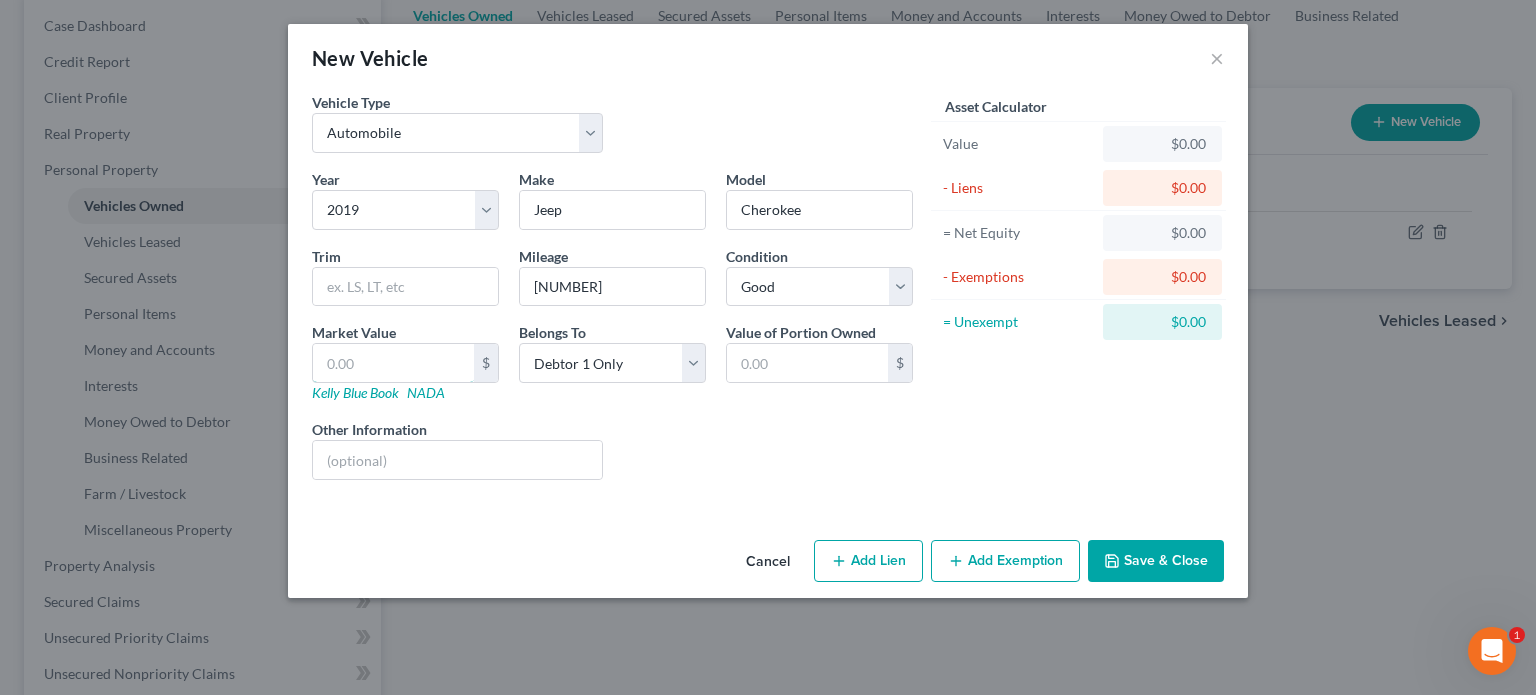 drag, startPoint x: 344, startPoint y: 359, endPoint x: 380, endPoint y: 308, distance: 62.425957 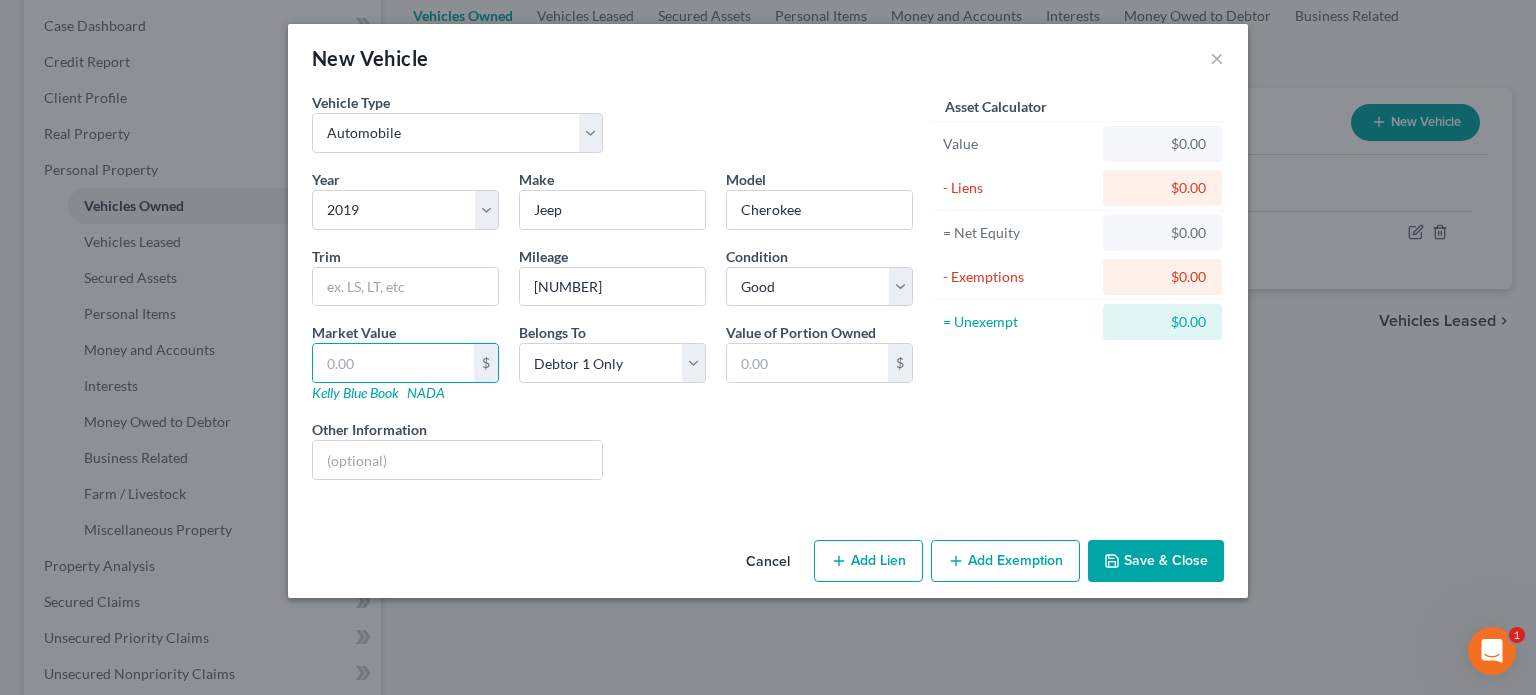 drag, startPoint x: 709, startPoint y: 411, endPoint x: 781, endPoint y: 436, distance: 76.2168 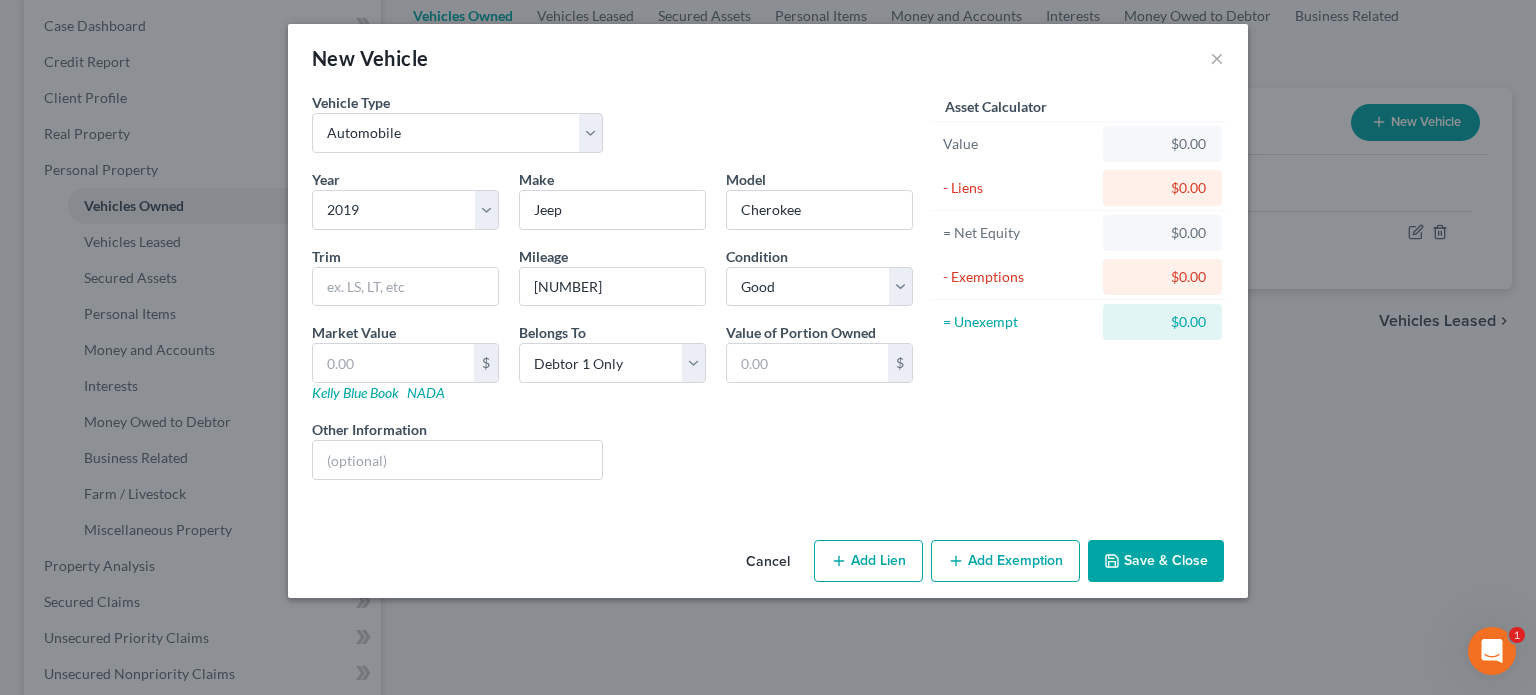 click on "Add Lien" at bounding box center [868, 561] 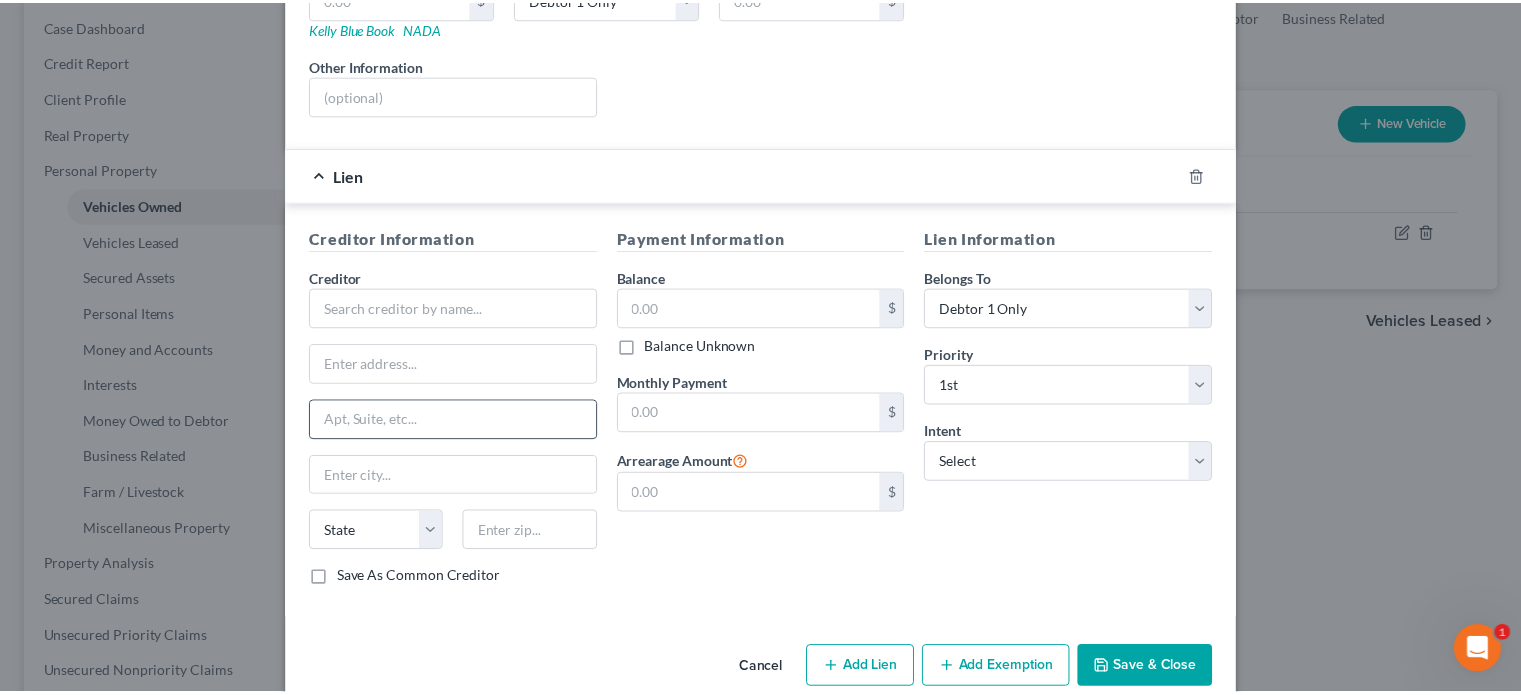 scroll, scrollTop: 394, scrollLeft: 0, axis: vertical 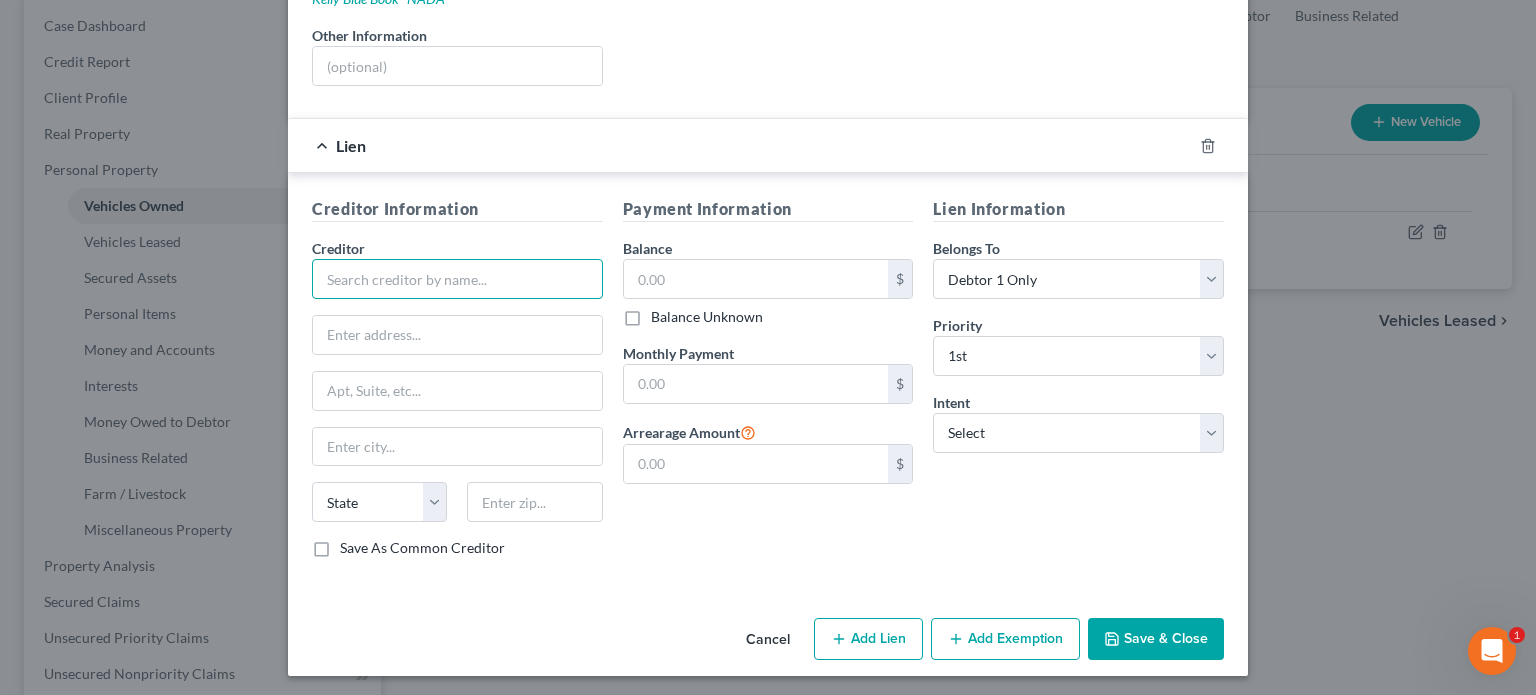 drag, startPoint x: 440, startPoint y: 270, endPoint x: 432, endPoint y: 263, distance: 10.630146 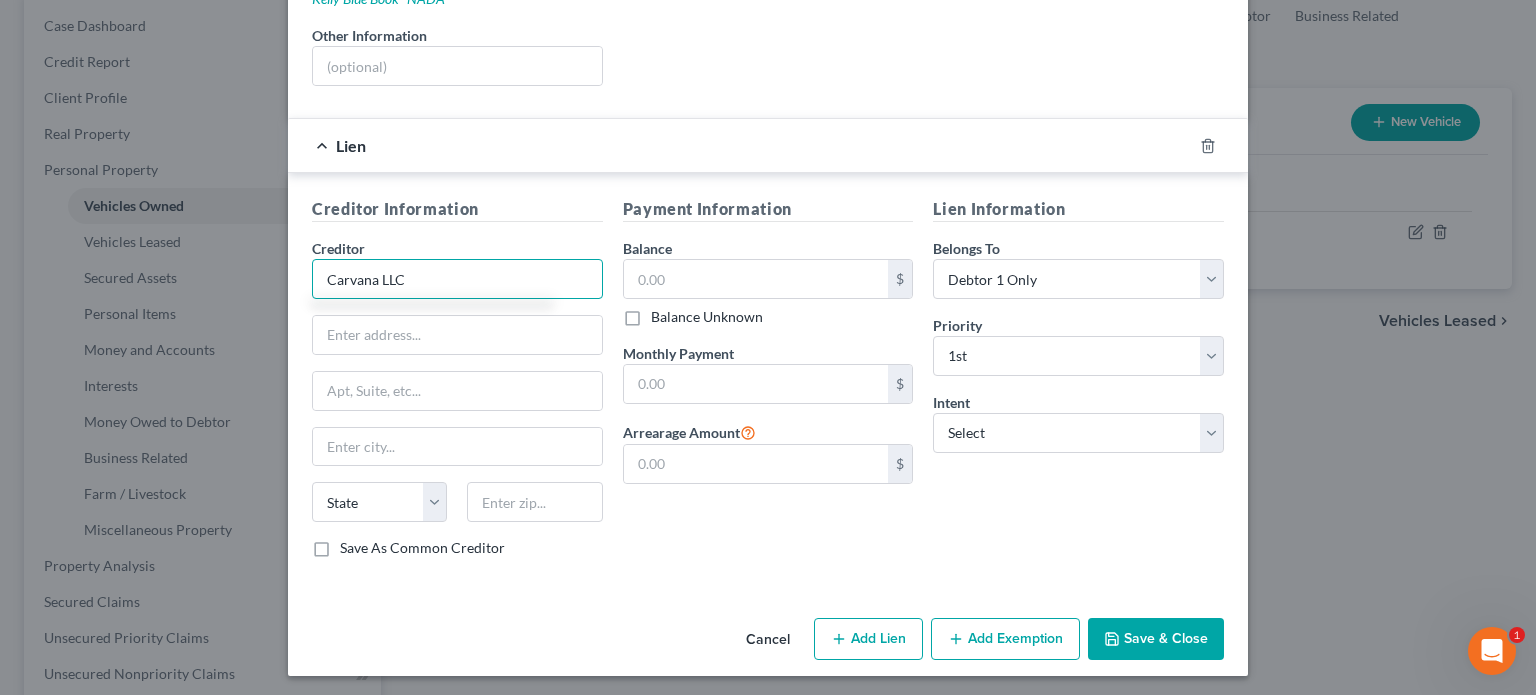 type on "Carvana LLC" 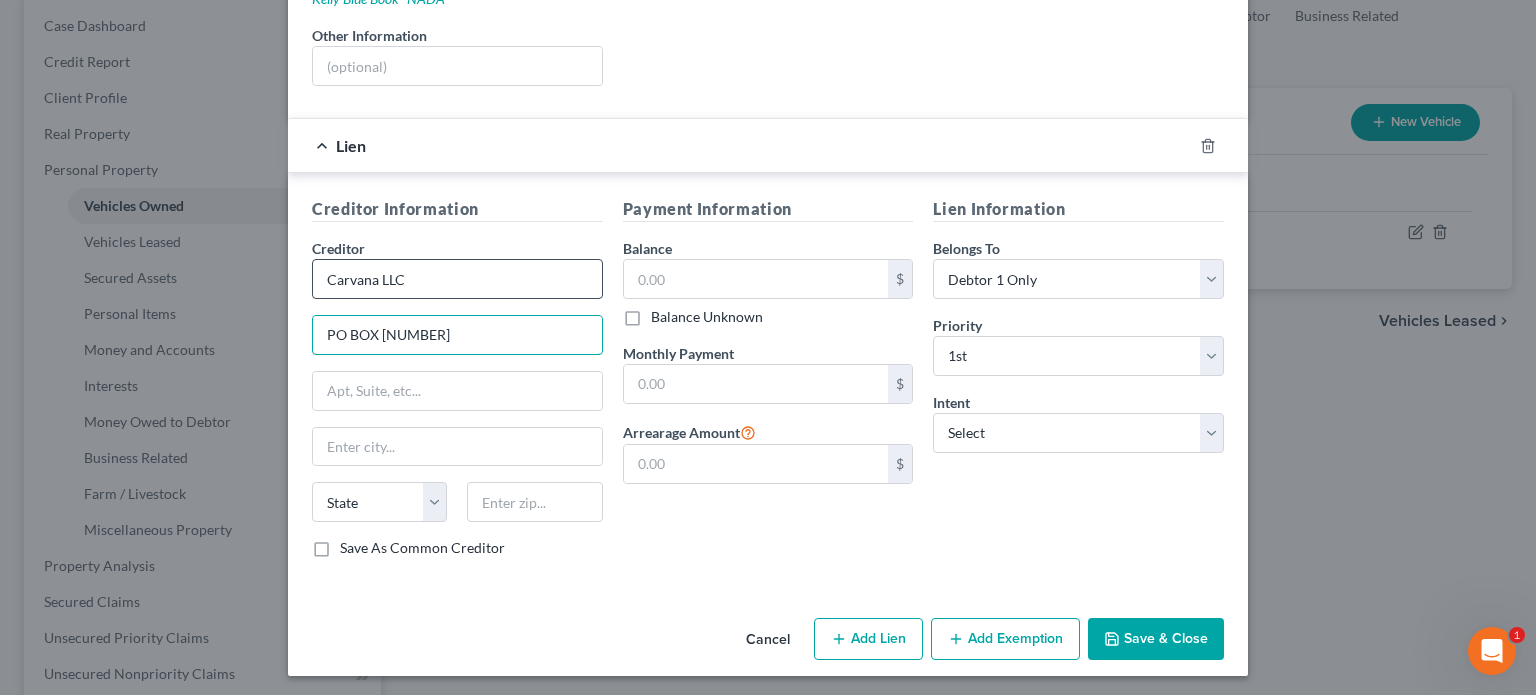 type on "PO BOX 29002" 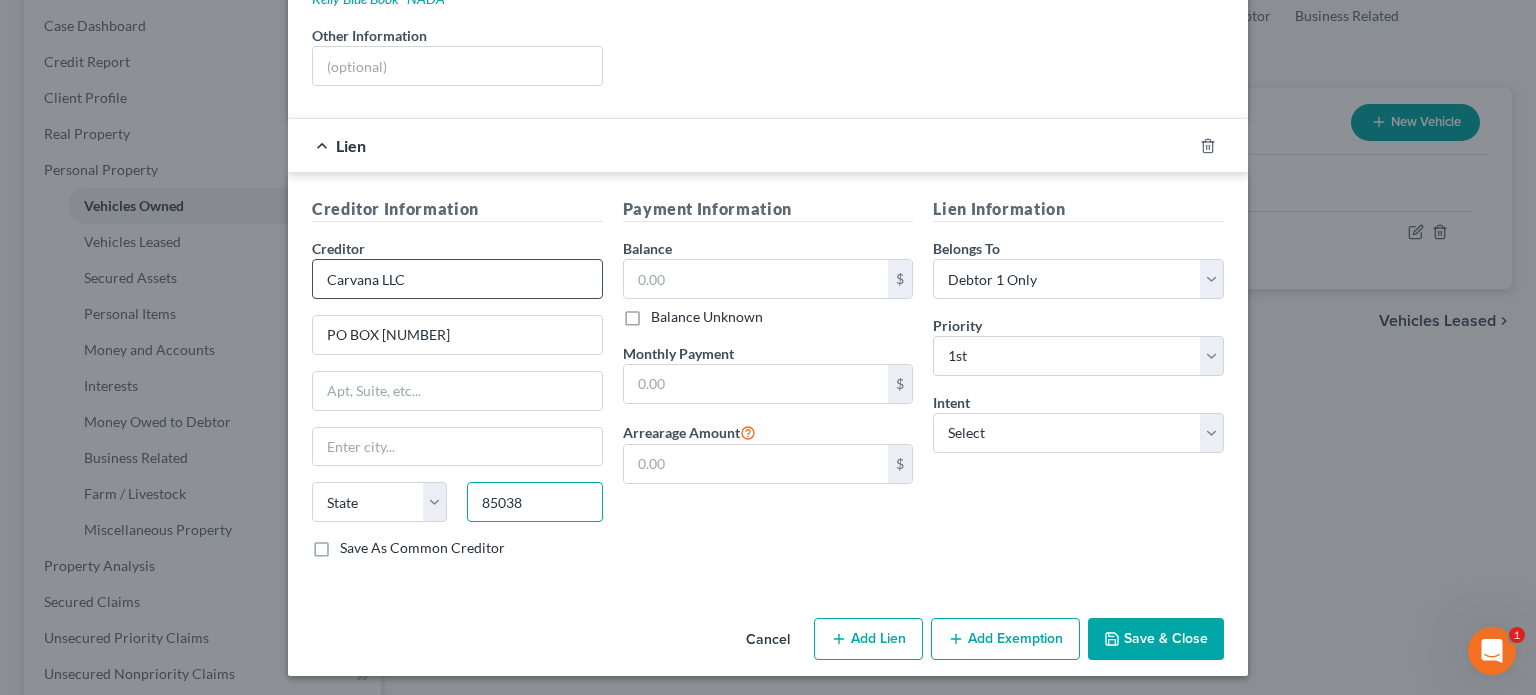 type on "85038" 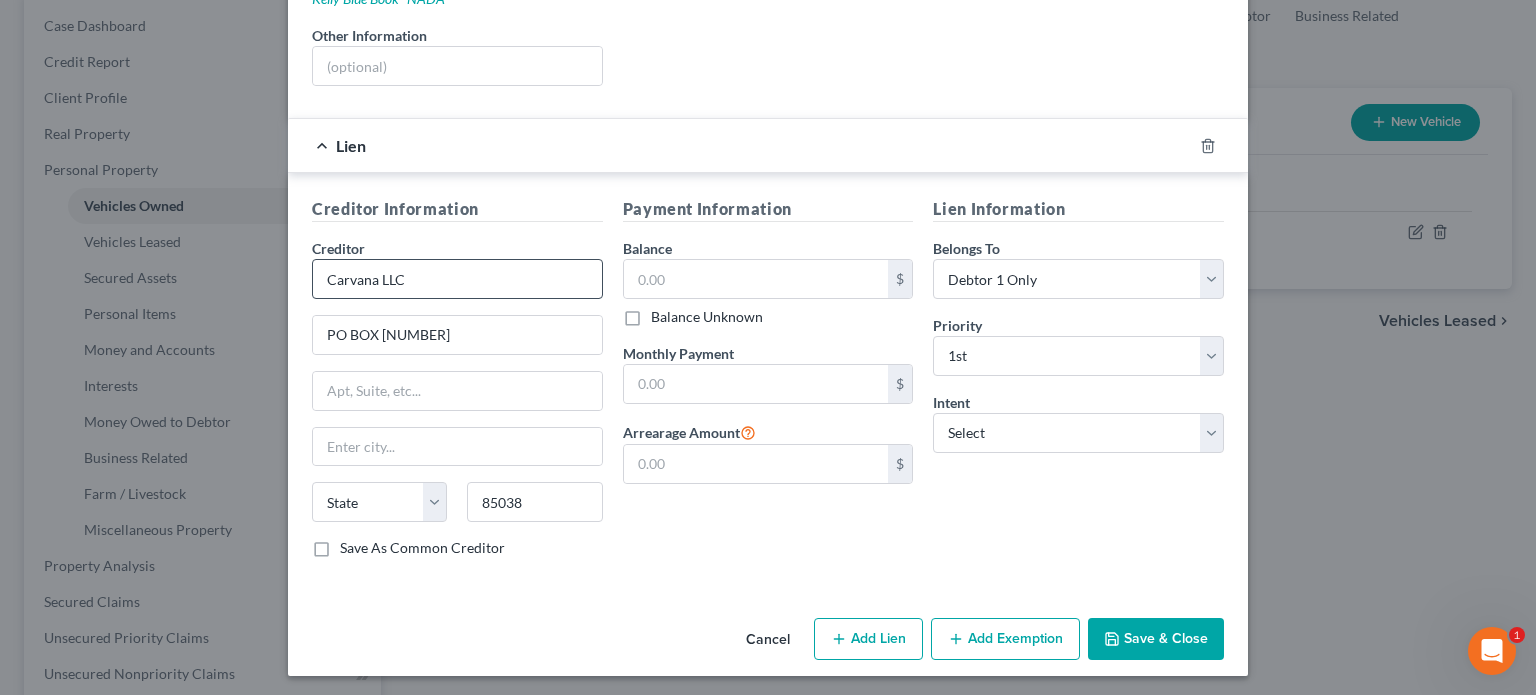 type on "Phoenix" 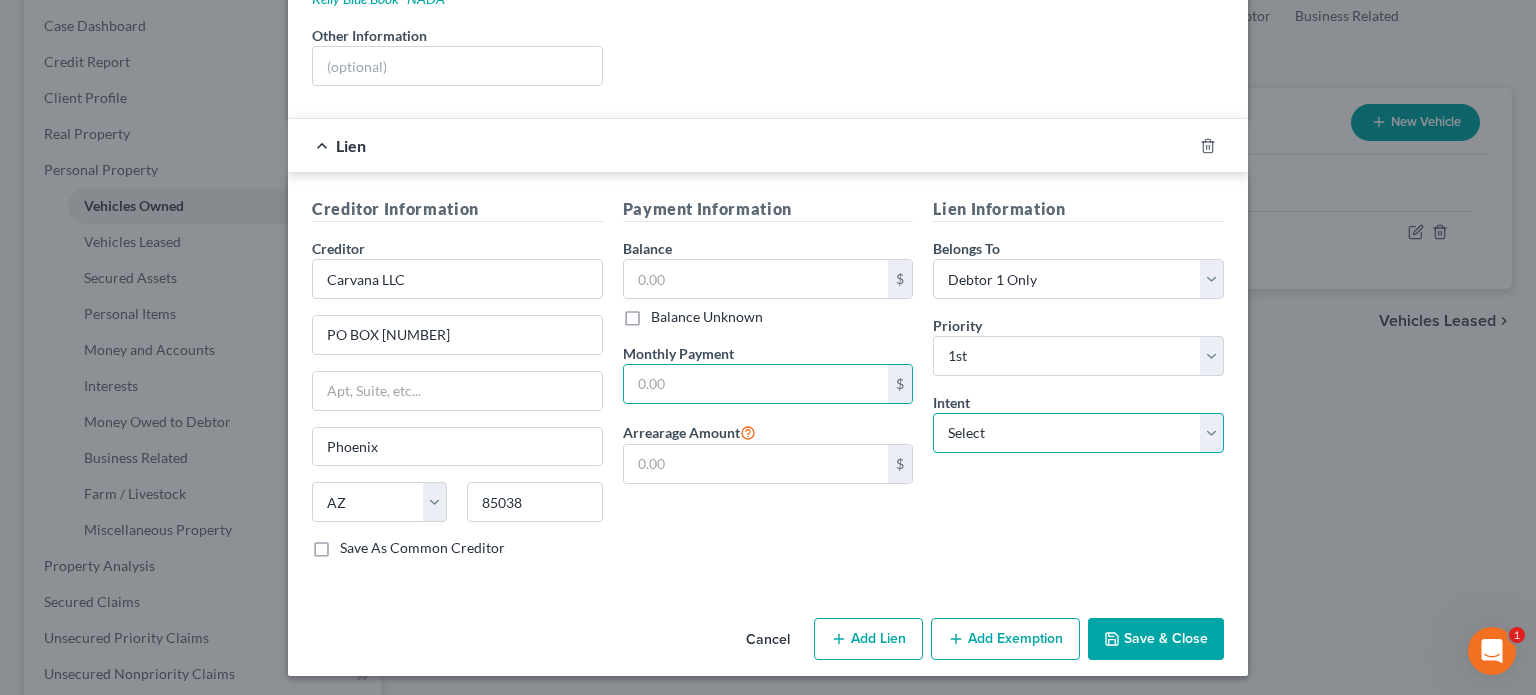 click on "Select Surrender Redeem Reaffirm Avoid Other" at bounding box center [1078, 433] 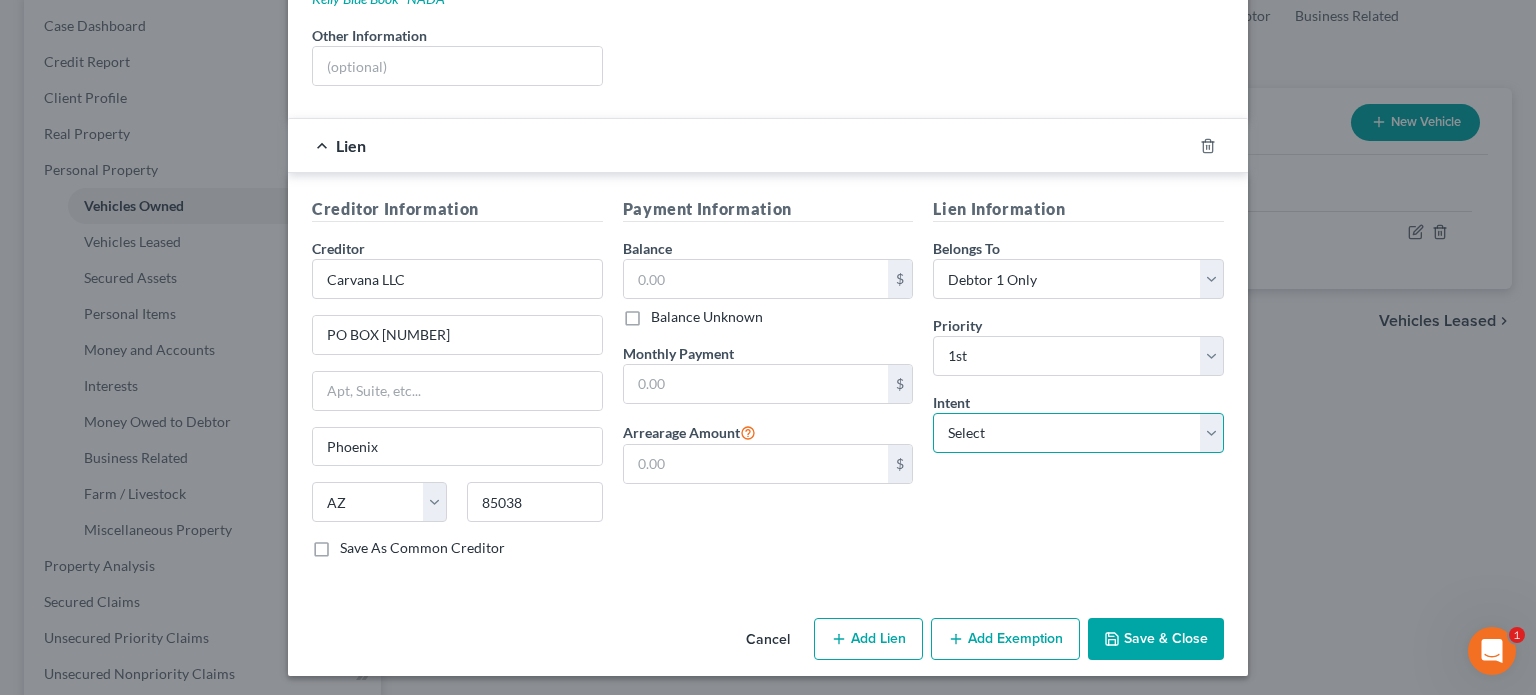 select on "2" 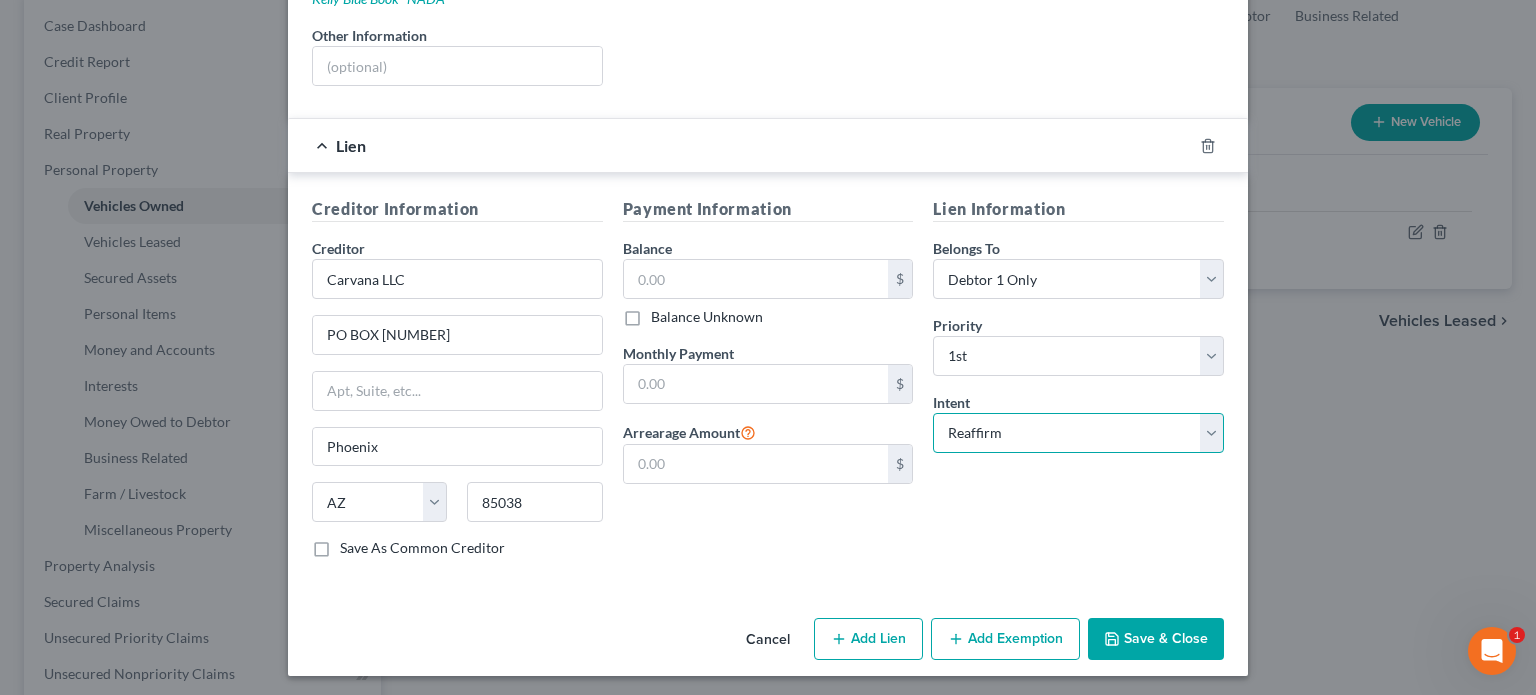 click on "Select Surrender Redeem Reaffirm Avoid Other" at bounding box center (1078, 433) 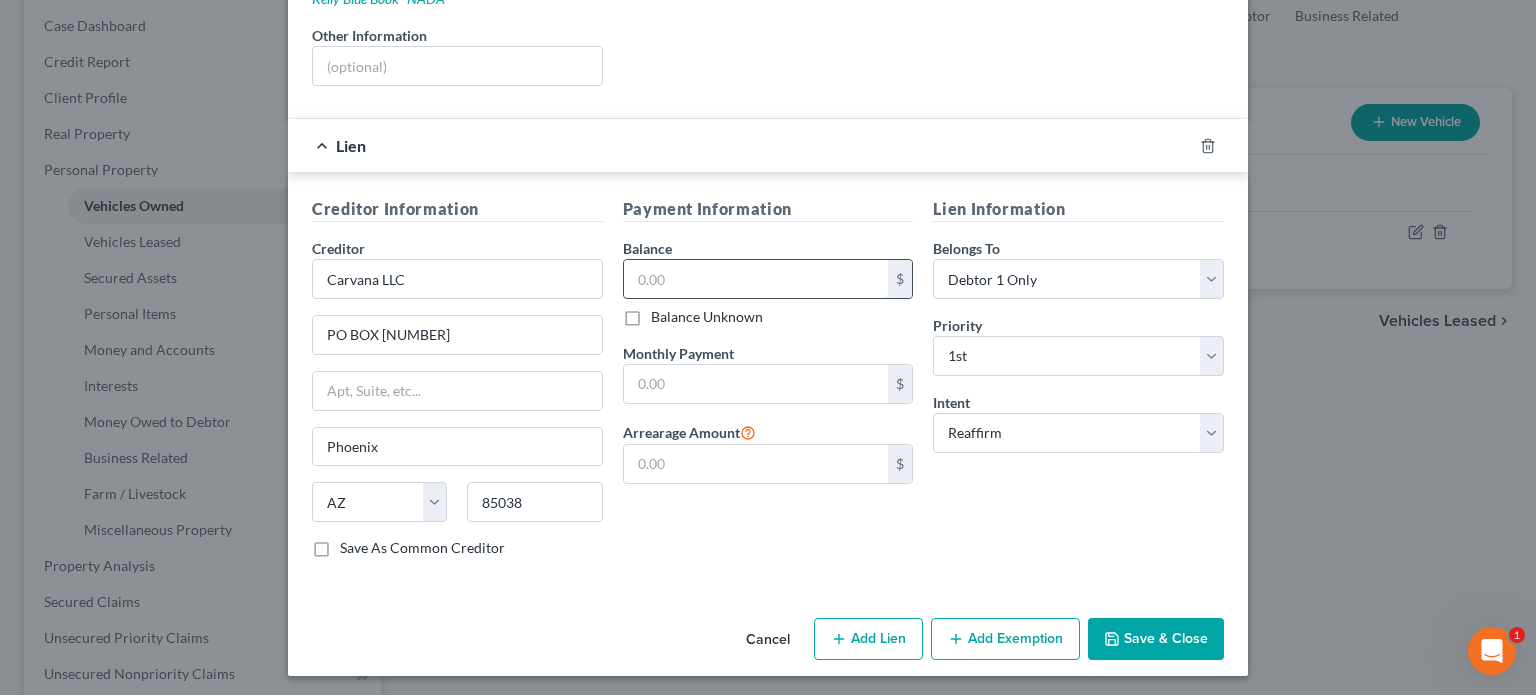 click at bounding box center [756, 279] 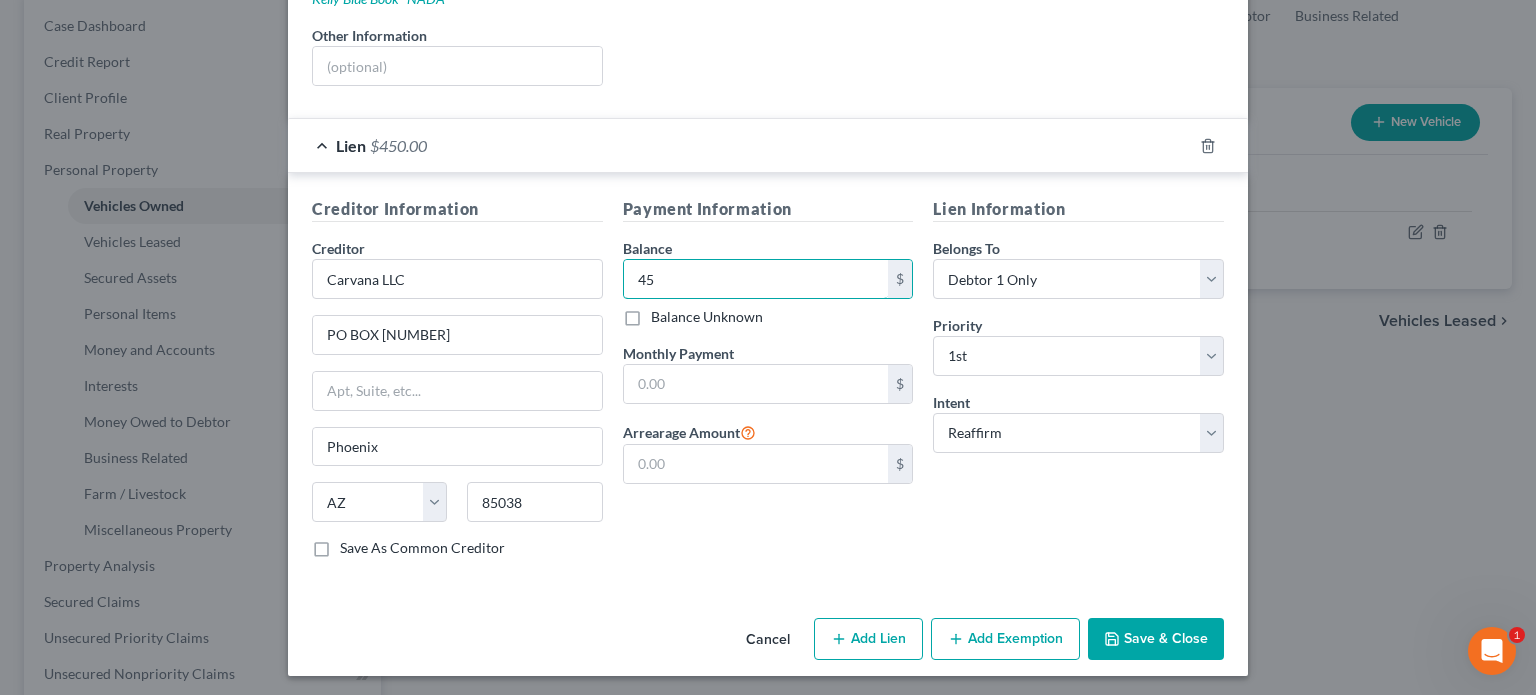 type on "4" 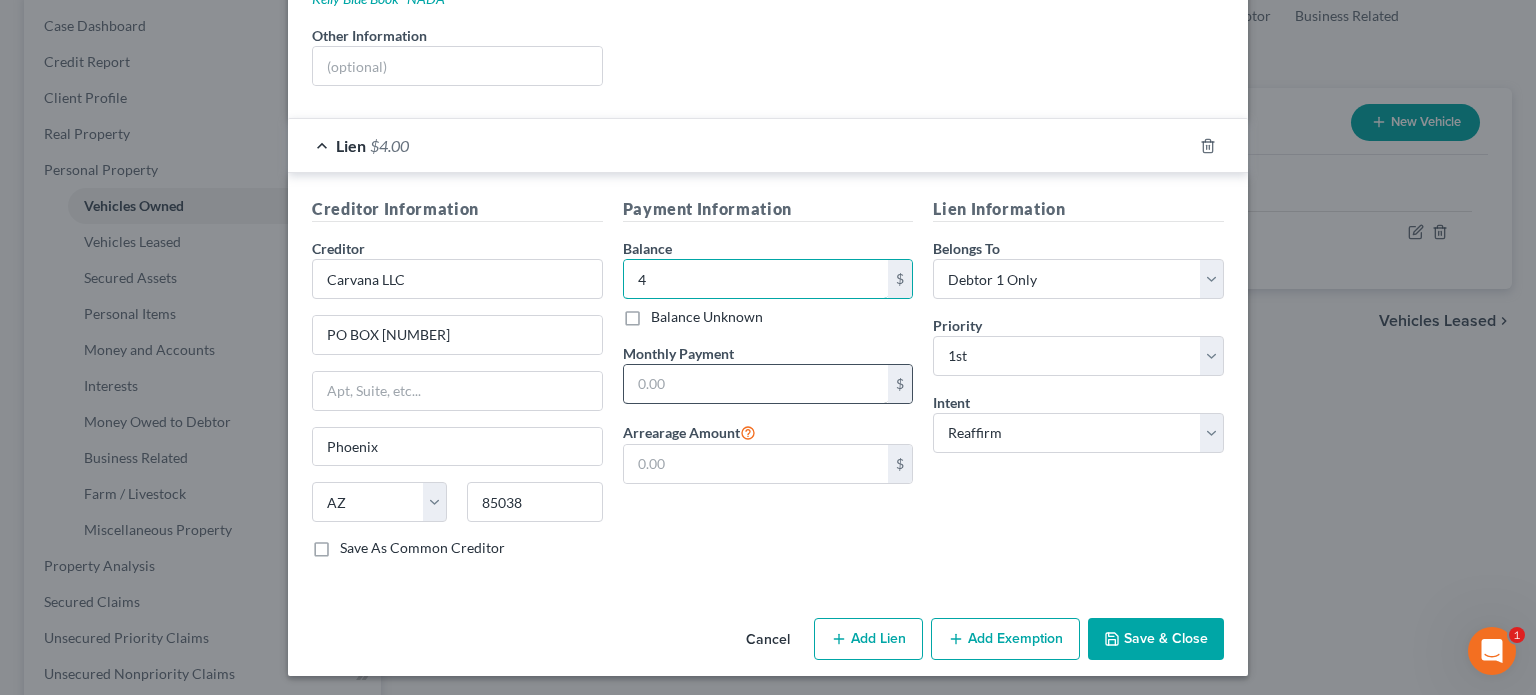 type 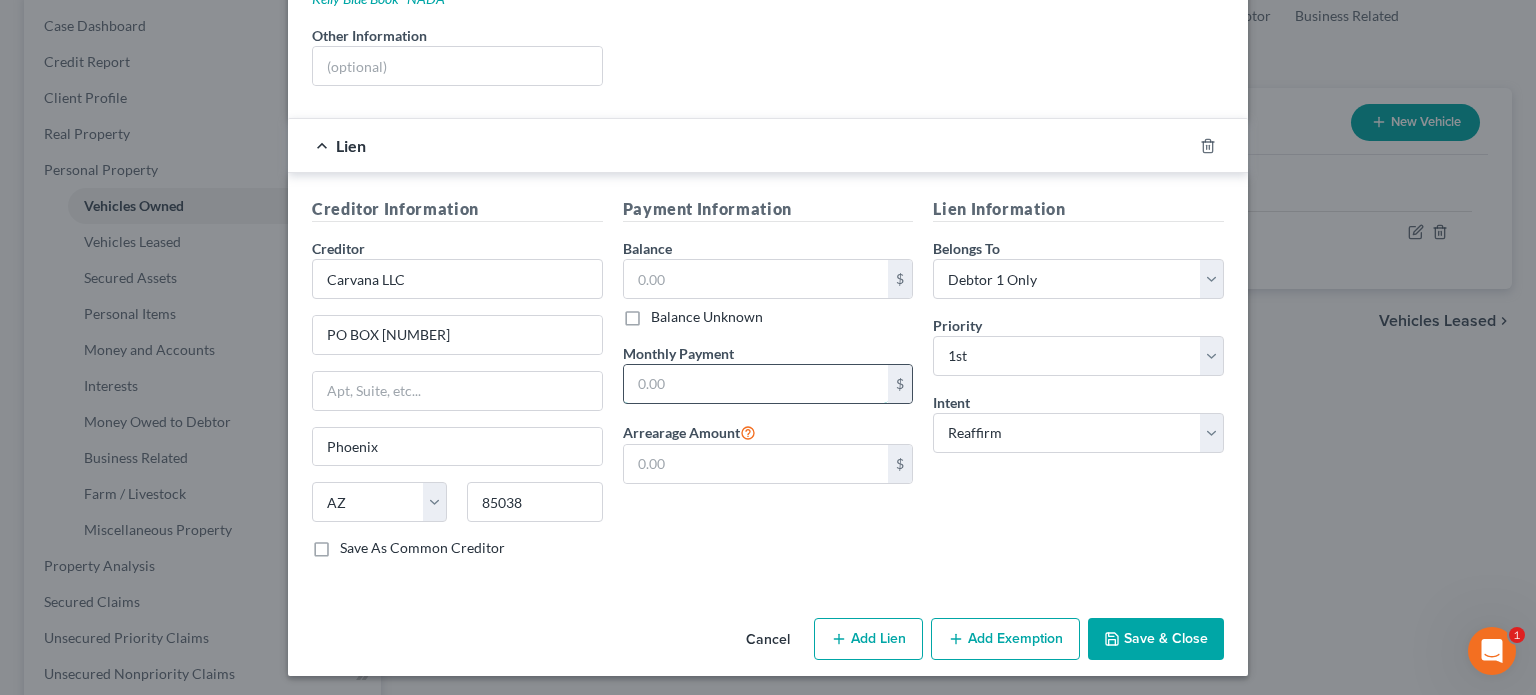 click at bounding box center (756, 384) 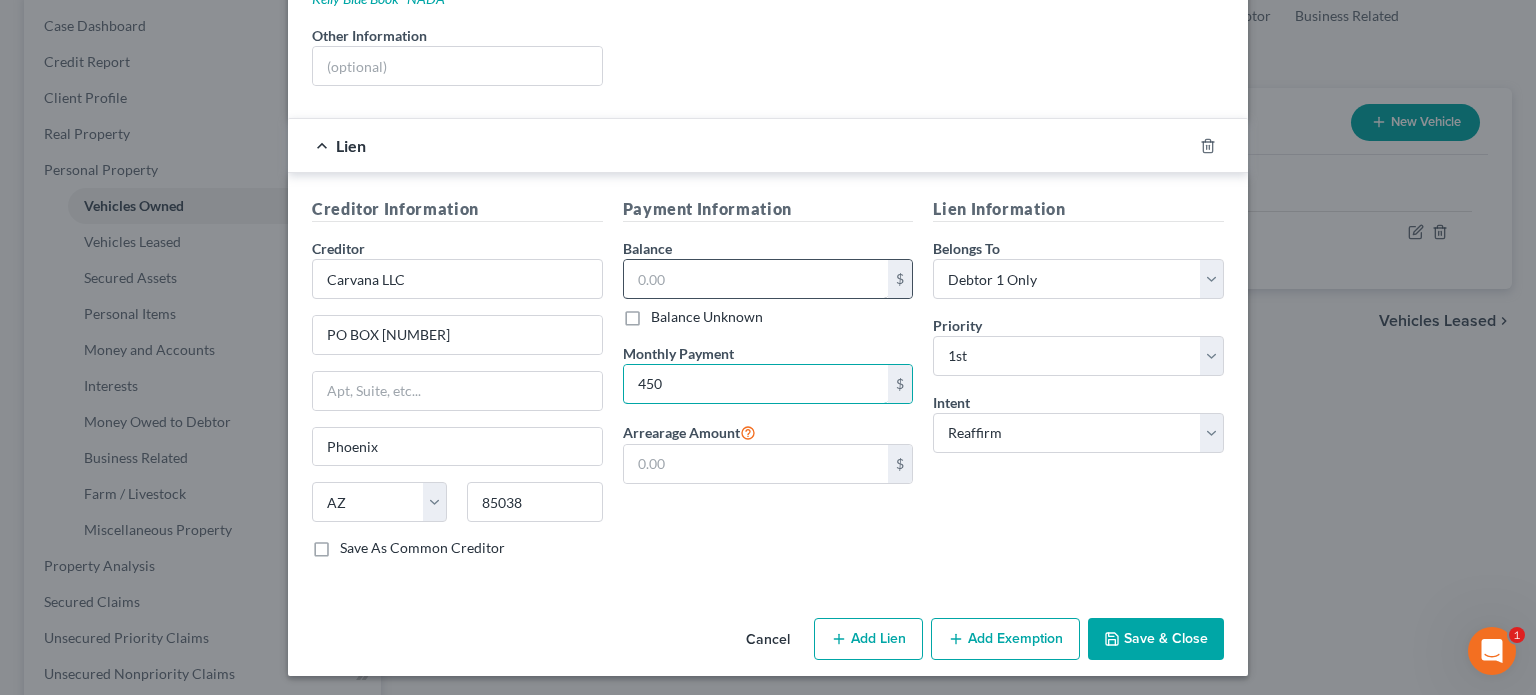 type on "450" 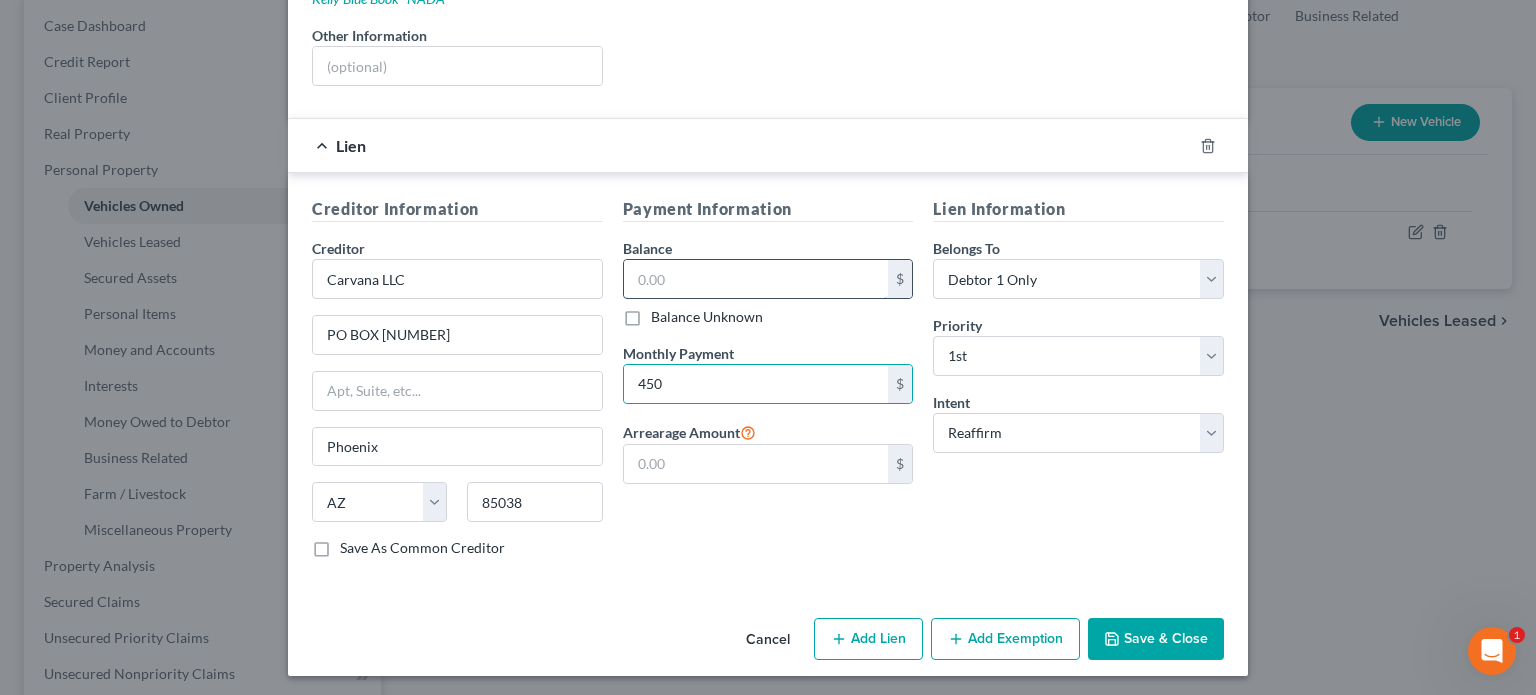 click at bounding box center (756, 279) 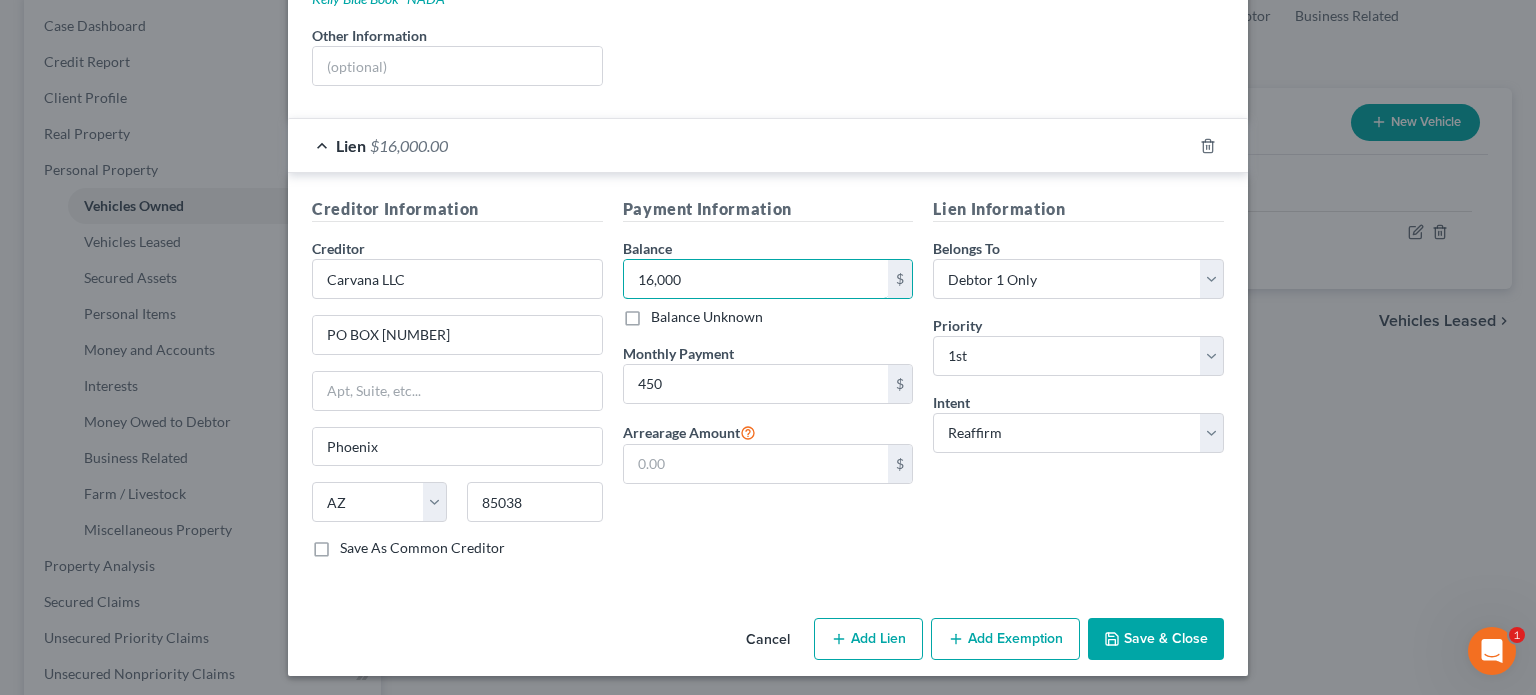 type on "16,000" 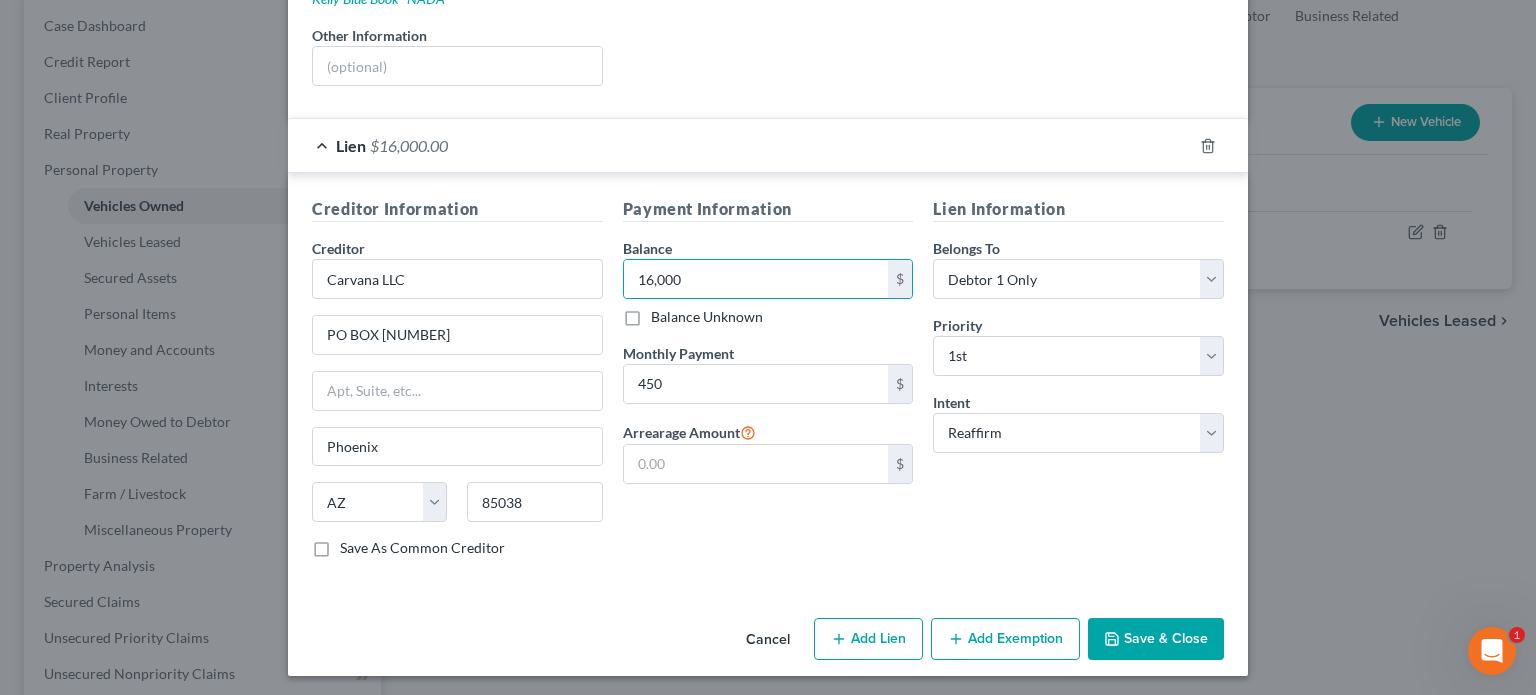 click on "Save & Close" at bounding box center (1156, 639) 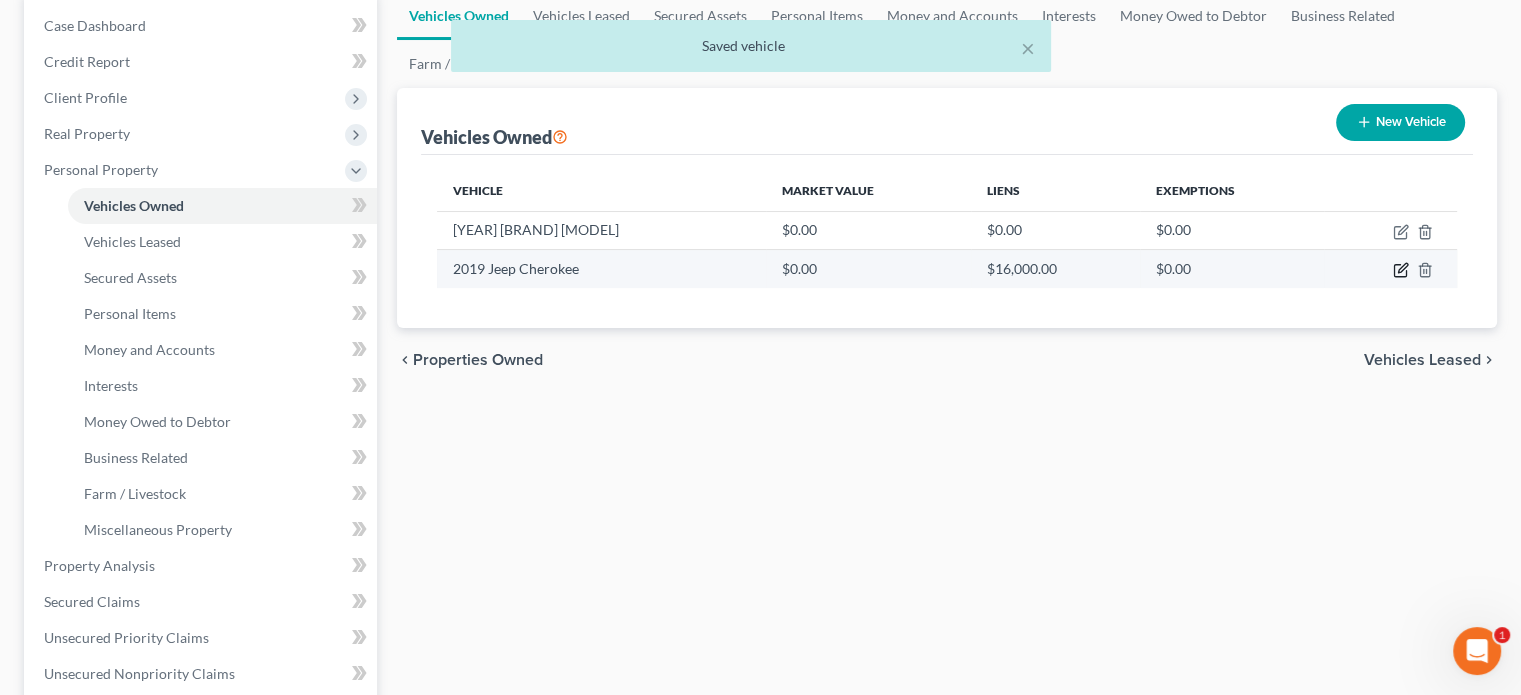 click 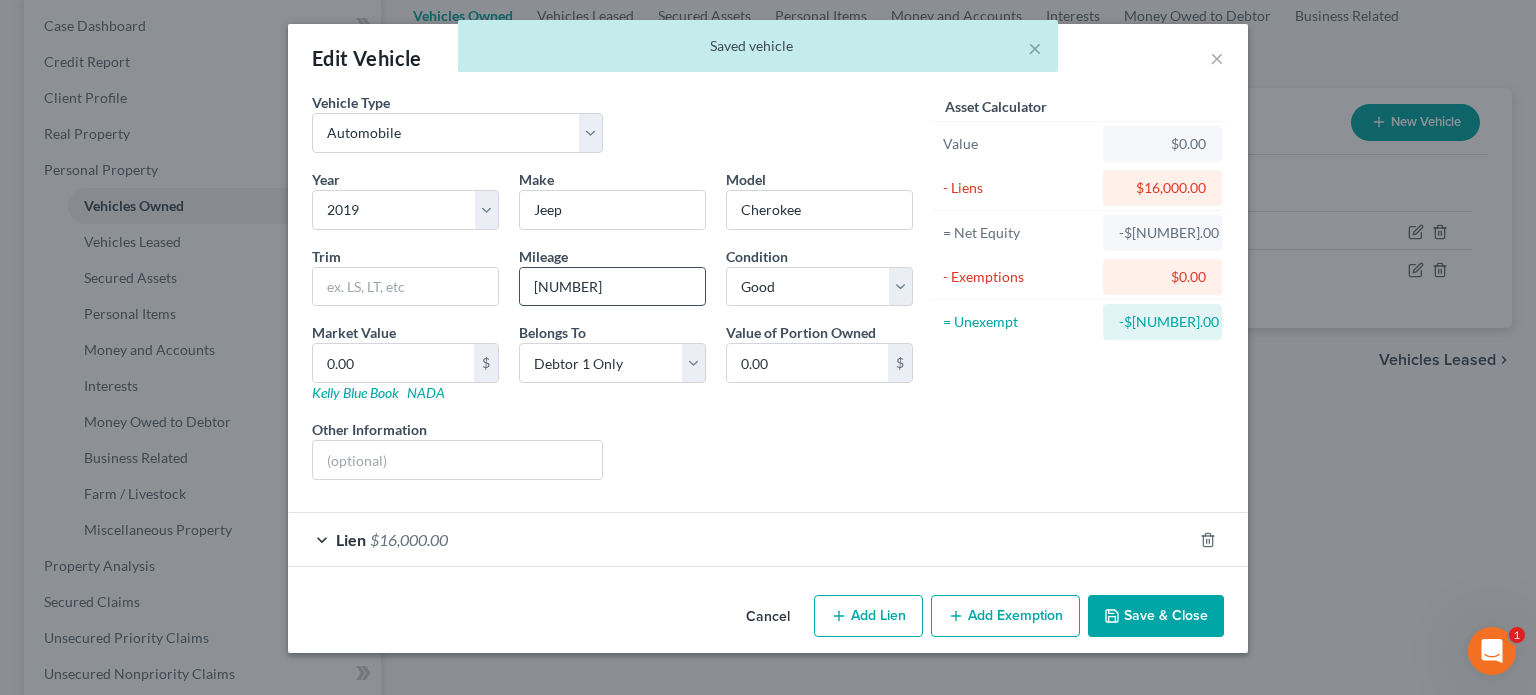 click on "94000" at bounding box center (612, 287) 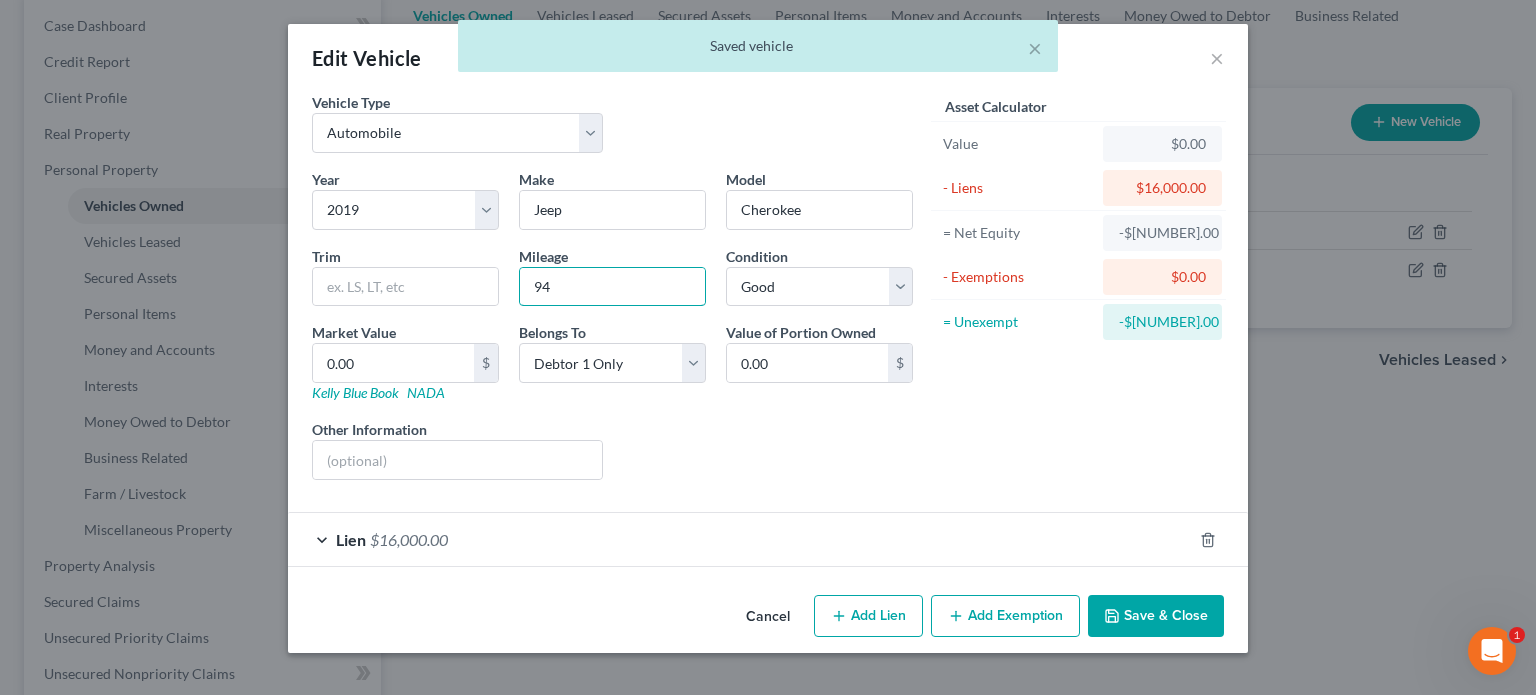 type on "9" 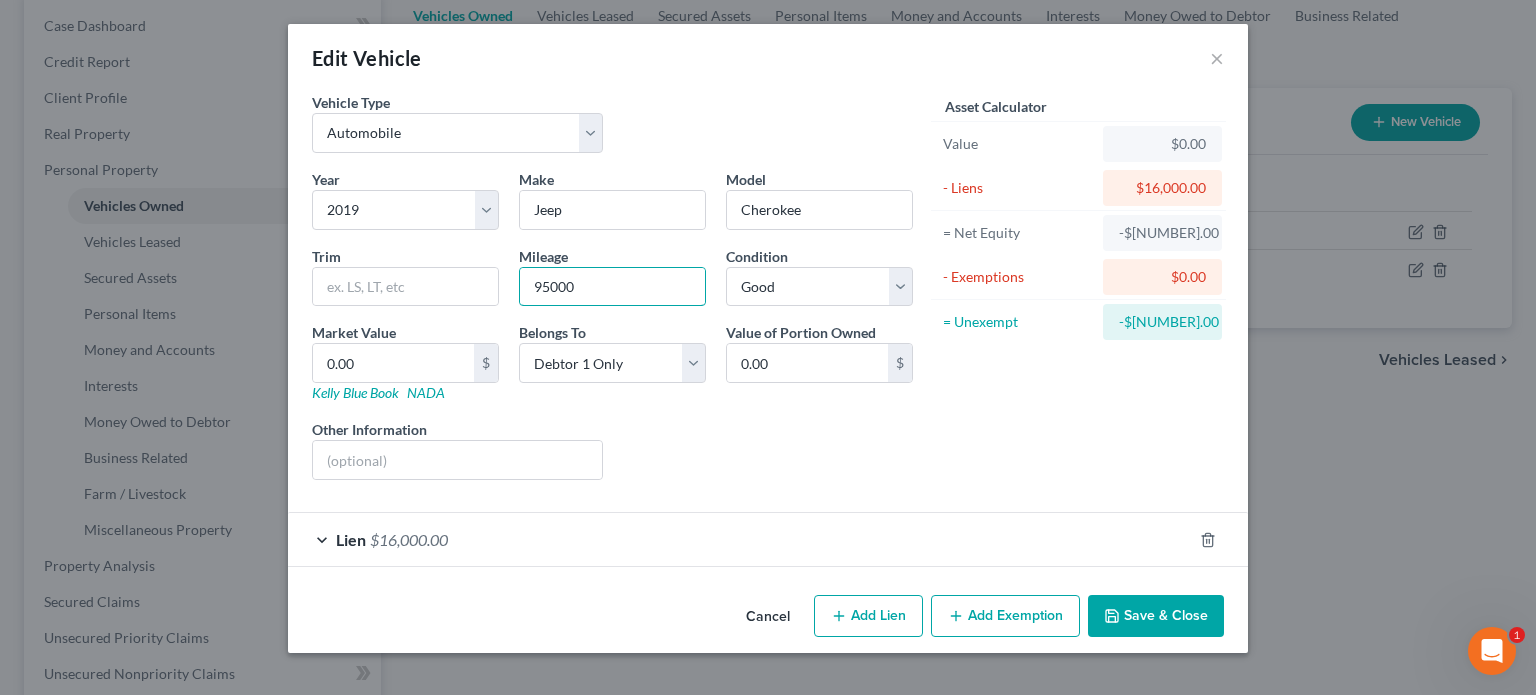 type on "95000" 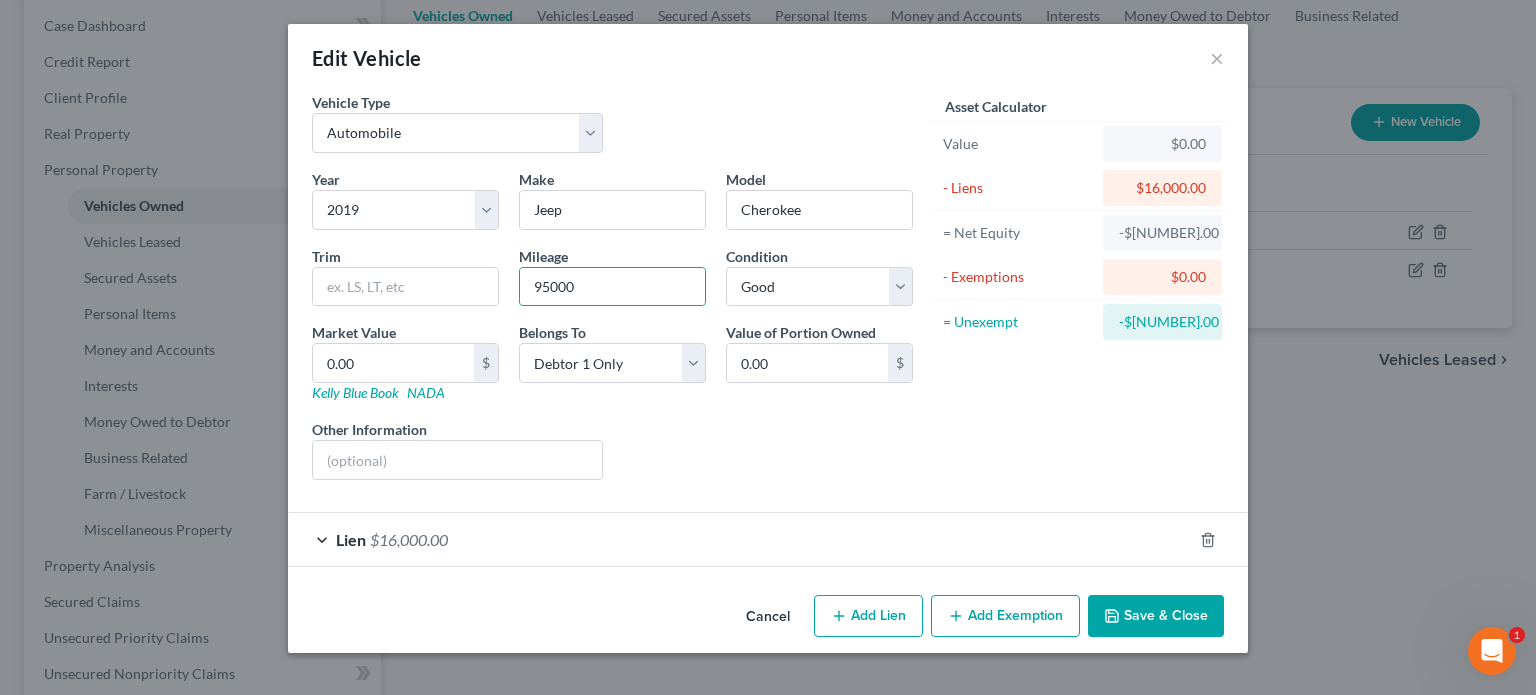 click on "Save & Close" at bounding box center (1156, 616) 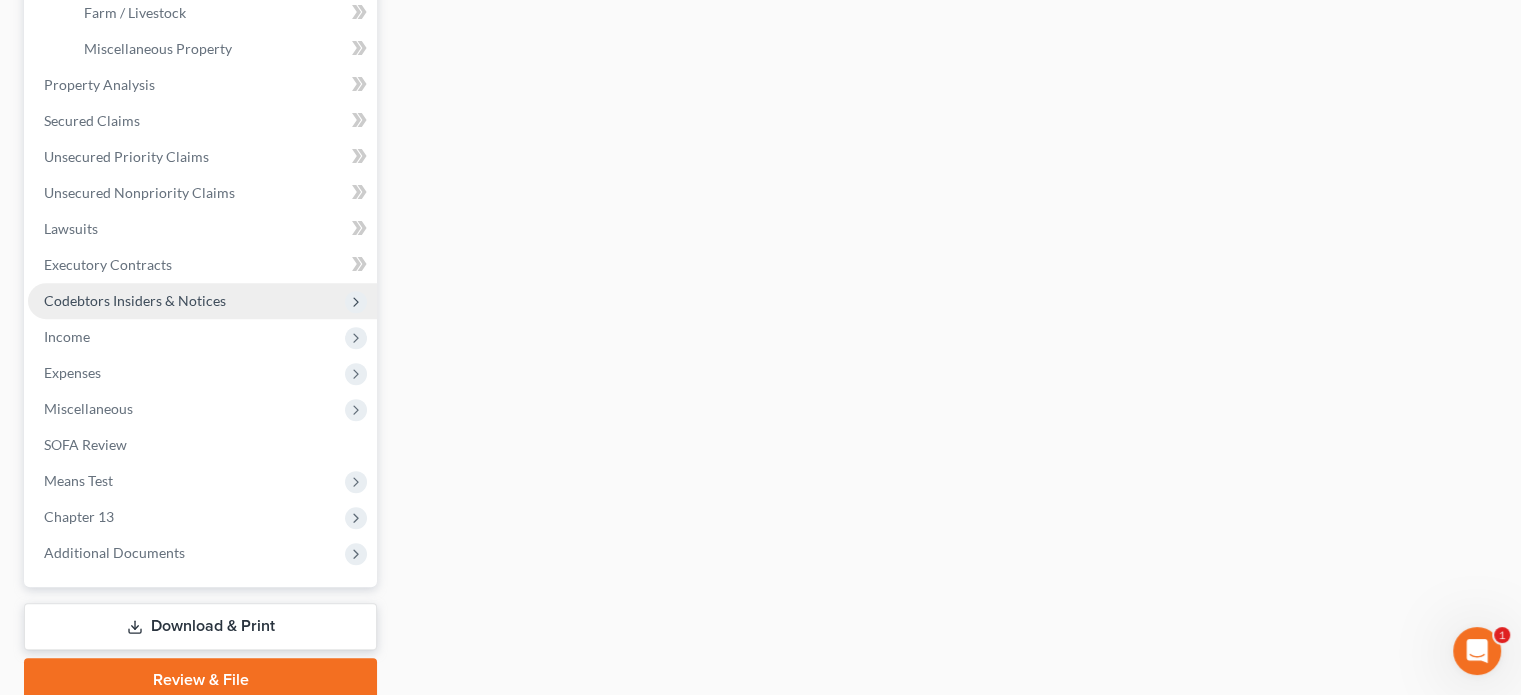 scroll, scrollTop: 762, scrollLeft: 0, axis: vertical 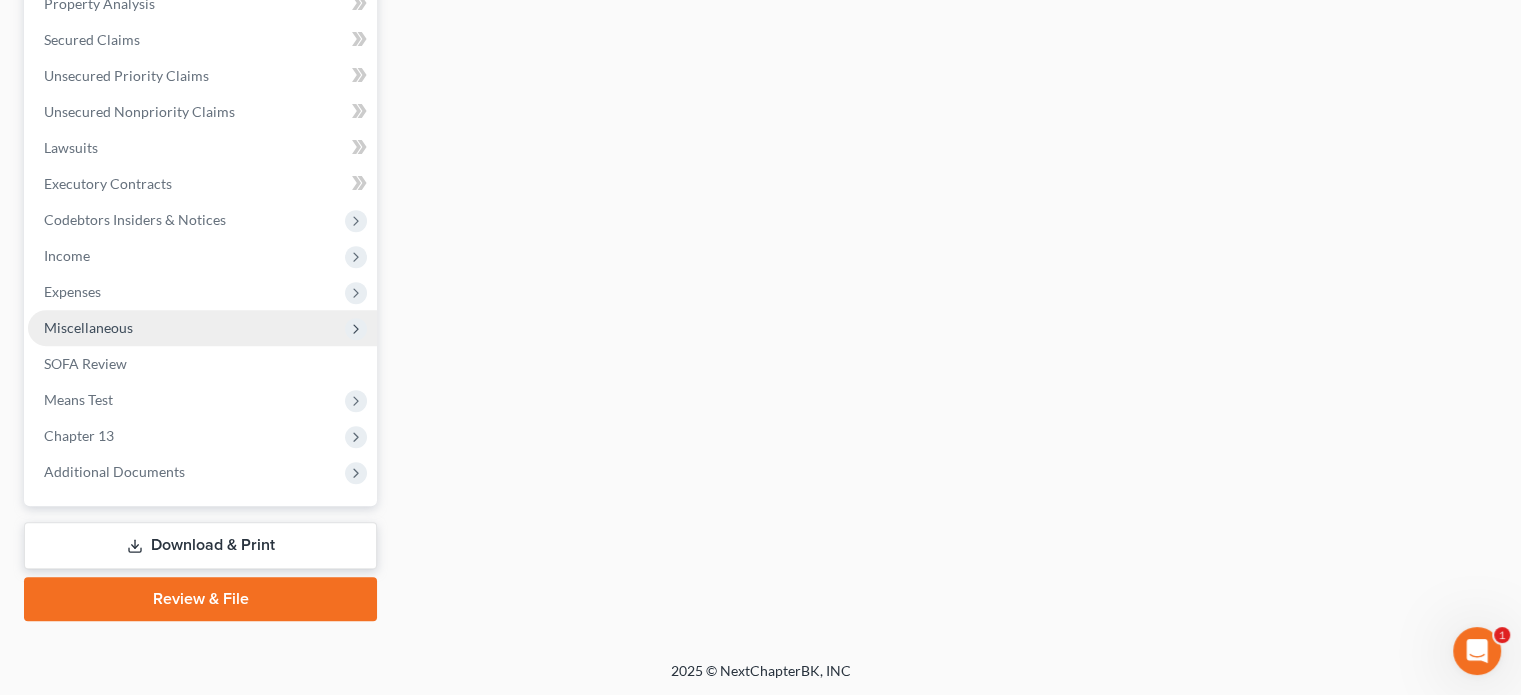 click on "Miscellaneous" at bounding box center [88, 327] 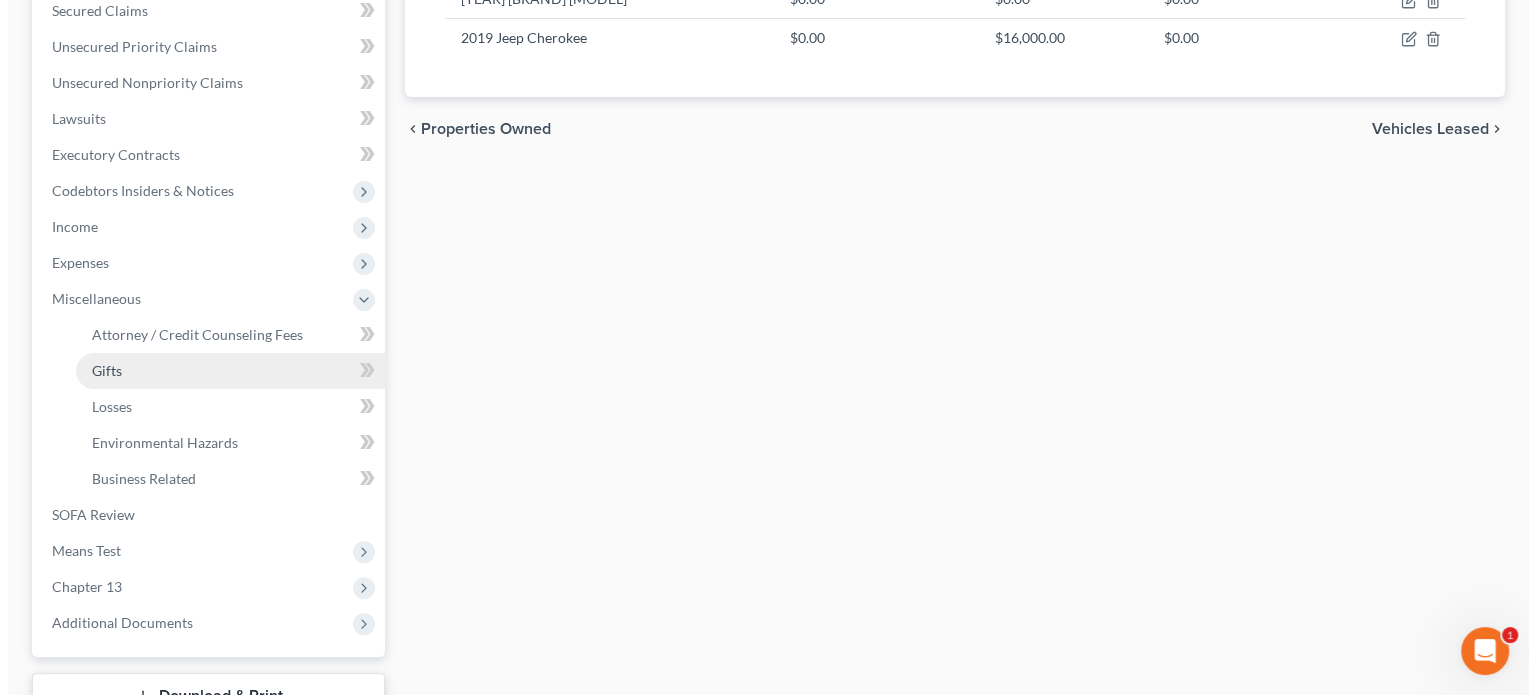 scroll, scrollTop: 402, scrollLeft: 0, axis: vertical 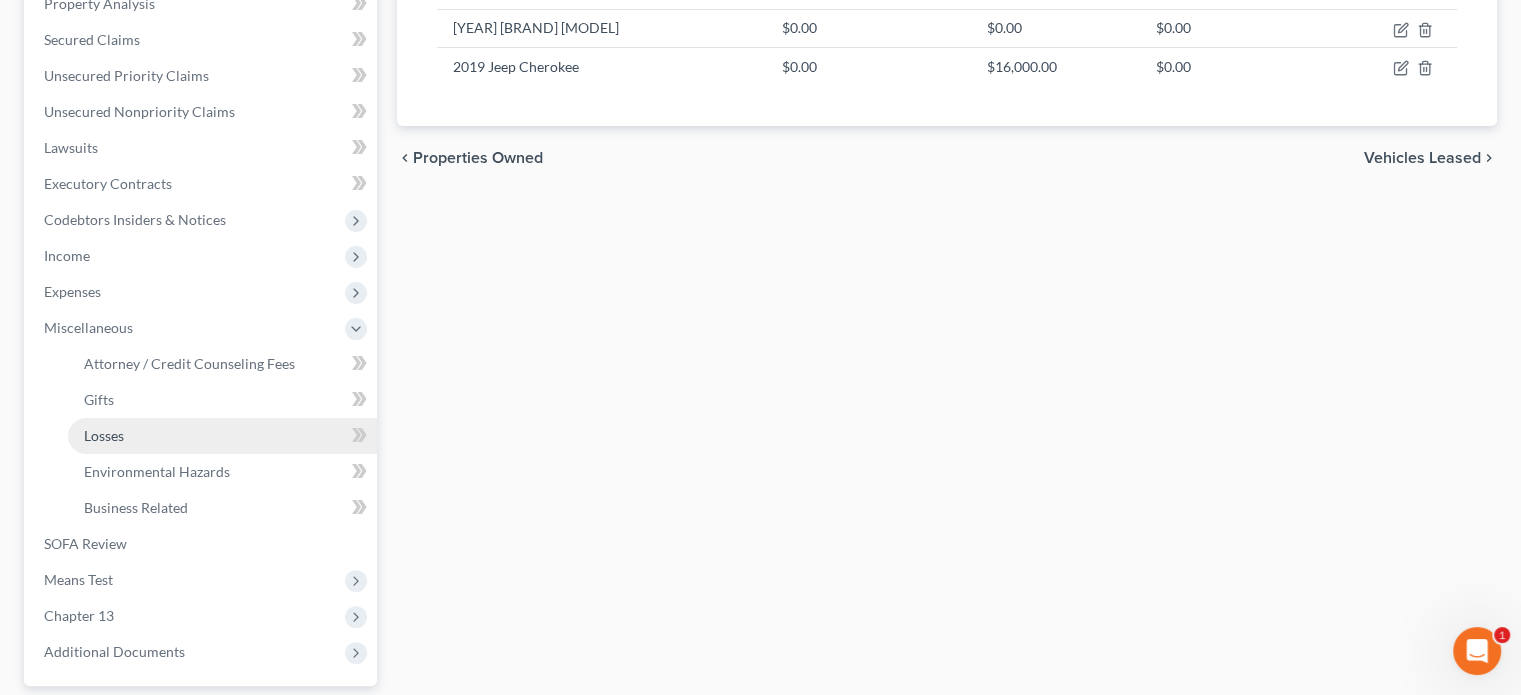 click on "Losses" at bounding box center [104, 435] 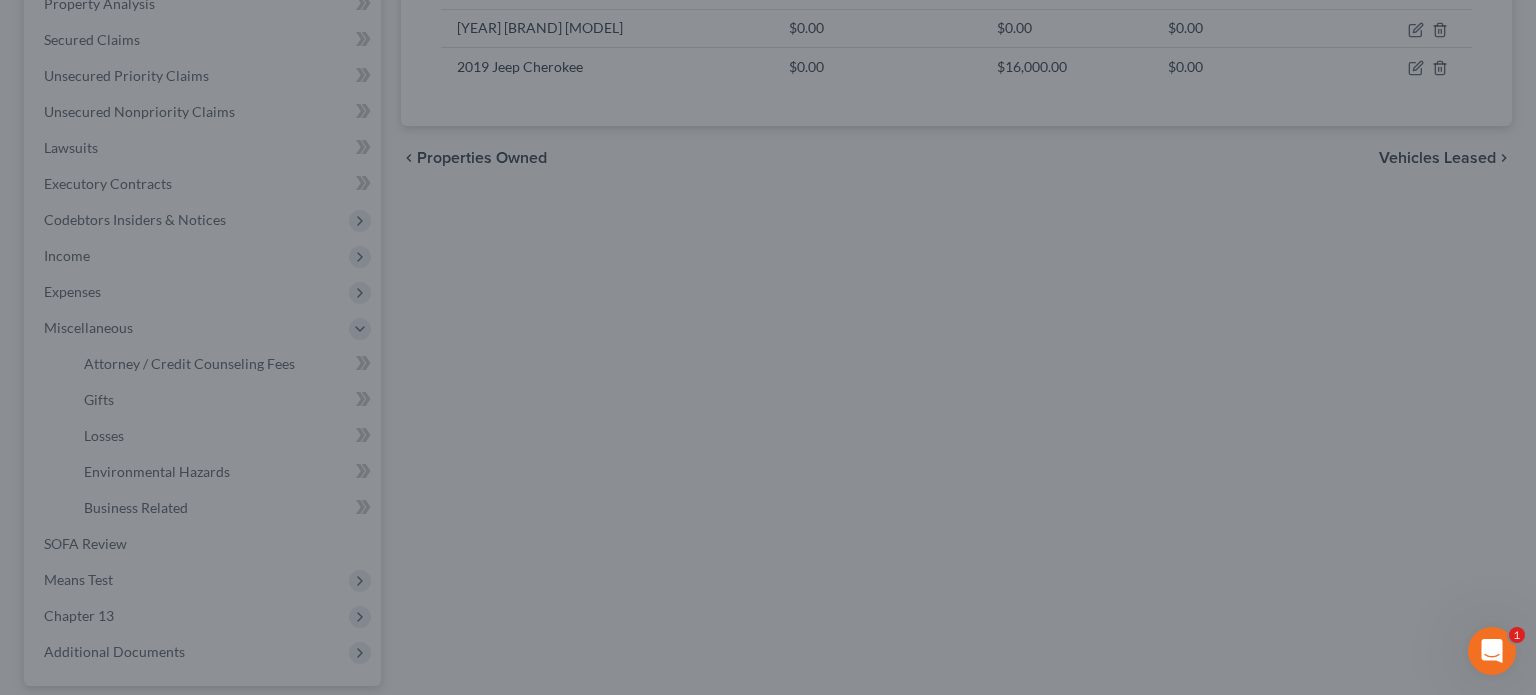 click at bounding box center (768, 347) 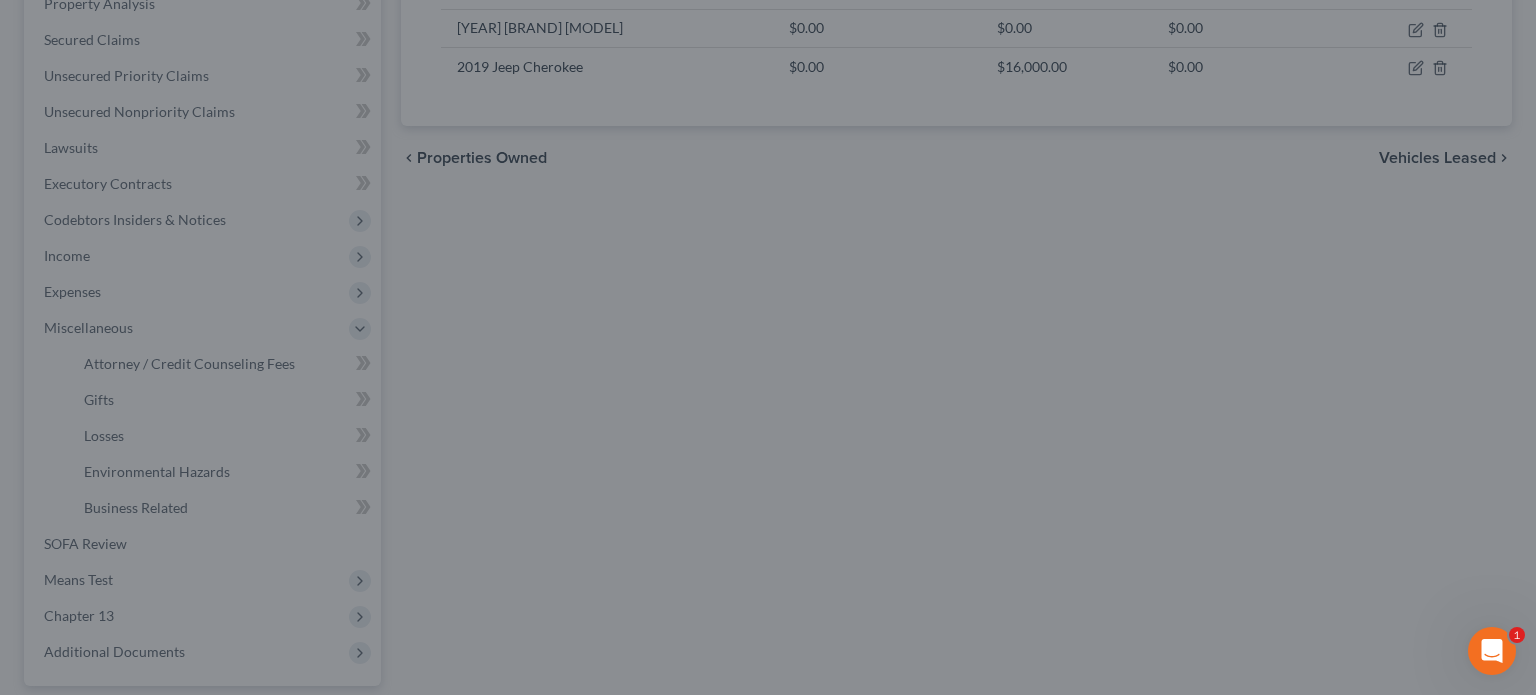 drag, startPoint x: 643, startPoint y: 198, endPoint x: 567, endPoint y: 120, distance: 108.903625 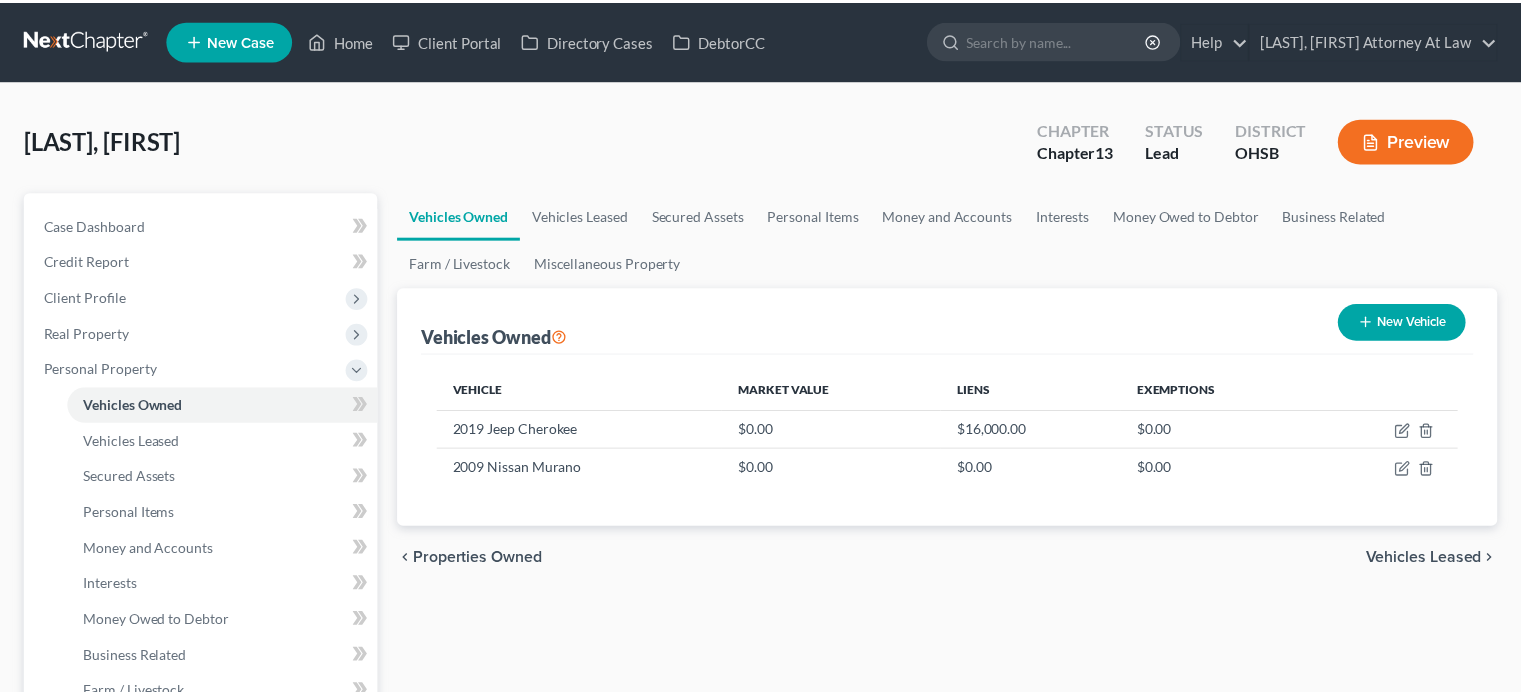 scroll, scrollTop: 762, scrollLeft: 0, axis: vertical 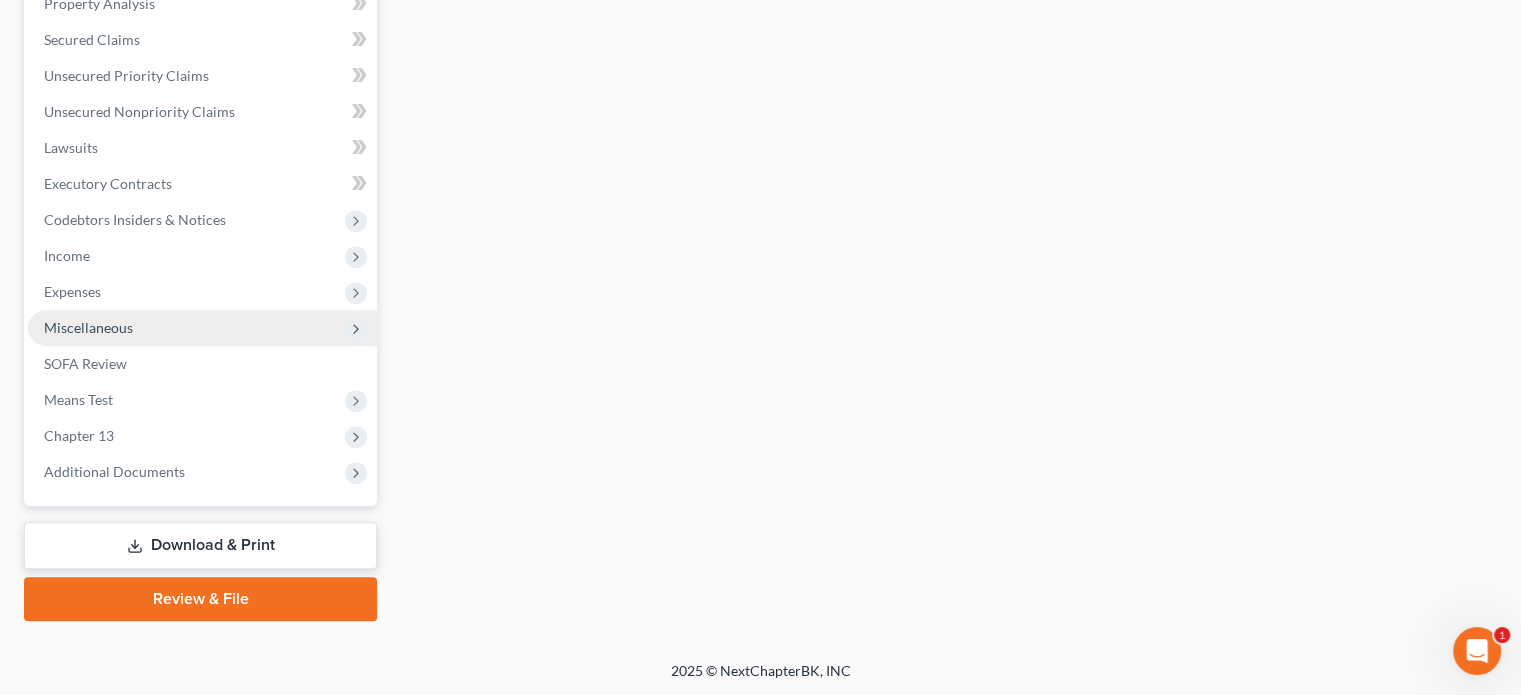 click on "Miscellaneous" at bounding box center [88, 327] 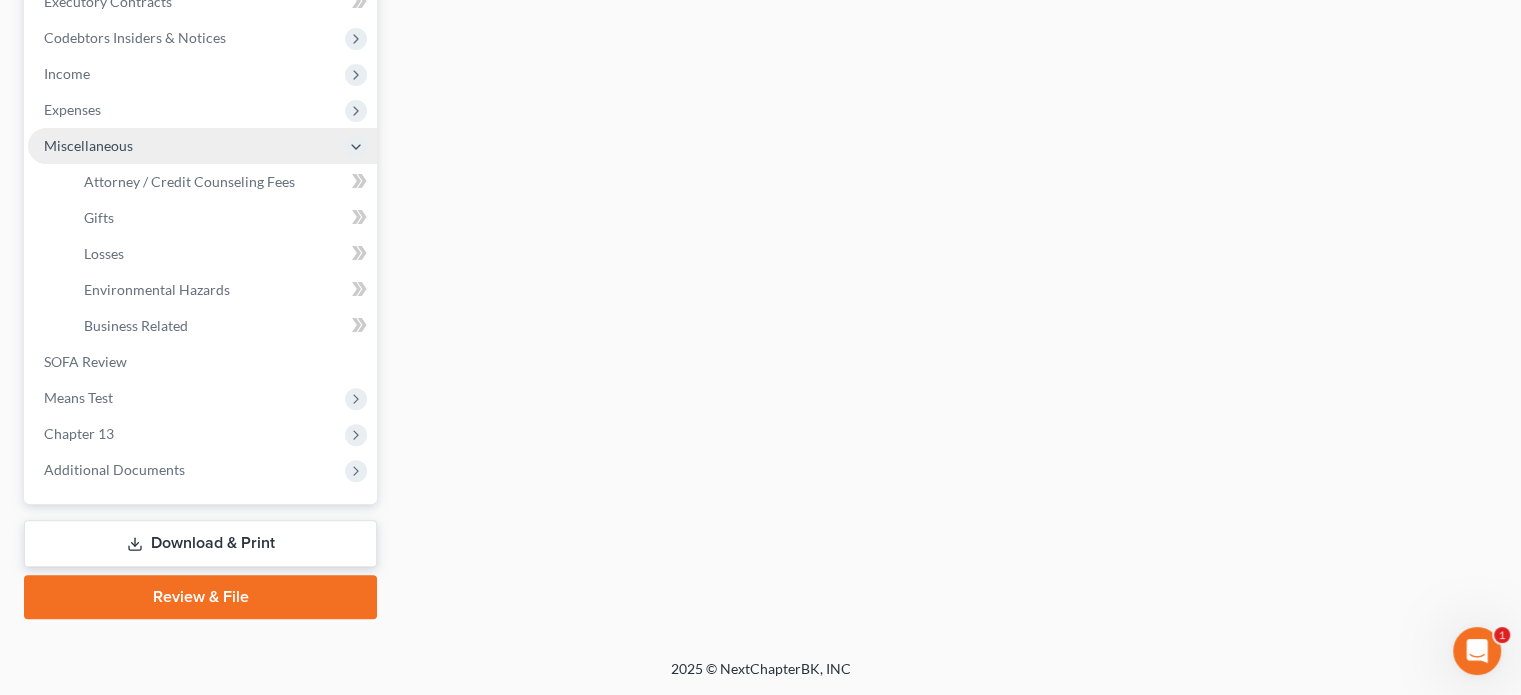 scroll, scrollTop: 402, scrollLeft: 0, axis: vertical 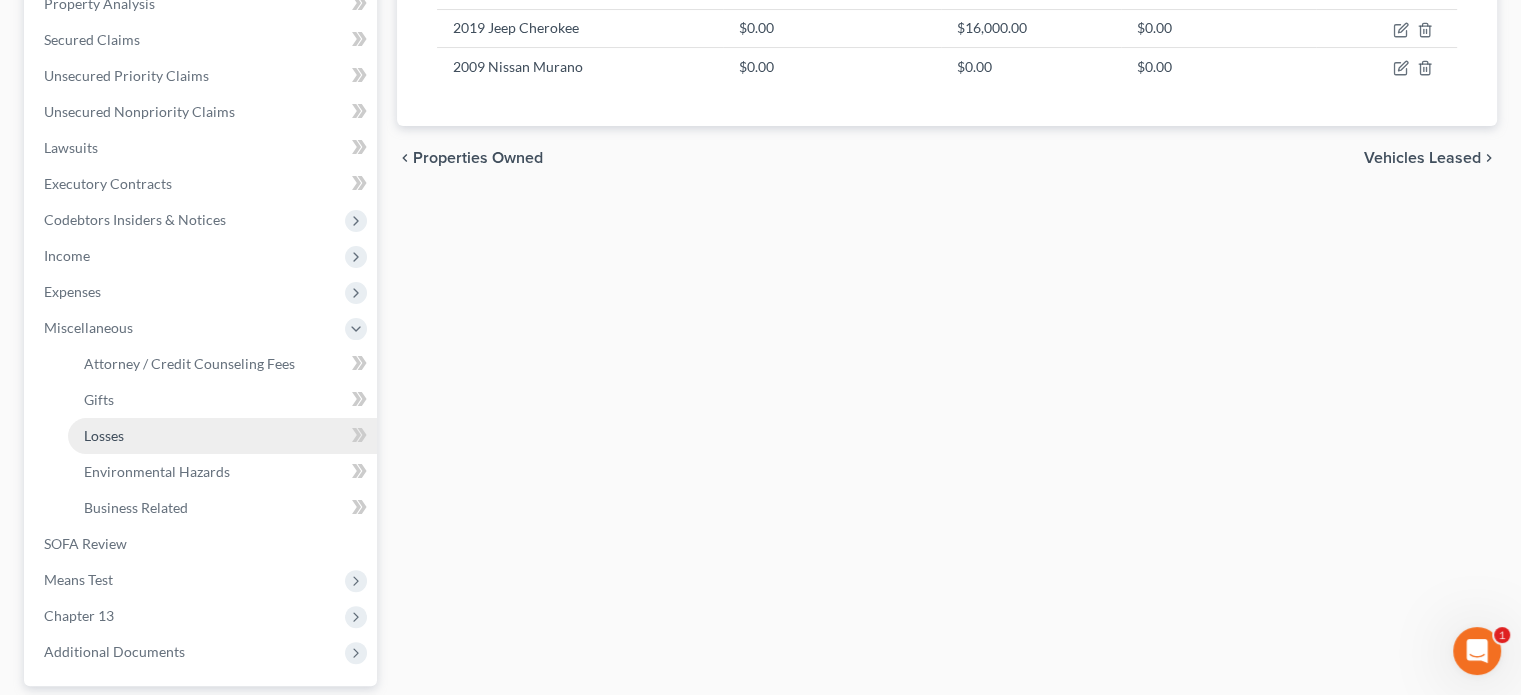 click on "Losses" at bounding box center (104, 435) 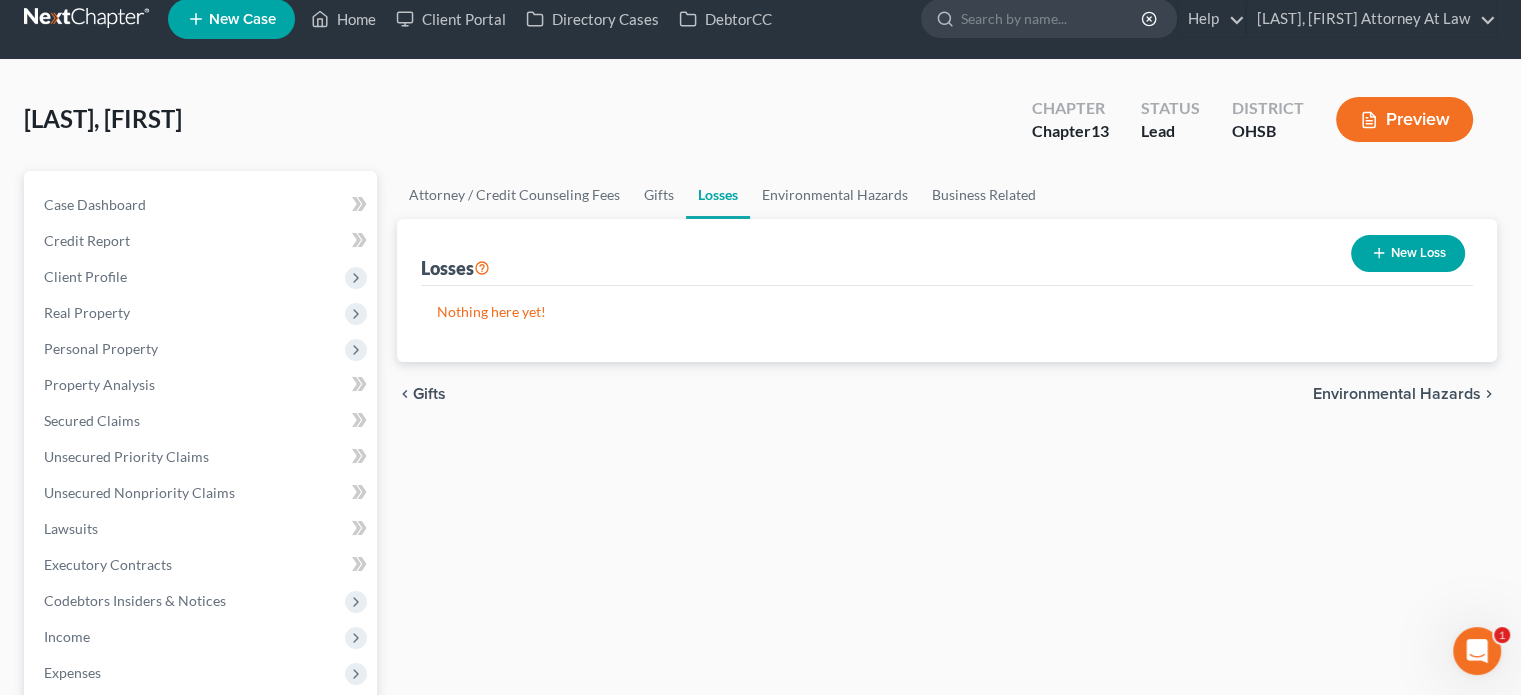 scroll, scrollTop: 0, scrollLeft: 0, axis: both 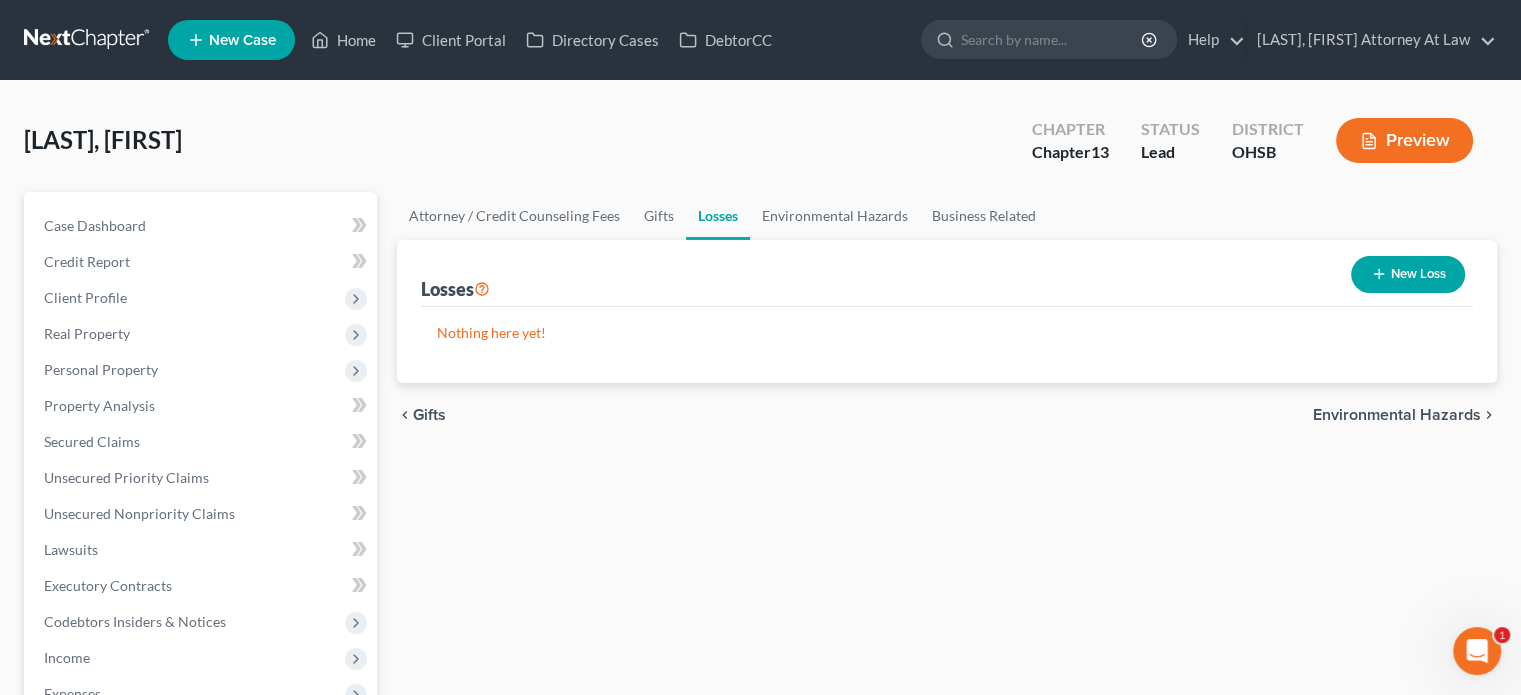 click 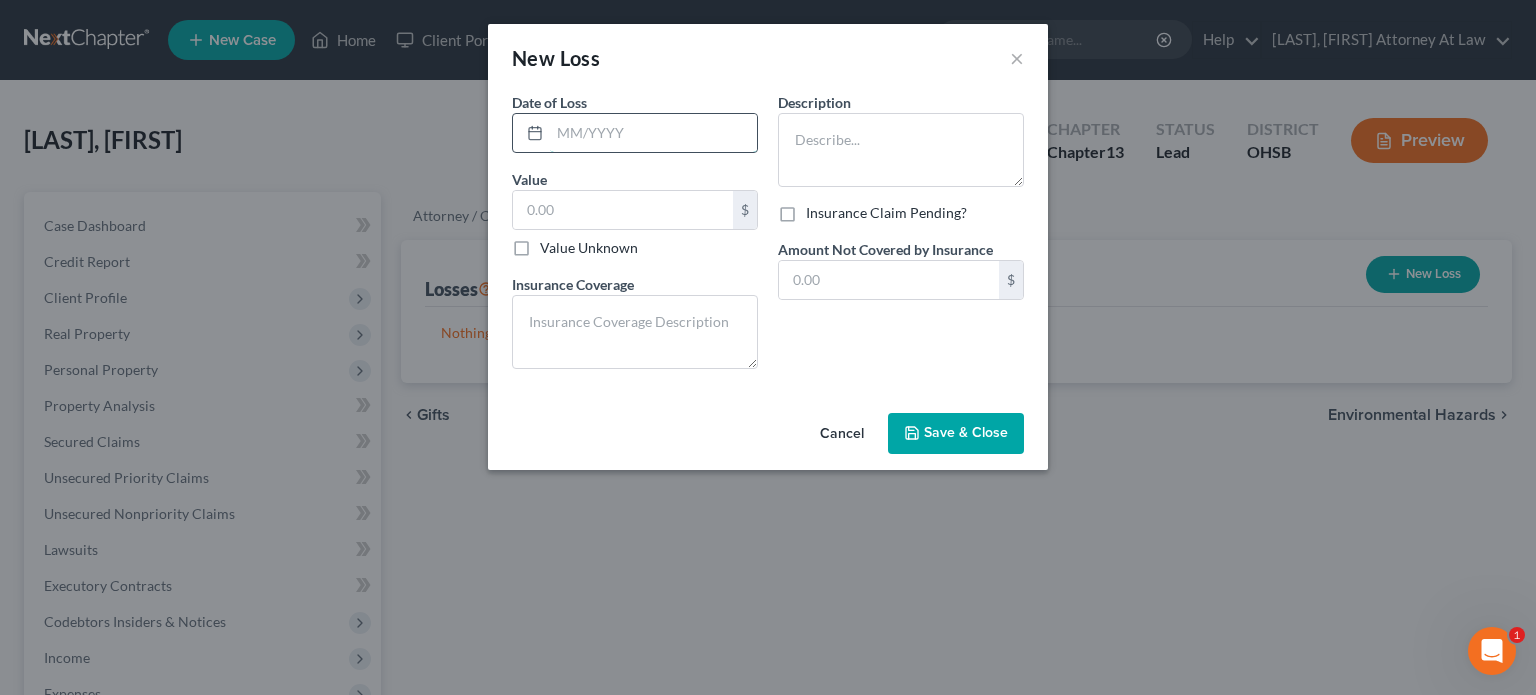 click at bounding box center (653, 133) 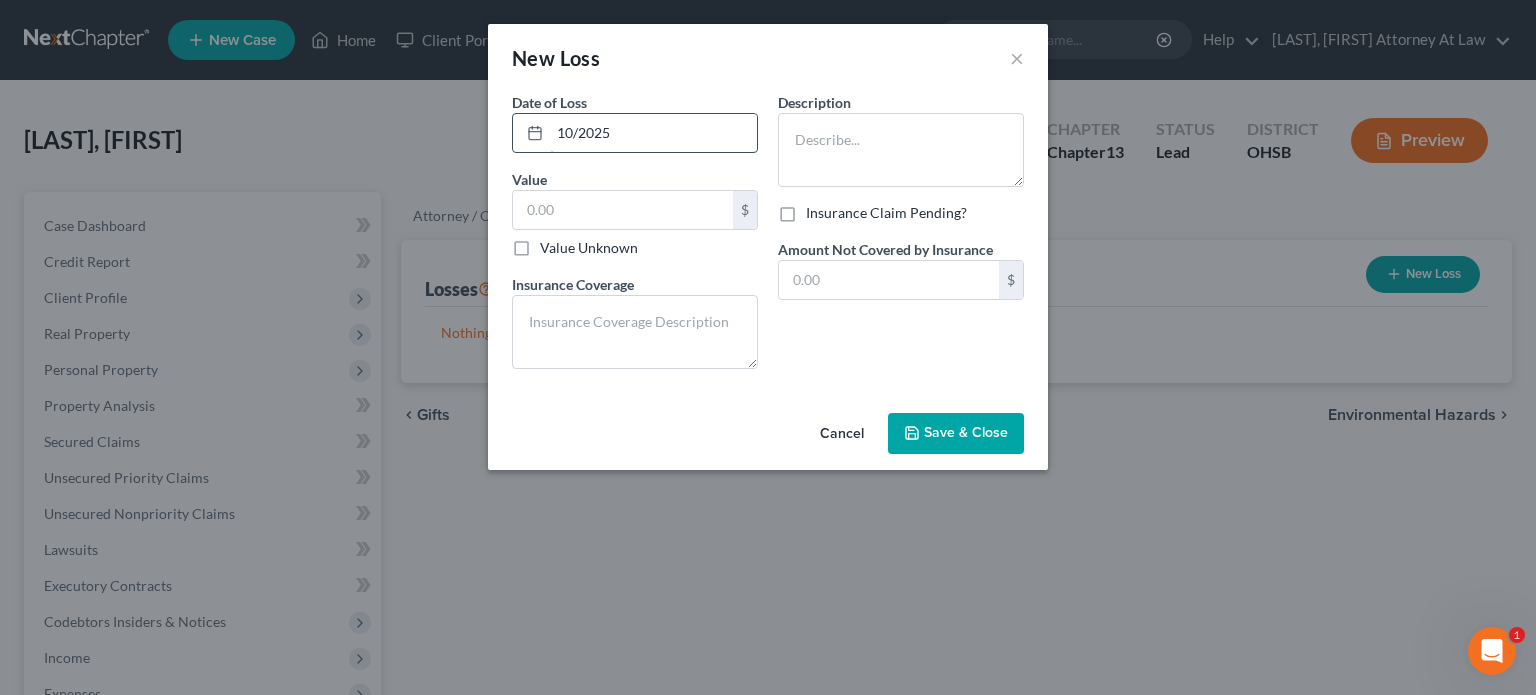type on "10/2025" 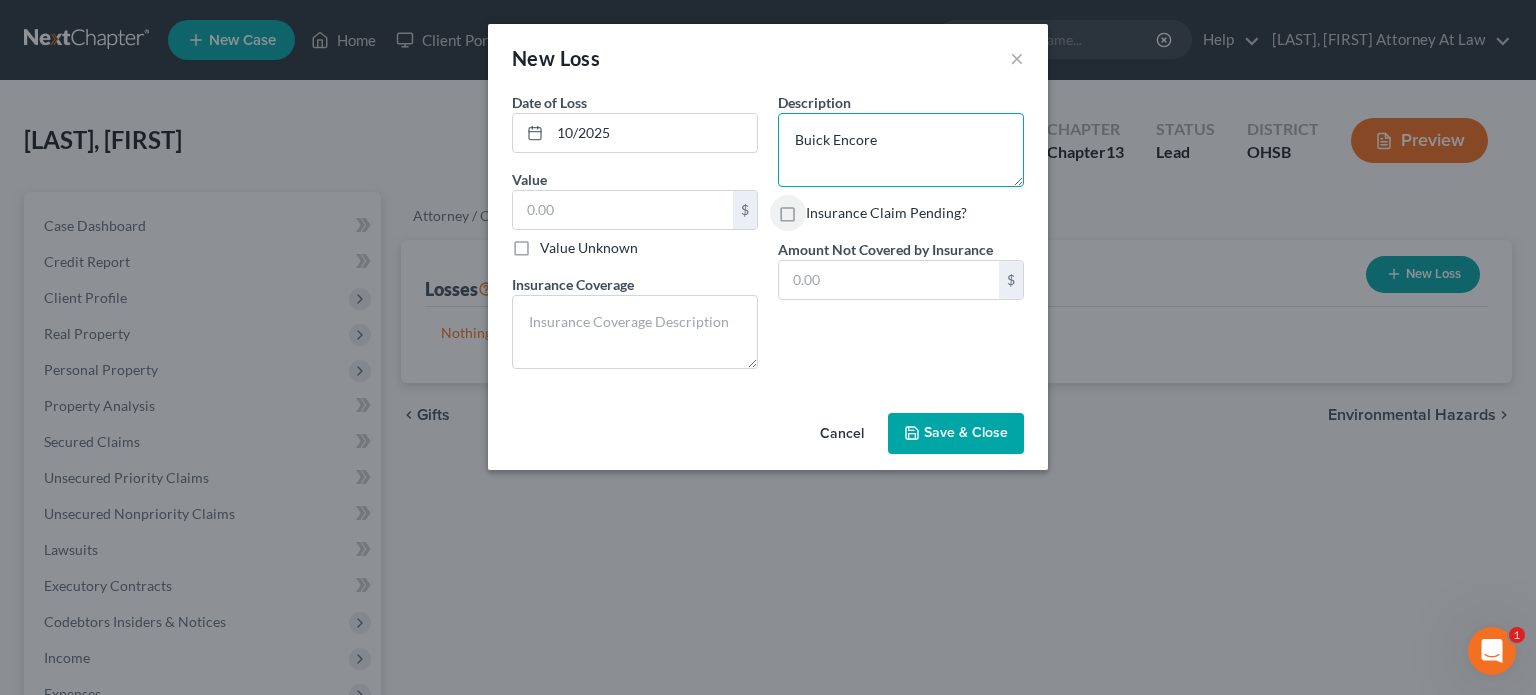 click on "Buick Encore" at bounding box center (901, 150) 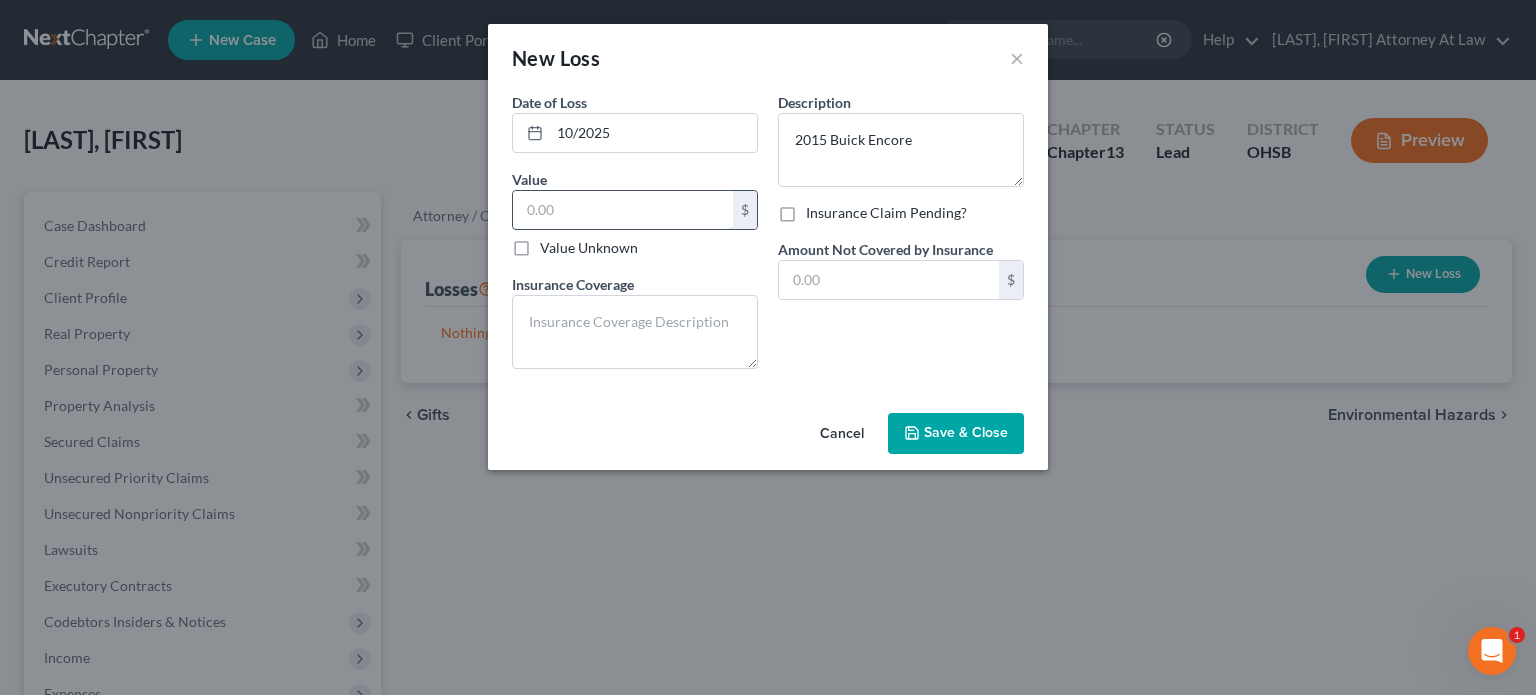 click at bounding box center [623, 210] 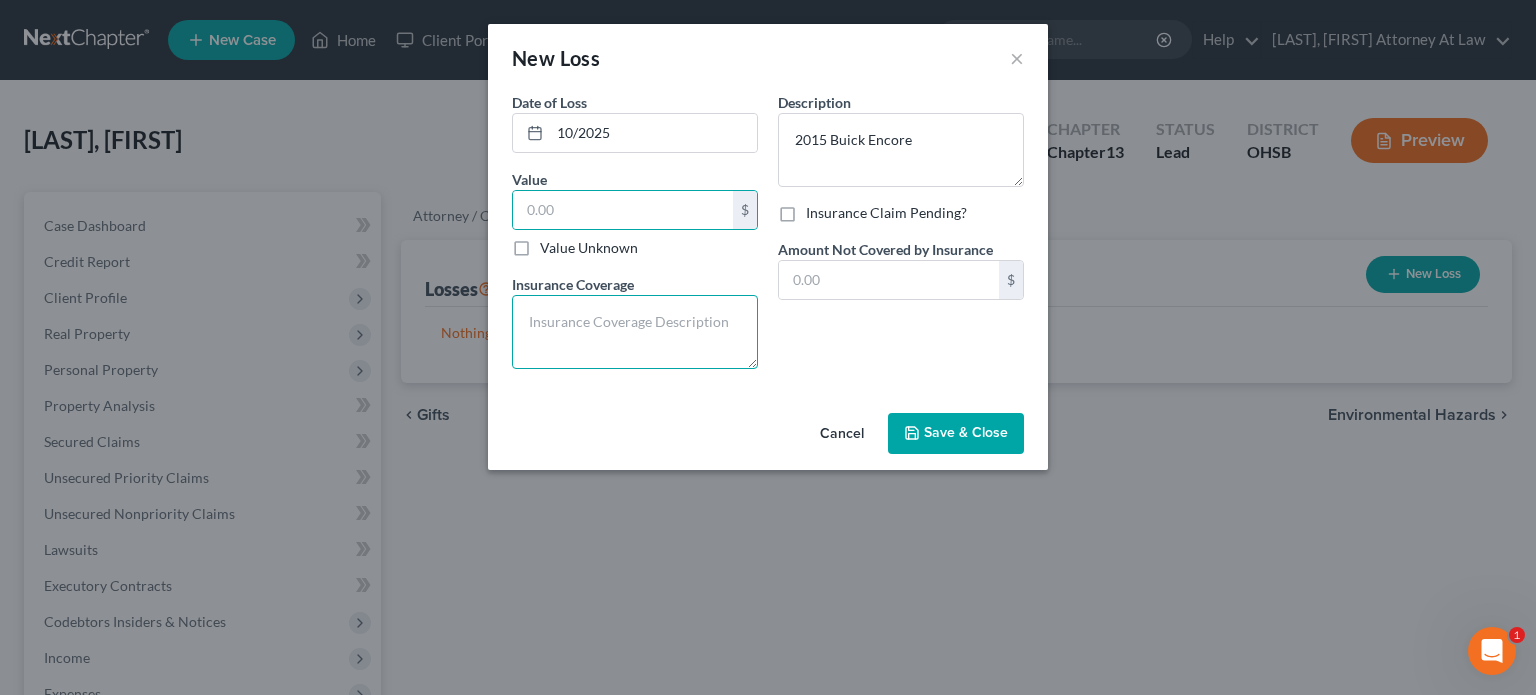 click at bounding box center (635, 332) 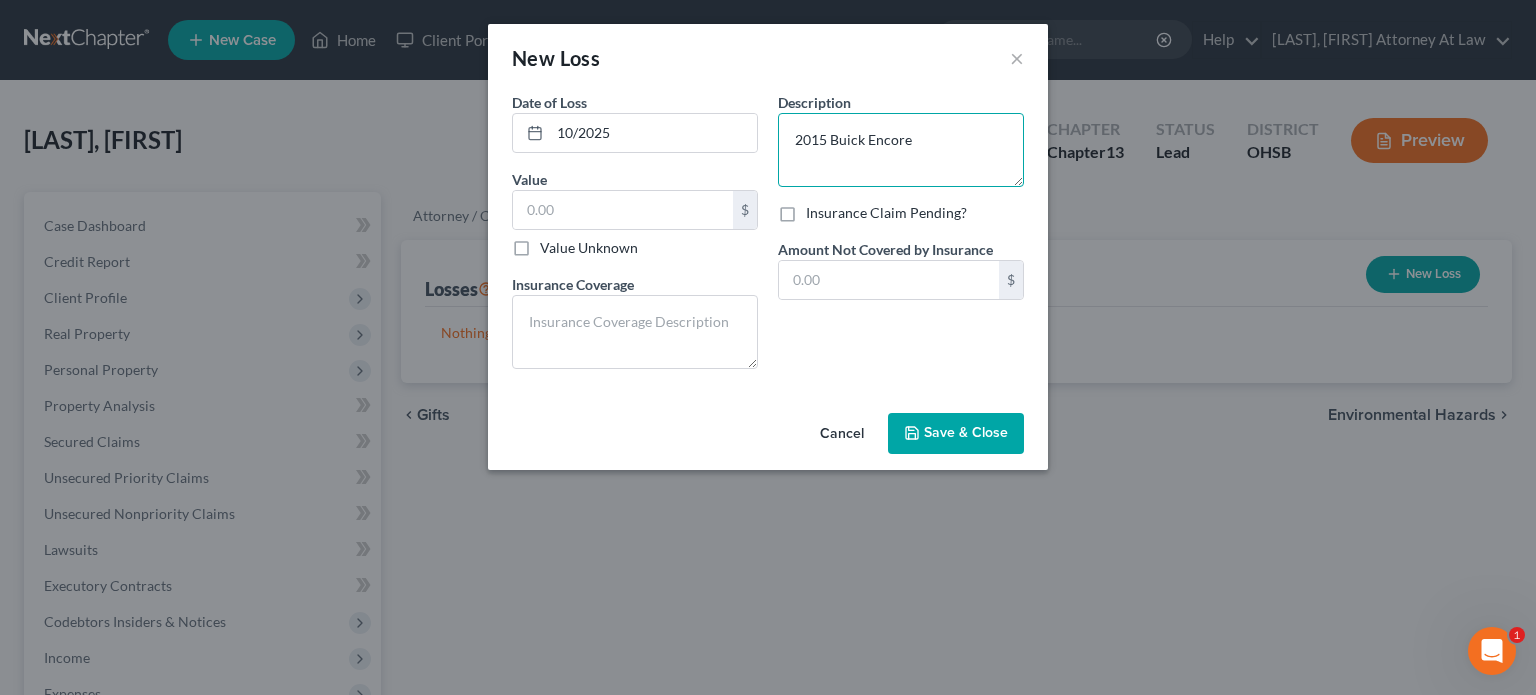 click on "2015 Buick Encore" at bounding box center (901, 150) 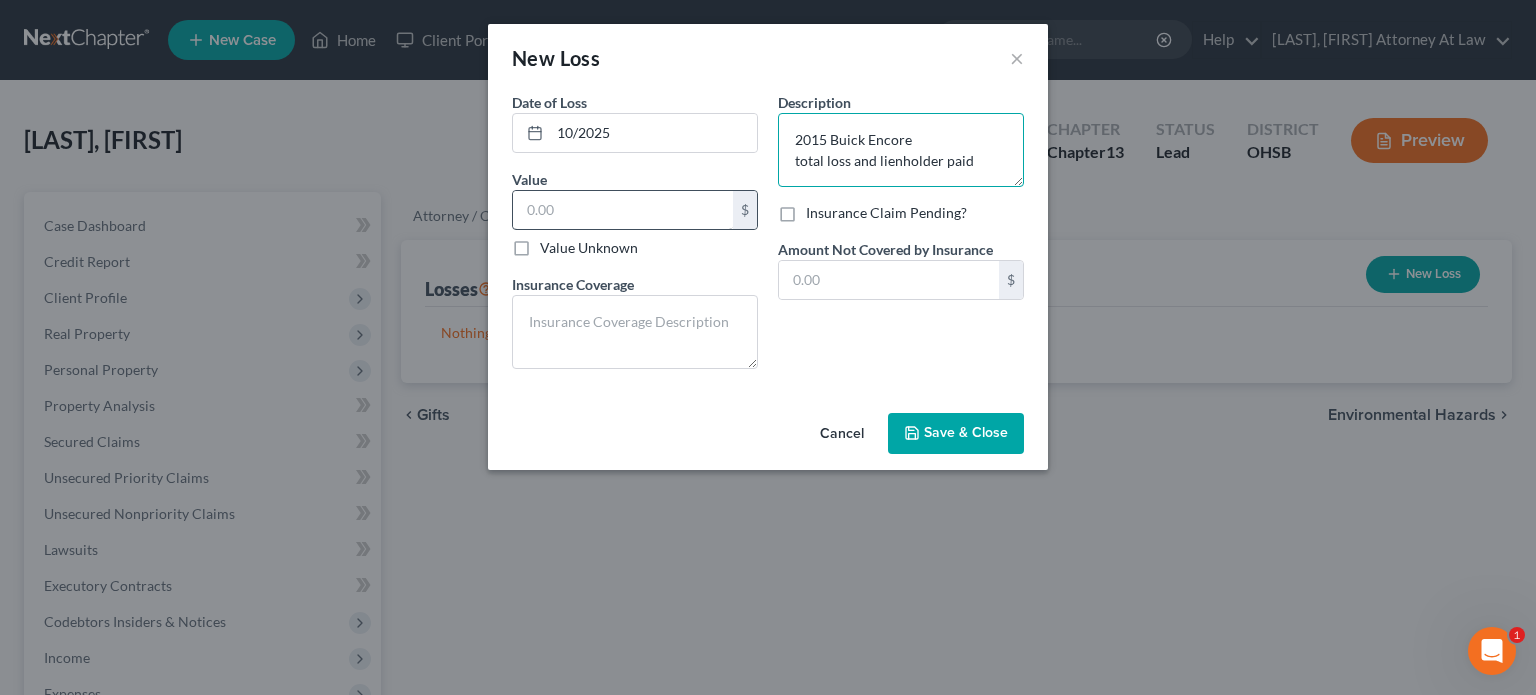 type on "2015 Buick Encore
total loss and lienholder paid" 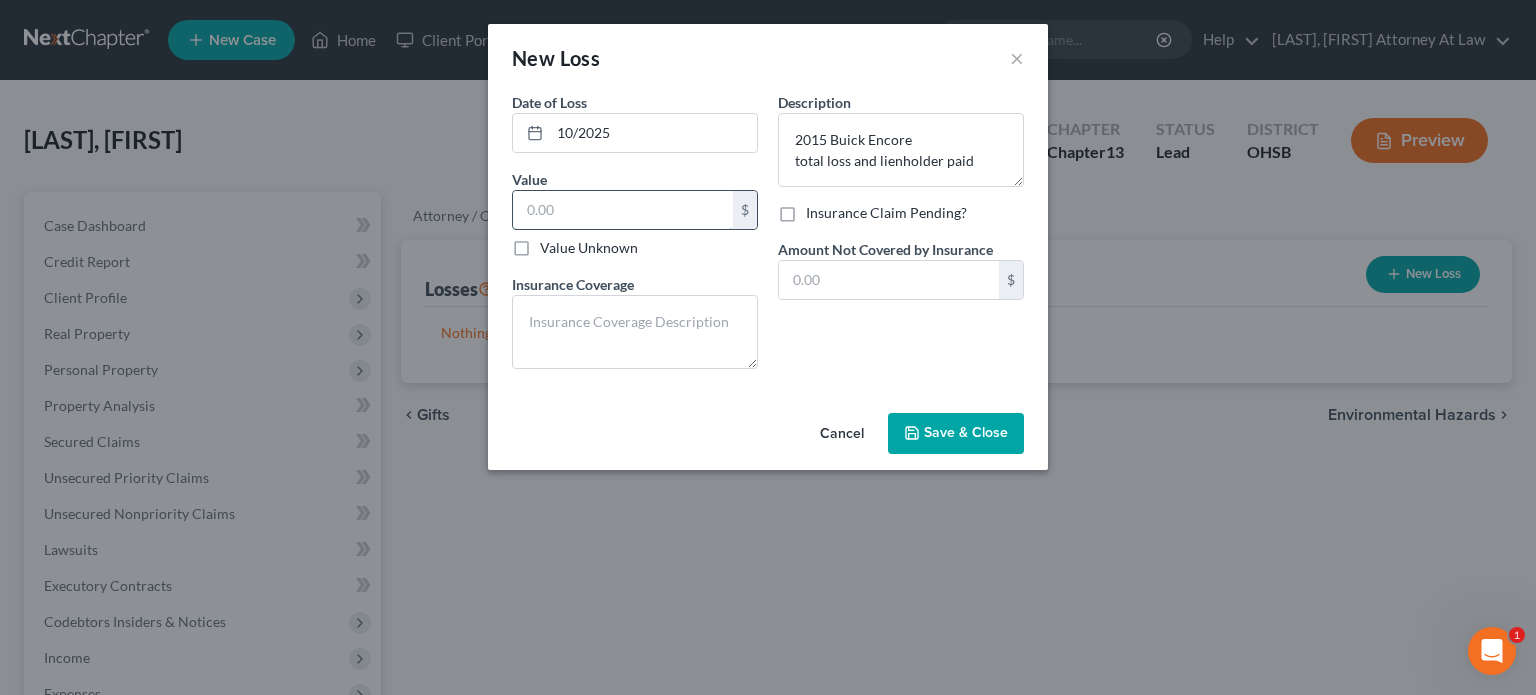 click at bounding box center (623, 210) 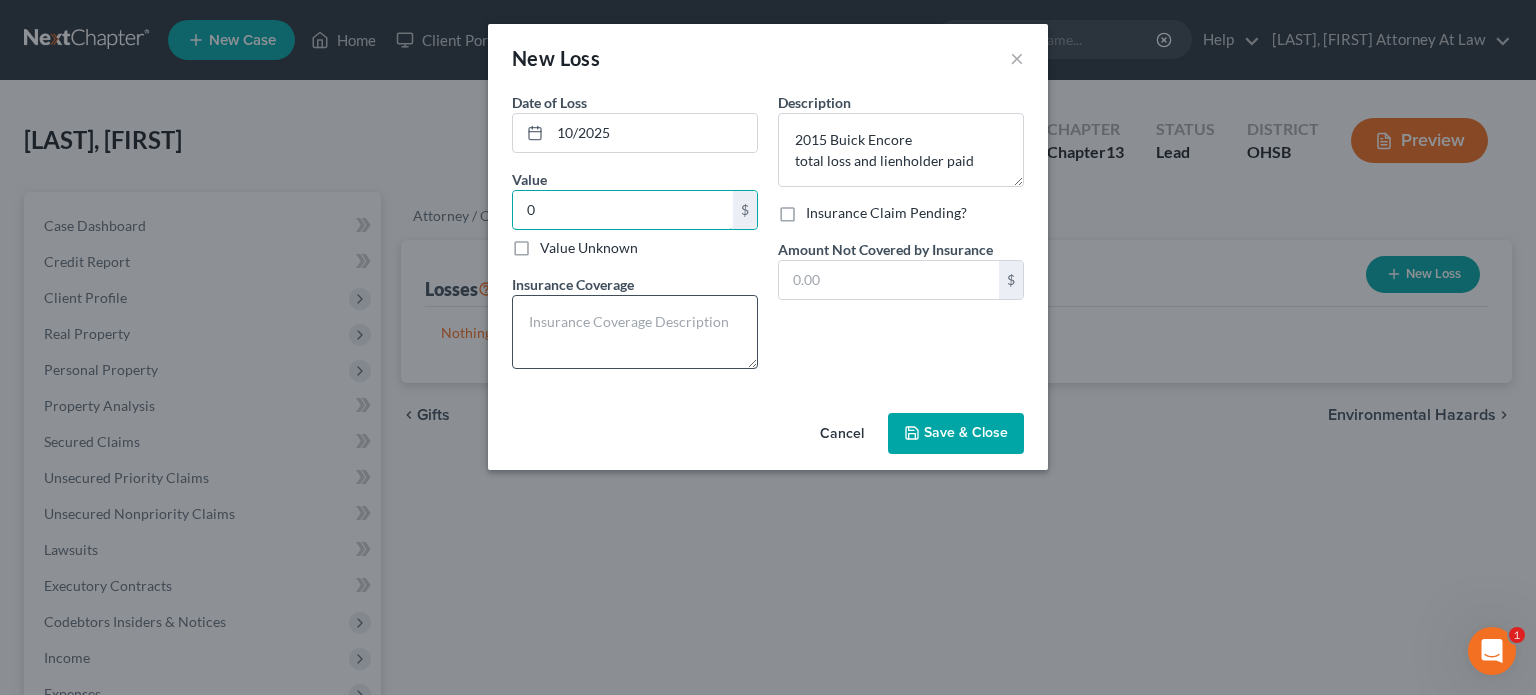 type on "0" 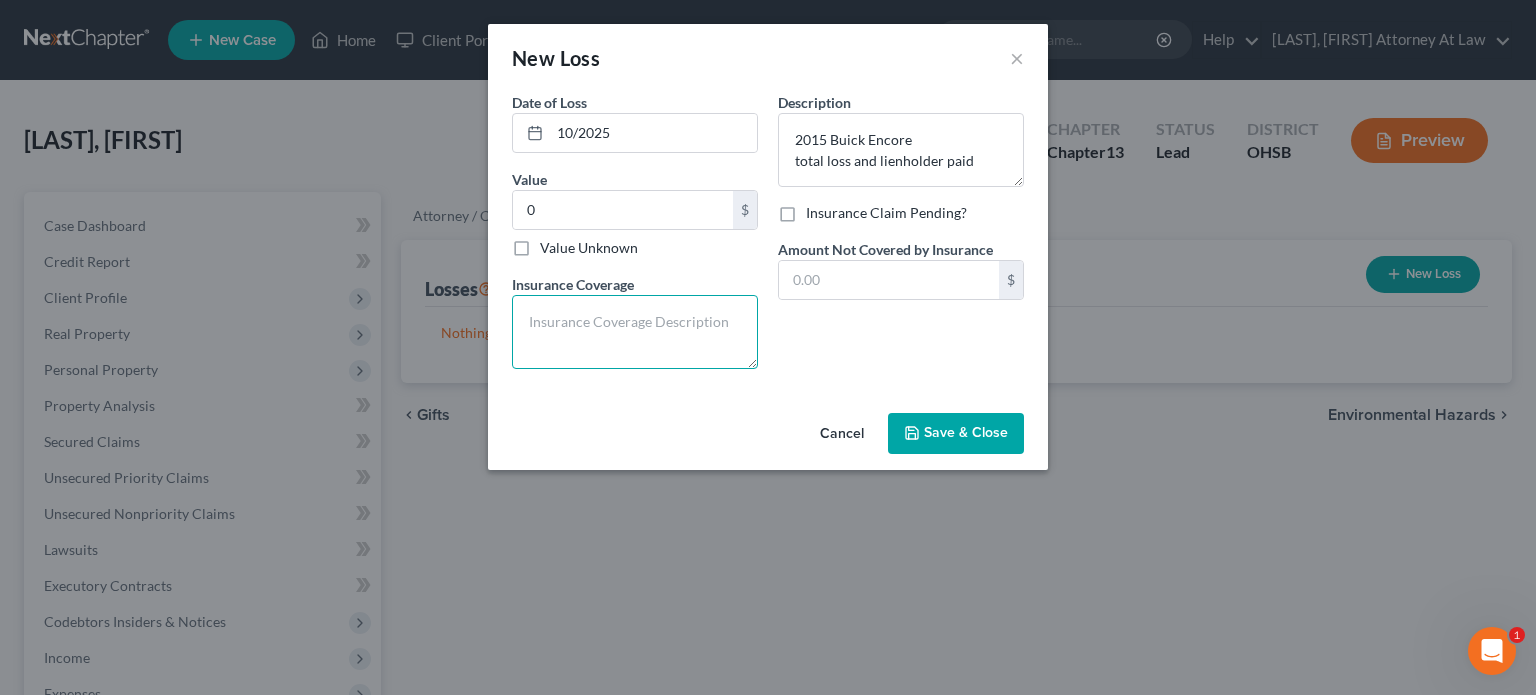 click at bounding box center [635, 332] 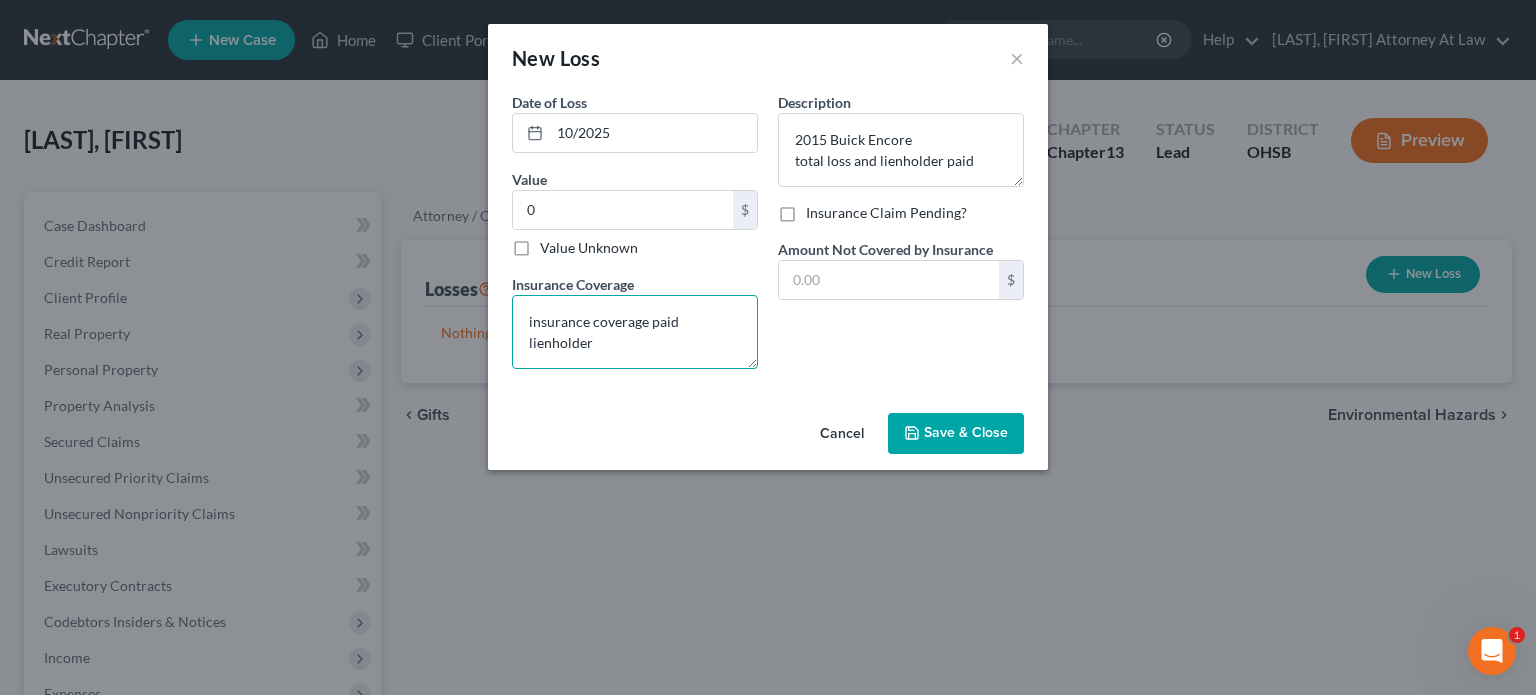 type on "insurance coverage paid lienholder" 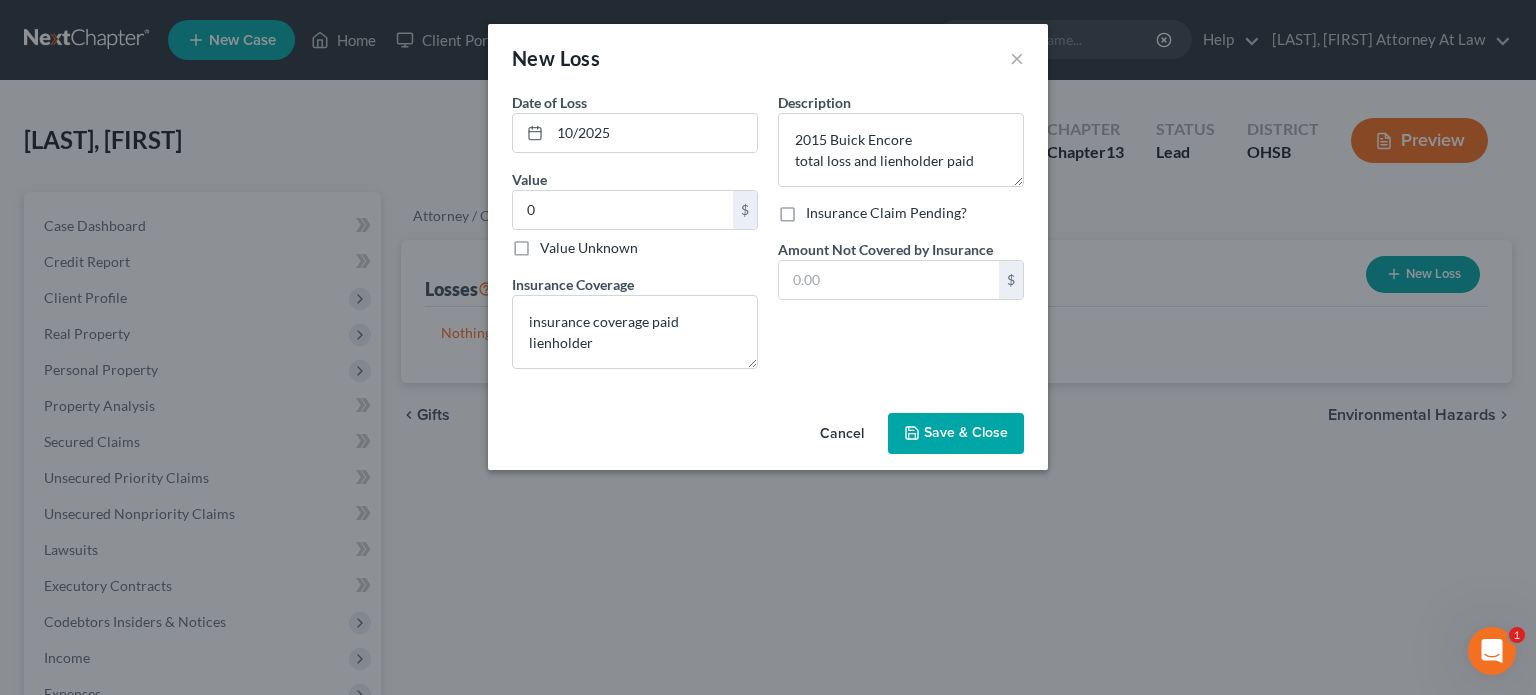 click on "Save & Close" at bounding box center [956, 434] 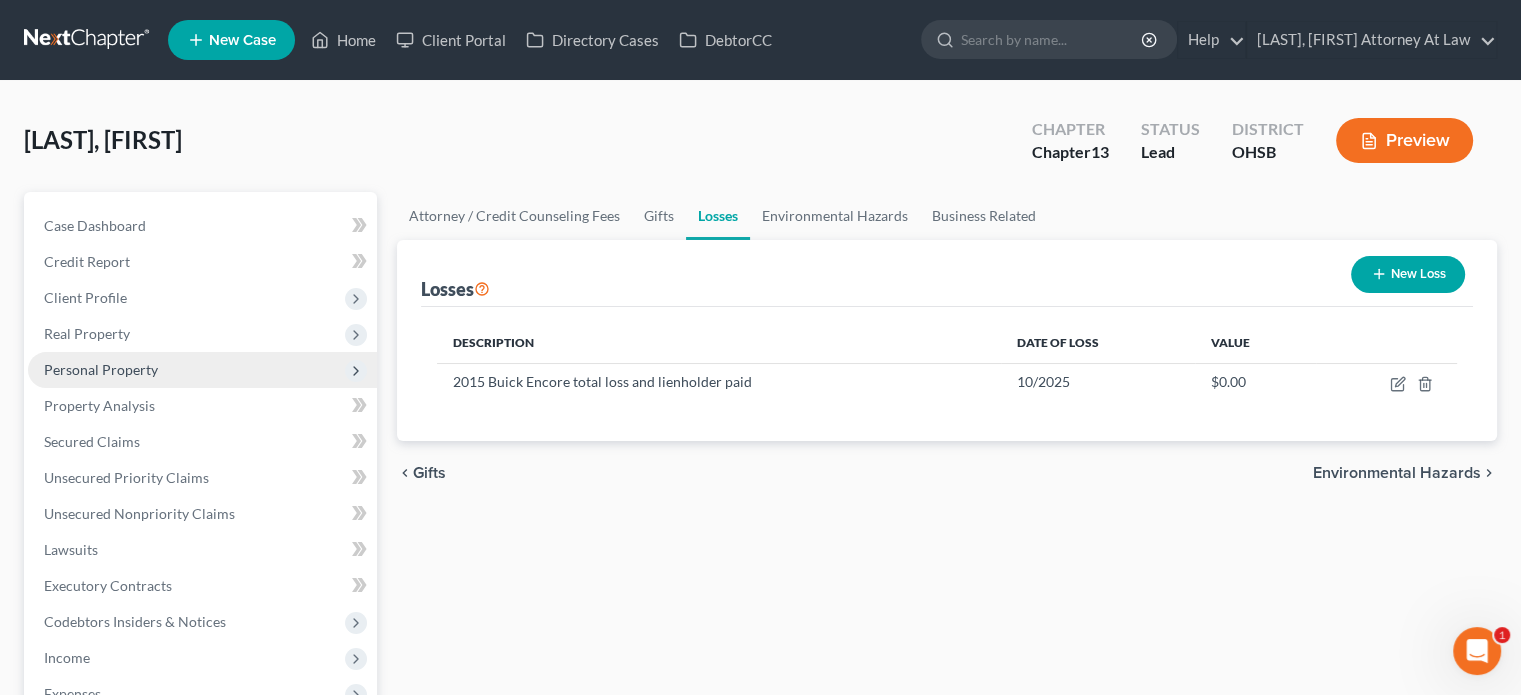 click on "Personal Property" at bounding box center (101, 369) 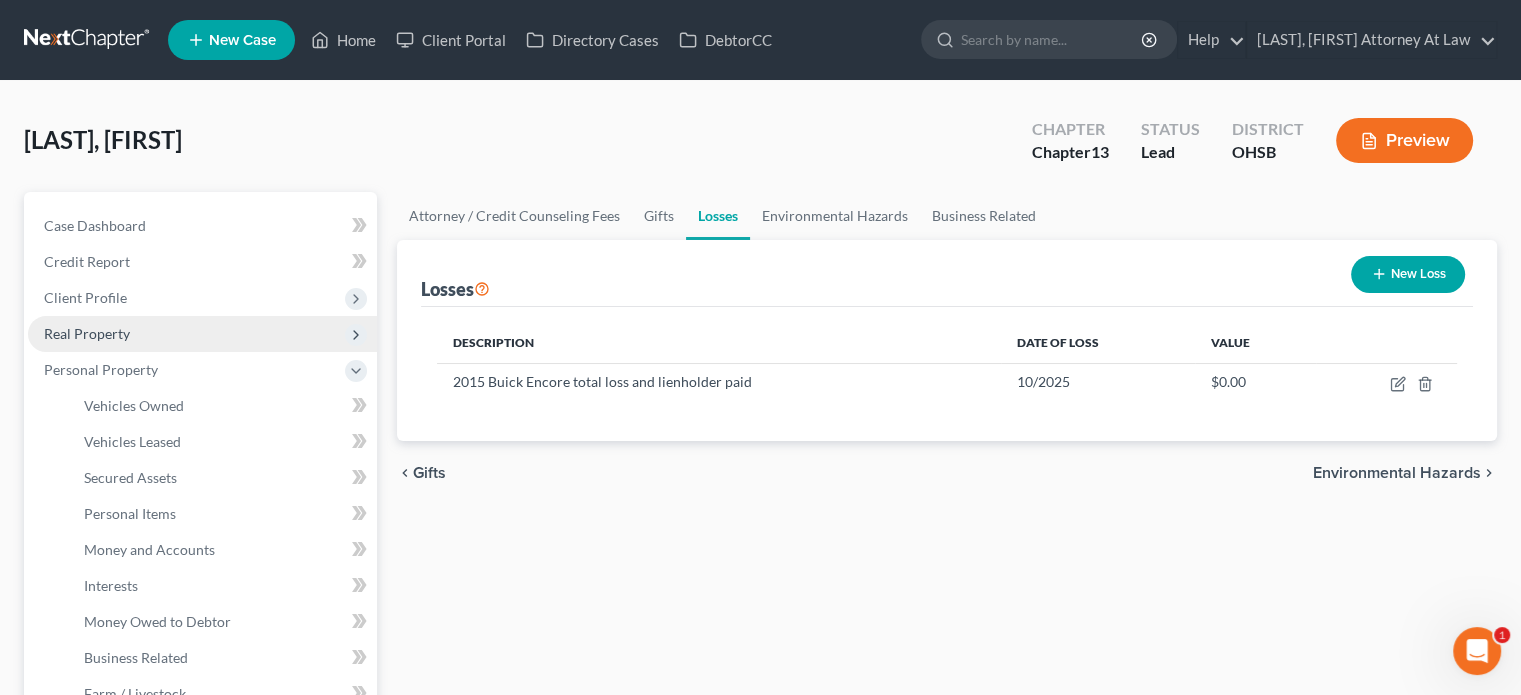 click on "Real Property" at bounding box center [87, 333] 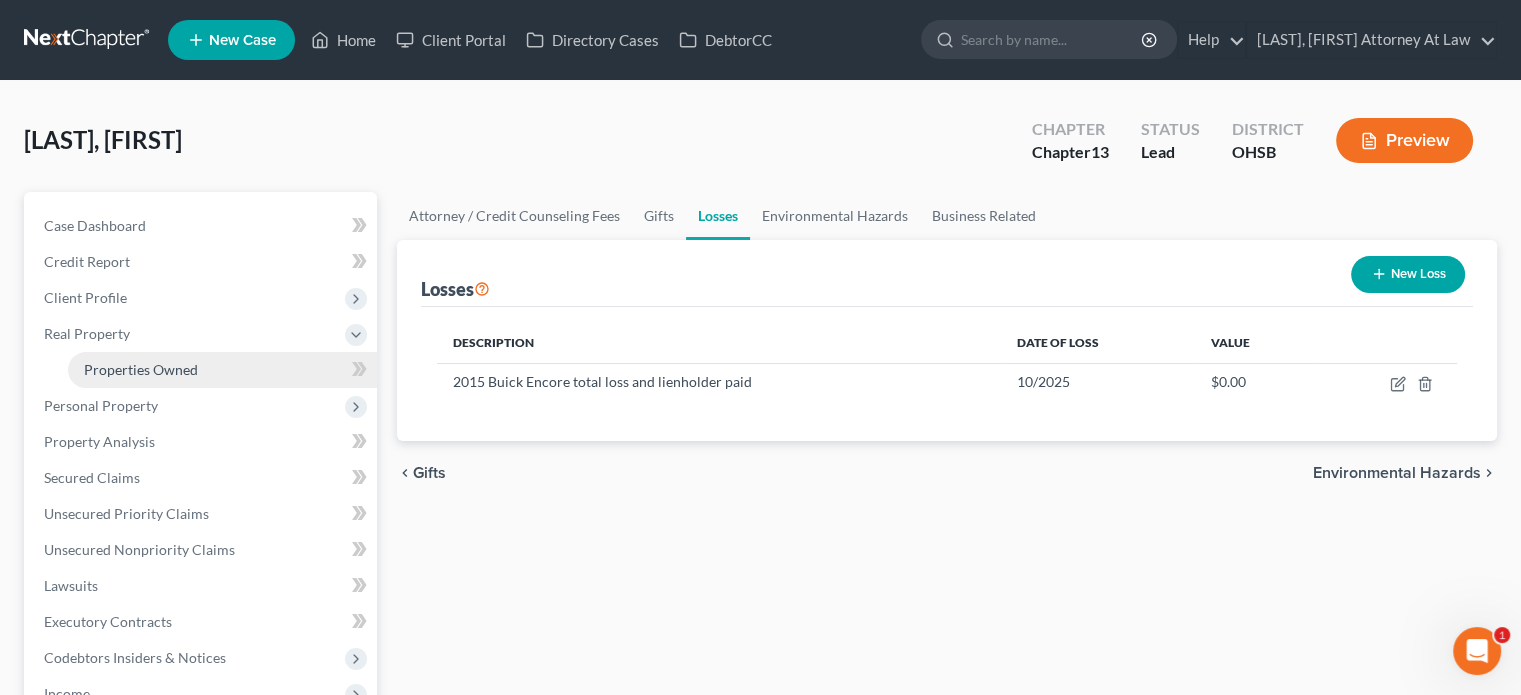 click on "Properties Owned" at bounding box center [222, 370] 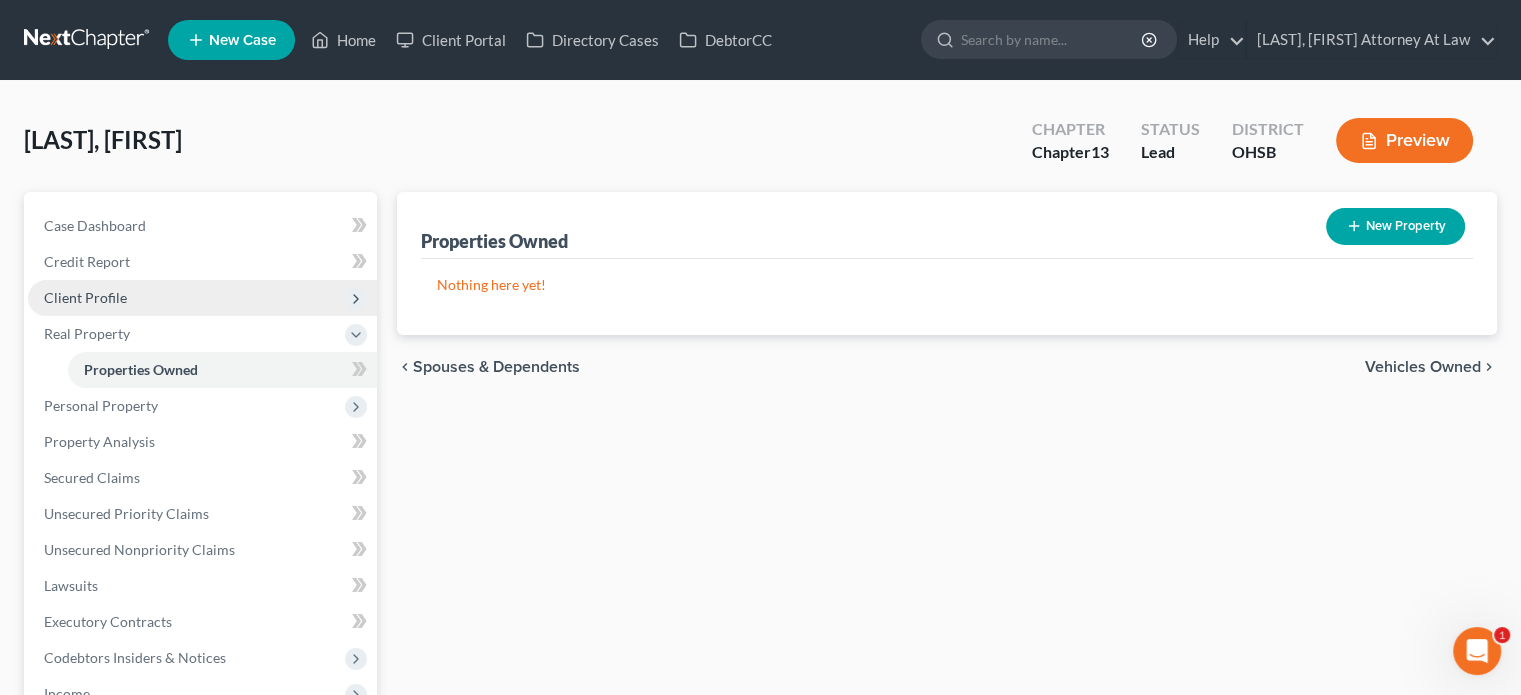 click on "Client Profile" at bounding box center [85, 297] 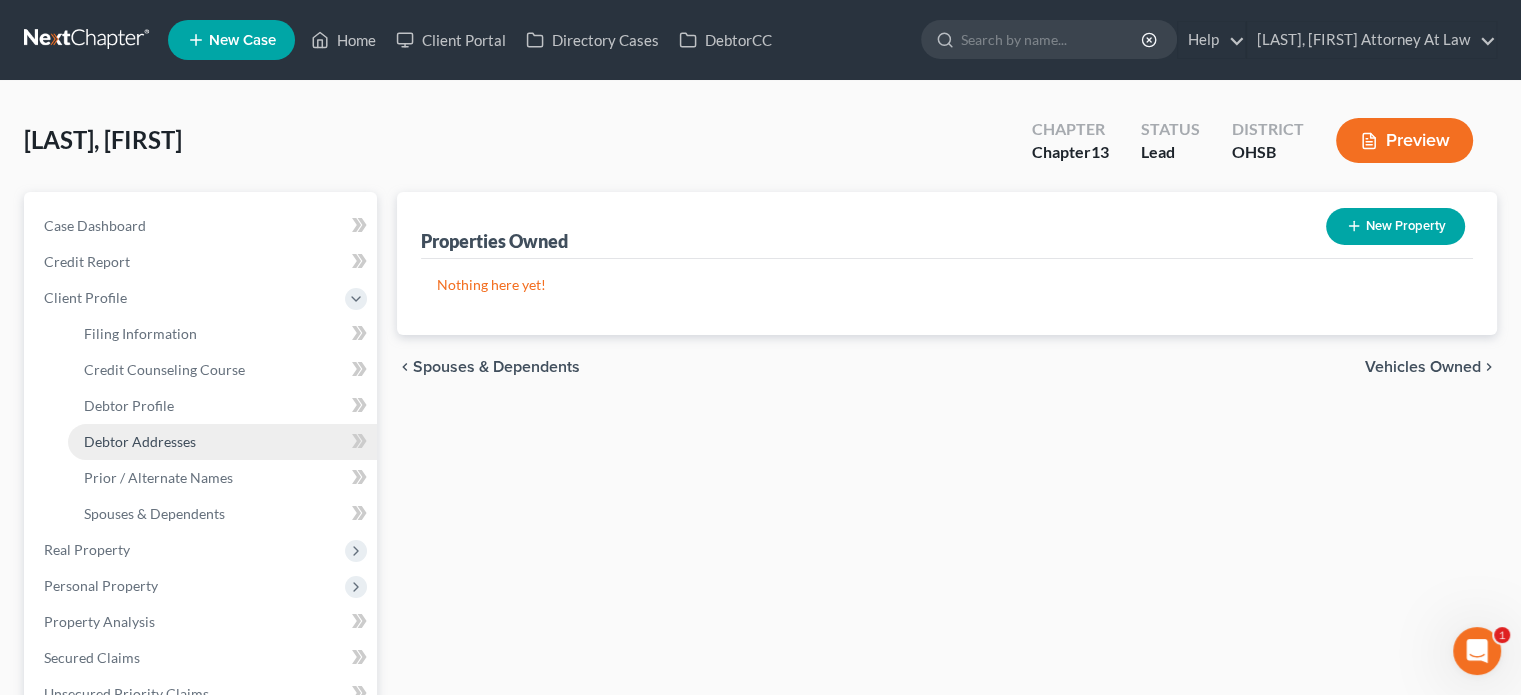 click on "Debtor Addresses" at bounding box center (140, 441) 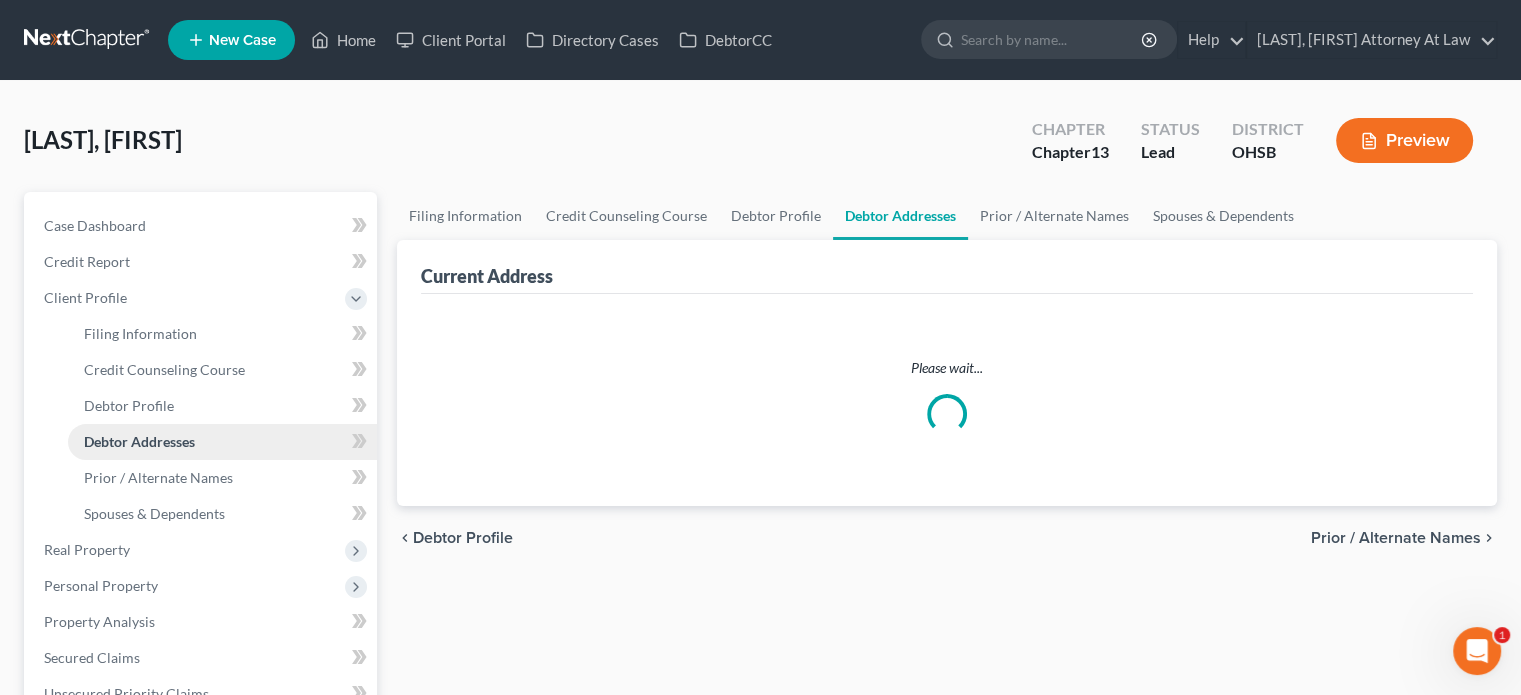 select on "0" 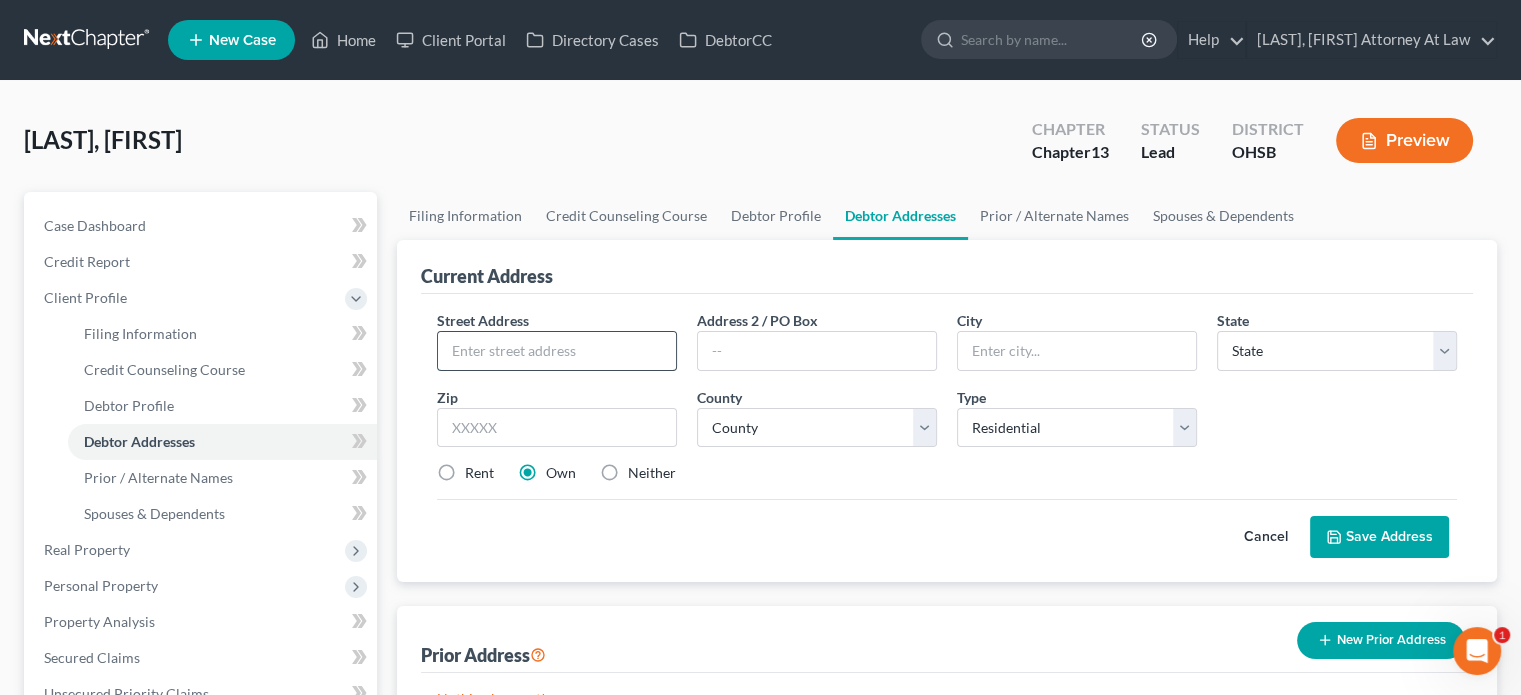 click at bounding box center (557, 351) 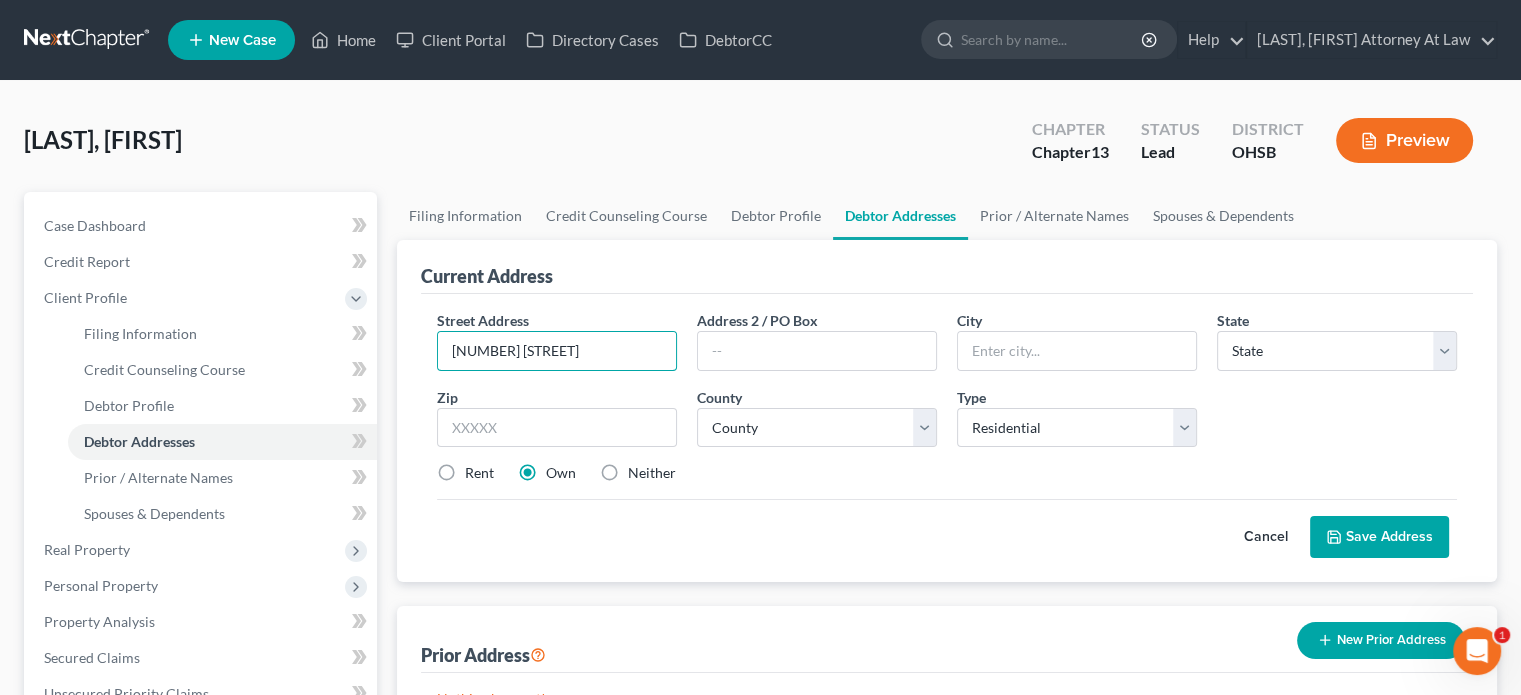 type on "[NUMBER] [STREET]" 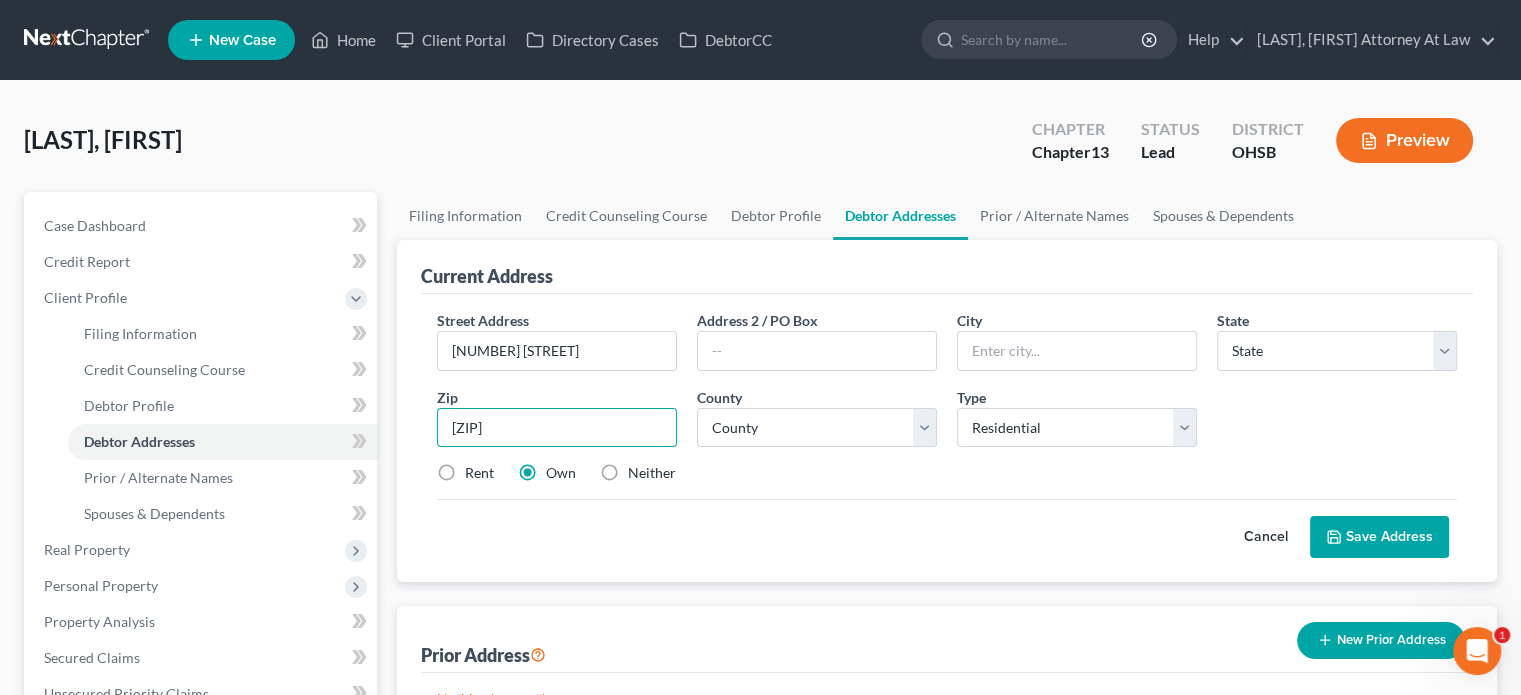 type on "[ZIP]" 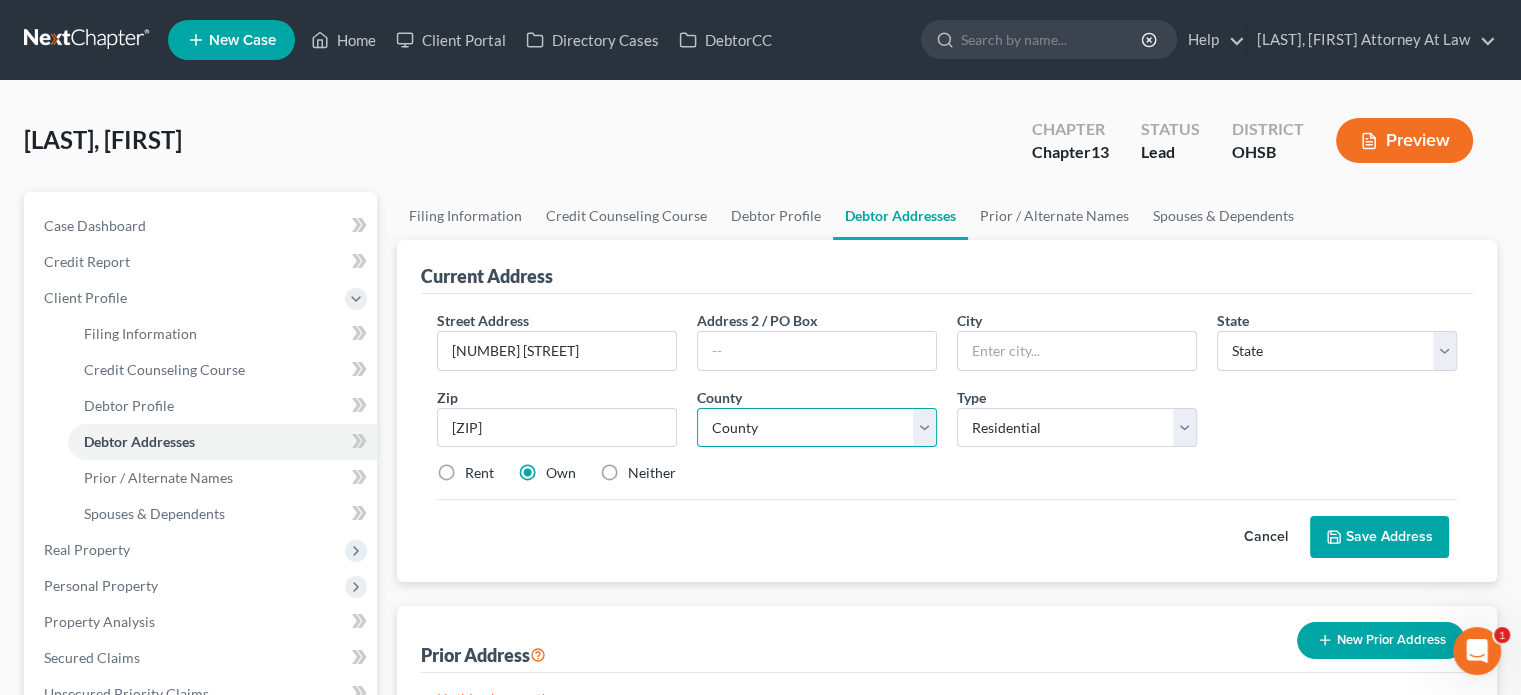 type on "[CITY]" 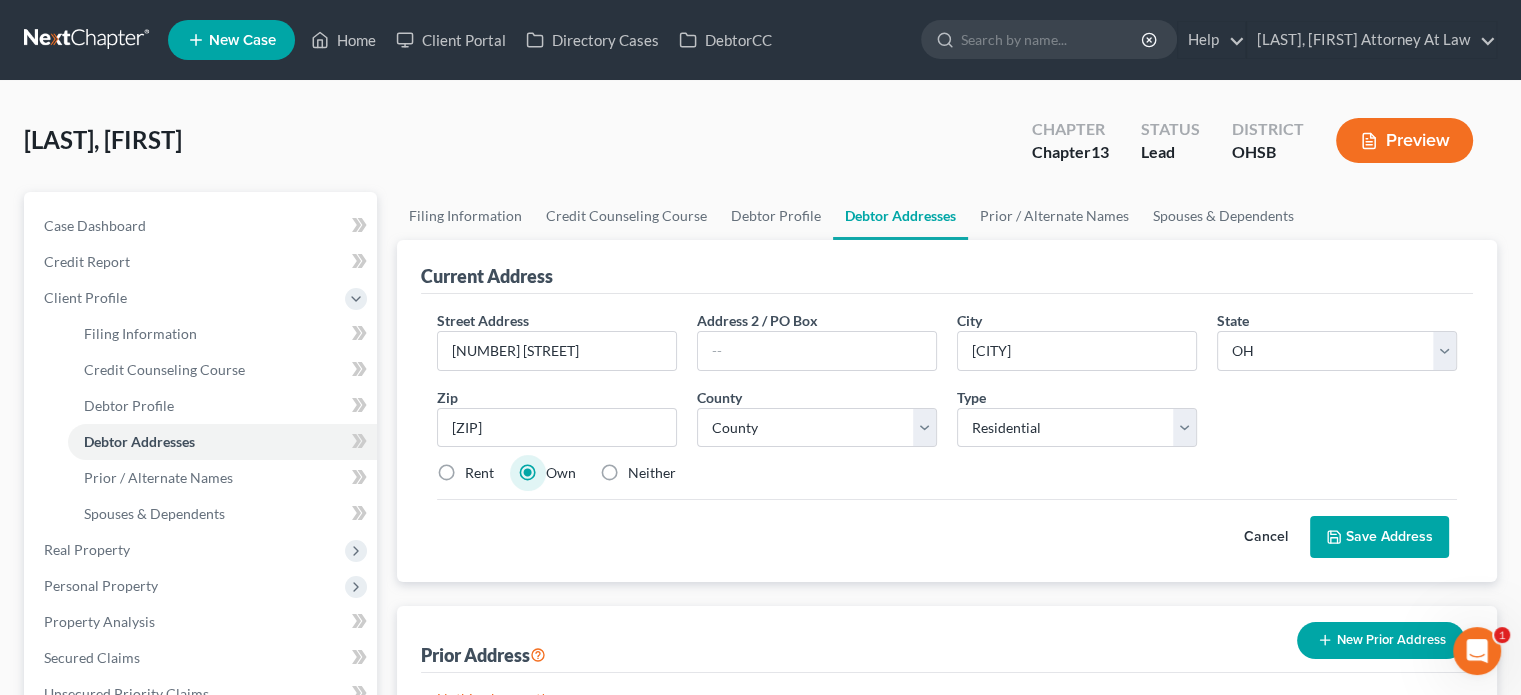 click on "Rent" at bounding box center (479, 473) 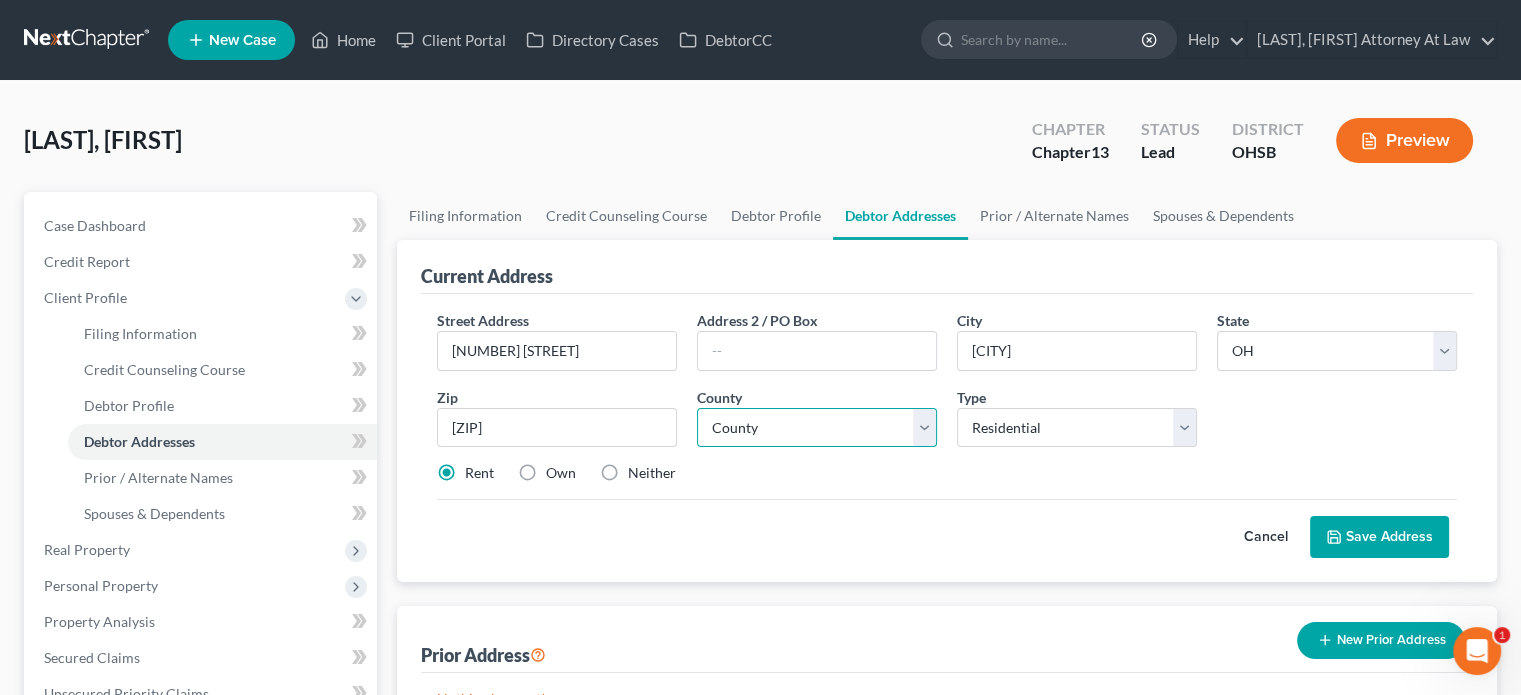click on "County Adams County Allen County Ashland County Ashtabula County Athens County Auglaize County Belmont County Brown County Butler County Carroll County Champaign County Clark County Clermont County Clinton County Columbiana County Coshocton County Crawford County Cuyahoga County Darke County Defiance County Delaware County Erie County Fairfield County Fayette County Franklin County Fulton County Gallia County Geauga County Greene County Guernsey County Hamilton County Hancock County Hardin County Harrison County Henry County Highland County Hocking County Holmes County Huron County Jackson County Jefferson County Knox County Lake County Lawrence County Licking County Logan County Lorain County Lucas County Madison County Mahoning County Marion County Medina County Meigs County Mercer County Miami County Monroe County Montgomery County Morgan County Morrow County Muskingum County Noble County Ottawa County Paulding County Perry County Pickaway County Pike County Portage County Preble County Putnam County" at bounding box center [817, 428] 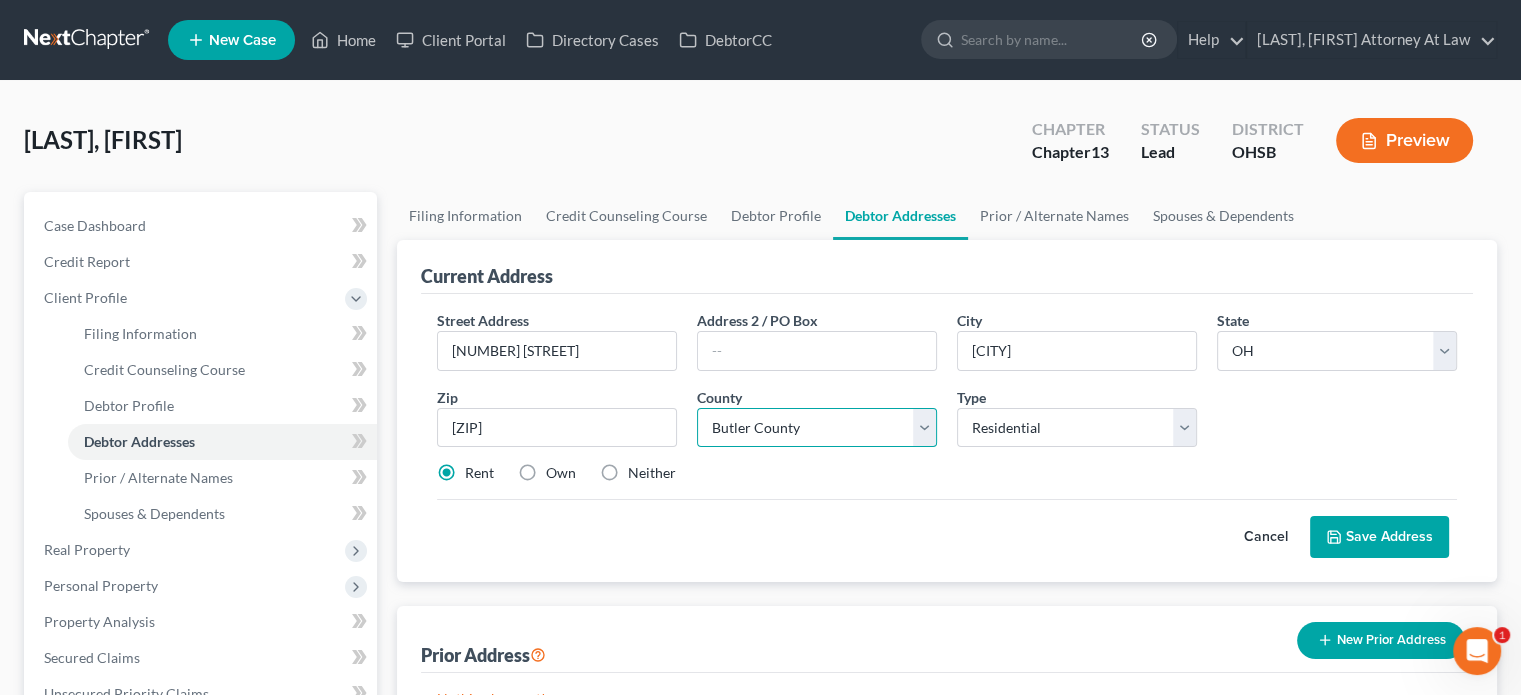 click on "County Adams County Allen County Ashland County Ashtabula County Athens County Auglaize County Belmont County Brown County Butler County Carroll County Champaign County Clark County Clermont County Clinton County Columbiana County Coshocton County Crawford County Cuyahoga County Darke County Defiance County Delaware County Erie County Fairfield County Fayette County Franklin County Fulton County Gallia County Geauga County Greene County Guernsey County Hamilton County Hancock County Hardin County Harrison County Henry County Highland County Hocking County Holmes County Huron County Jackson County Jefferson County Knox County Lake County Lawrence County Licking County Logan County Lorain County Lucas County Madison County Mahoning County Marion County Medina County Meigs County Mercer County Miami County Monroe County Montgomery County Morgan County Morrow County Muskingum County Noble County Ottawa County Paulding County Perry County Pickaway County Pike County Portage County Preble County Putnam County" at bounding box center [817, 428] 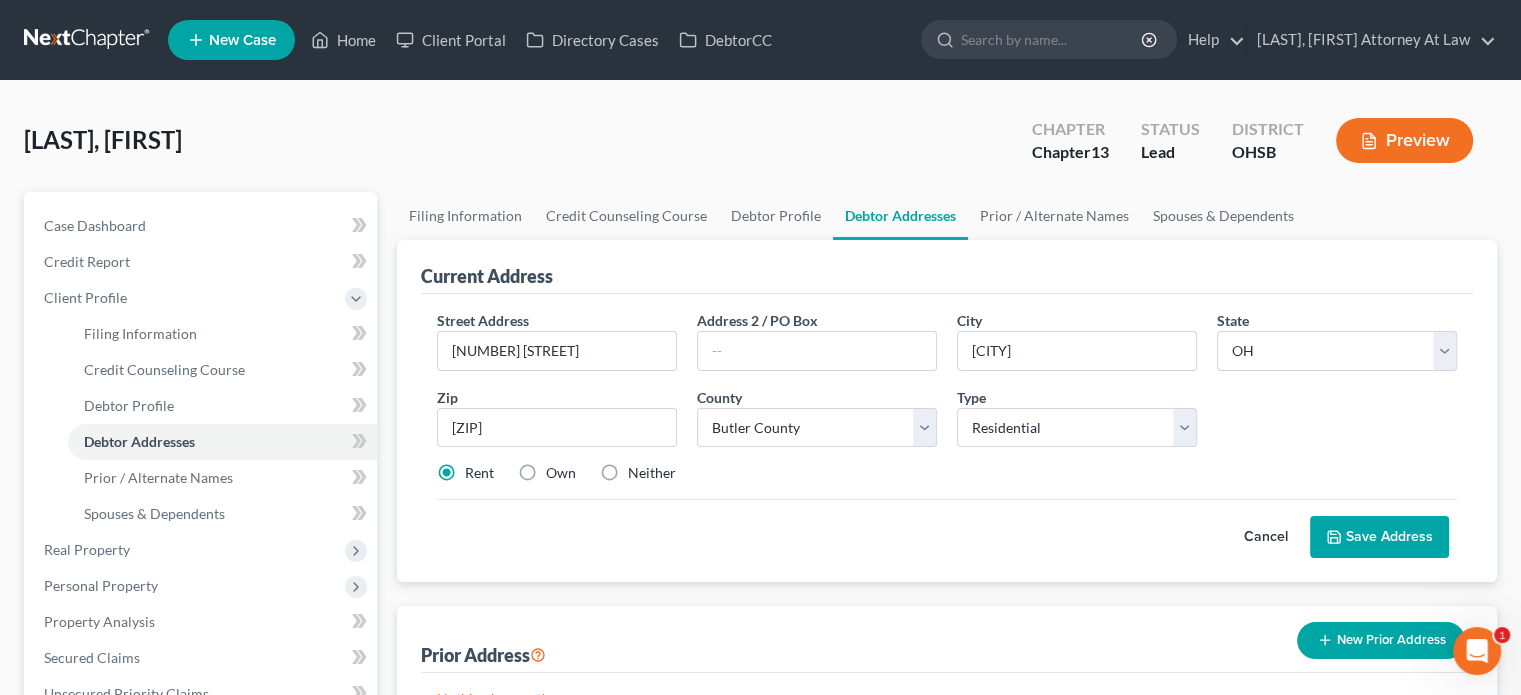 click on "Save Address" at bounding box center [1379, 537] 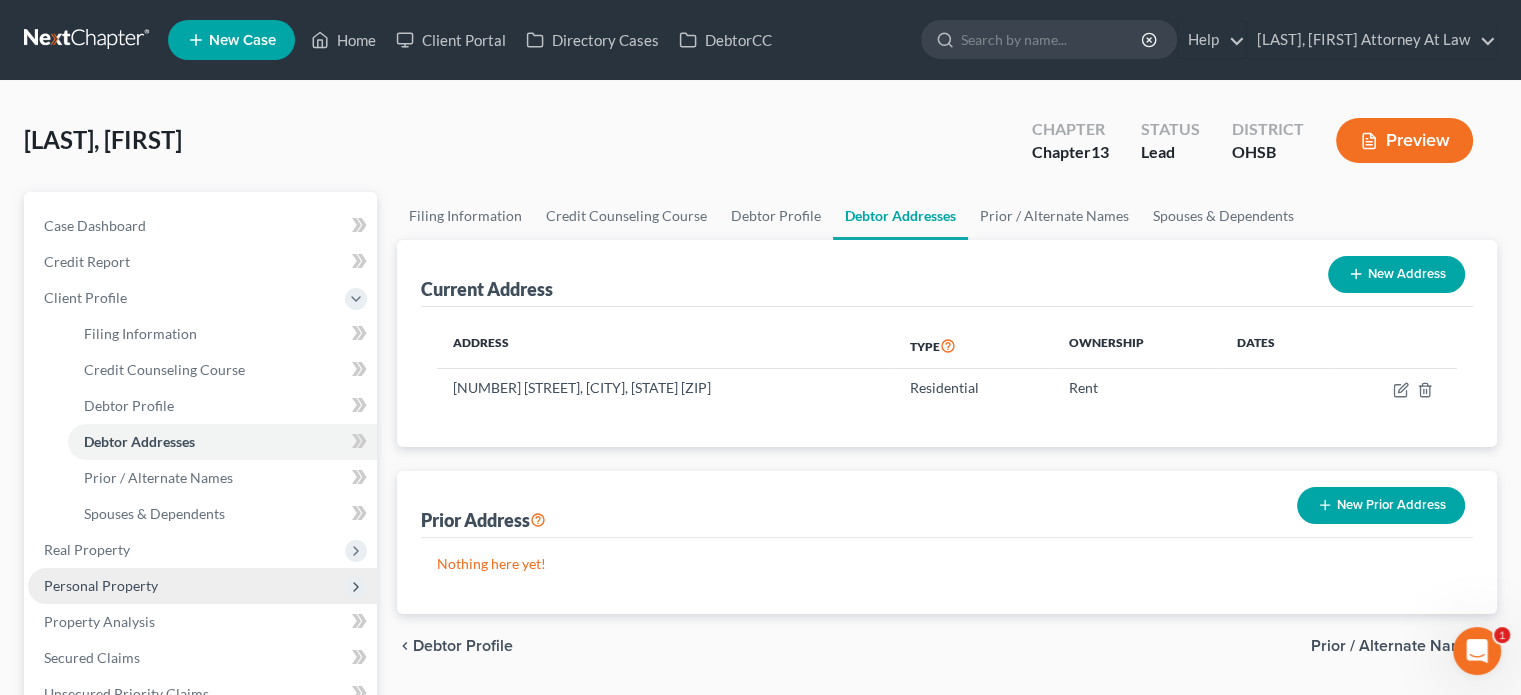 click on "Personal Property" at bounding box center [202, 586] 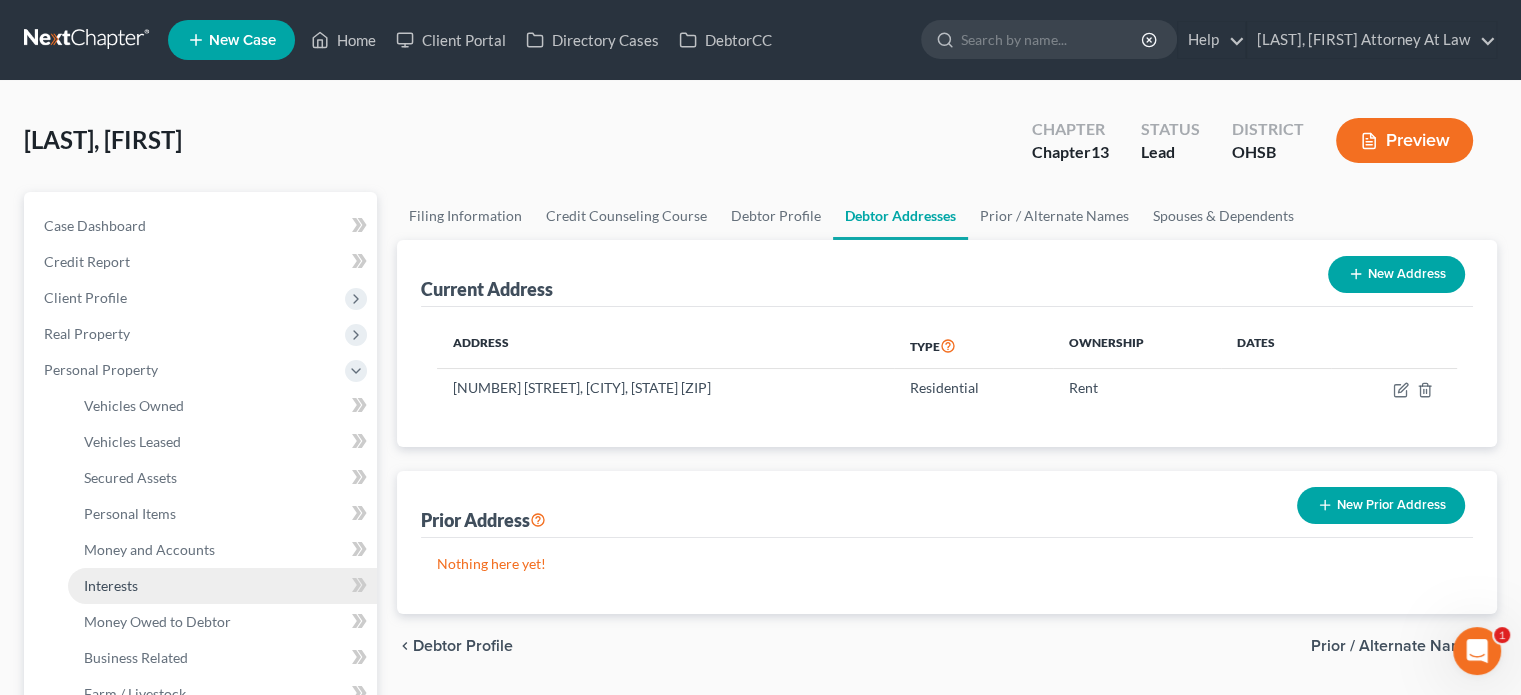 click on "Interests" at bounding box center (111, 585) 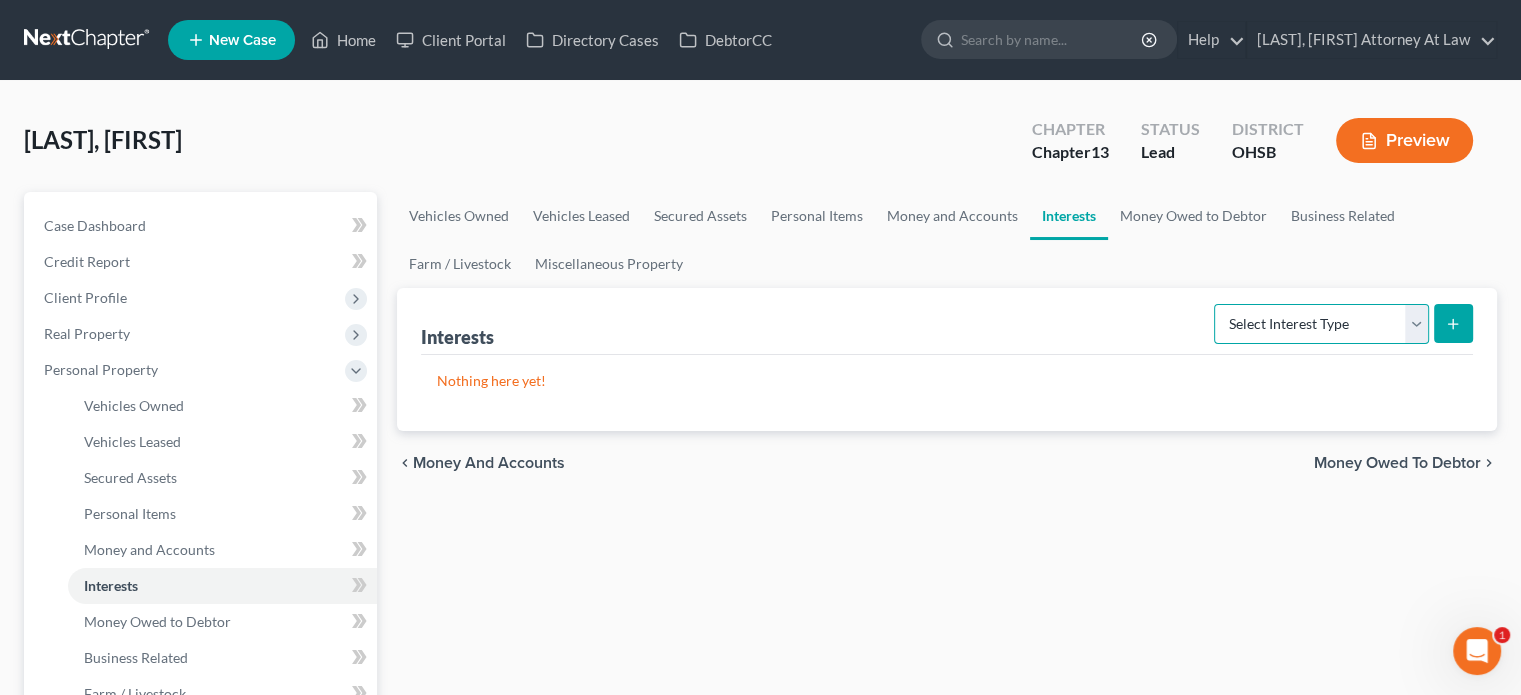 click on "Select Interest Type 401K Annuity Bond Education IRA Government Bond Government Pension Plan Incorporated Business IRA Joint Venture (Active) Joint Venture (Inactive) Keogh Mutual Fund Other Retirement Plan Partnership (Active) Partnership (Inactive) Pension Plan Stock Term Life Insurance Unincorporated Business Whole Life Insurance" at bounding box center (1321, 324) 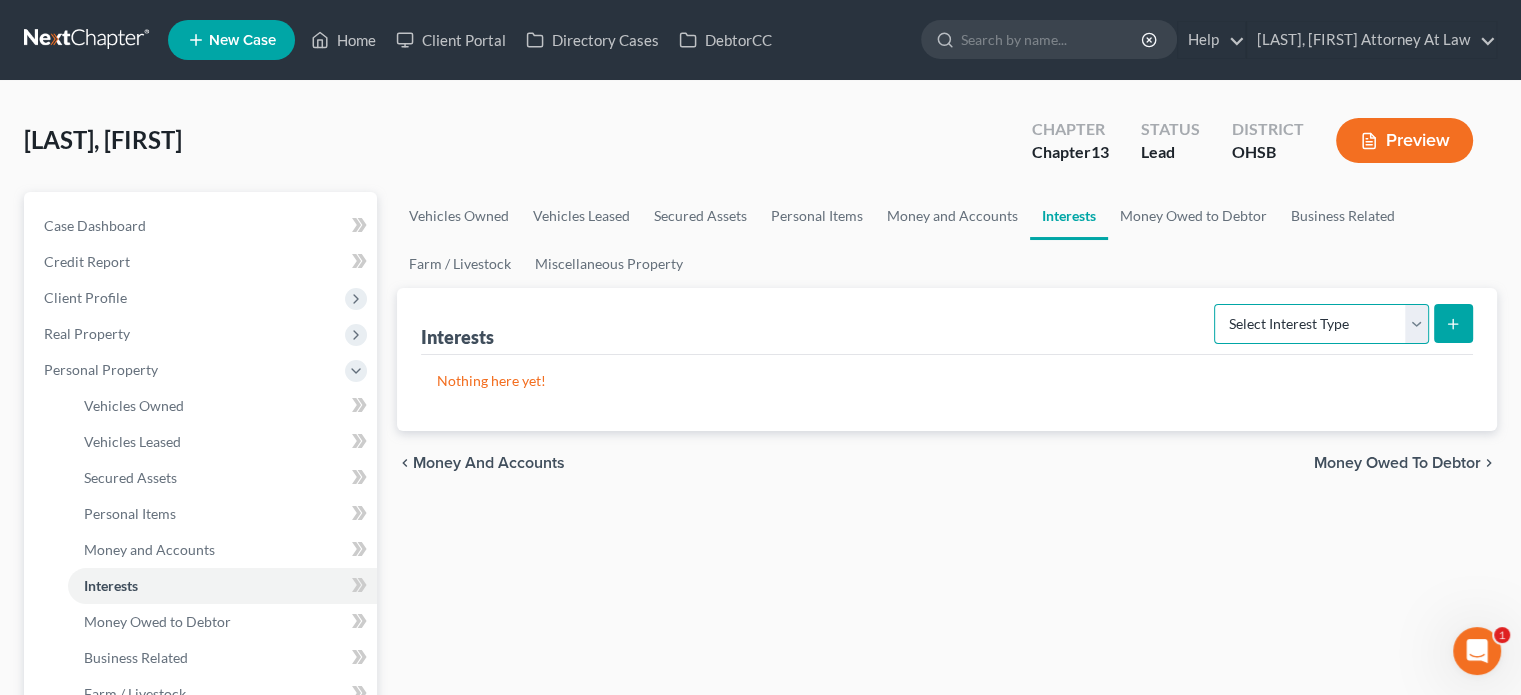 select on "pension_plan" 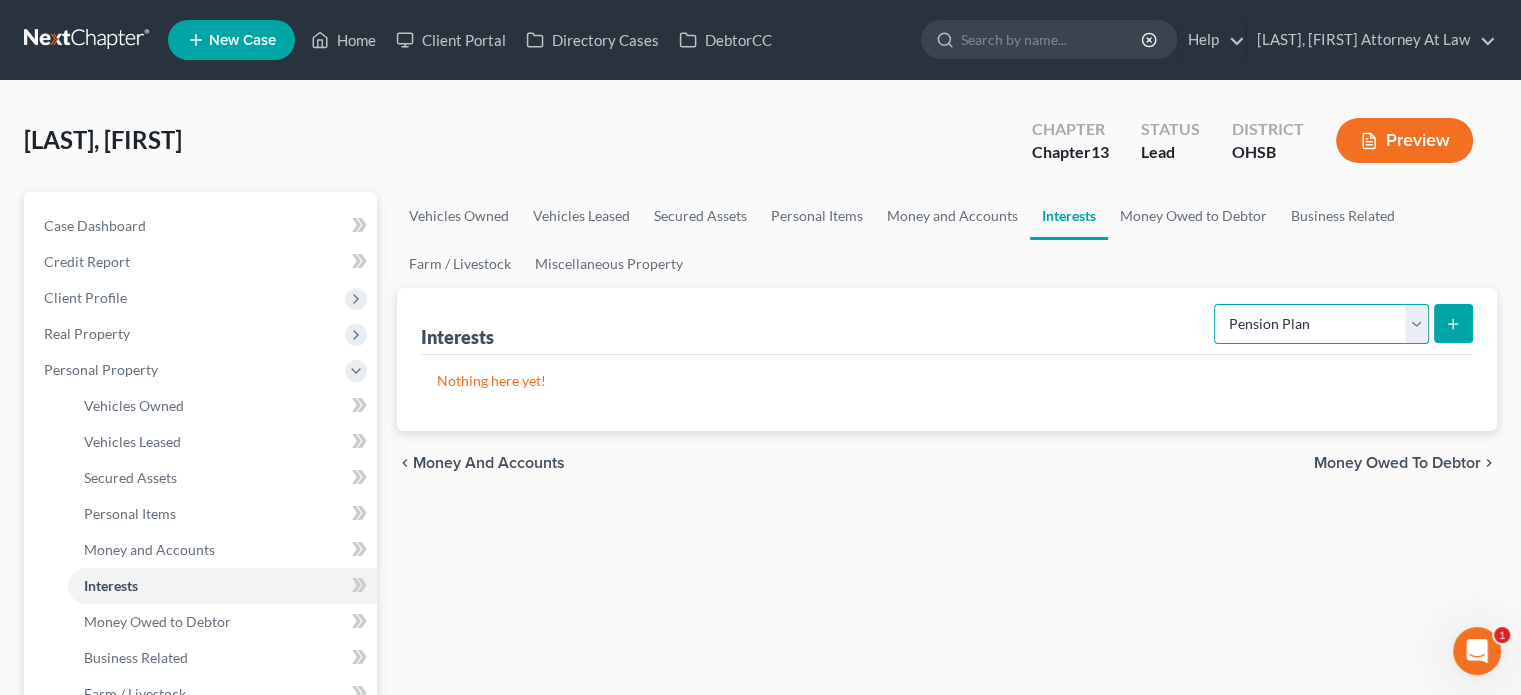 click on "Select Interest Type 401K Annuity Bond Education IRA Government Bond Government Pension Plan Incorporated Business IRA Joint Venture (Active) Joint Venture (Inactive) Keogh Mutual Fund Other Retirement Plan Partnership (Active) Partnership (Inactive) Pension Plan Stock Term Life Insurance Unincorporated Business Whole Life Insurance" at bounding box center (1321, 324) 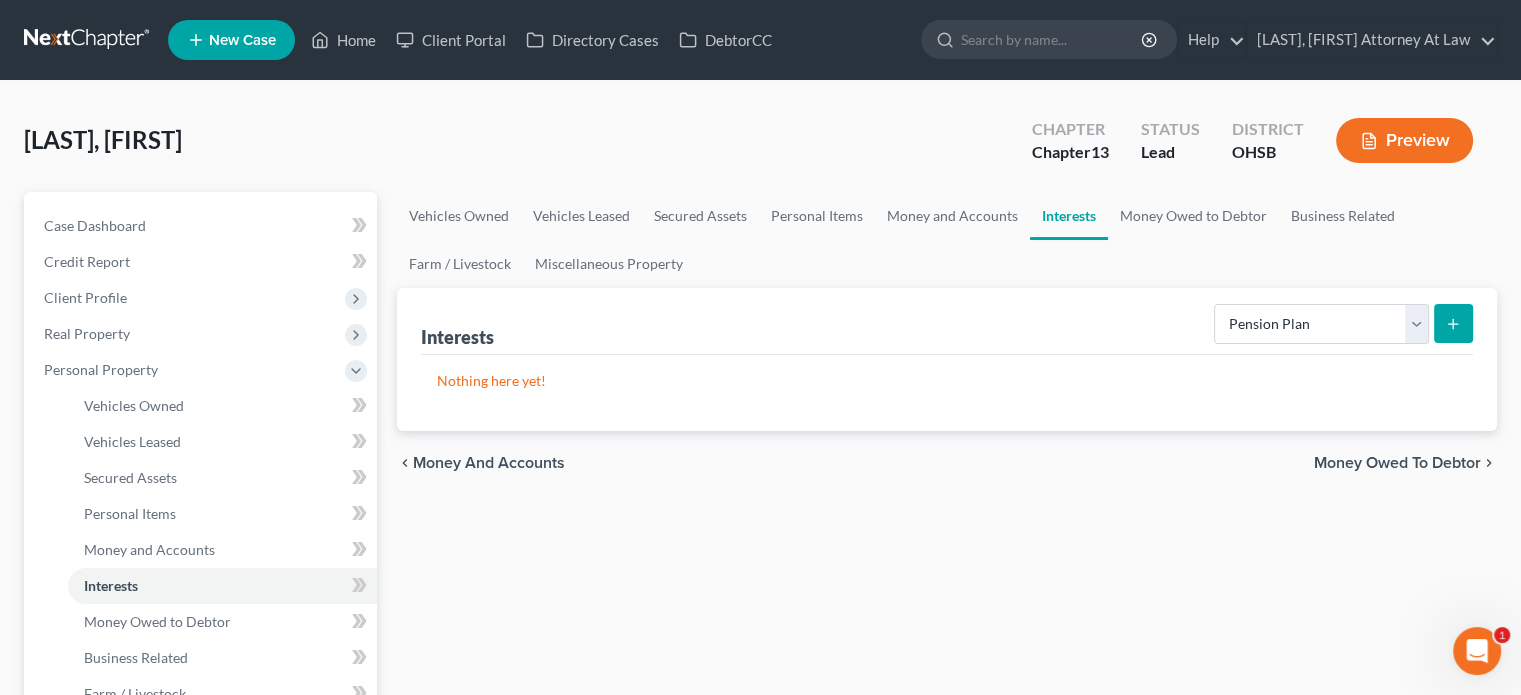 click 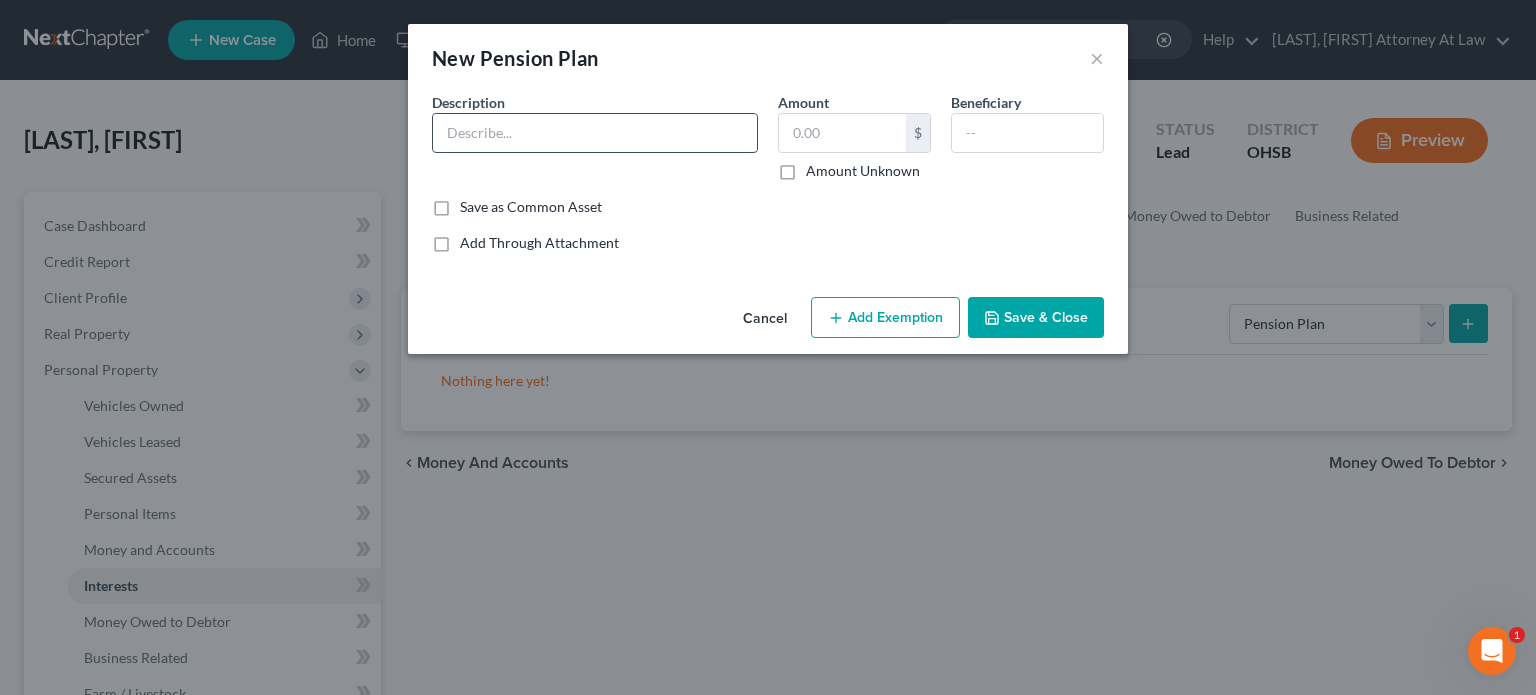 click at bounding box center [595, 133] 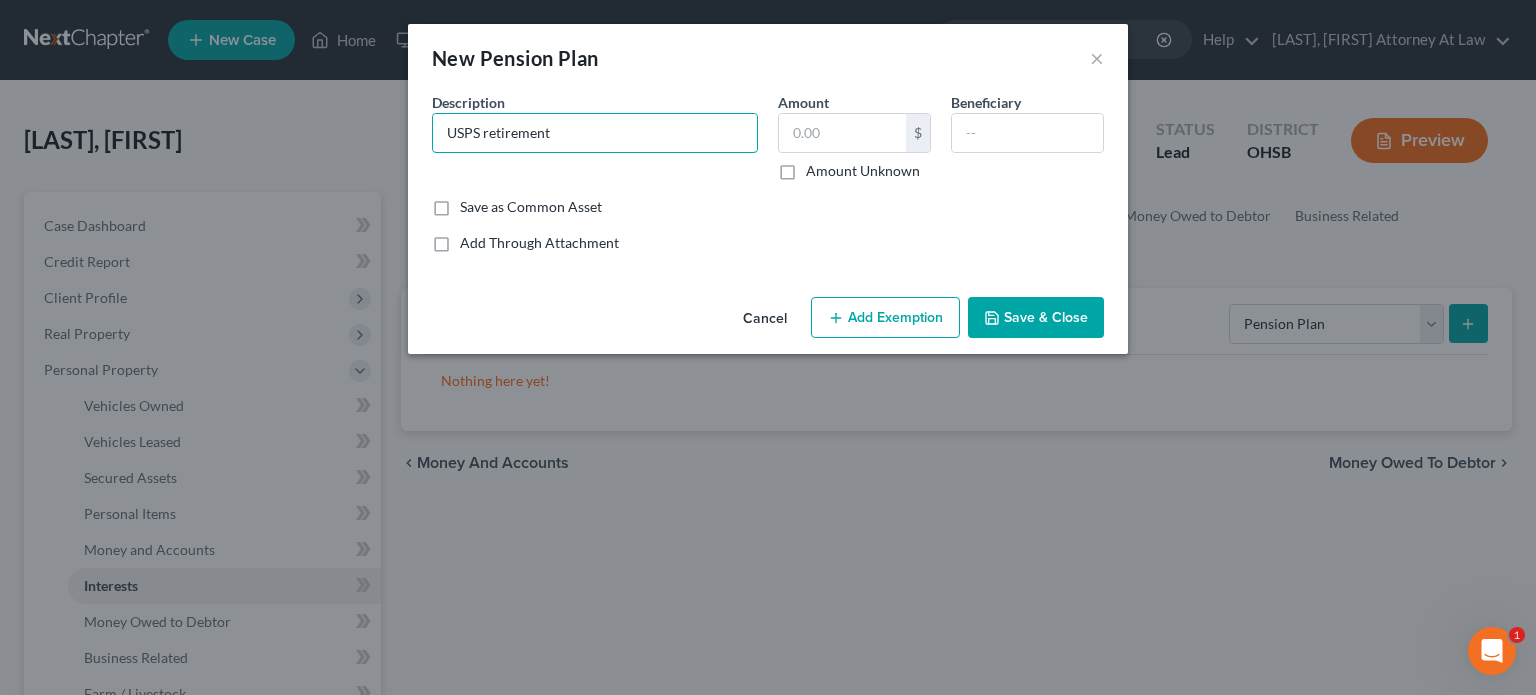 type on "USPS retirement" 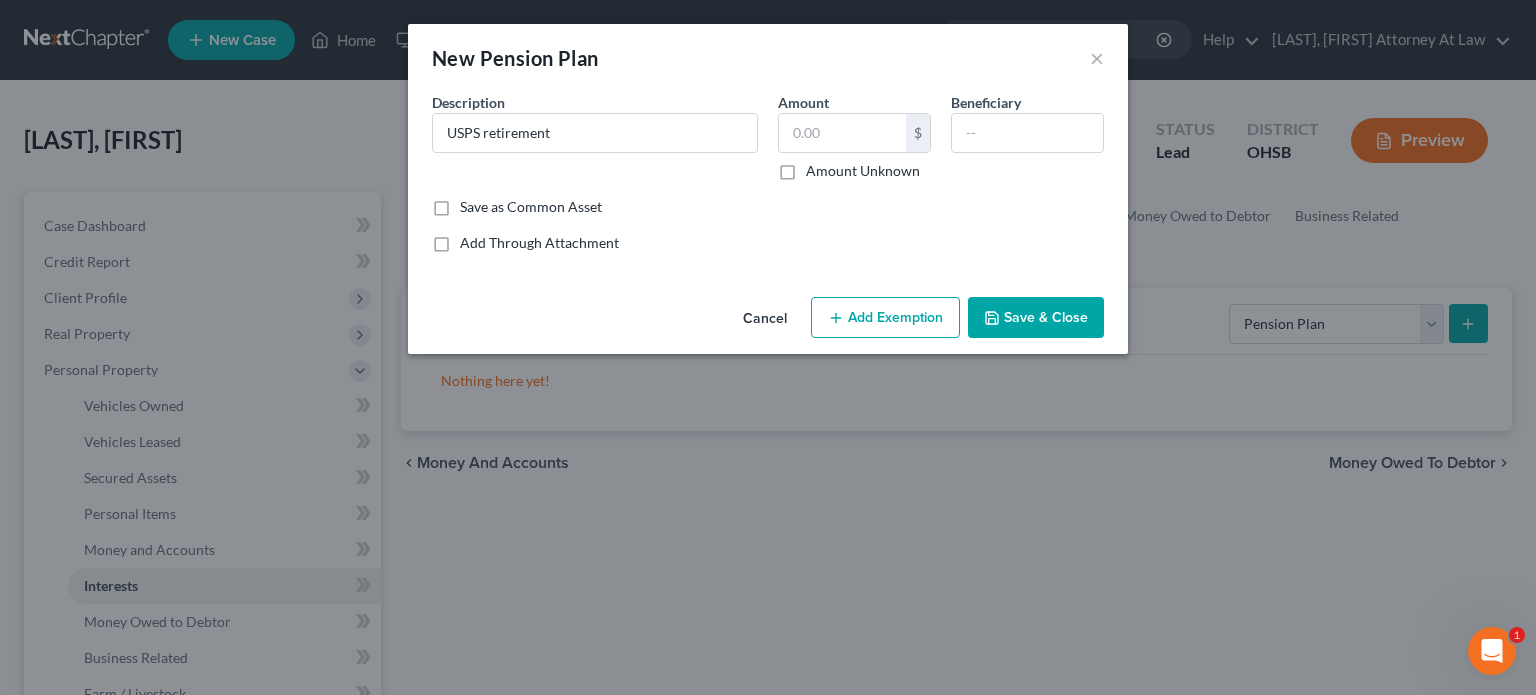 click on "Save & Close" at bounding box center [1036, 318] 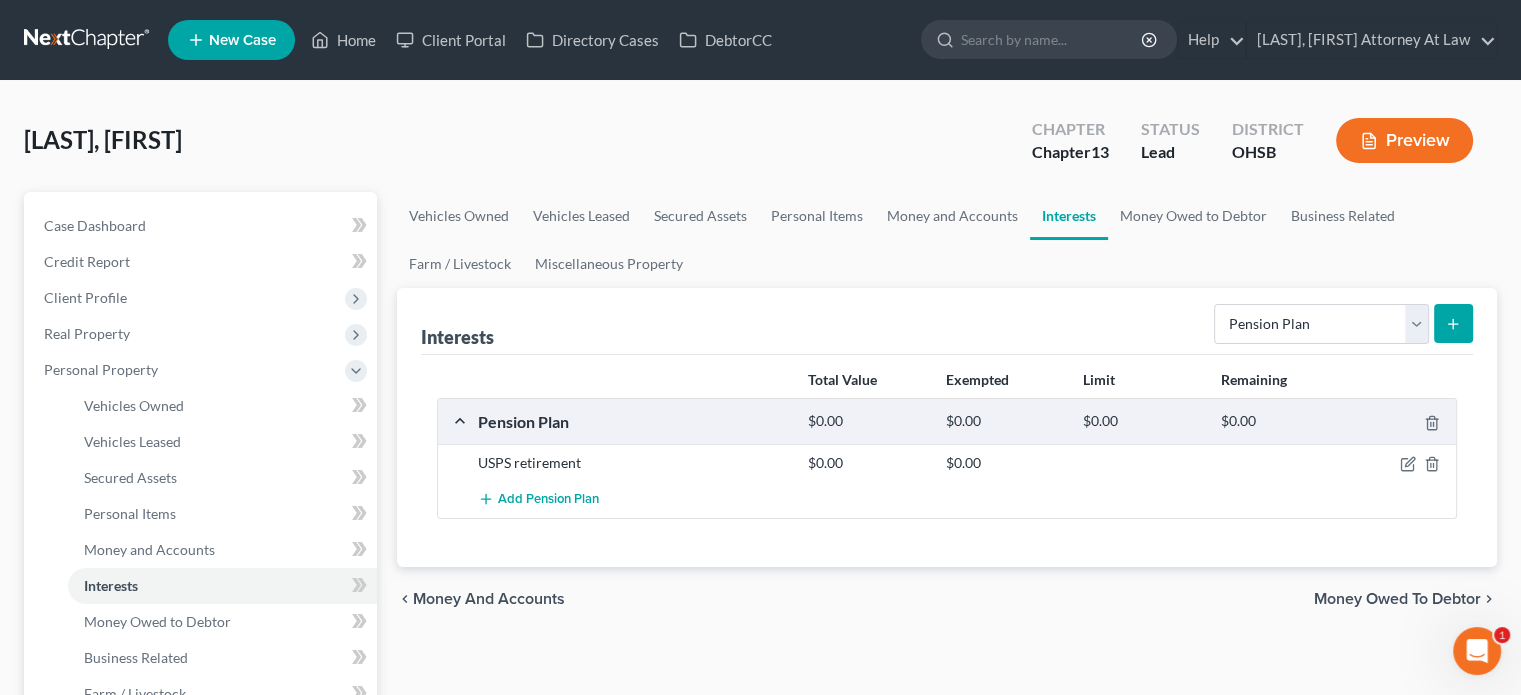 click 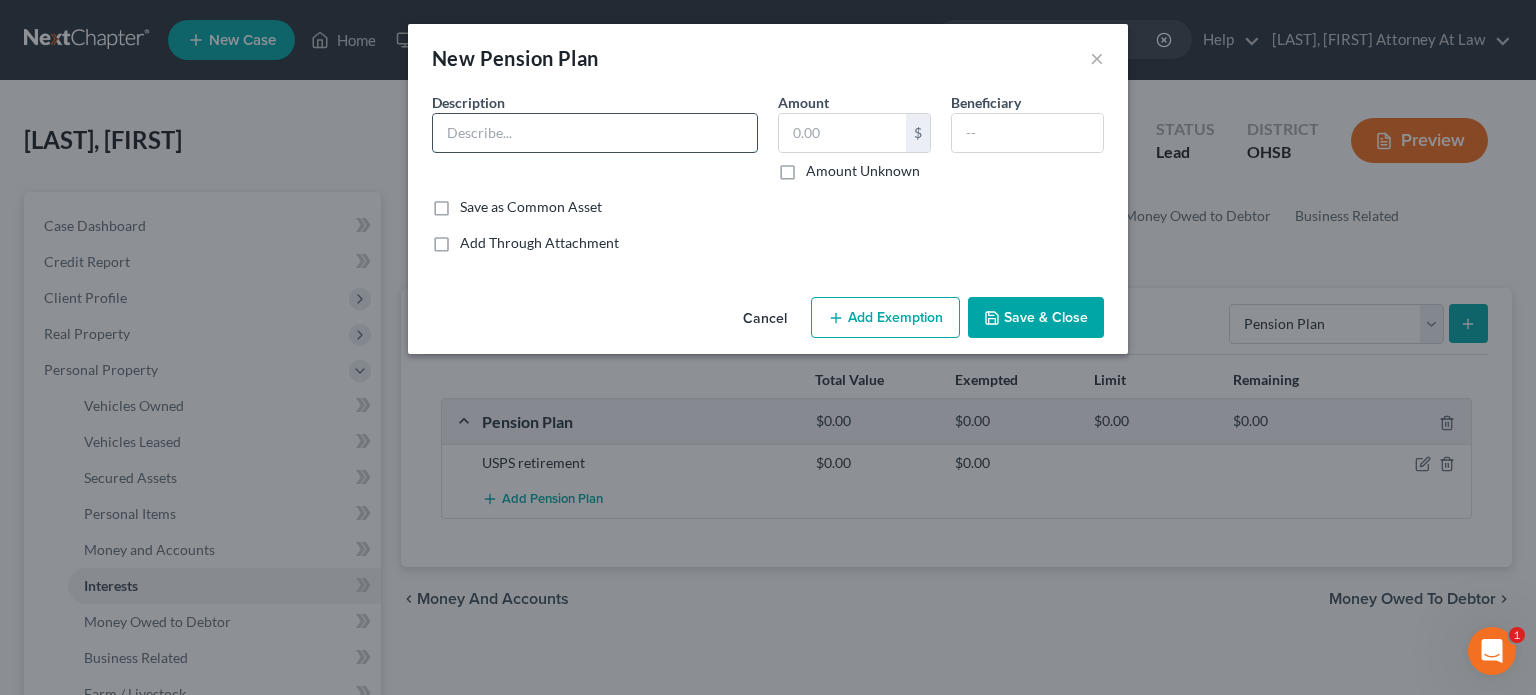 click at bounding box center (595, 133) 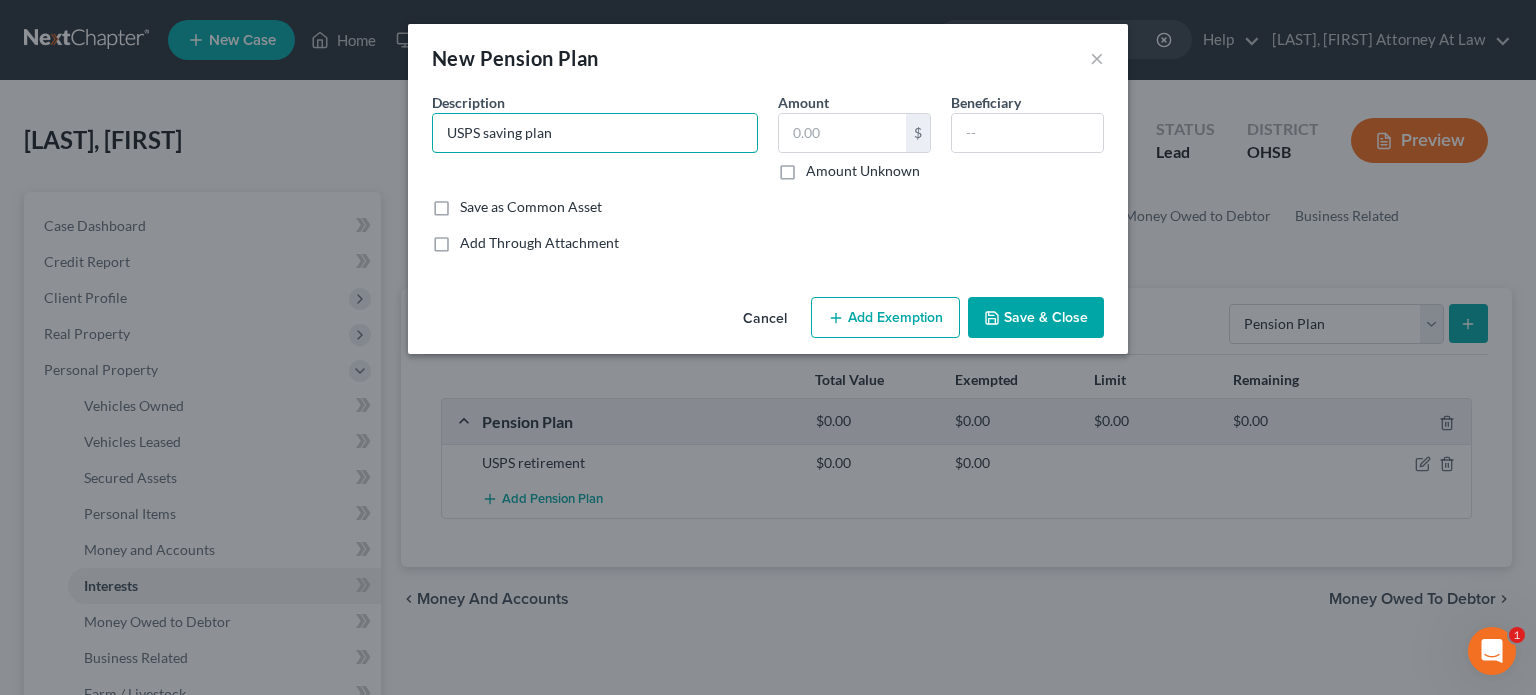 type on "USPS saving plan" 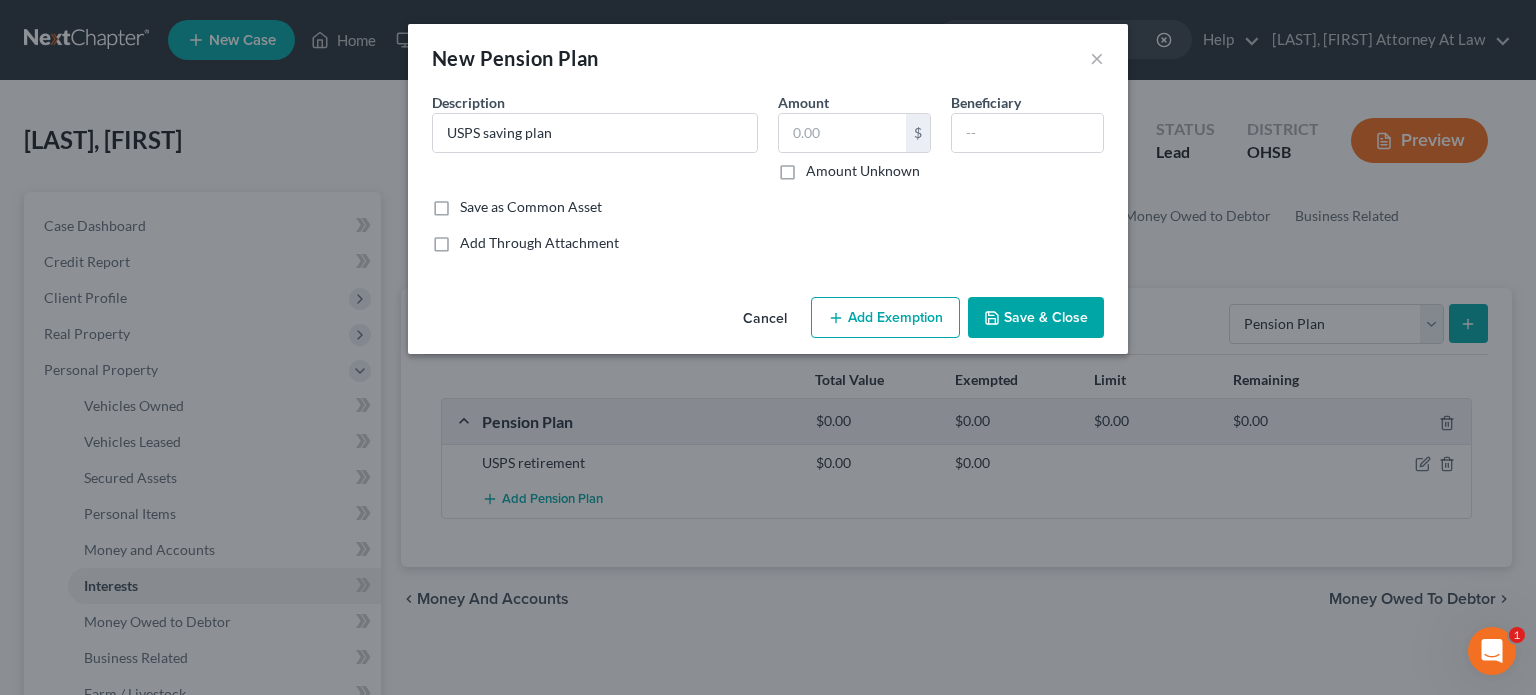 click on "Save & Close" at bounding box center (1036, 318) 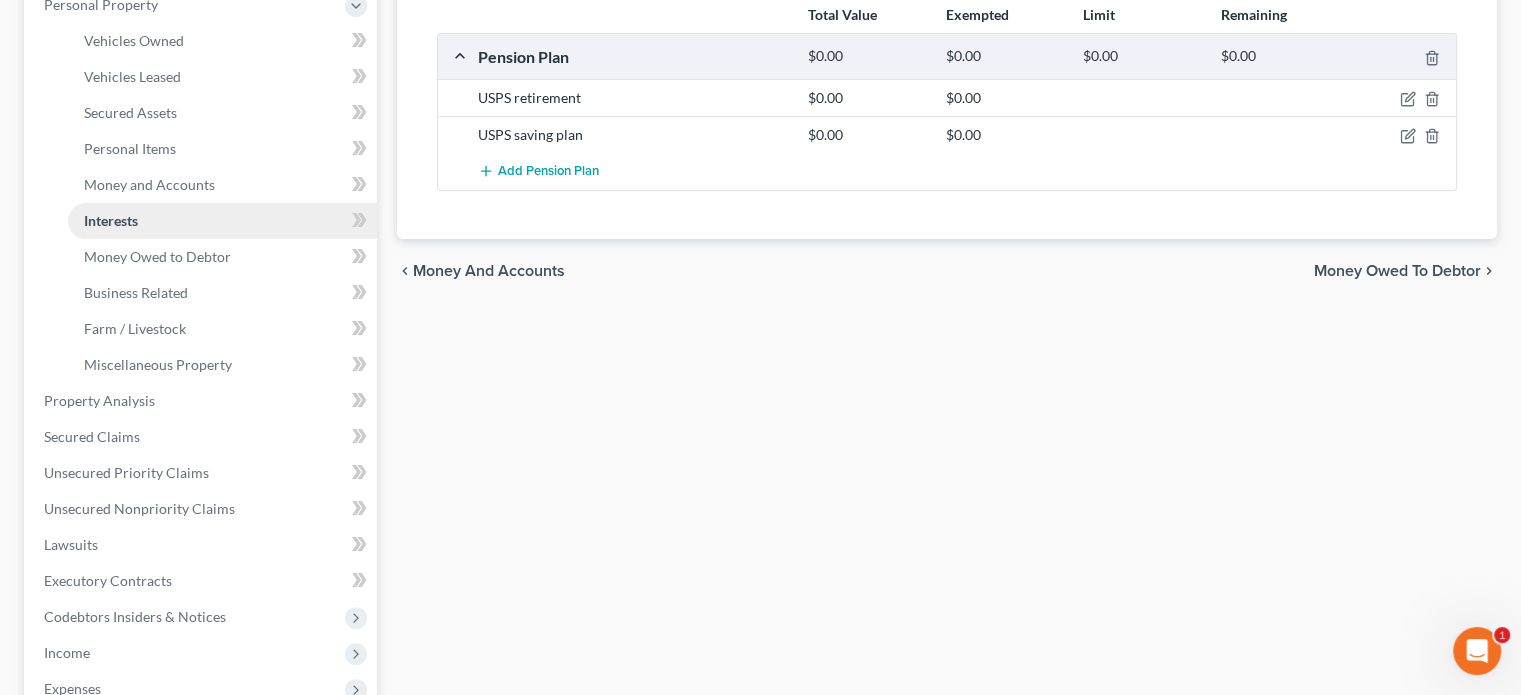 scroll, scrollTop: 400, scrollLeft: 0, axis: vertical 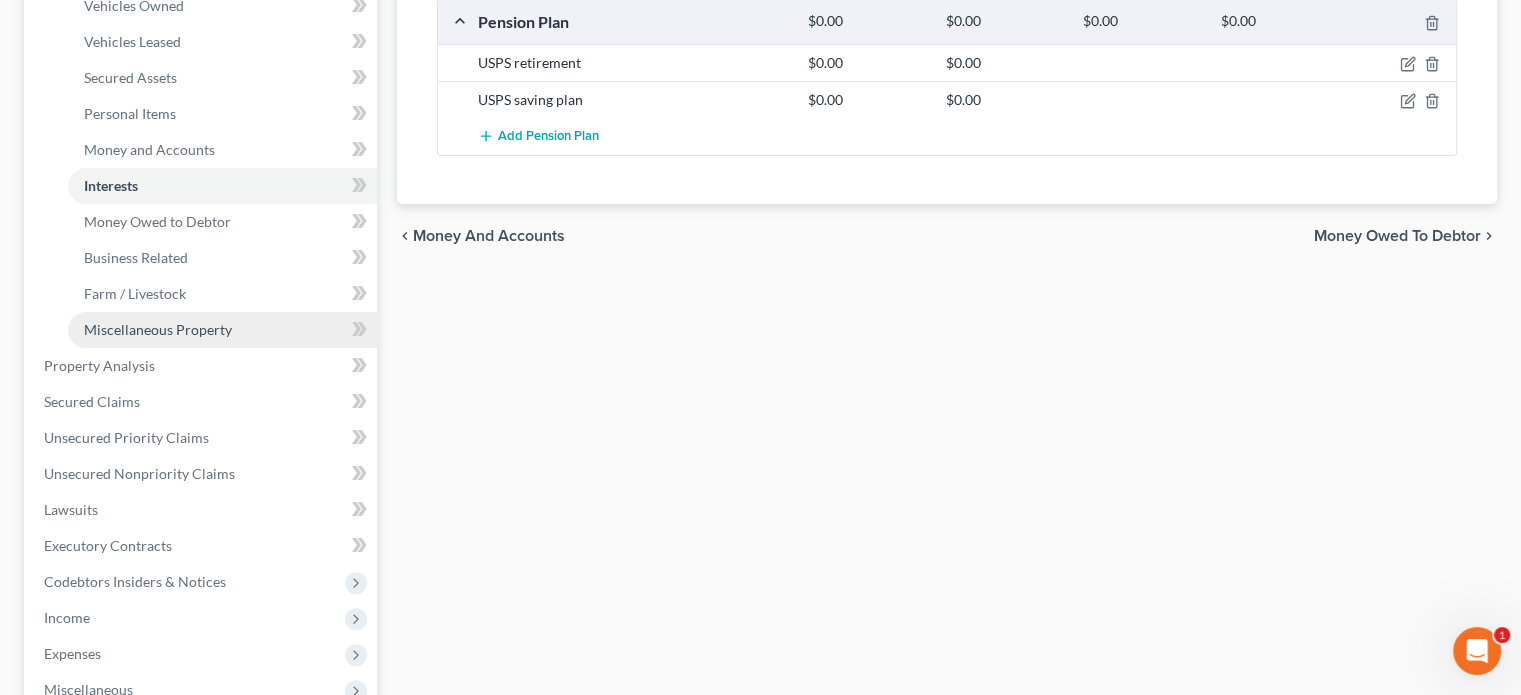 click on "Miscellaneous Property" at bounding box center [158, 329] 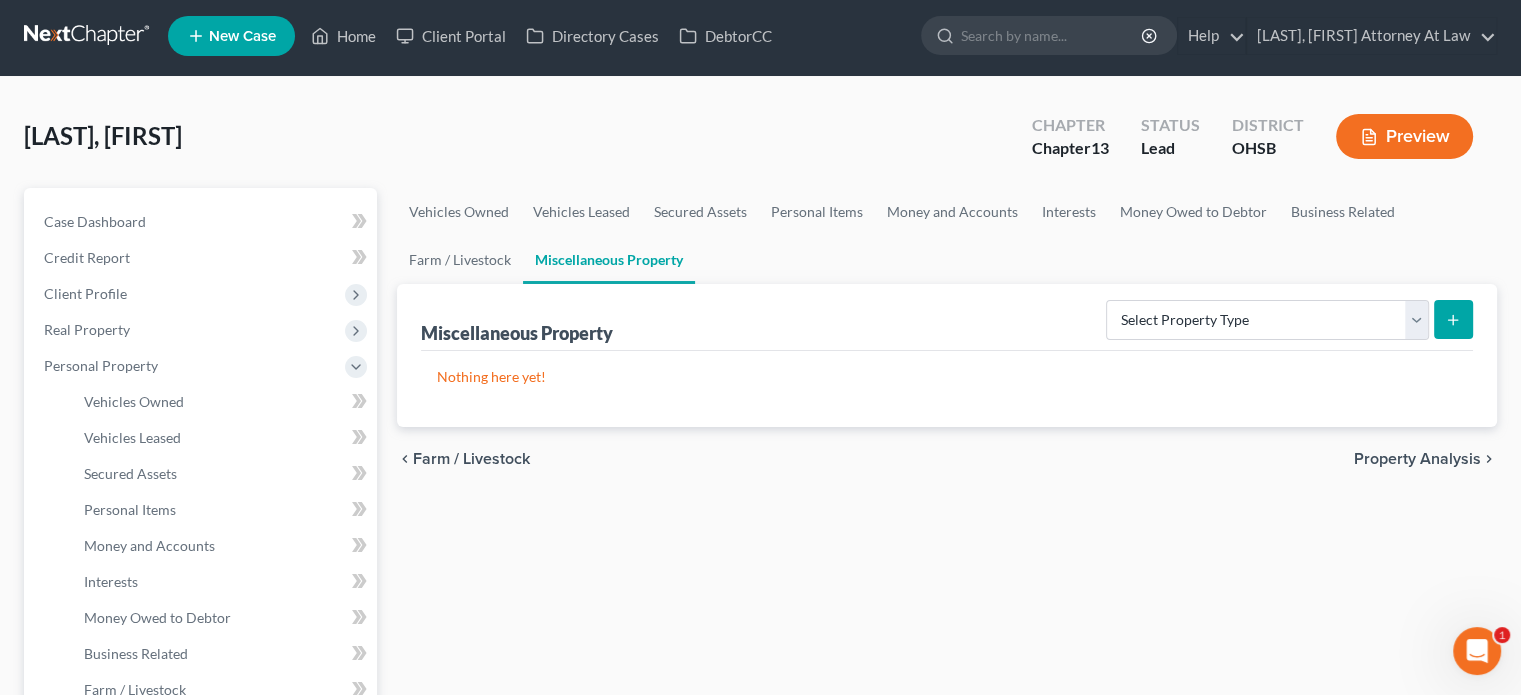 scroll, scrollTop: 0, scrollLeft: 0, axis: both 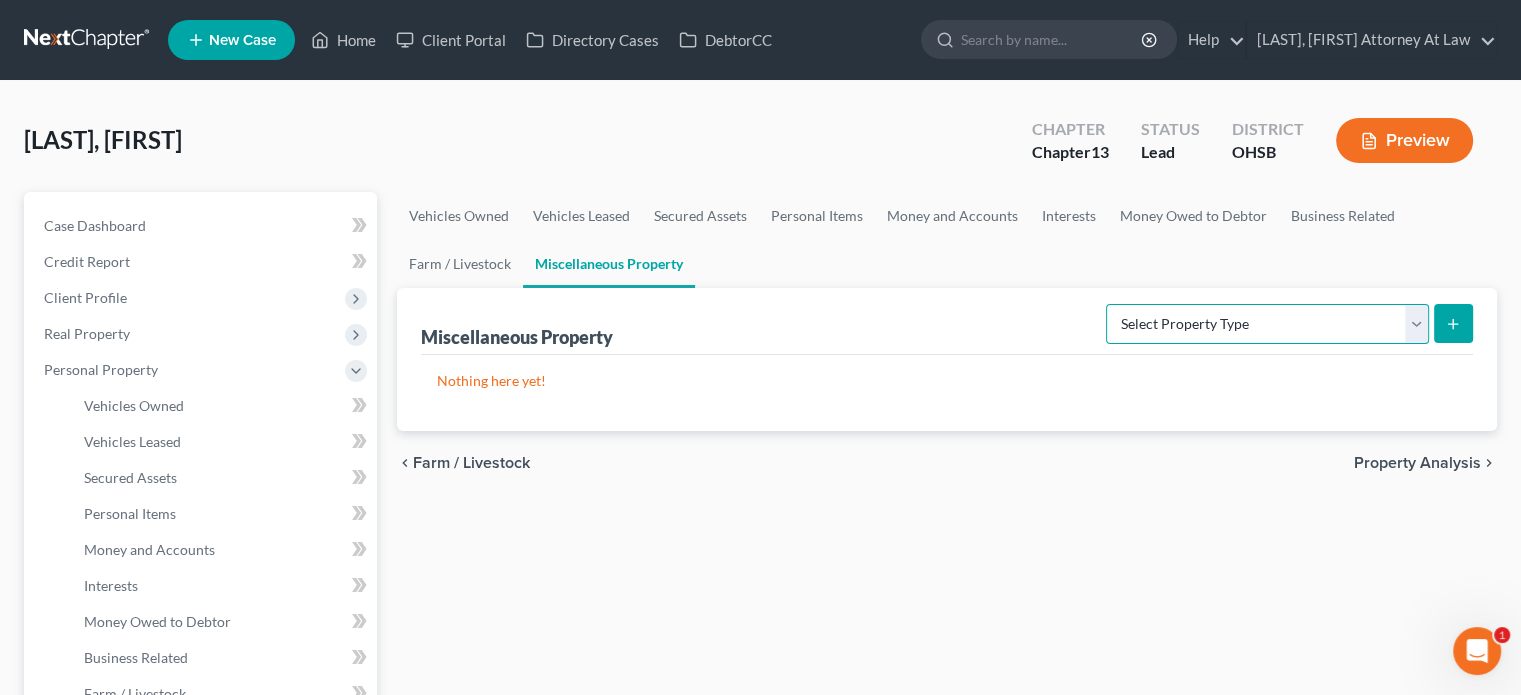 click on "Select Property Type Assigned for Creditor Benefit Within 1 Year Holding for Another Not Yet Listed Stored Within 1 Year Transferred" at bounding box center (1267, 324) 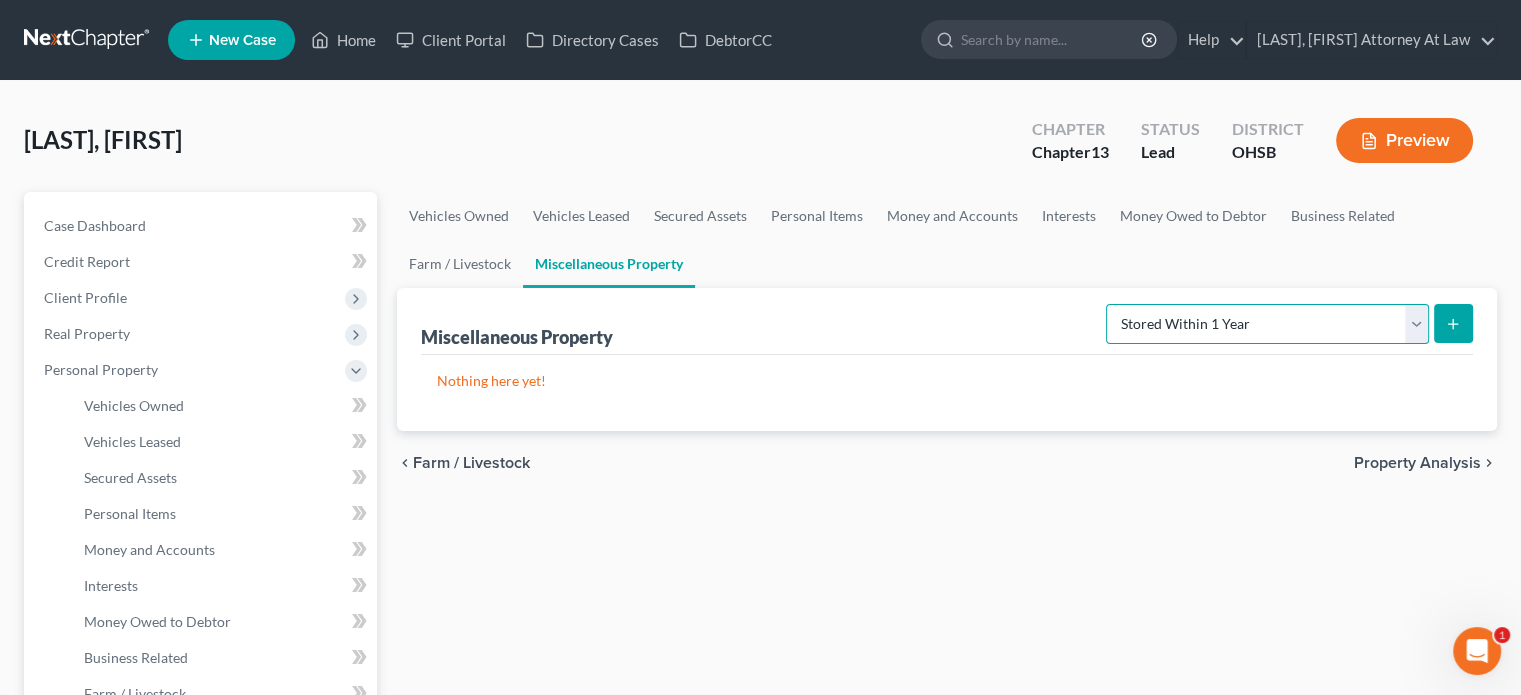 click on "Select Property Type Assigned for Creditor Benefit Within 1 Year Holding for Another Not Yet Listed Stored Within 1 Year Transferred" at bounding box center [1267, 324] 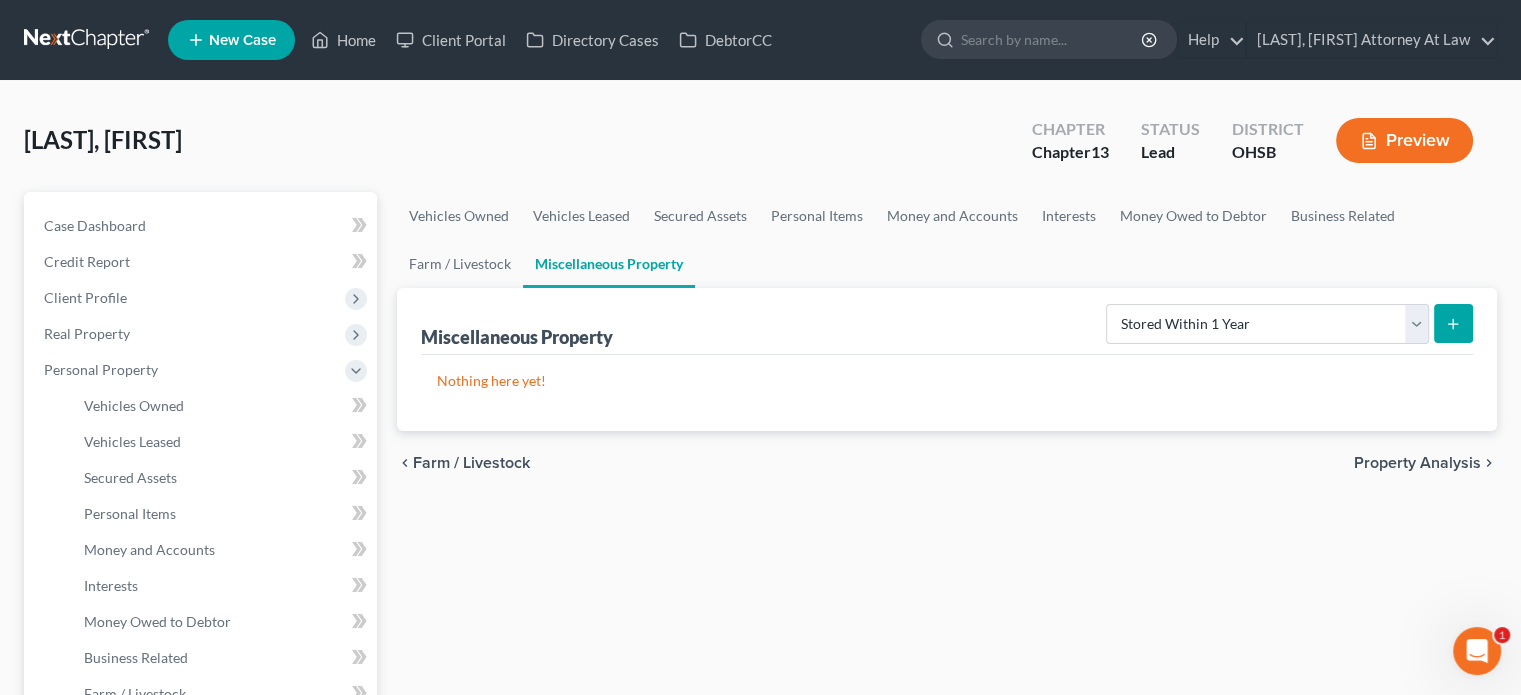 click 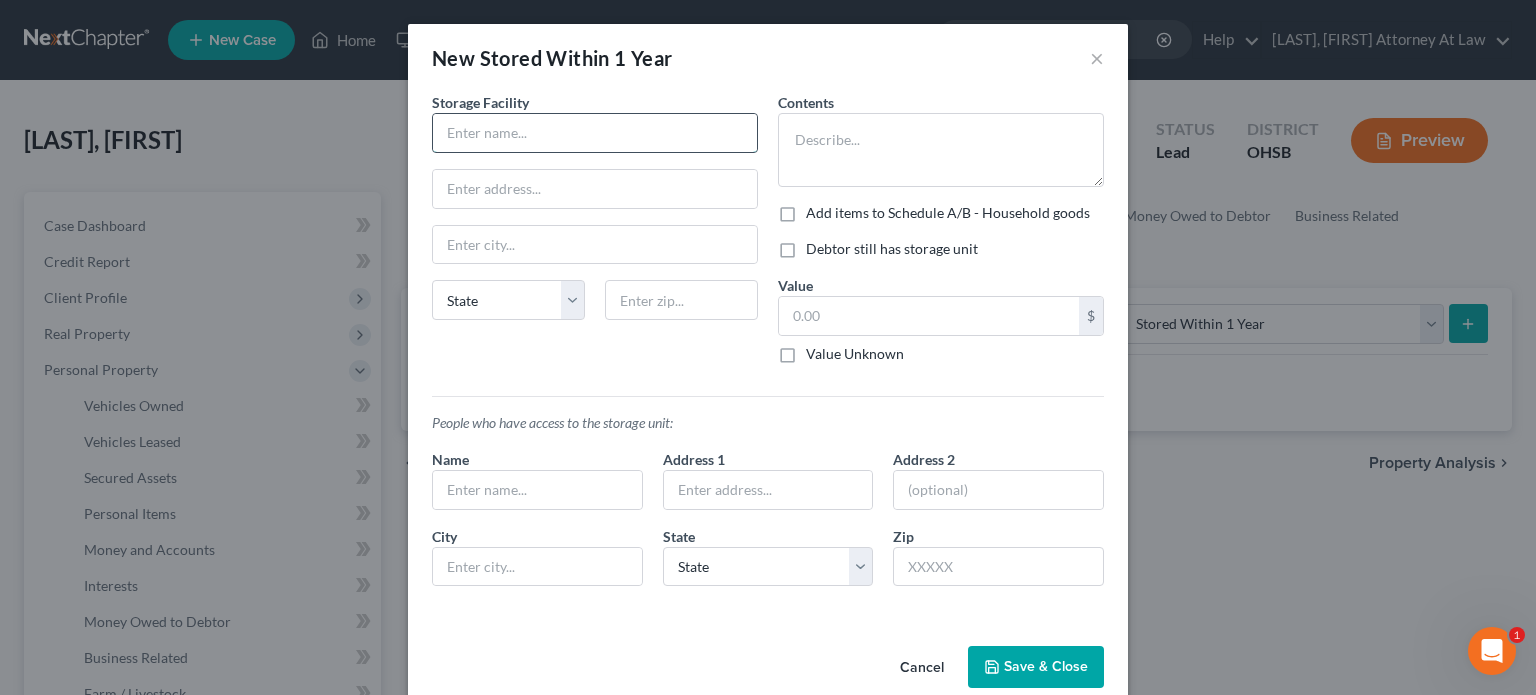 click at bounding box center (595, 133) 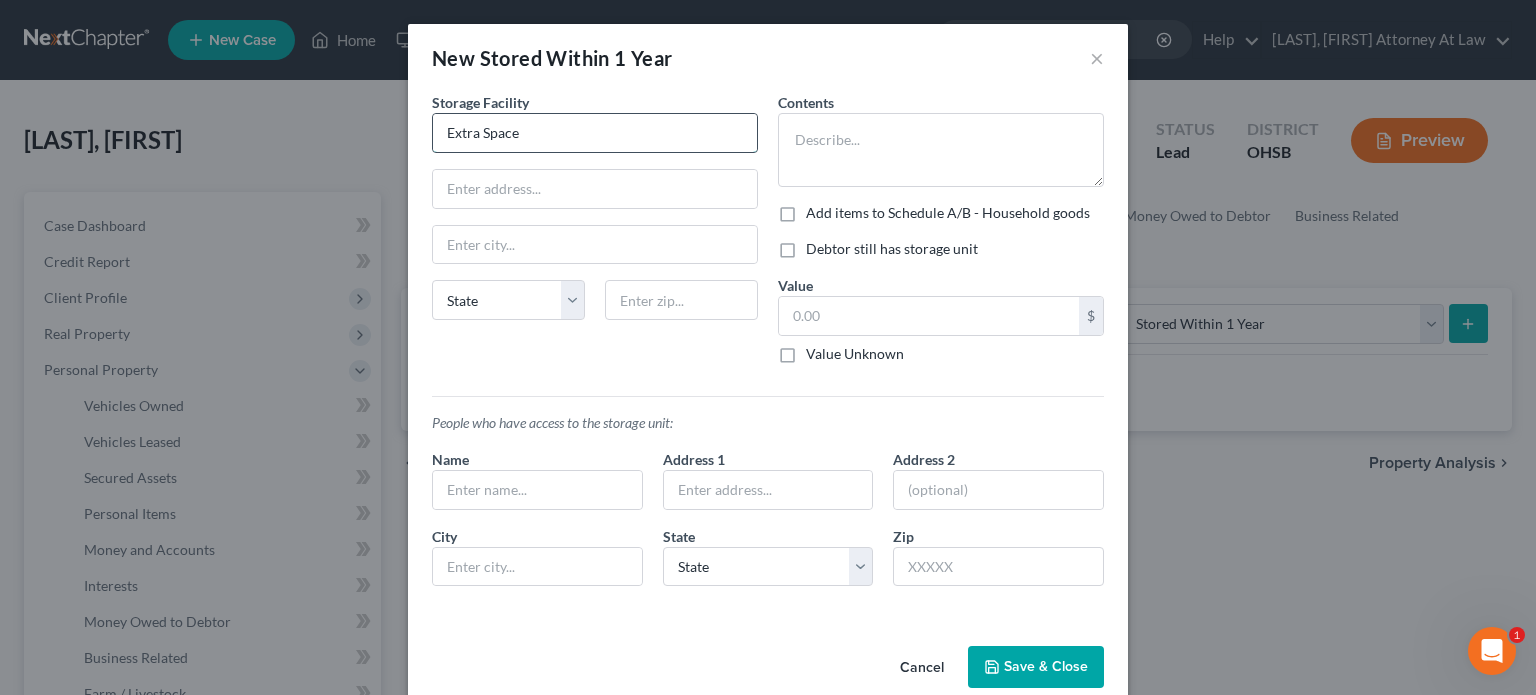 type on "Extra Space" 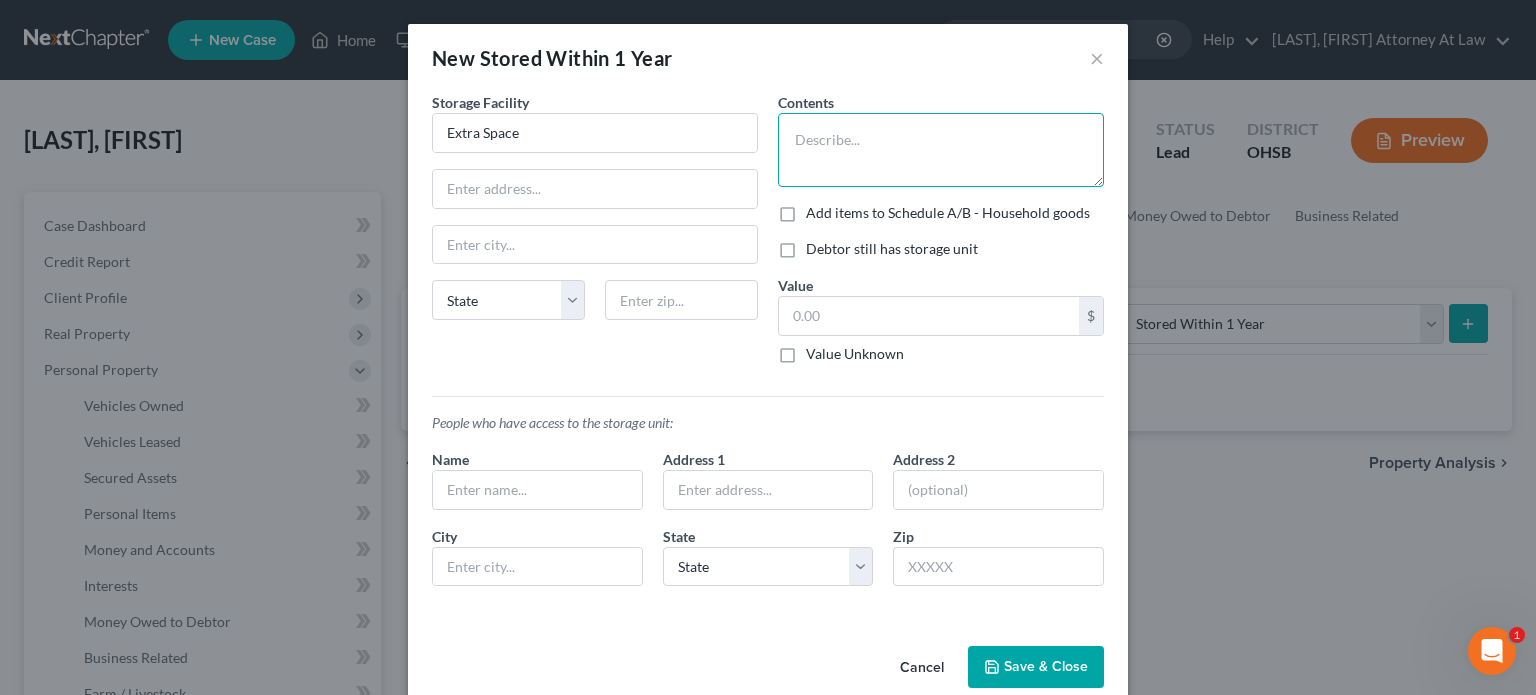 click at bounding box center [941, 150] 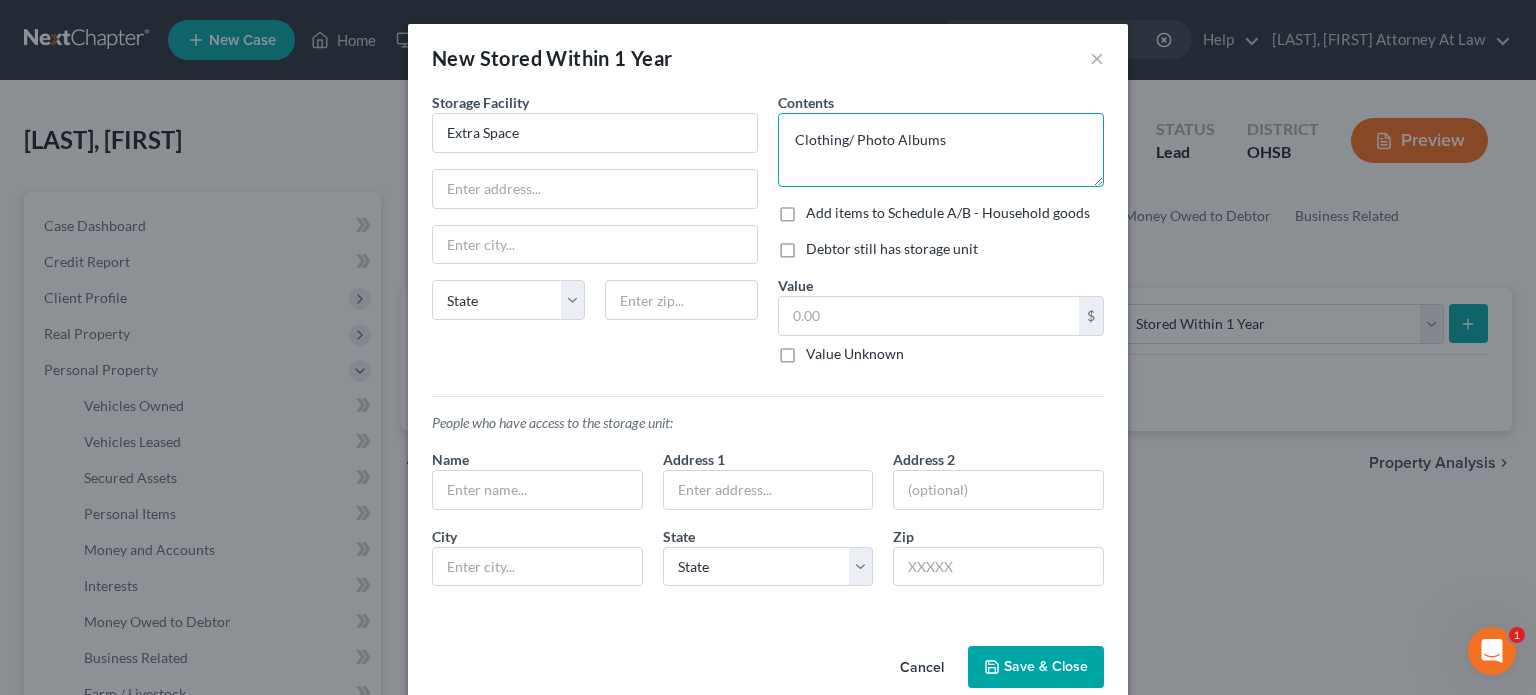 type on "Clothing/ Photo Albums" 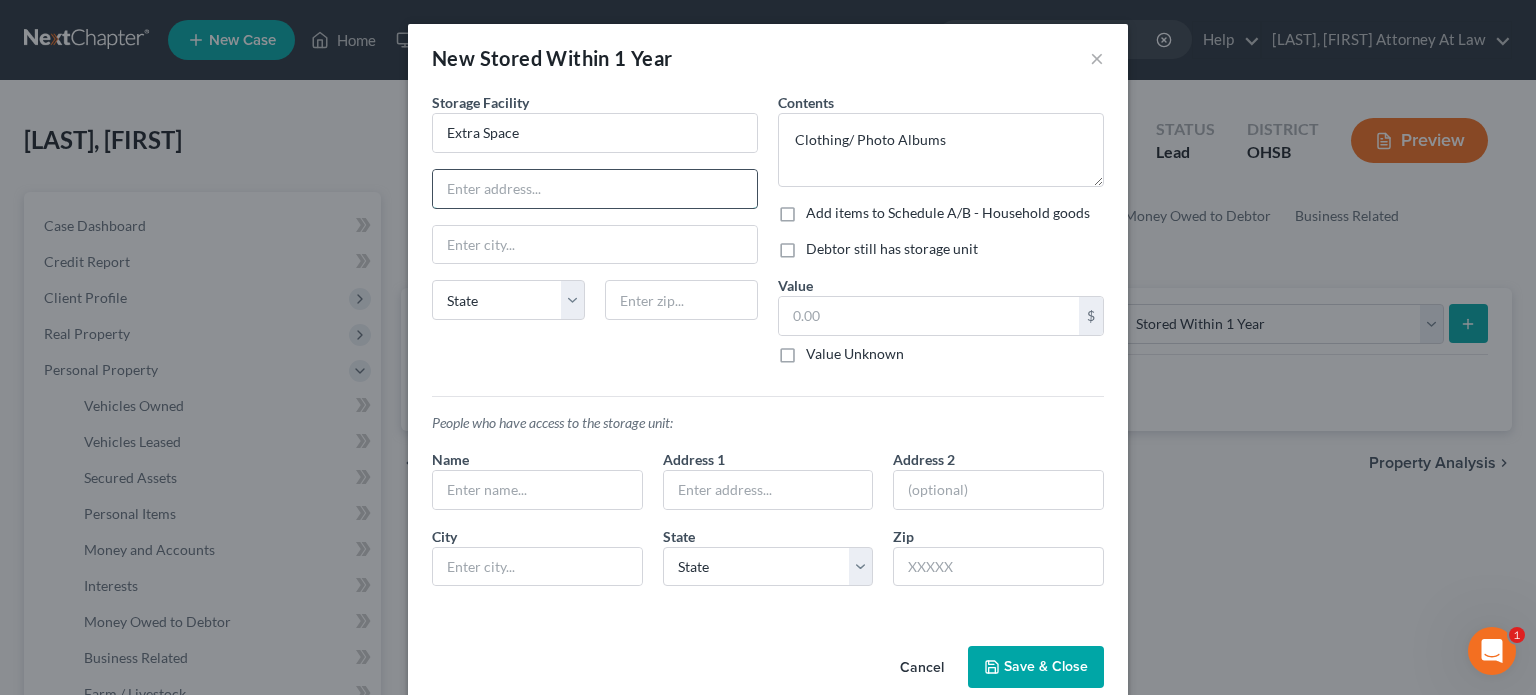 click at bounding box center (595, 189) 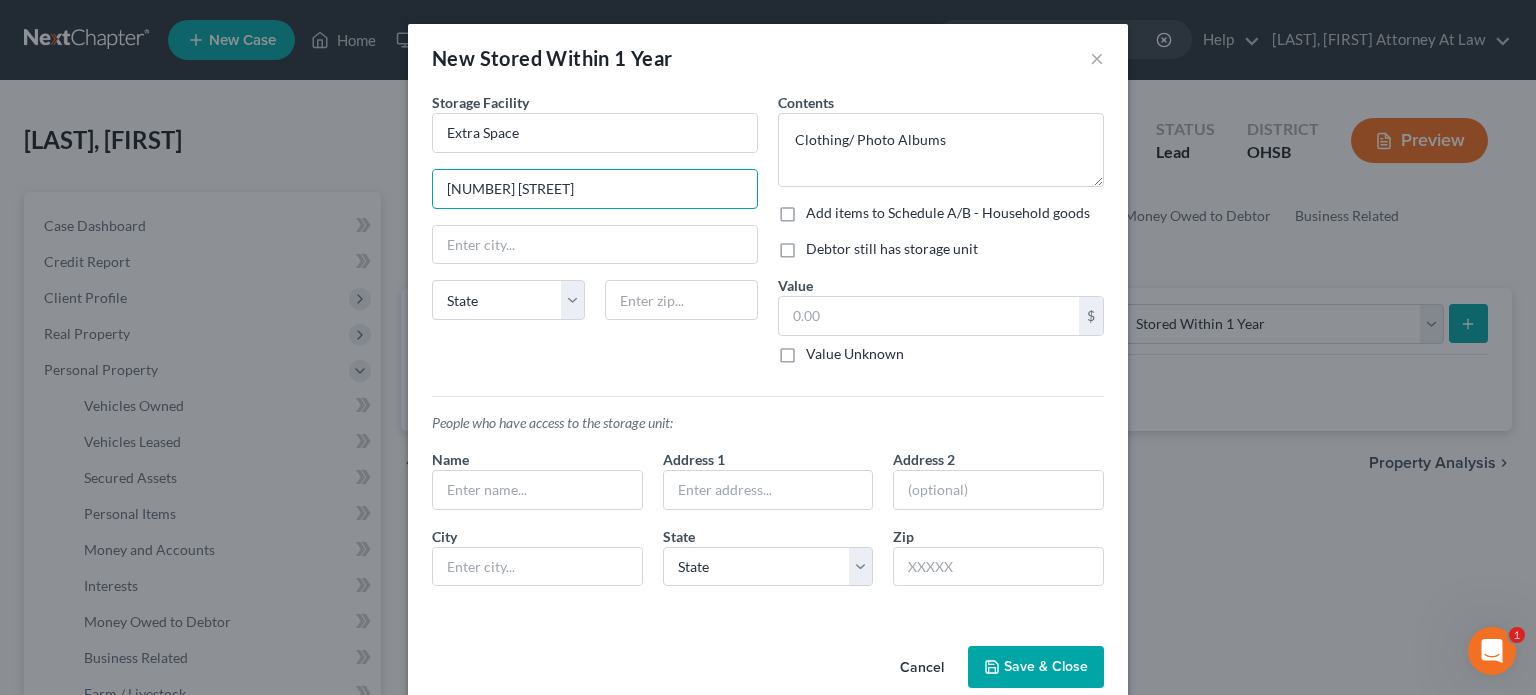 type on "[NUMBER] [STREET]" 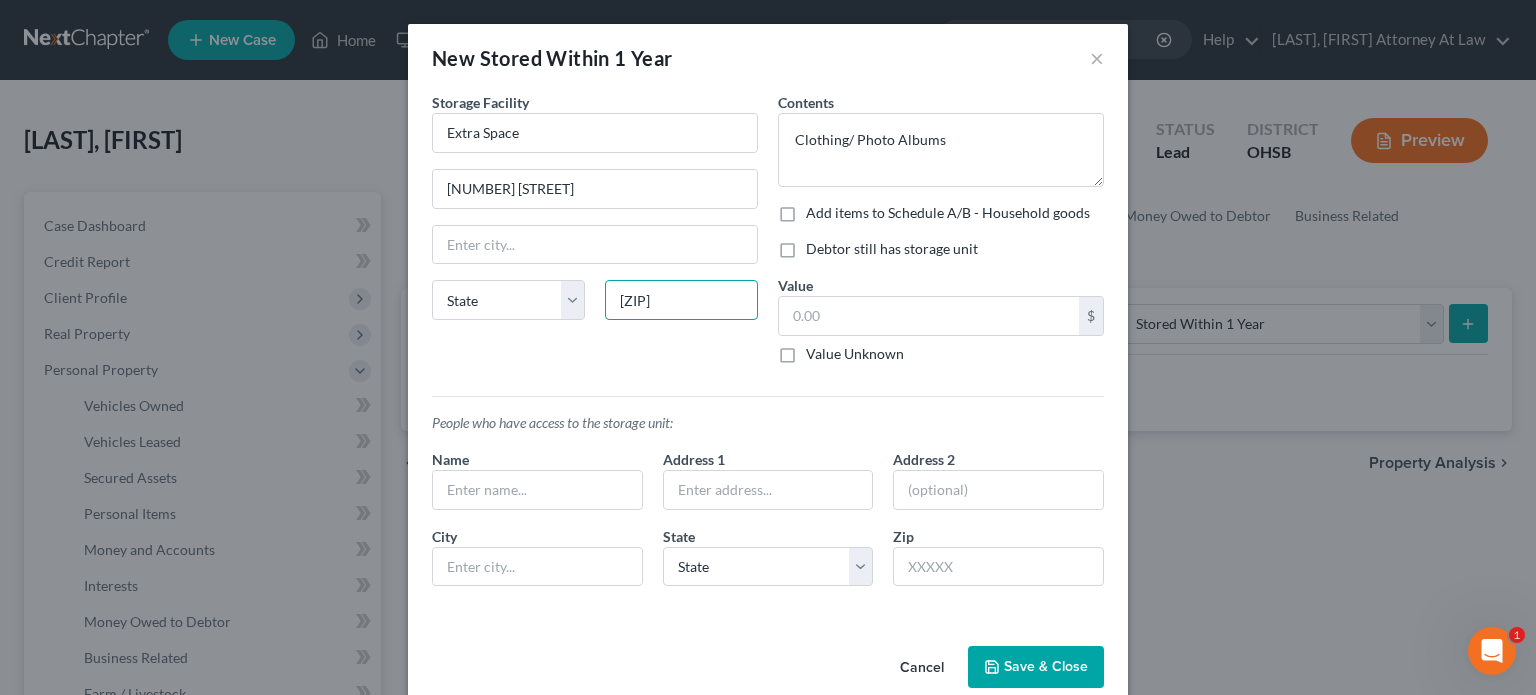 type on "[ZIP]" 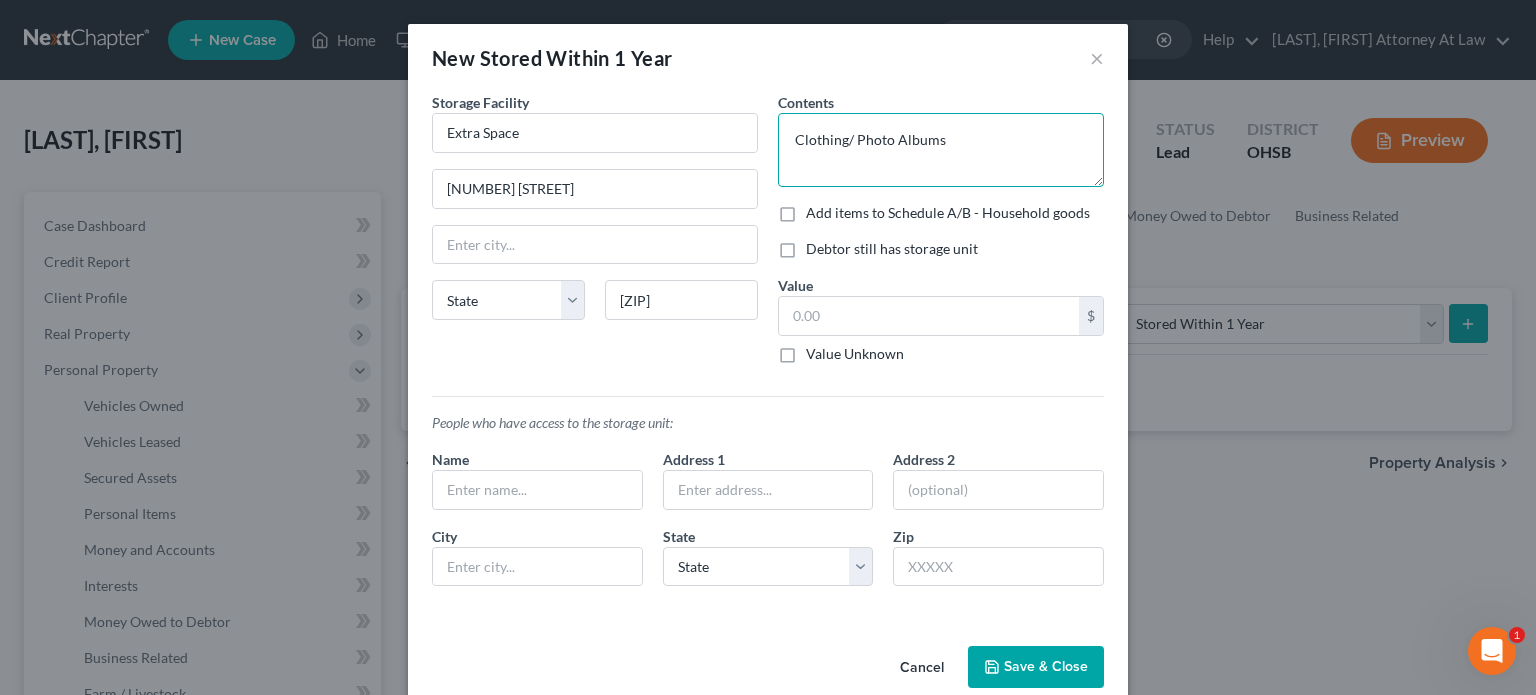 type on "[CITY]" 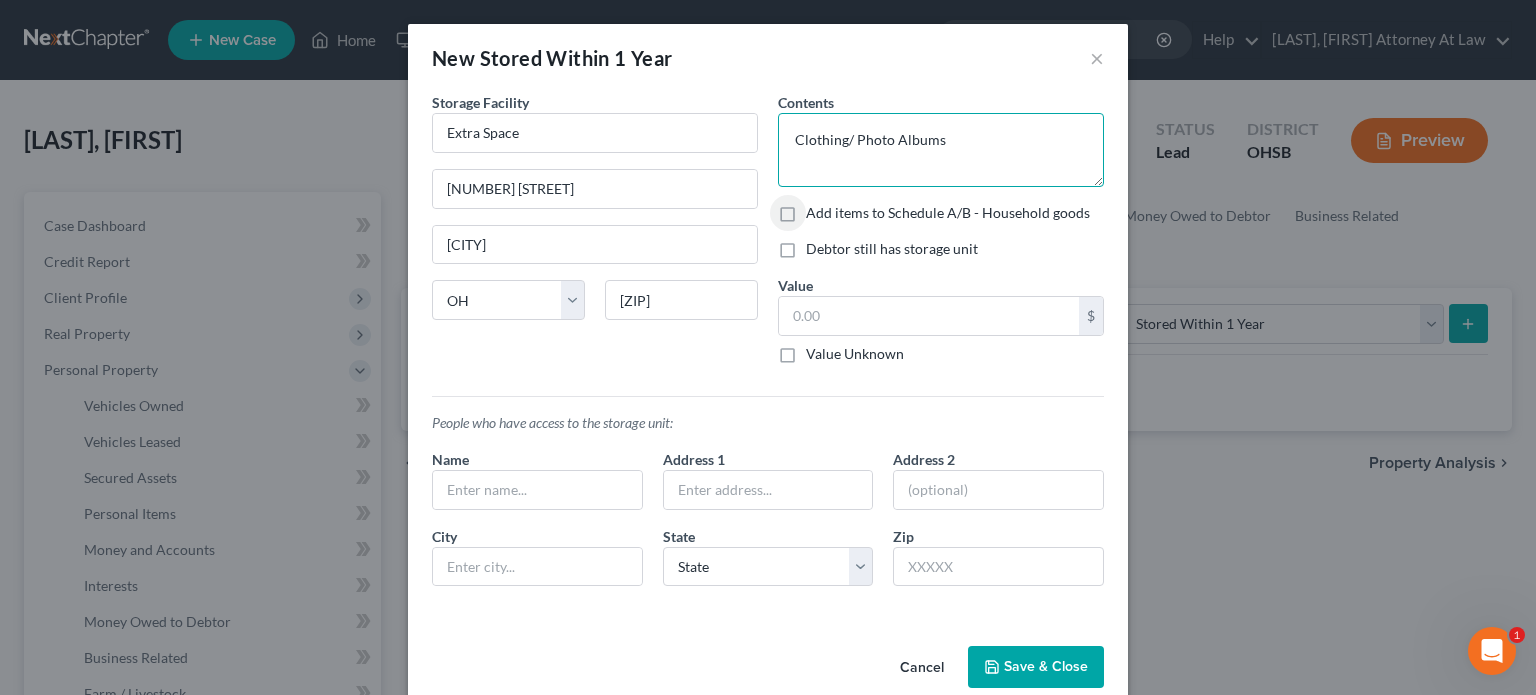 click on "Clothing/ Photo Albums" at bounding box center (941, 150) 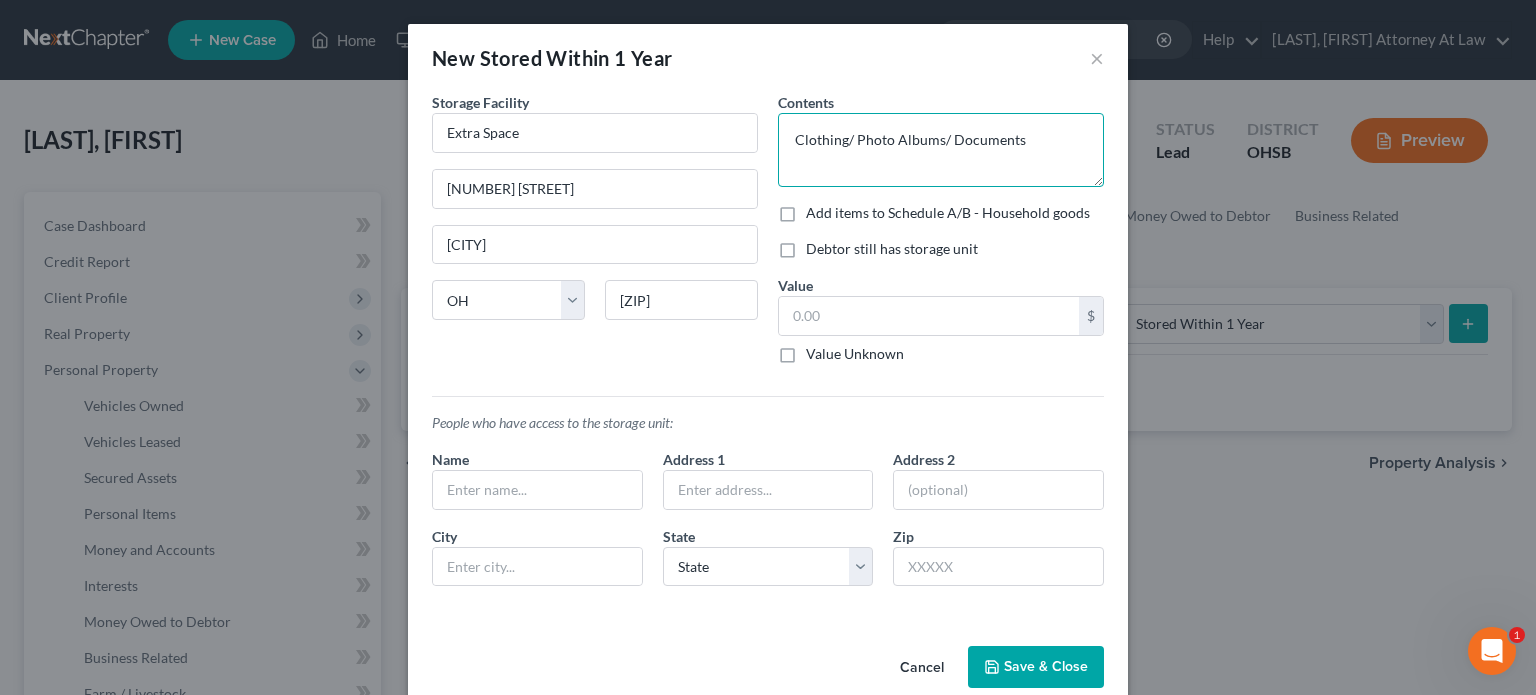 type on "Clothing/ Photo Albums/ Documents" 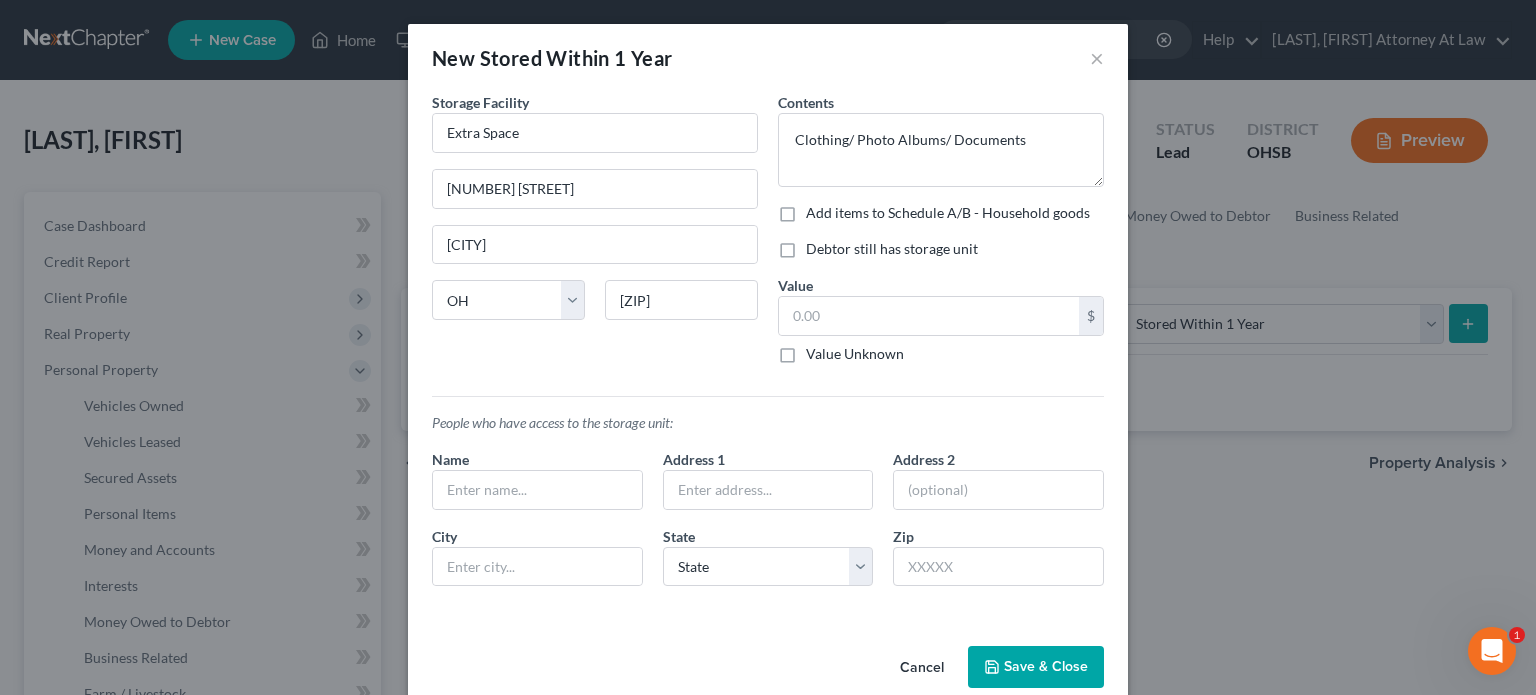 click on "Value Unknown" at bounding box center (855, 354) 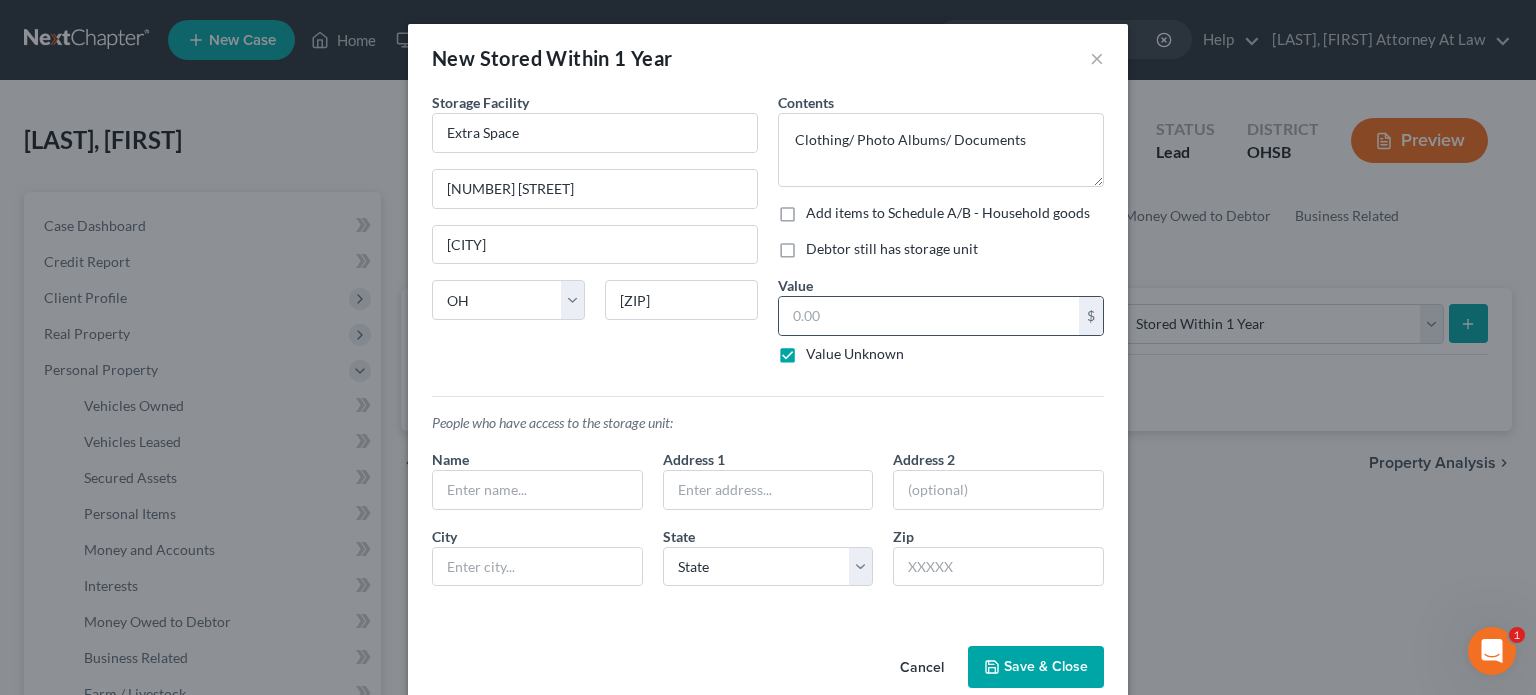 type on "0.00" 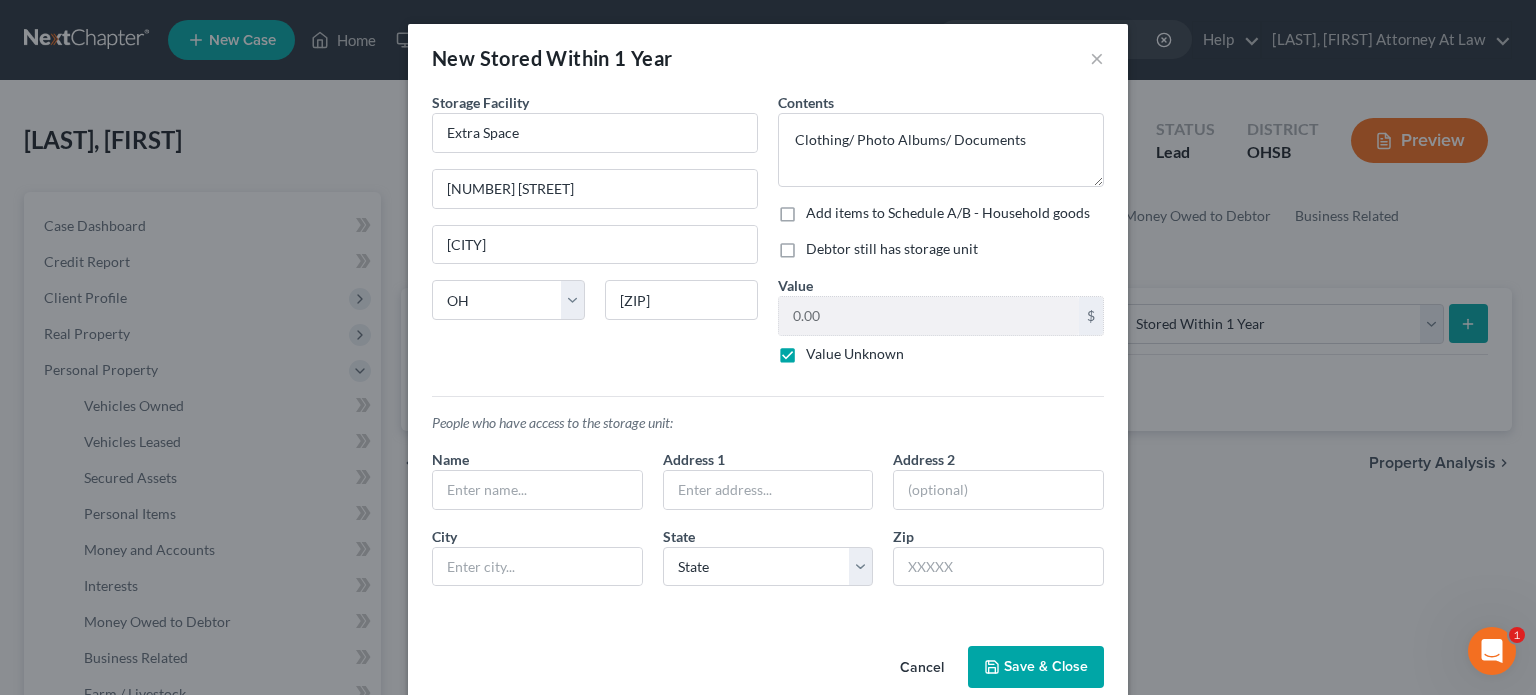 click on "Value Unknown" at bounding box center (855, 354) 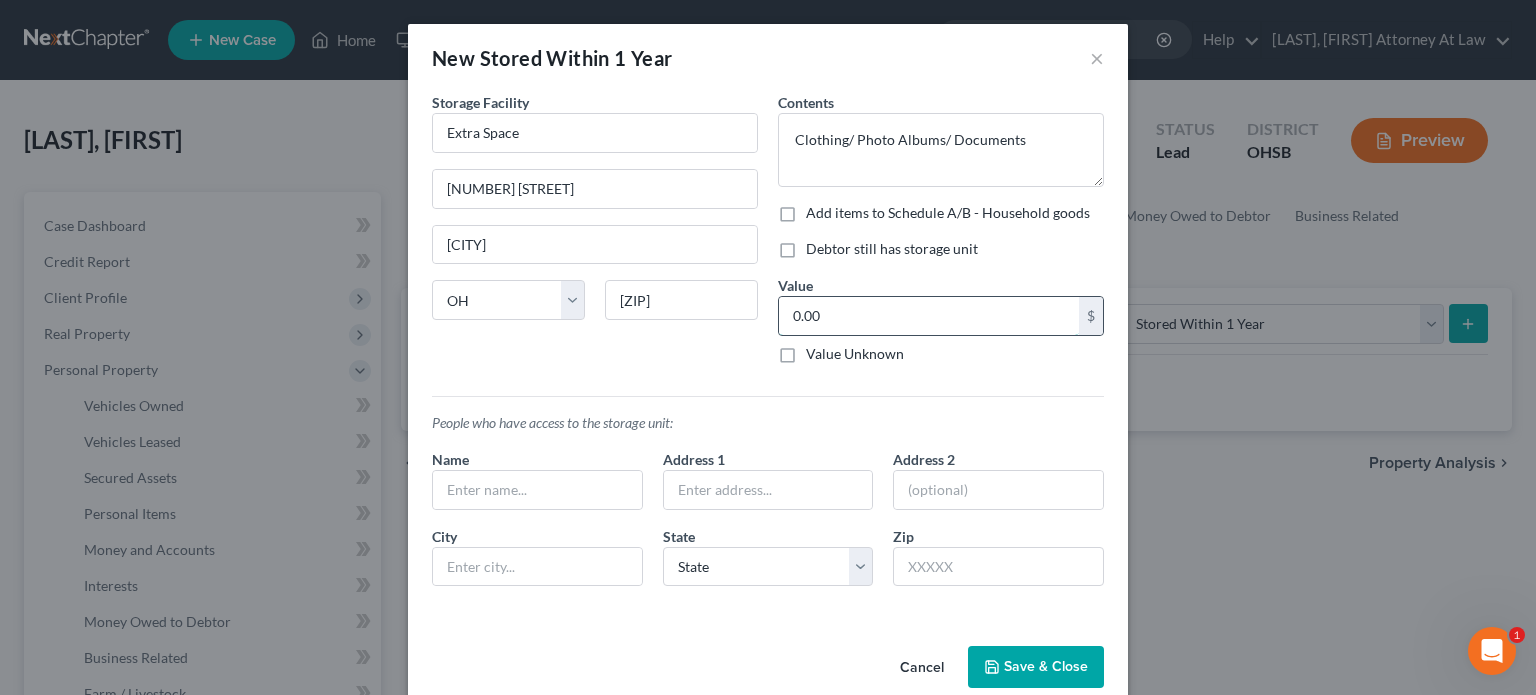 click on "0.00" at bounding box center [929, 316] 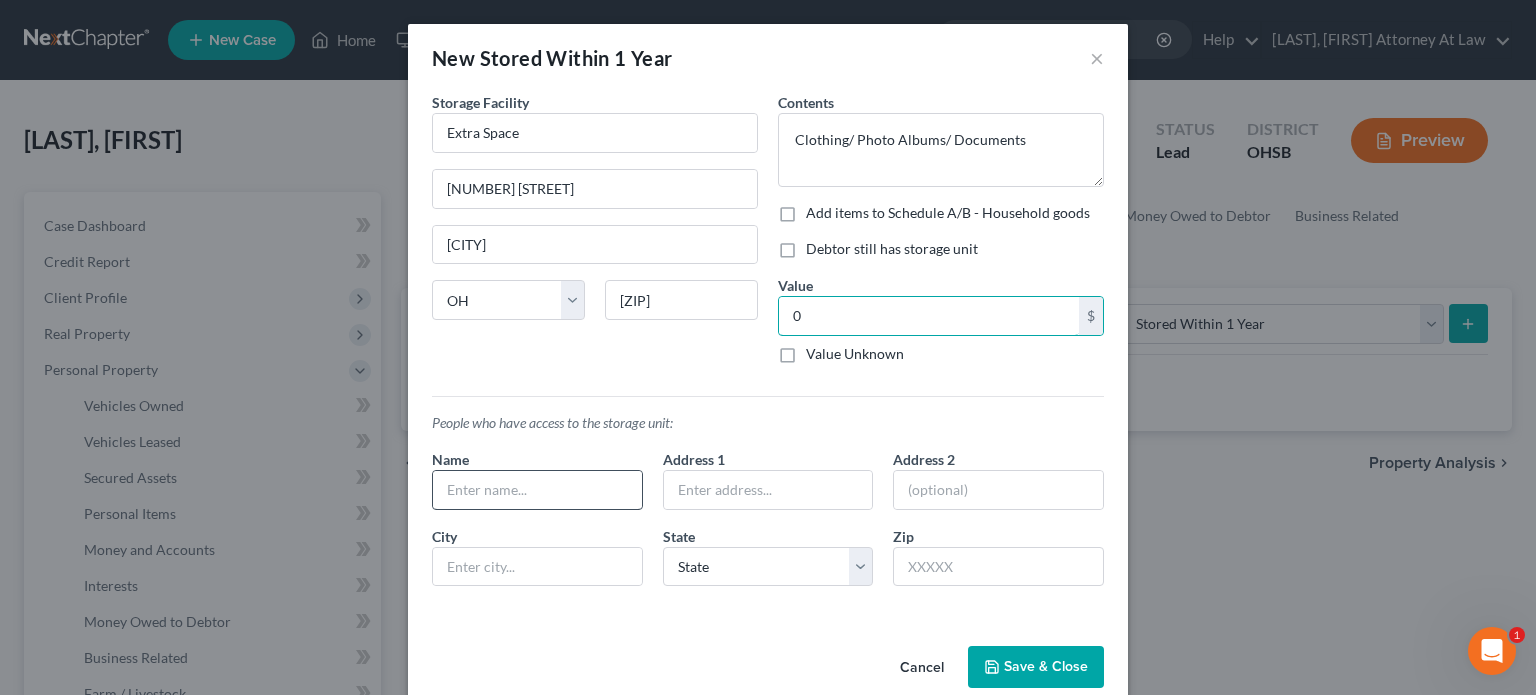 type on "0" 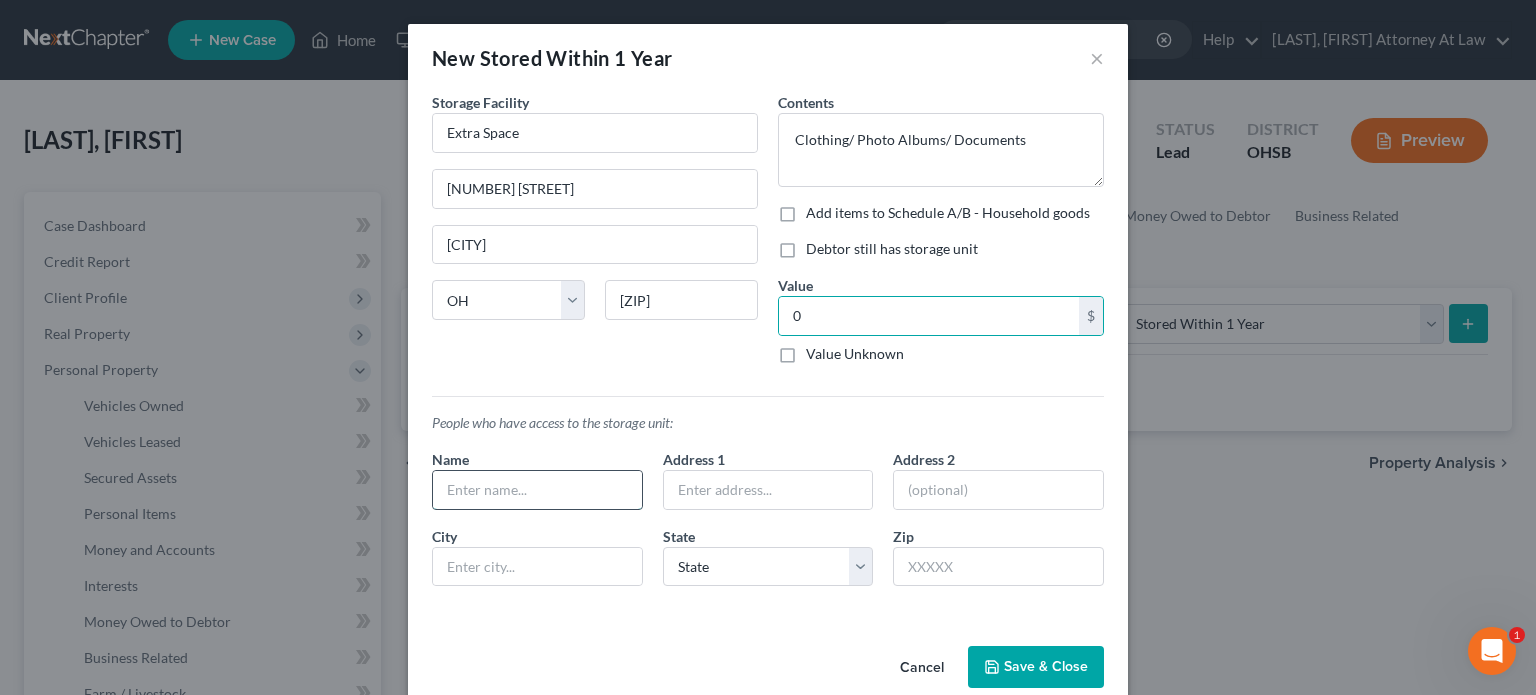 click at bounding box center (537, 490) 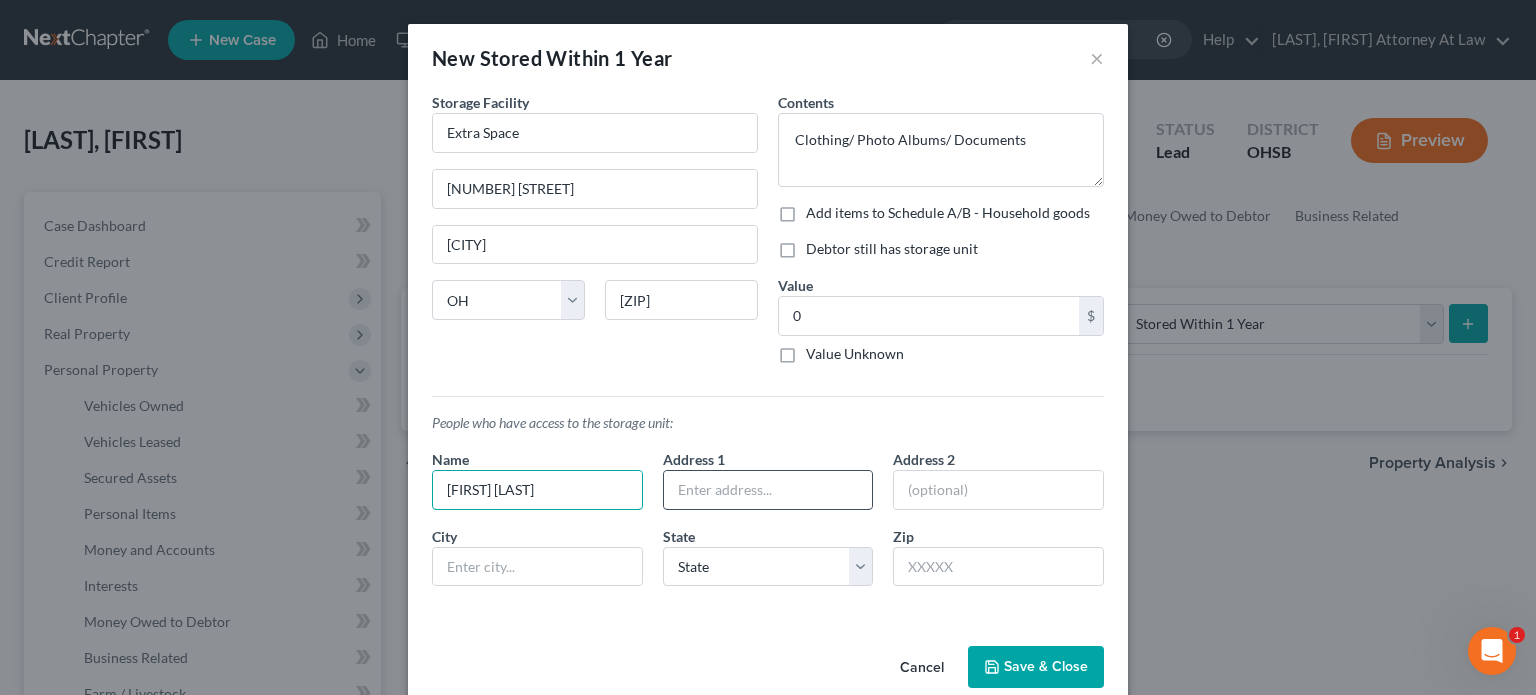 type on "[FIRST] [LAST]" 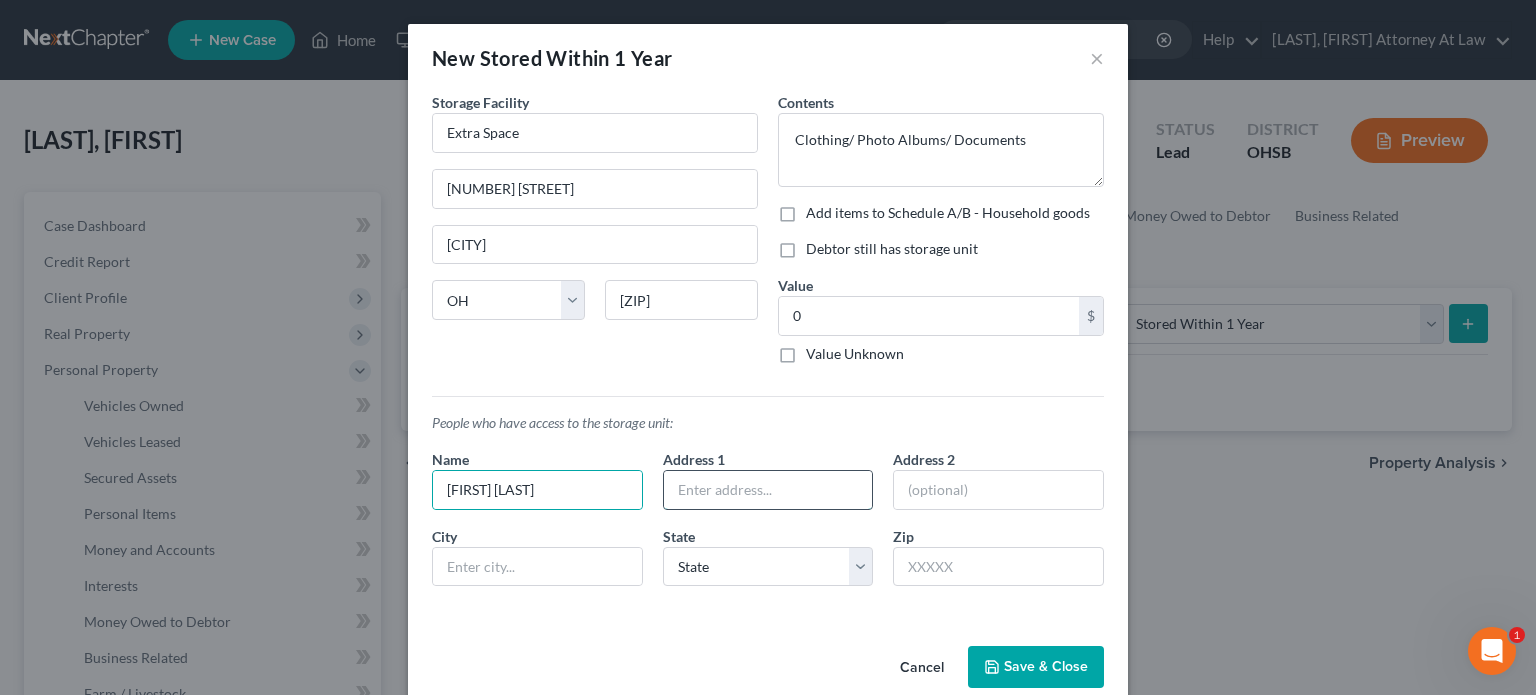 click at bounding box center [768, 490] 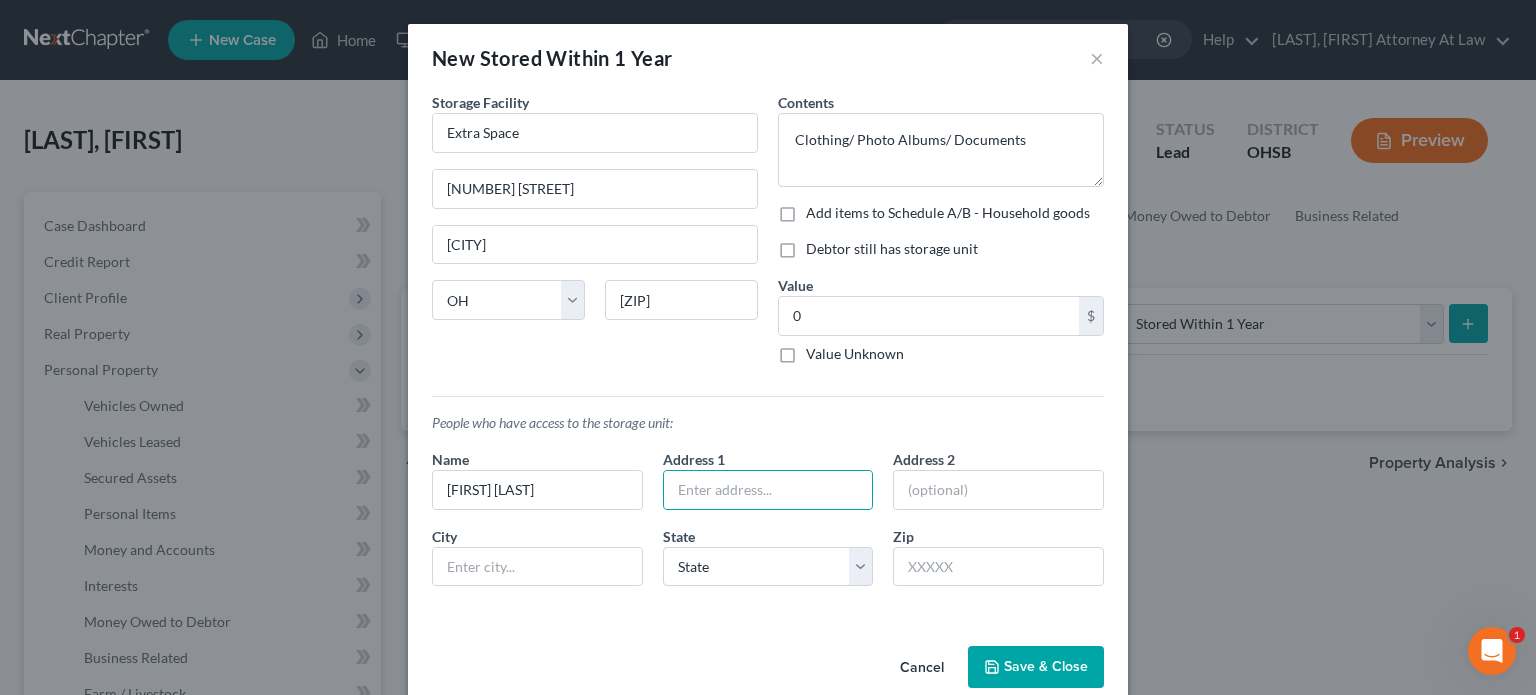 click on "Save & Close" at bounding box center [1036, 667] 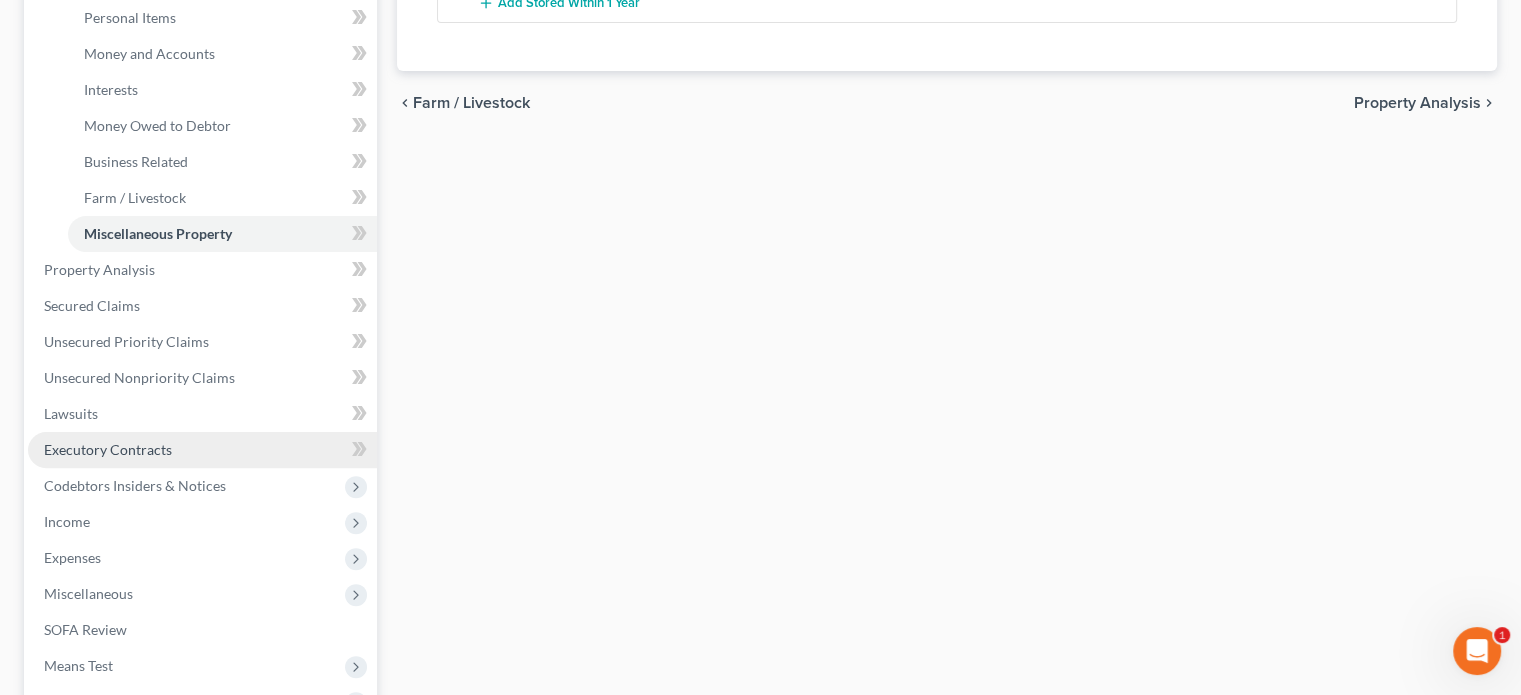 scroll, scrollTop: 500, scrollLeft: 0, axis: vertical 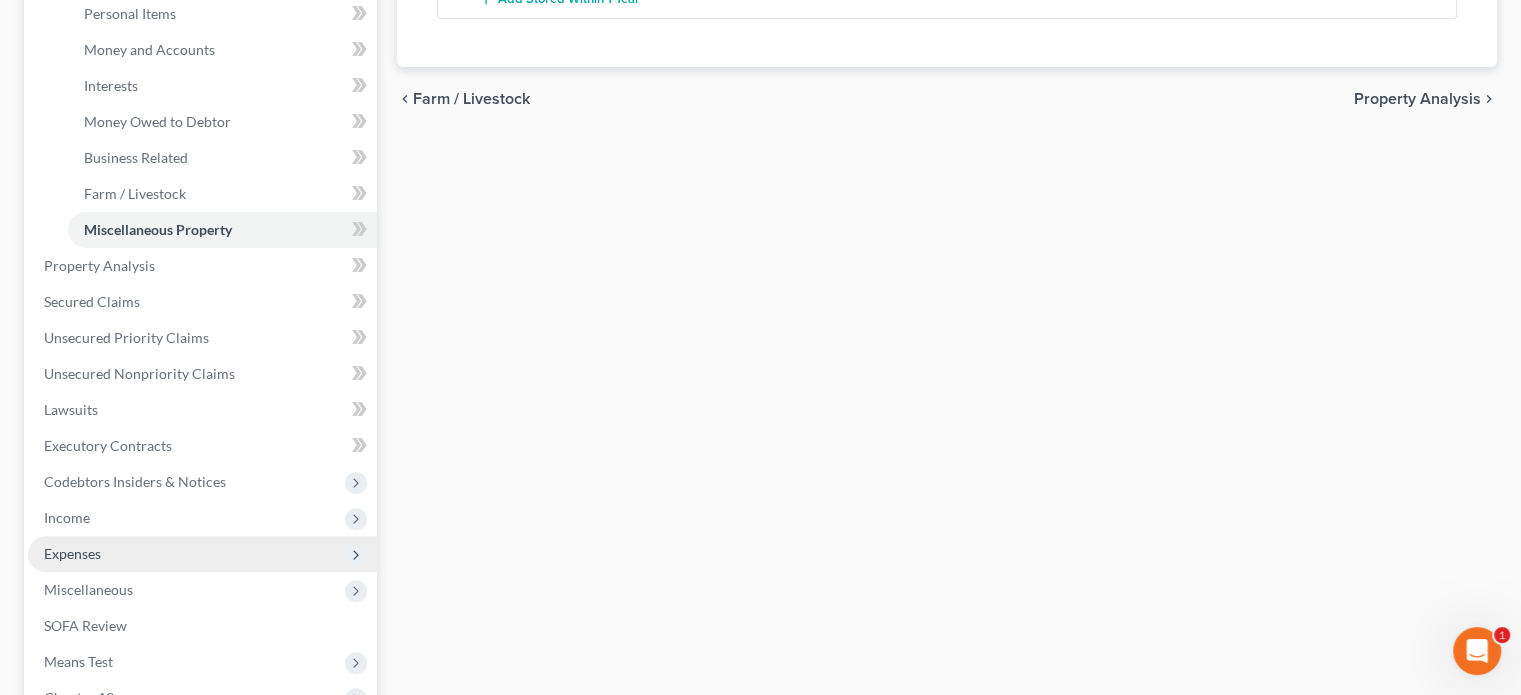click on "Expenses" at bounding box center (72, 553) 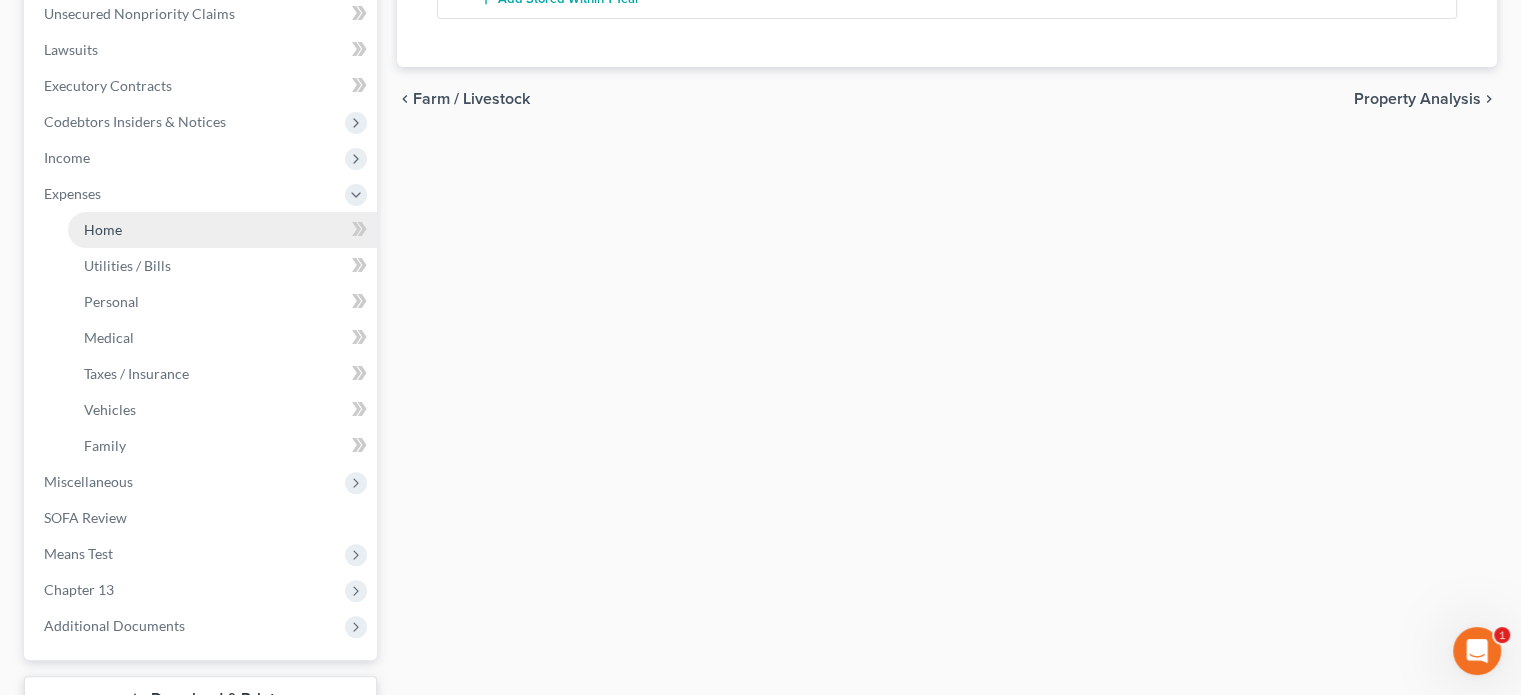 click on "Home" at bounding box center (103, 229) 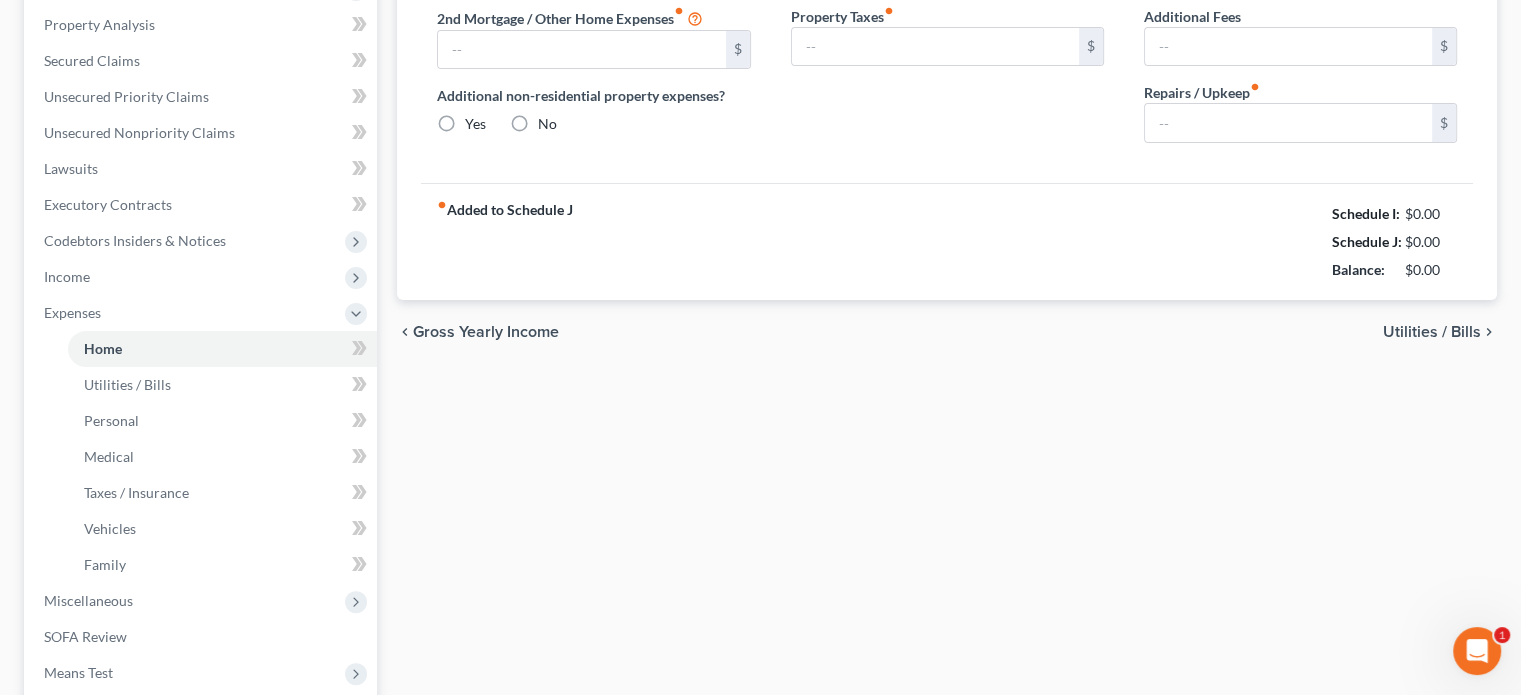type on "0.00" 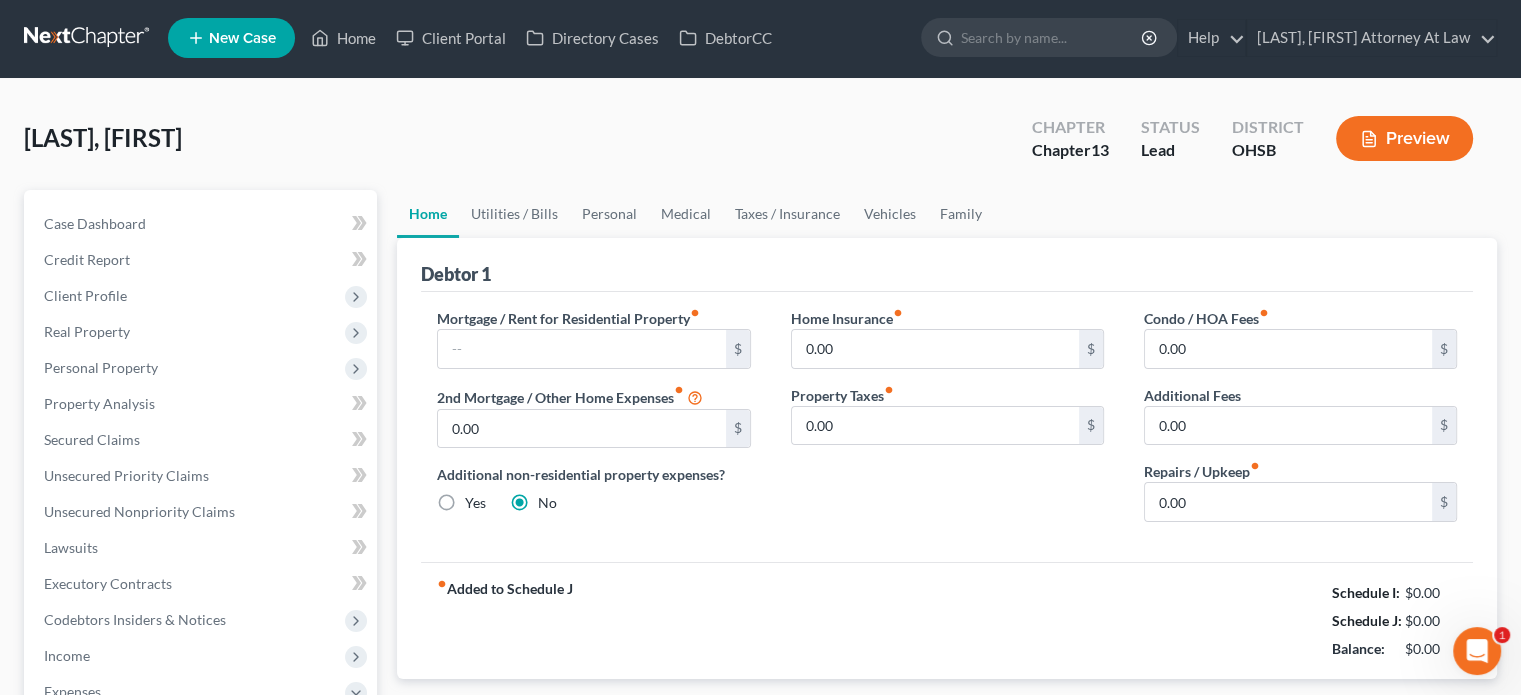 scroll, scrollTop: 0, scrollLeft: 0, axis: both 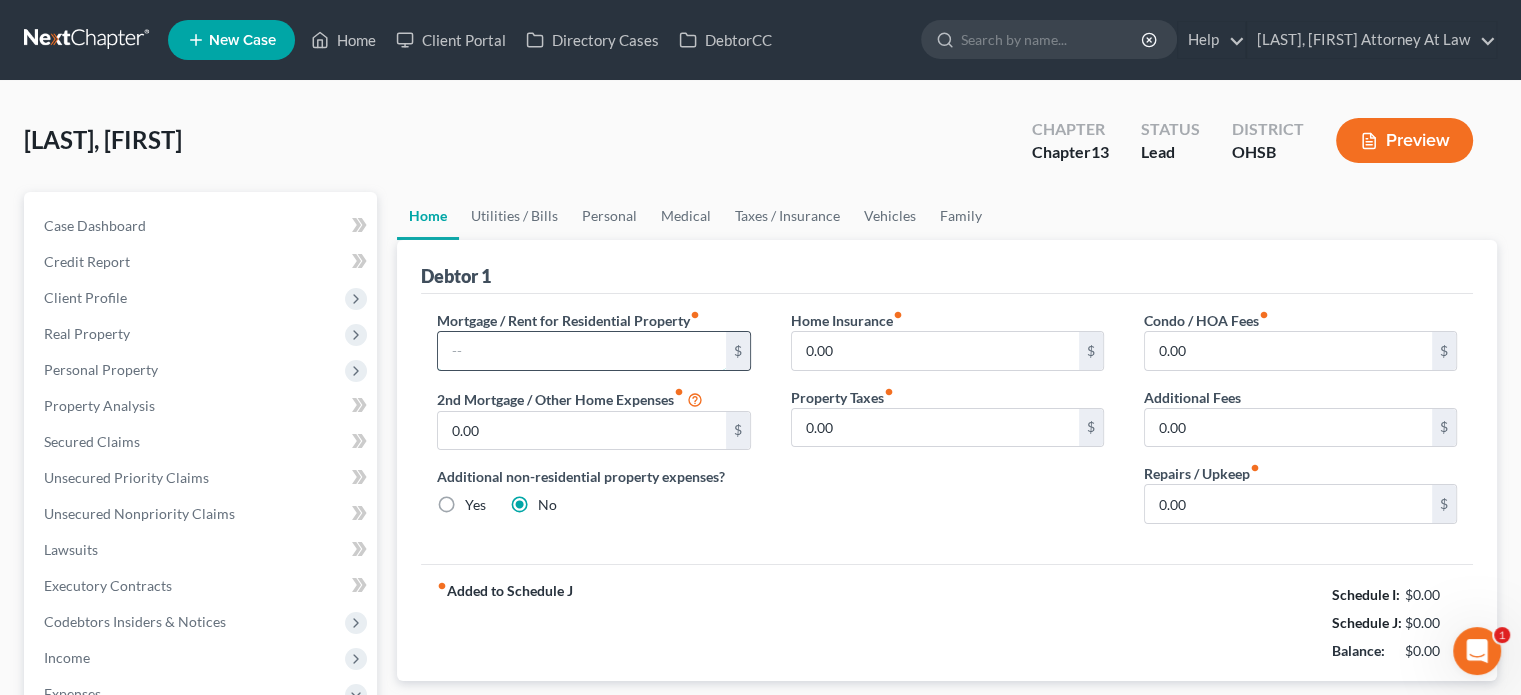 click at bounding box center [581, 351] 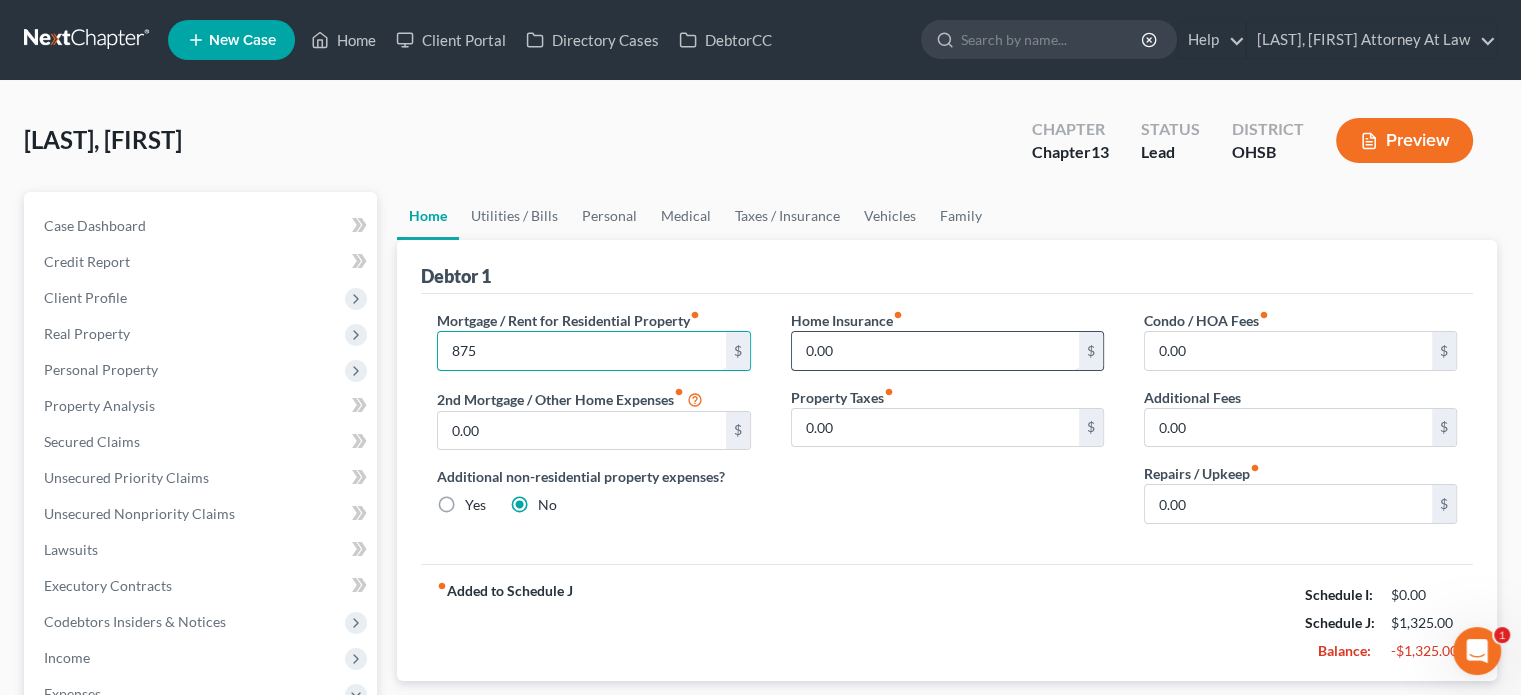 type on "875" 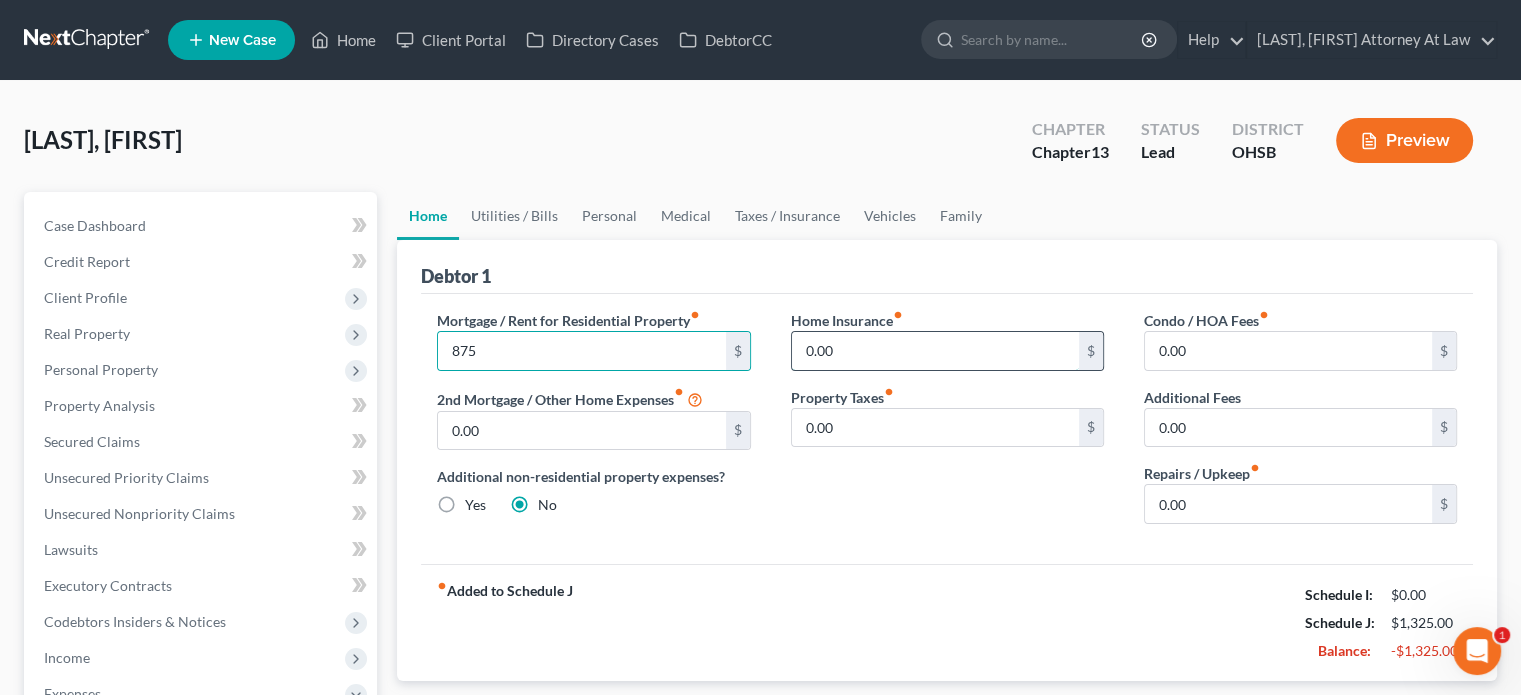 click on "0.00" at bounding box center [935, 351] 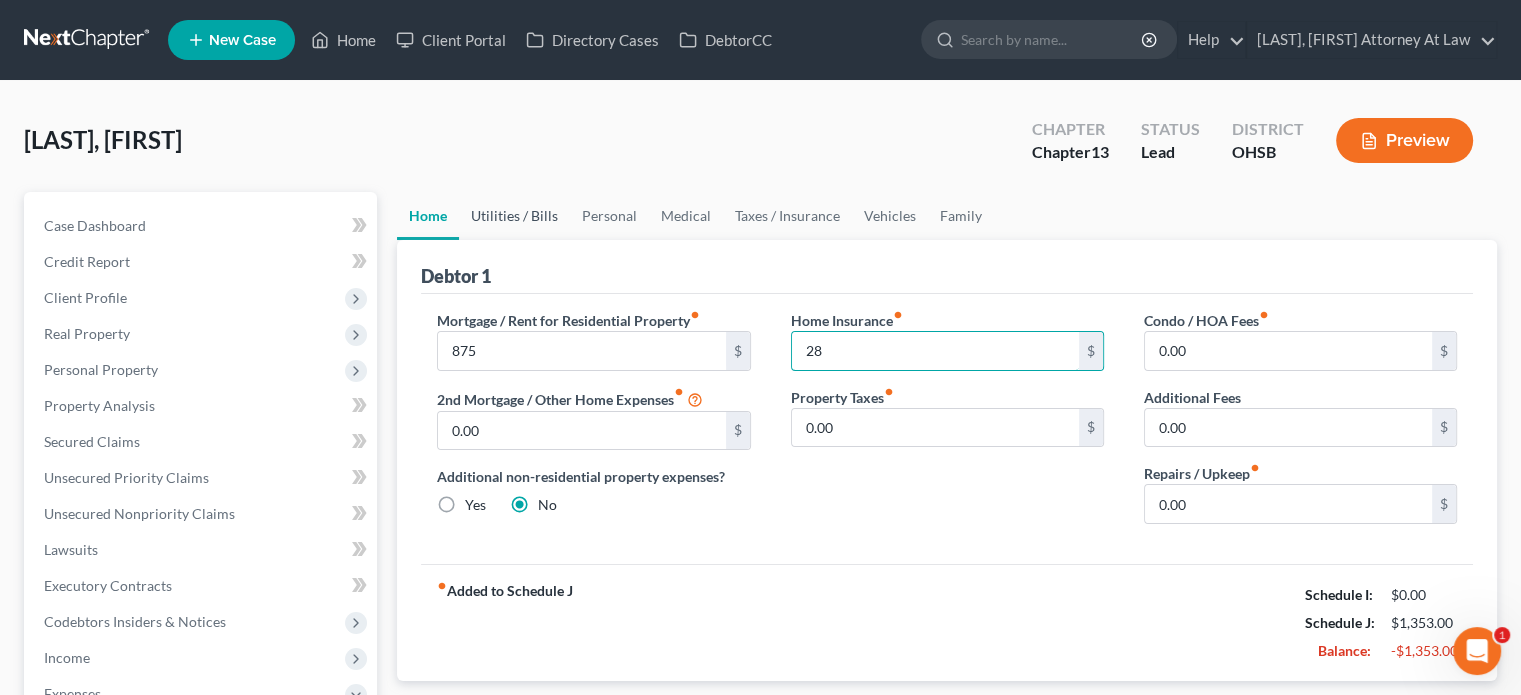 type on "28" 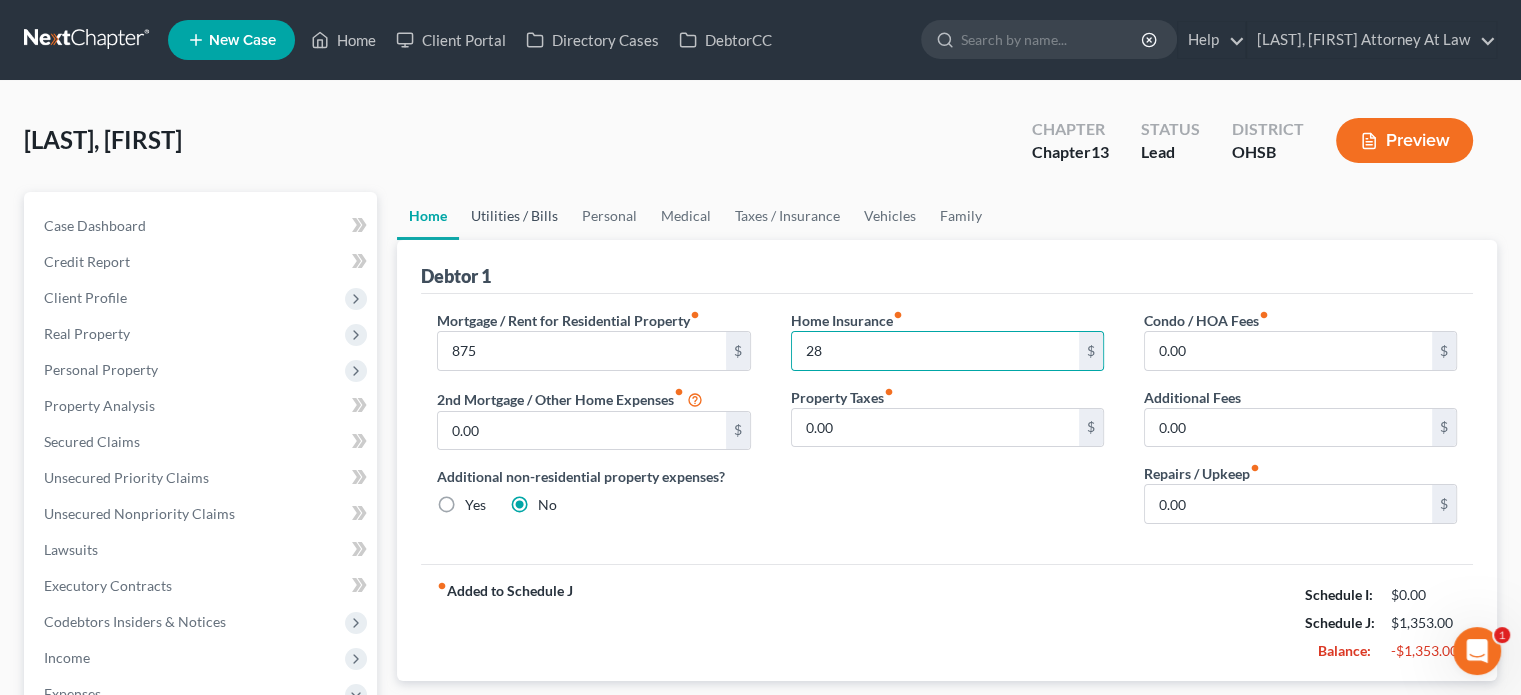 click on "Utilities / Bills" at bounding box center [514, 216] 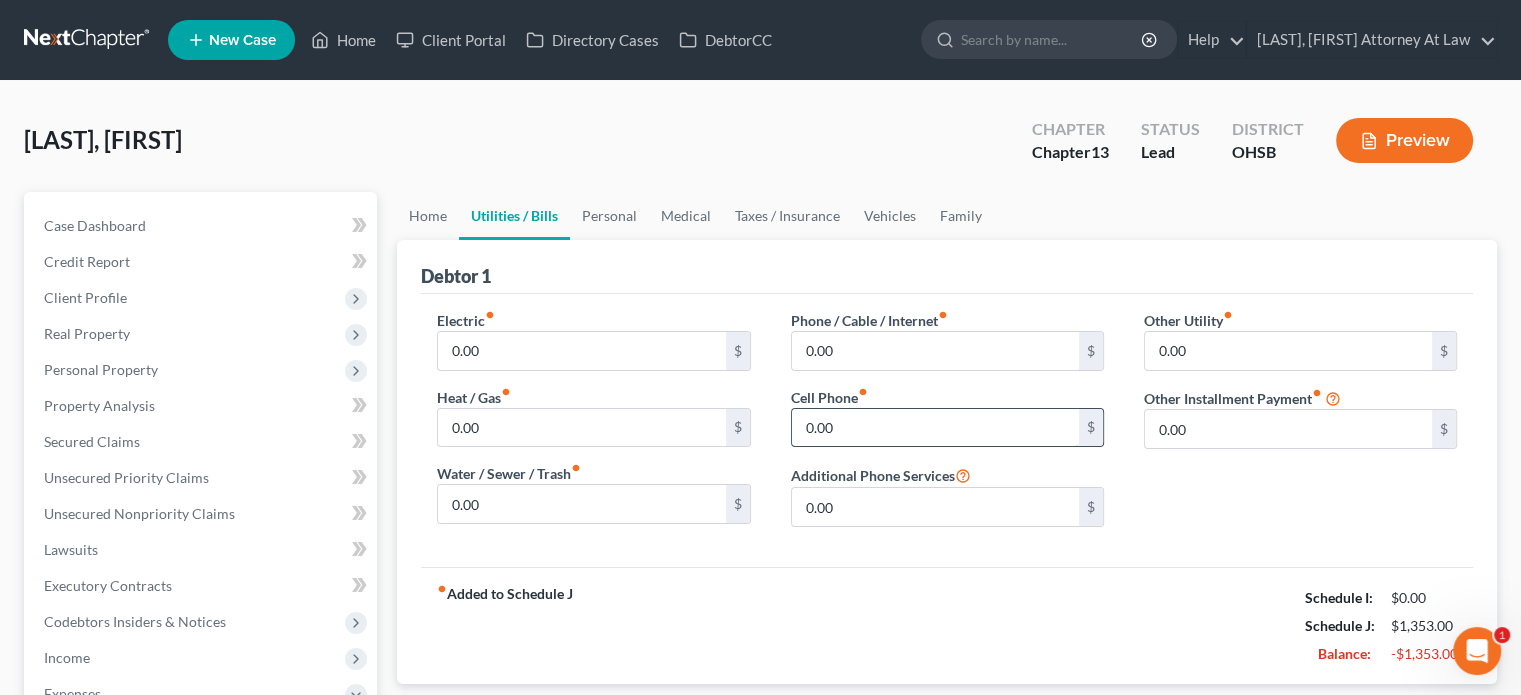 click on "0.00" at bounding box center (935, 428) 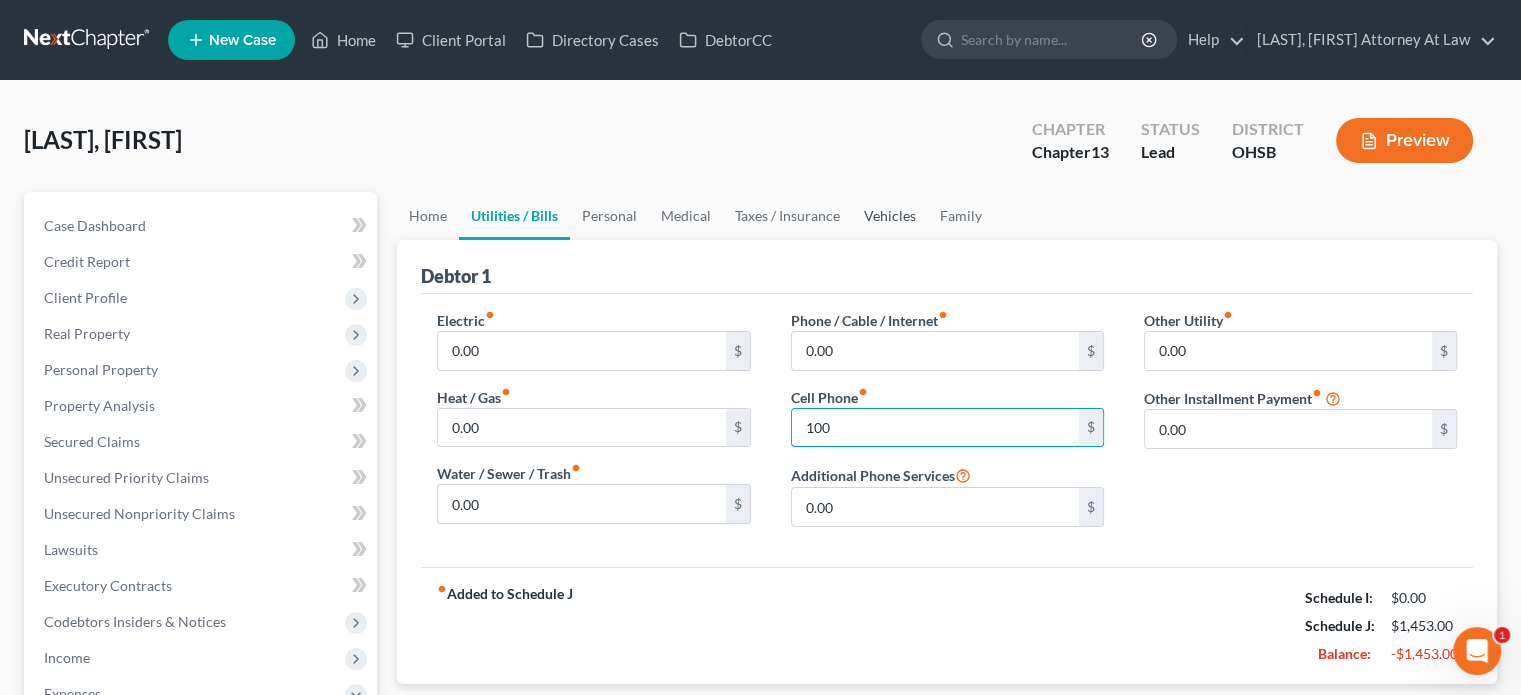 type on "100" 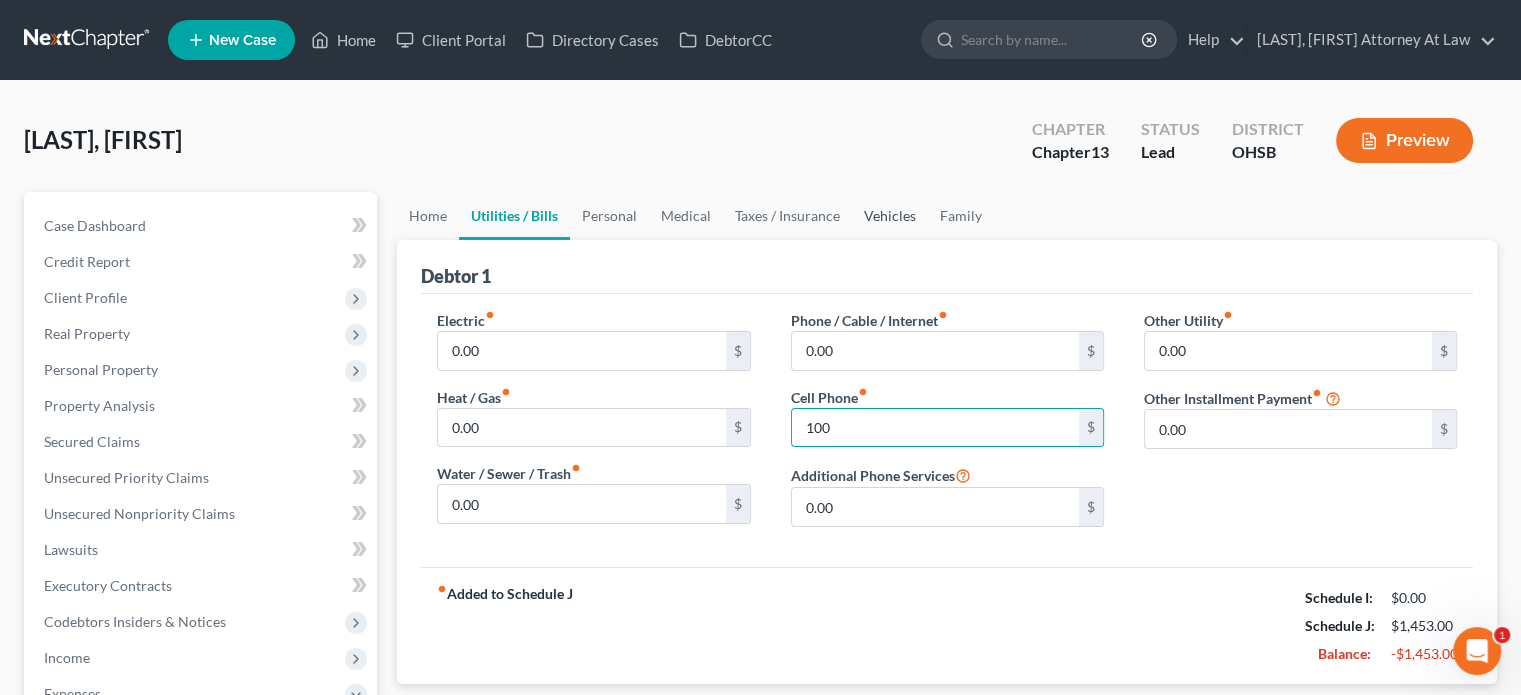 click on "Vehicles" at bounding box center [890, 216] 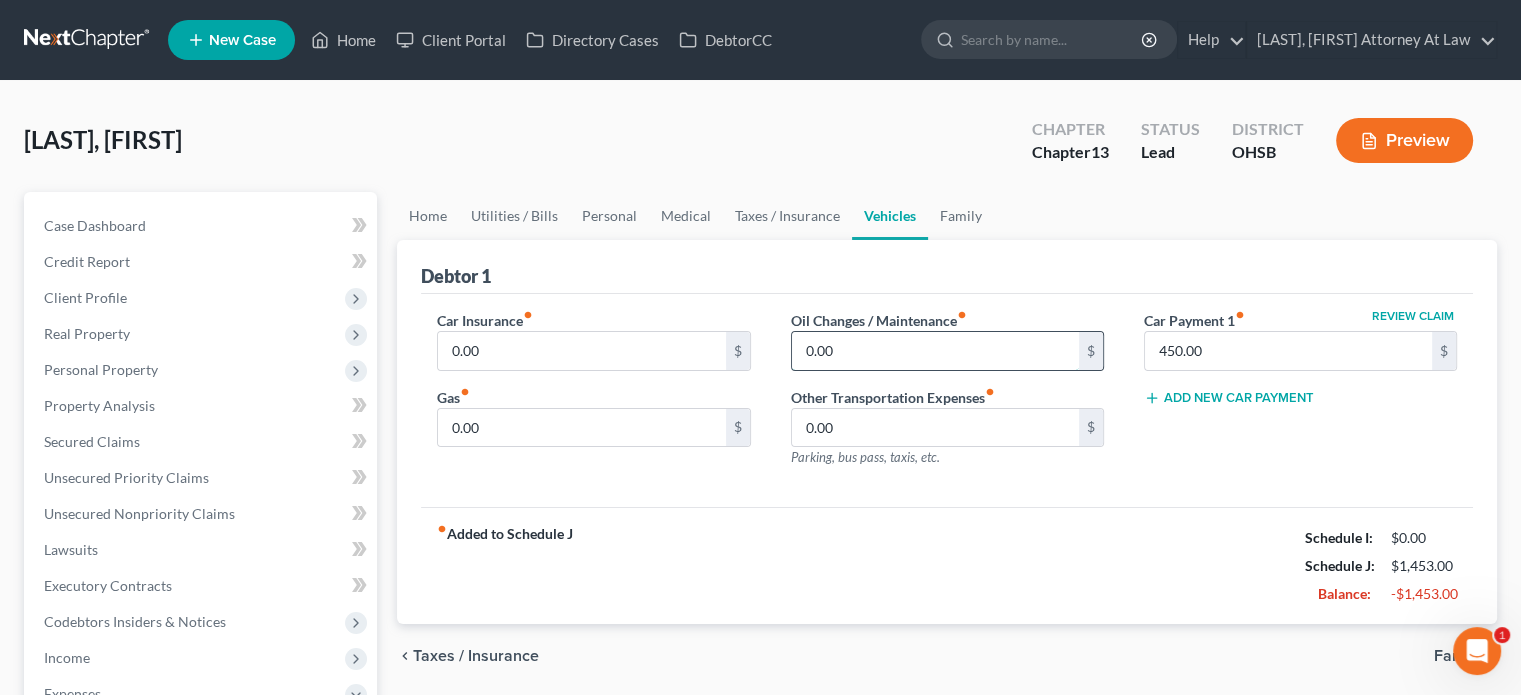 click on "0.00" at bounding box center (935, 351) 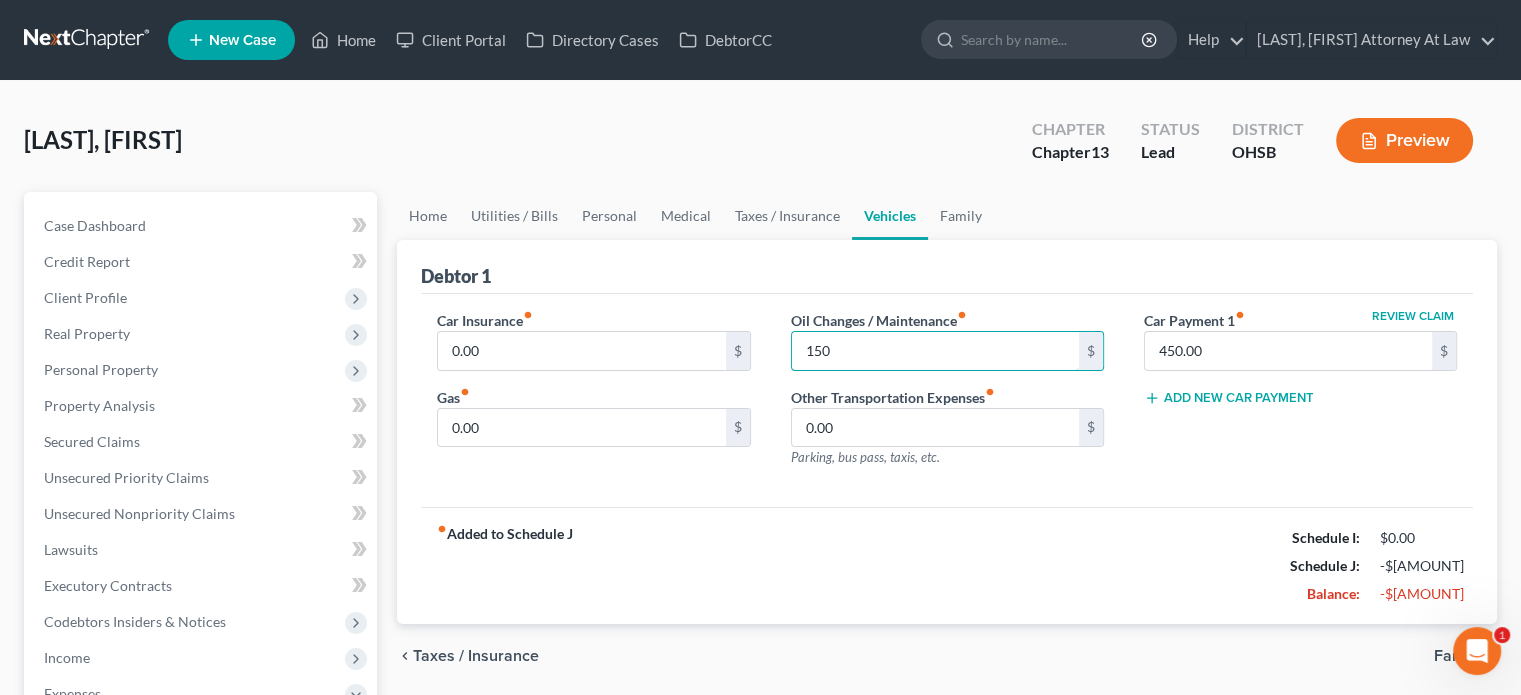 type on "150" 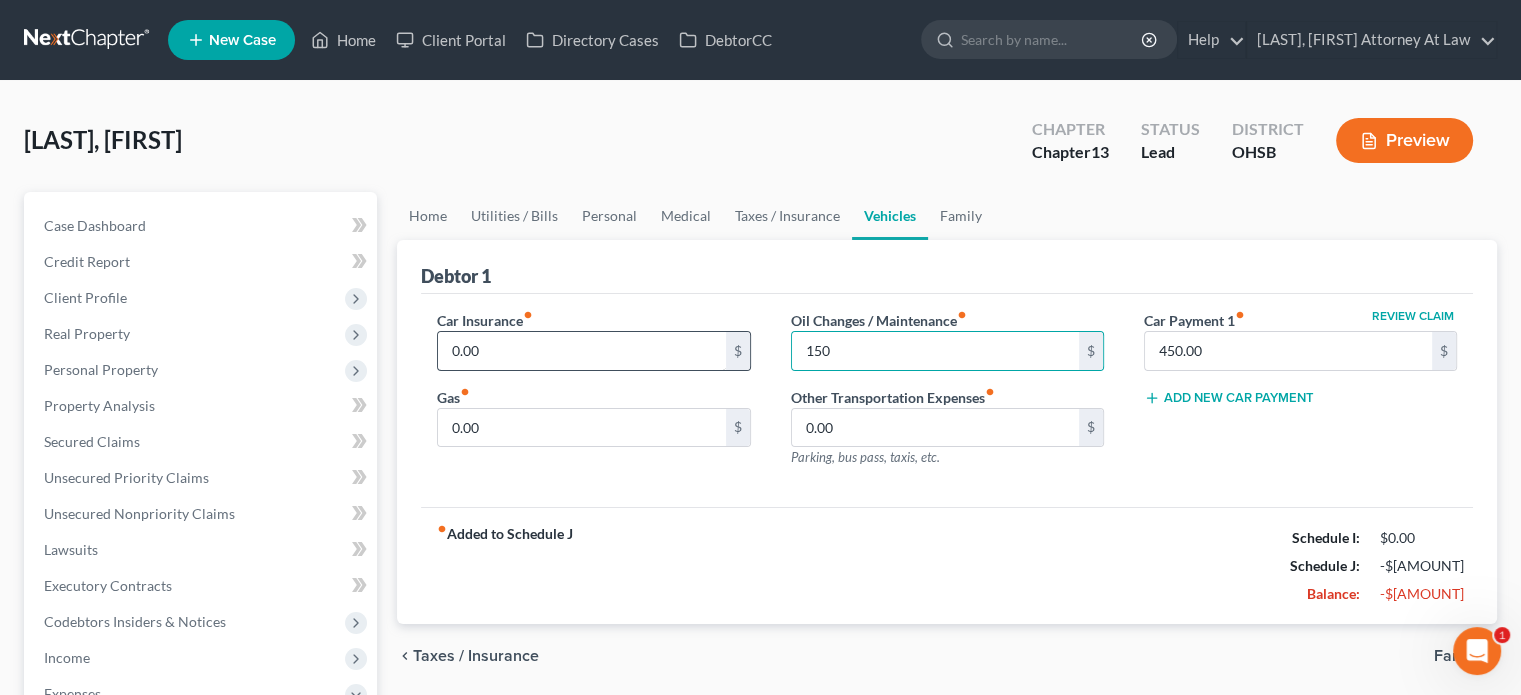 drag, startPoint x: 532, startPoint y: 324, endPoint x: 519, endPoint y: 335, distance: 17.029387 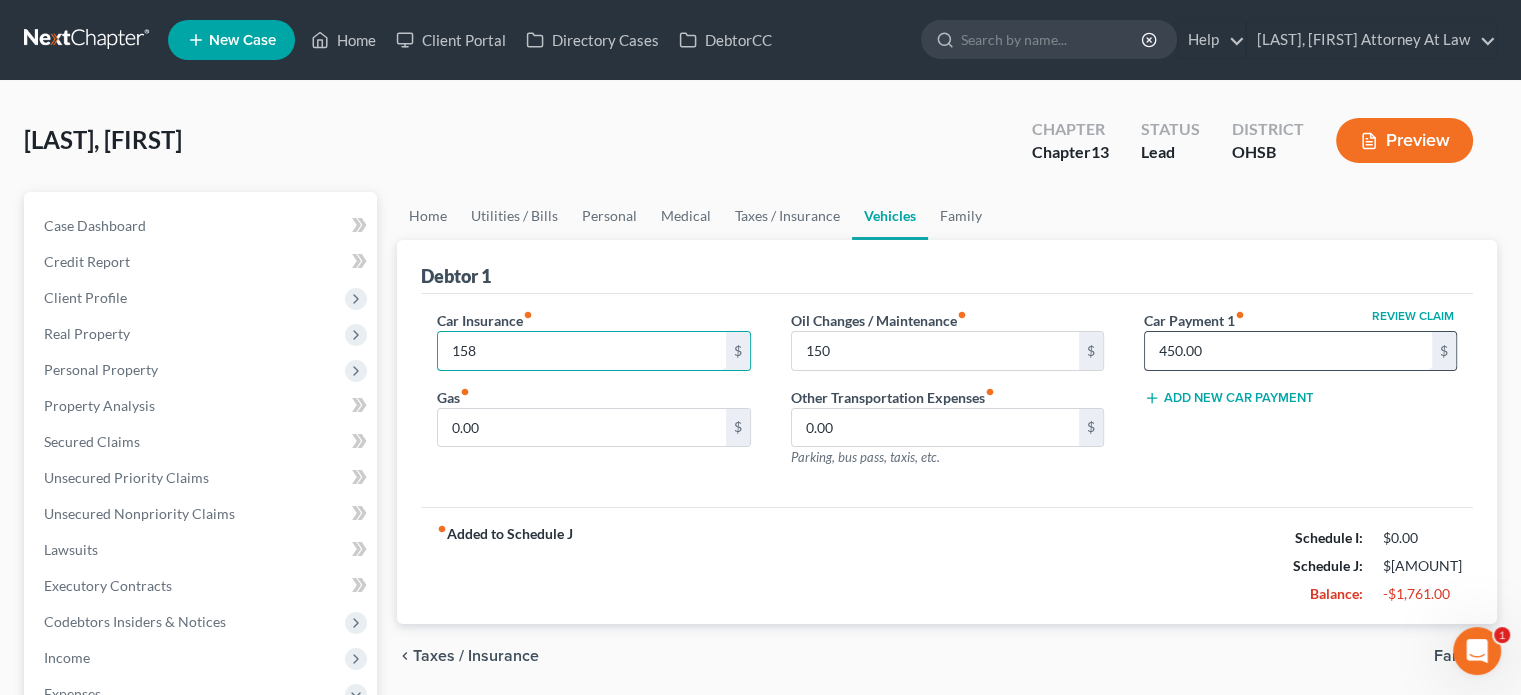 type on "158" 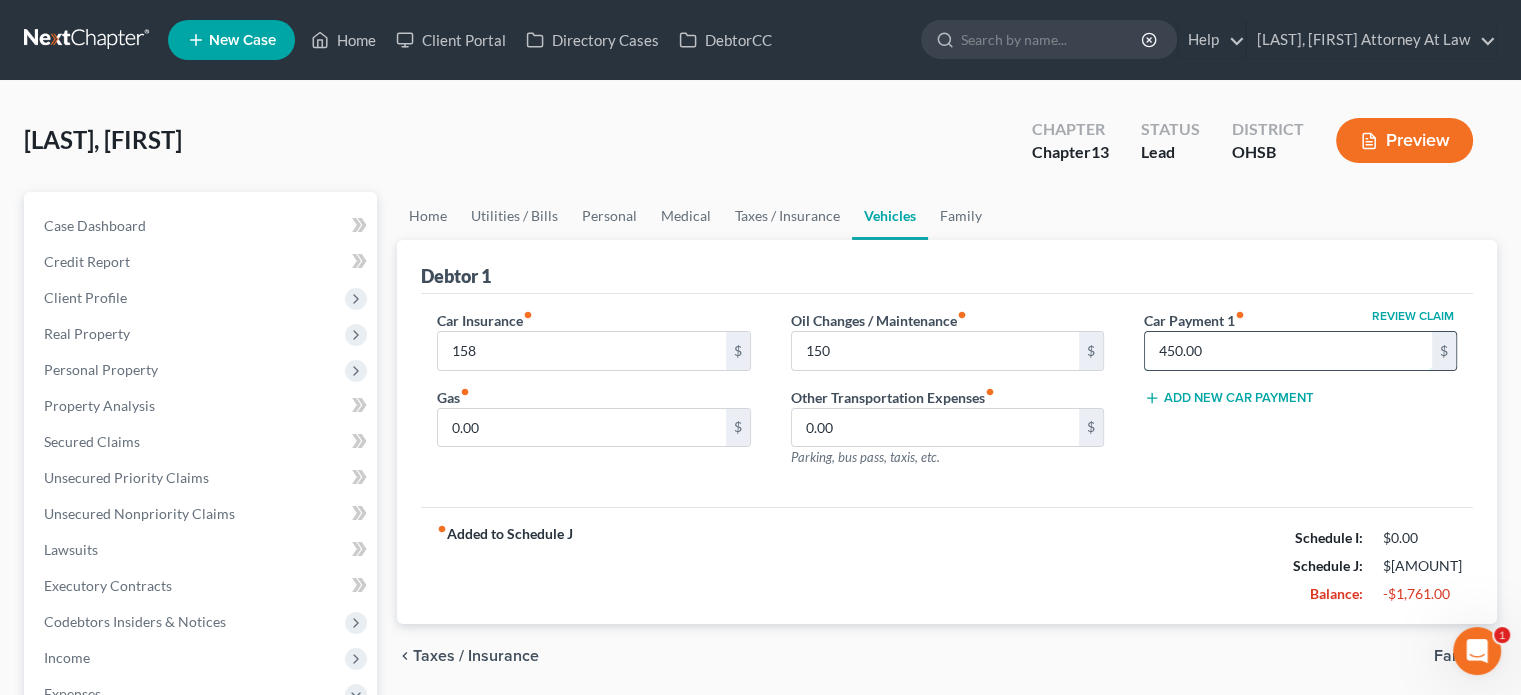 drag, startPoint x: 1213, startPoint y: 339, endPoint x: 1220, endPoint y: 330, distance: 11.401754 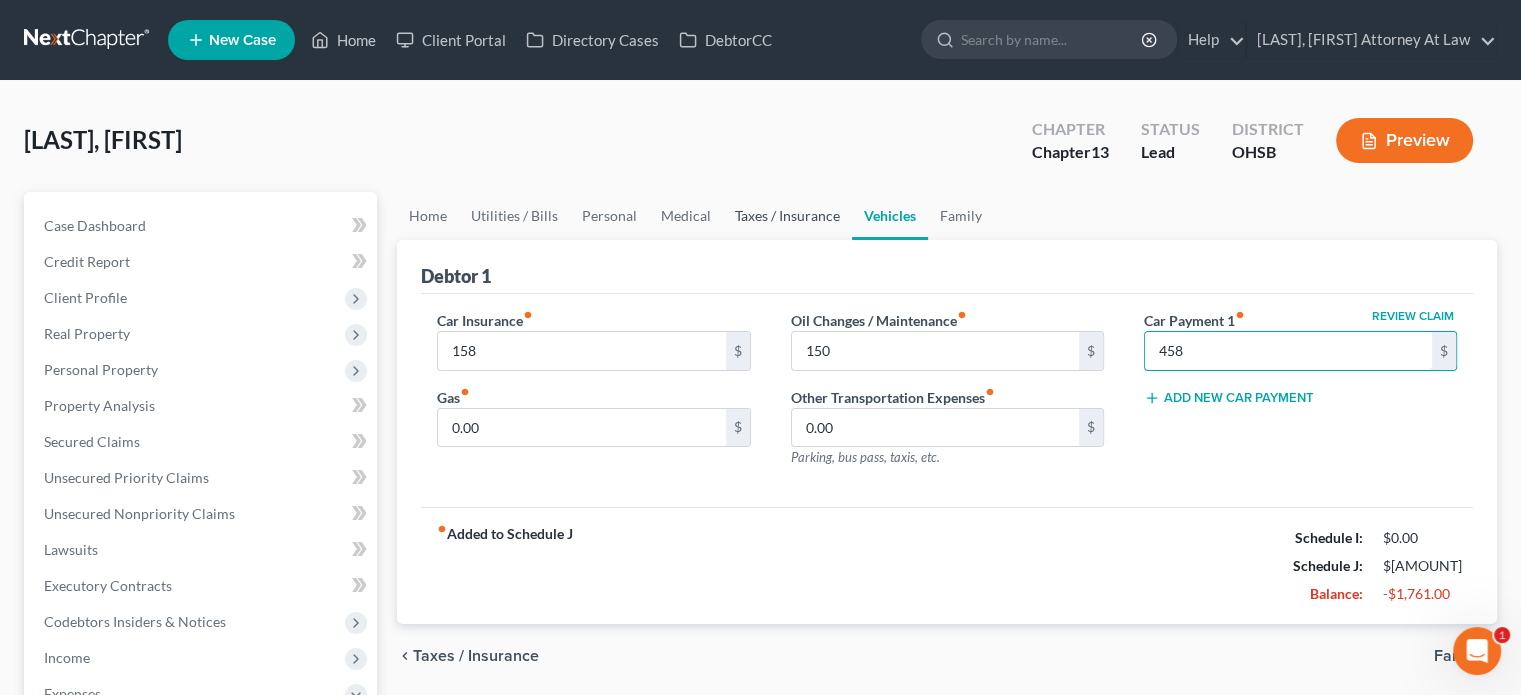 type on "458" 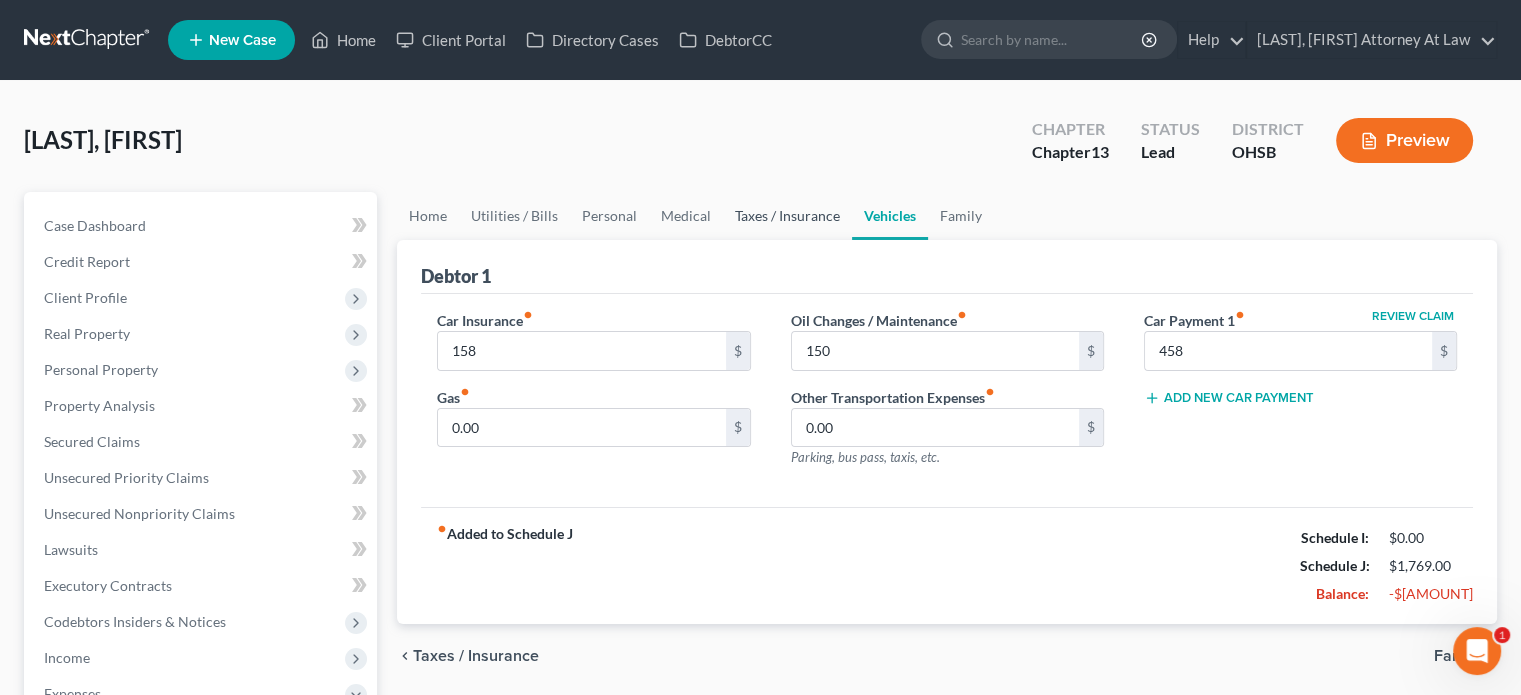 click on "Taxes / Insurance" at bounding box center (787, 216) 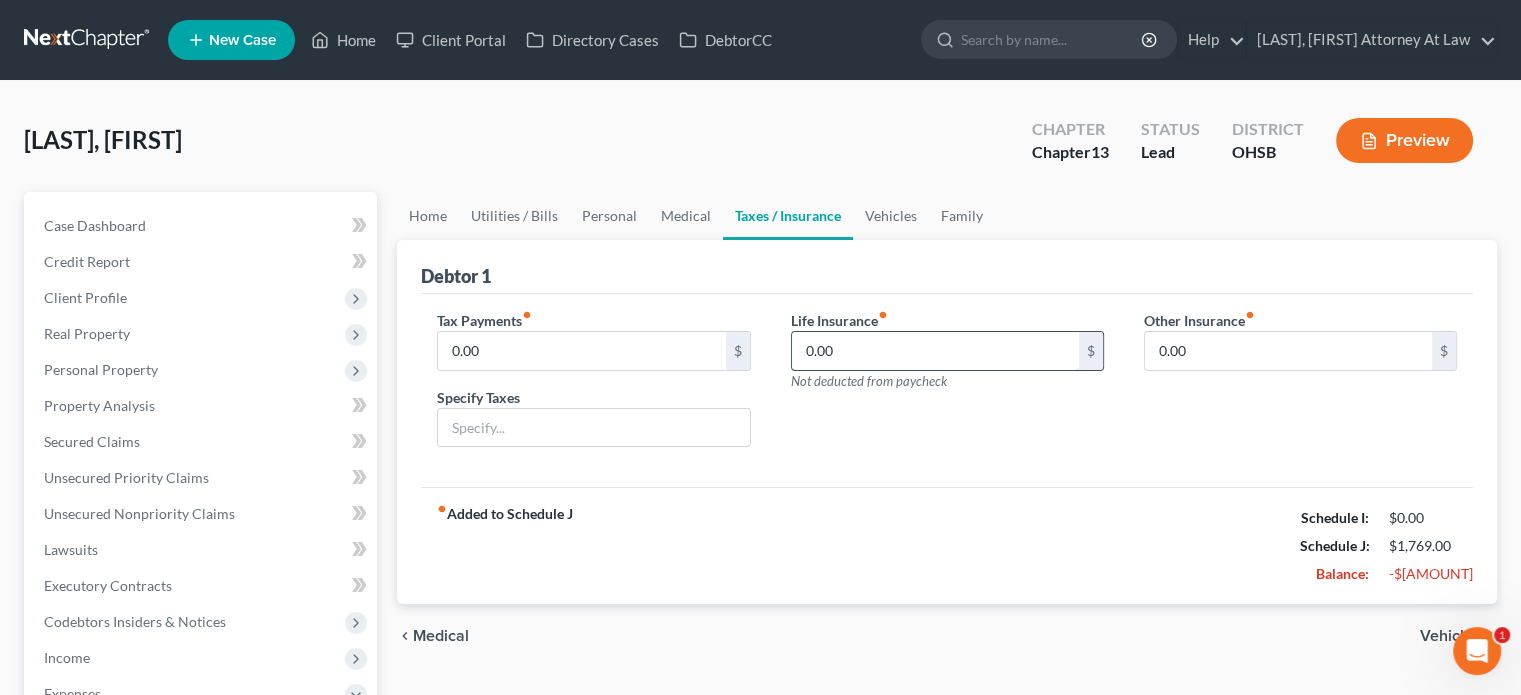 click on "0.00" at bounding box center (935, 351) 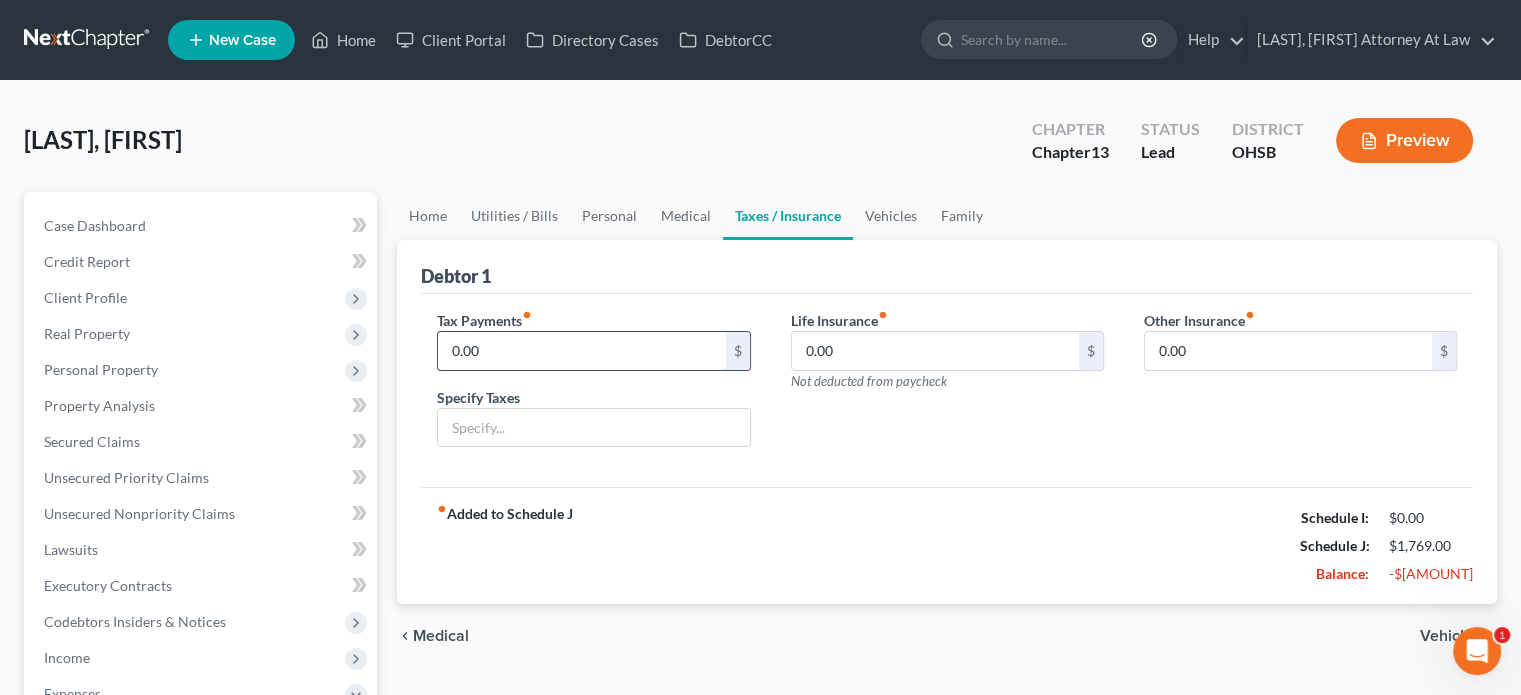 click on "0.00" at bounding box center [581, 351] 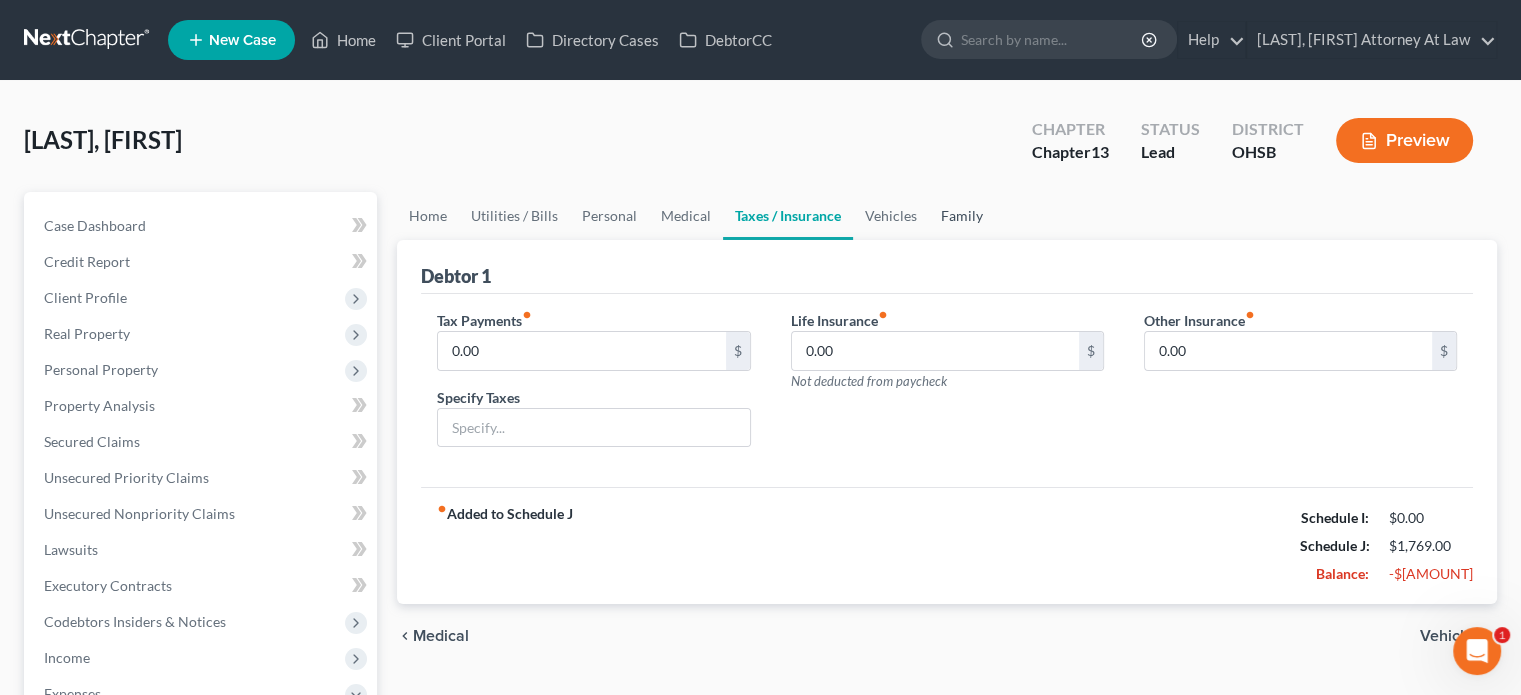 click on "Family" at bounding box center (962, 216) 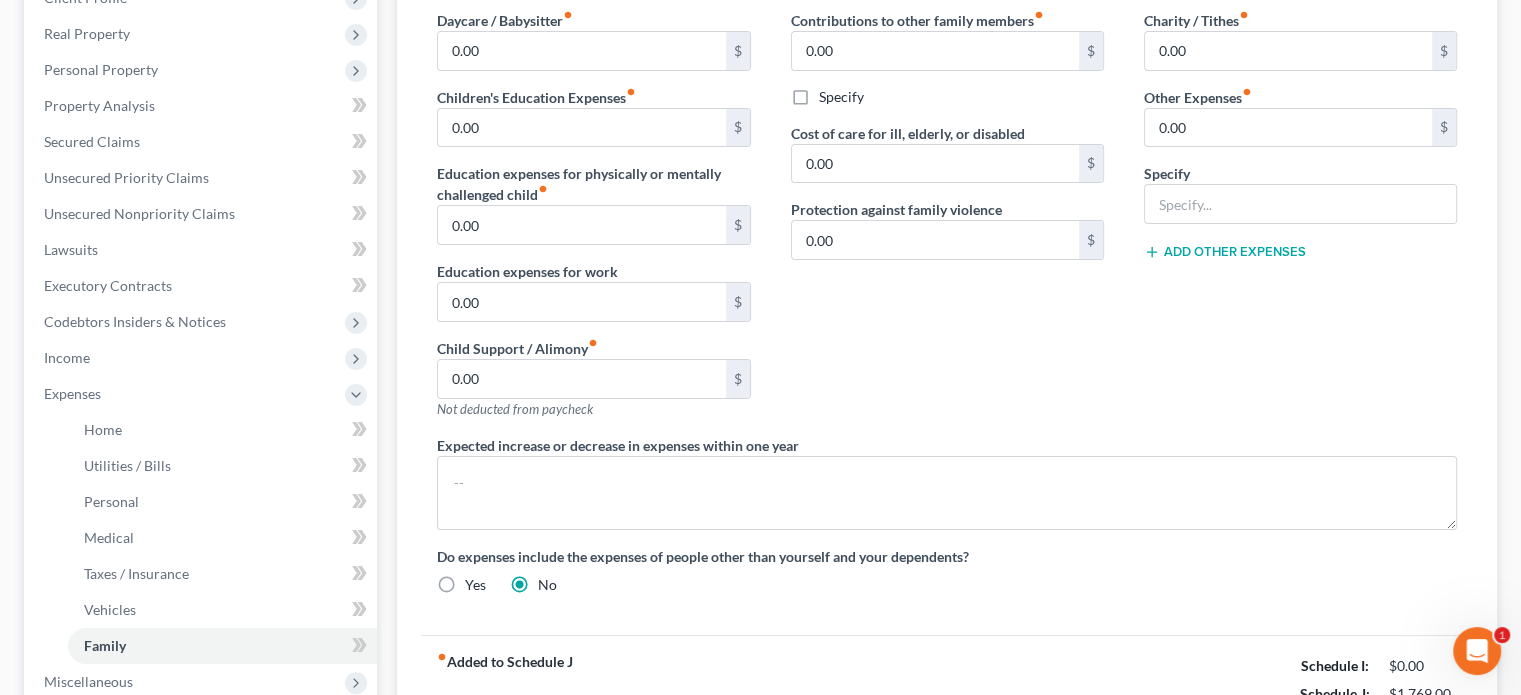 scroll, scrollTop: 0, scrollLeft: 0, axis: both 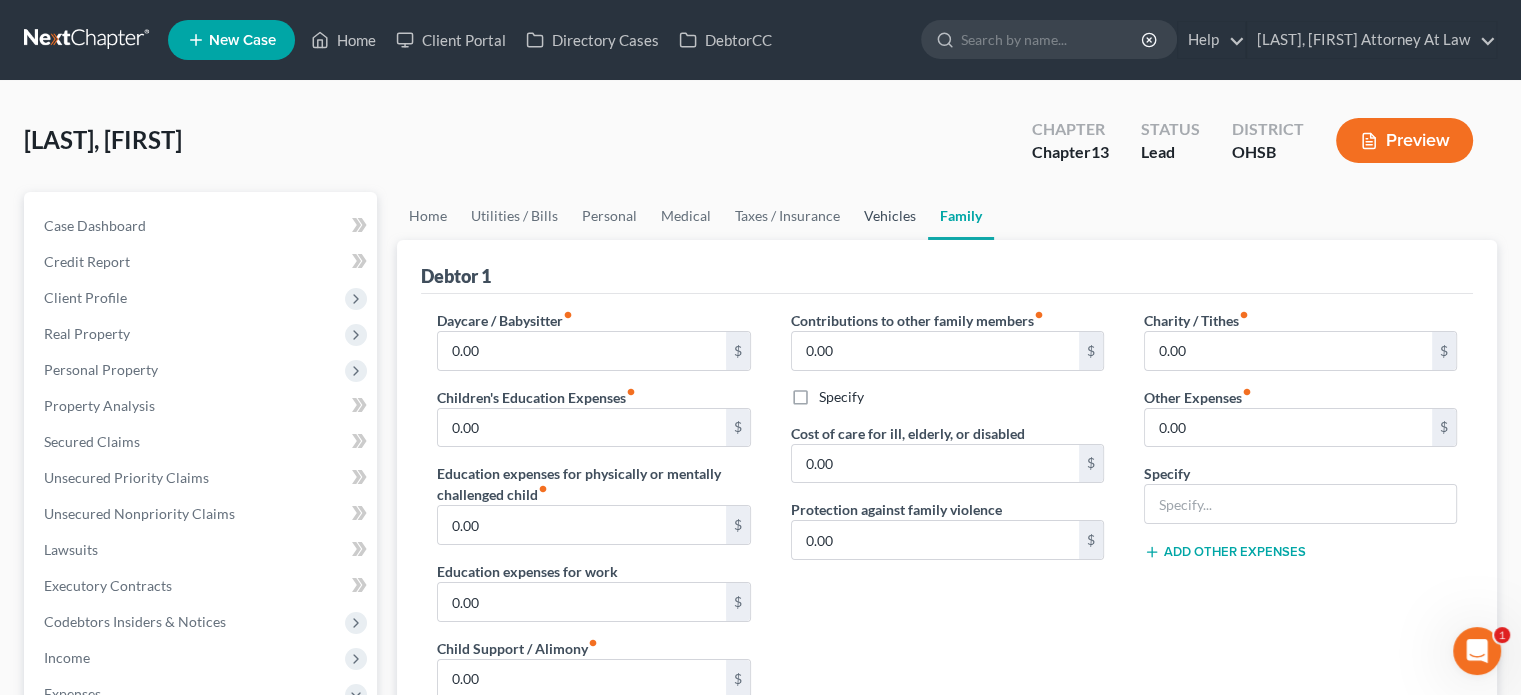 click on "Vehicles" at bounding box center [890, 216] 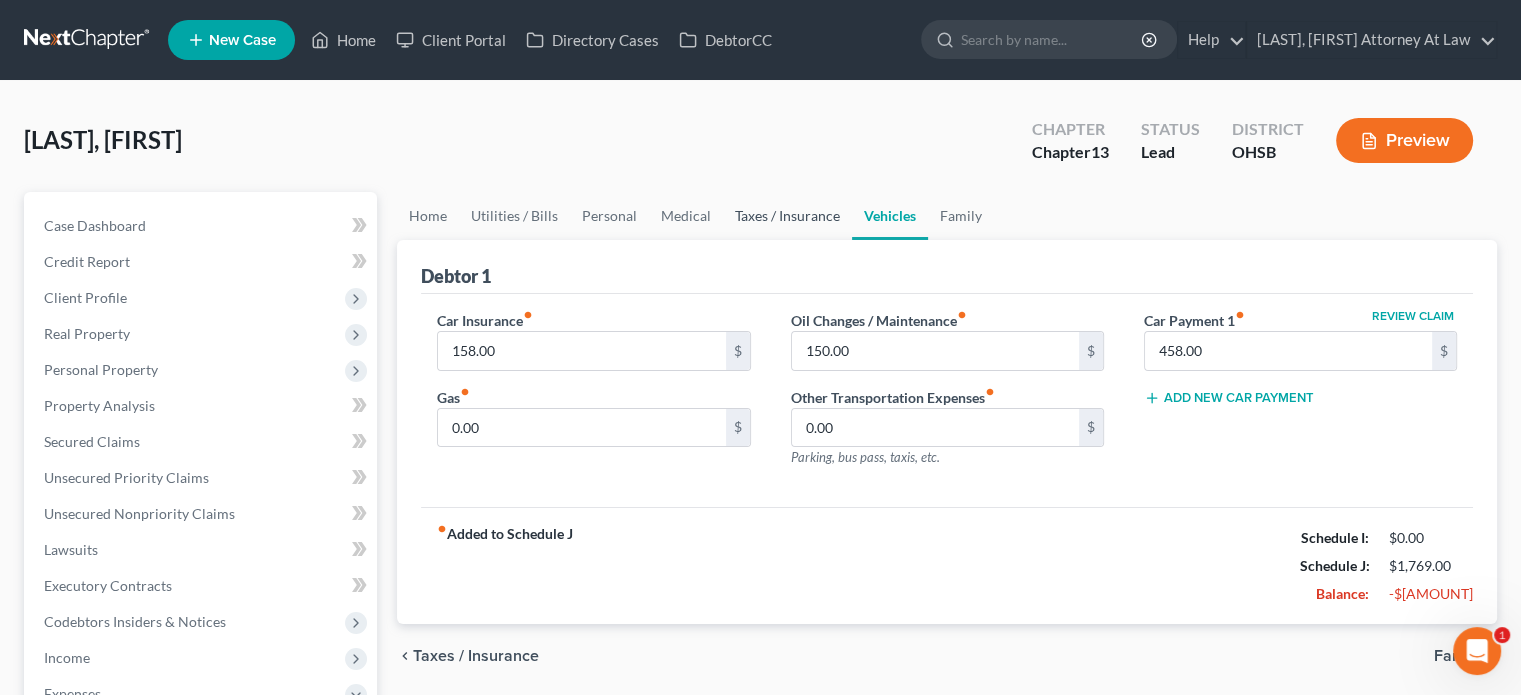 click on "Taxes / Insurance" at bounding box center [787, 216] 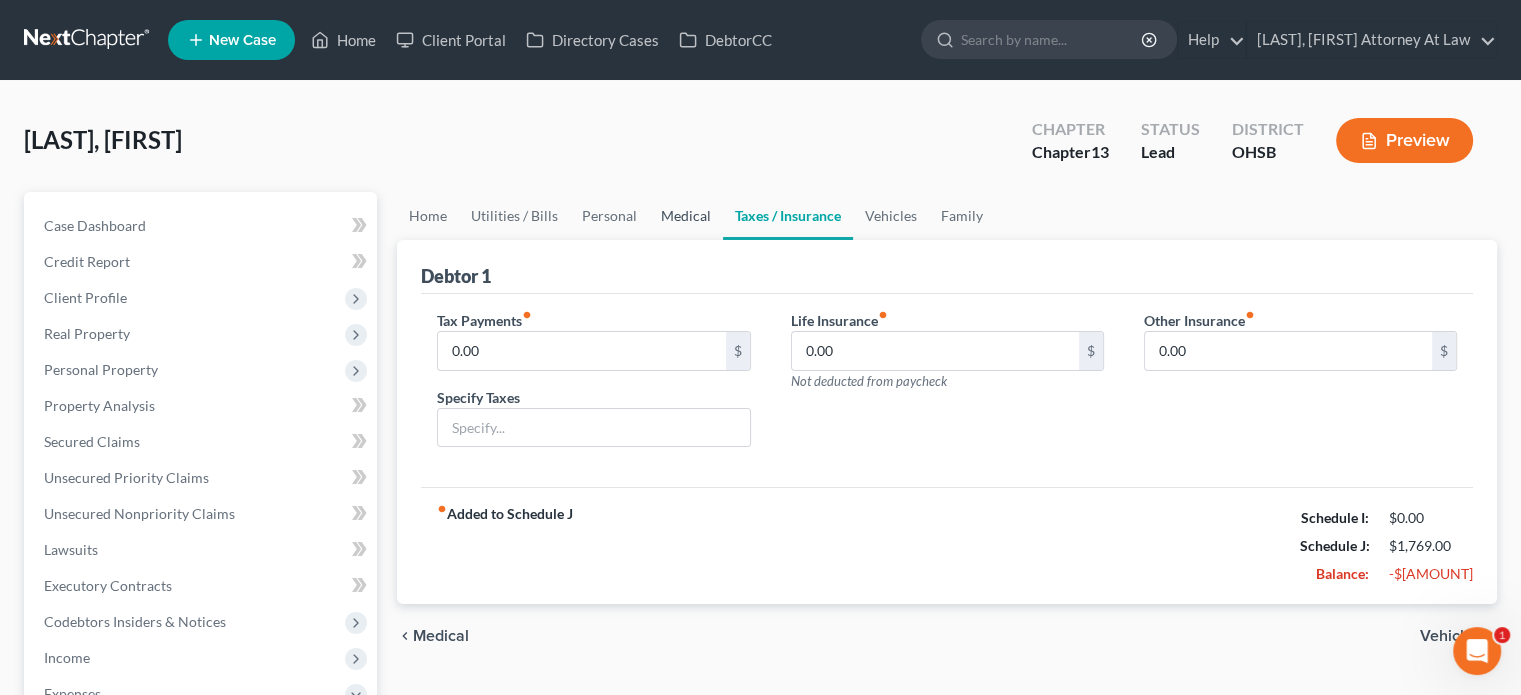 click on "Medical" at bounding box center [686, 216] 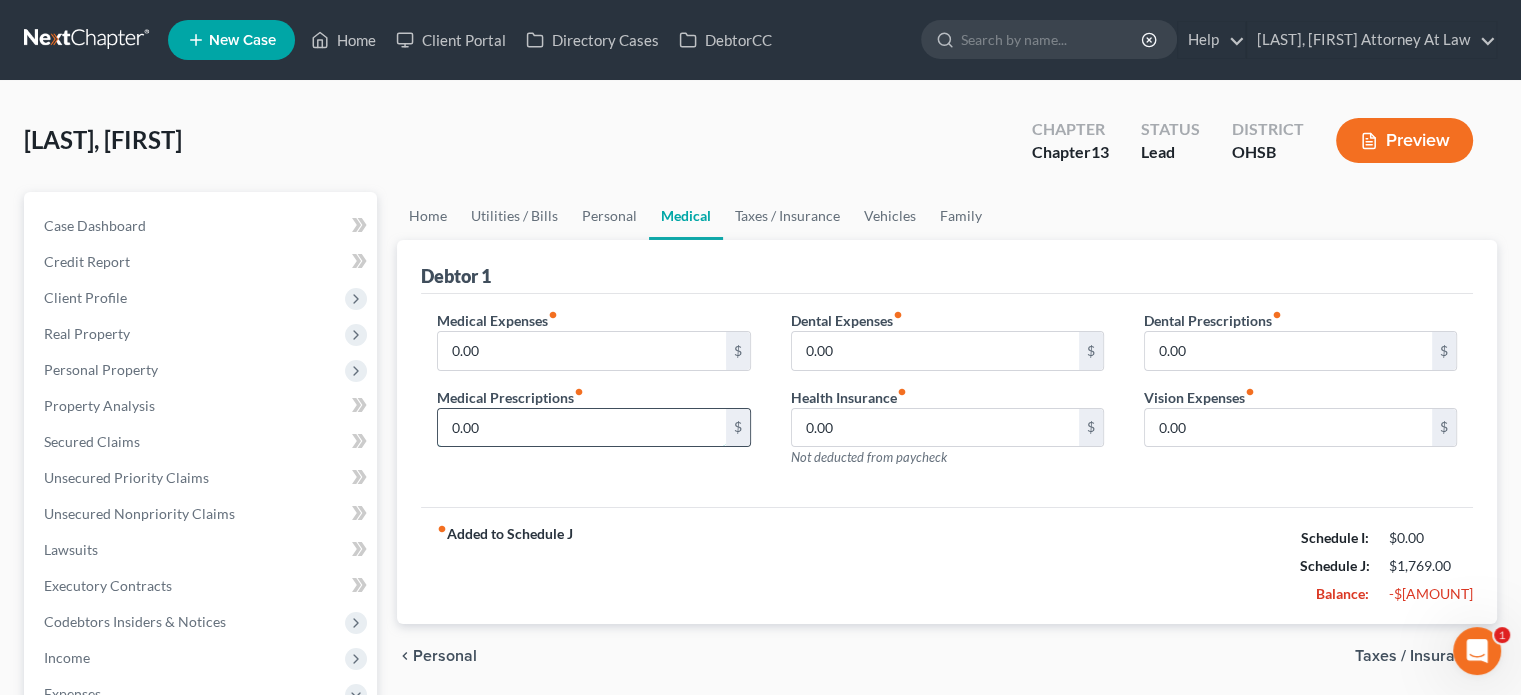 click on "0.00" at bounding box center (581, 428) 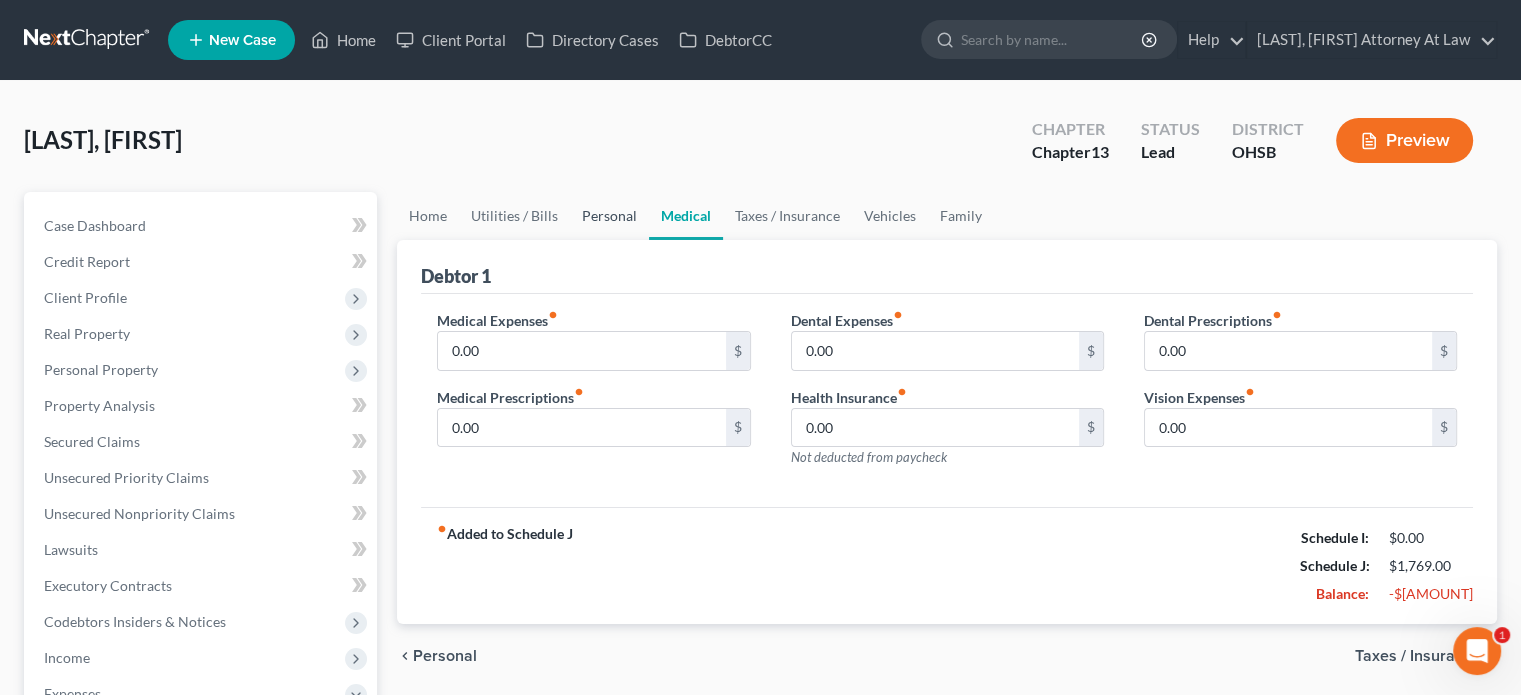 click on "Personal" at bounding box center [609, 216] 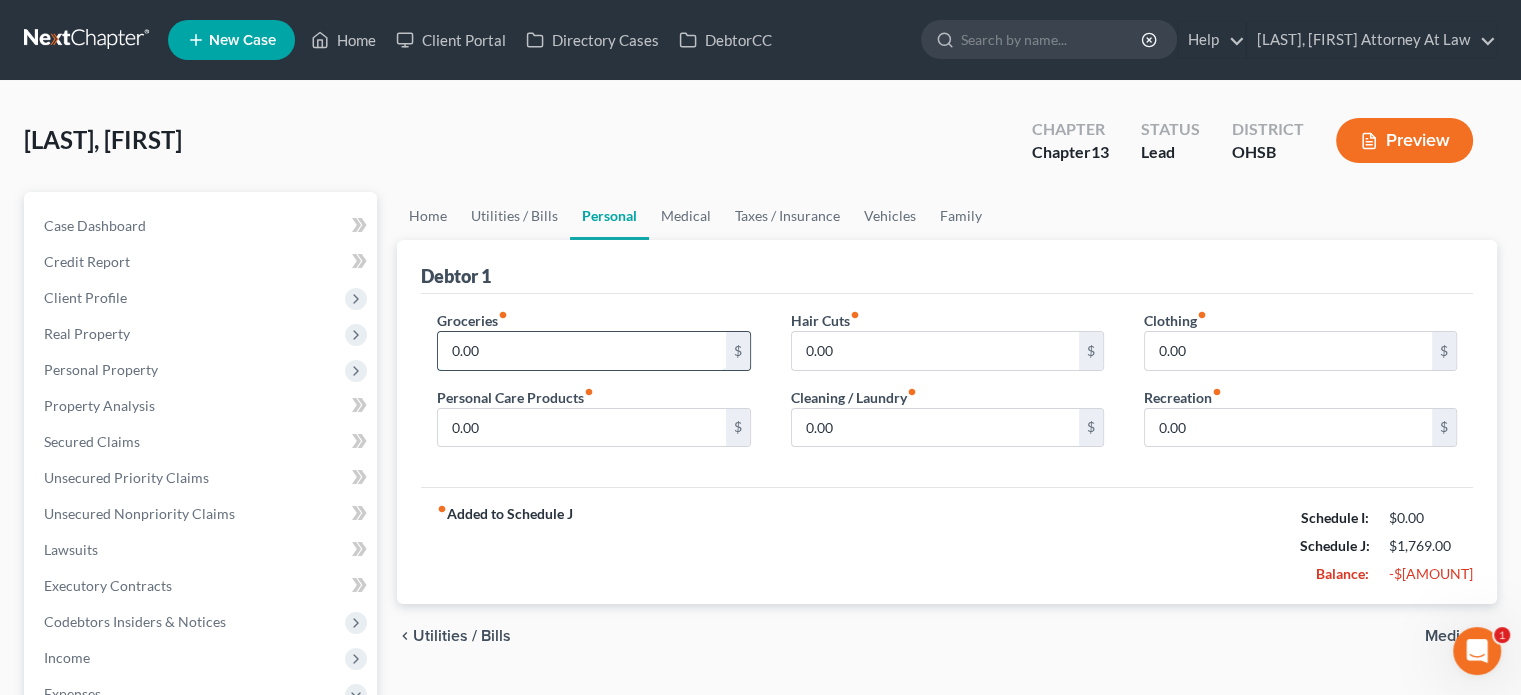 click on "0.00" at bounding box center (581, 351) 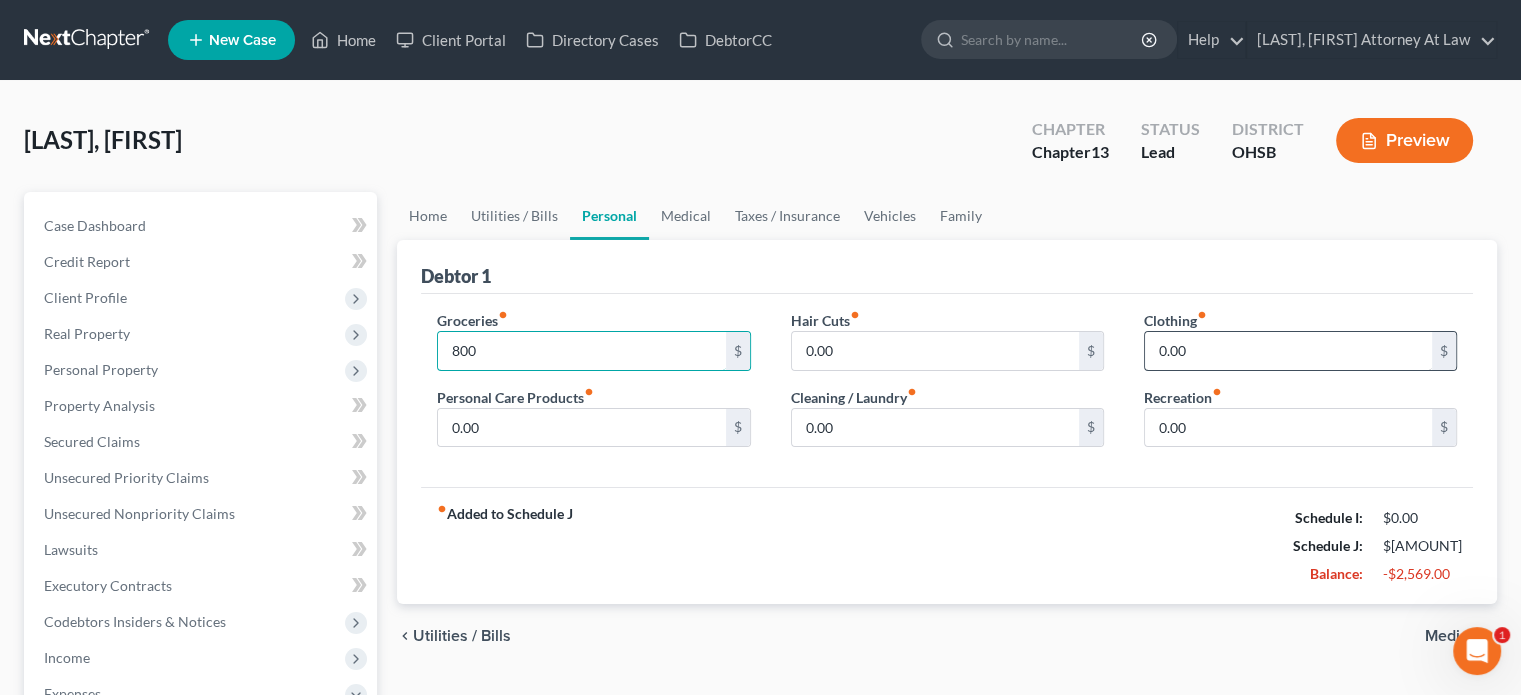 type on "800" 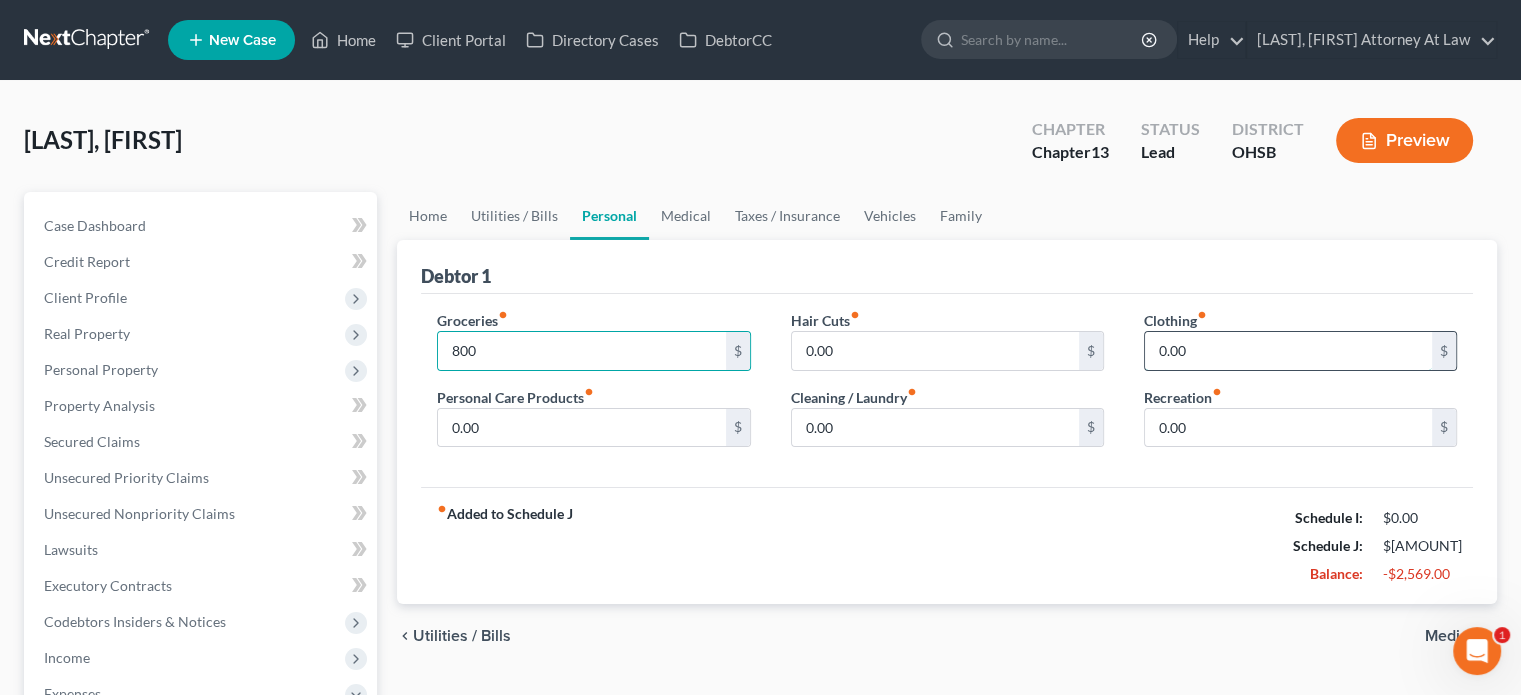 click on "0.00" at bounding box center [1288, 351] 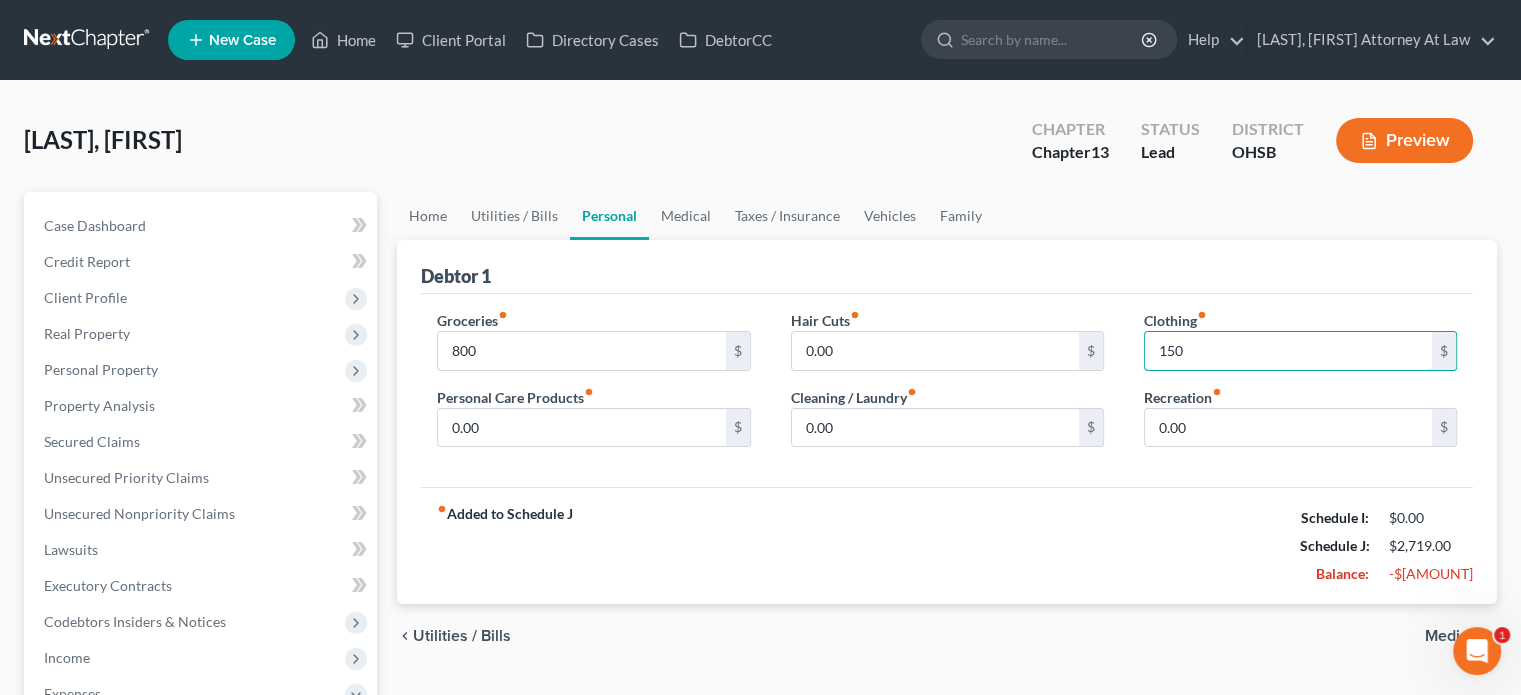 type on "150" 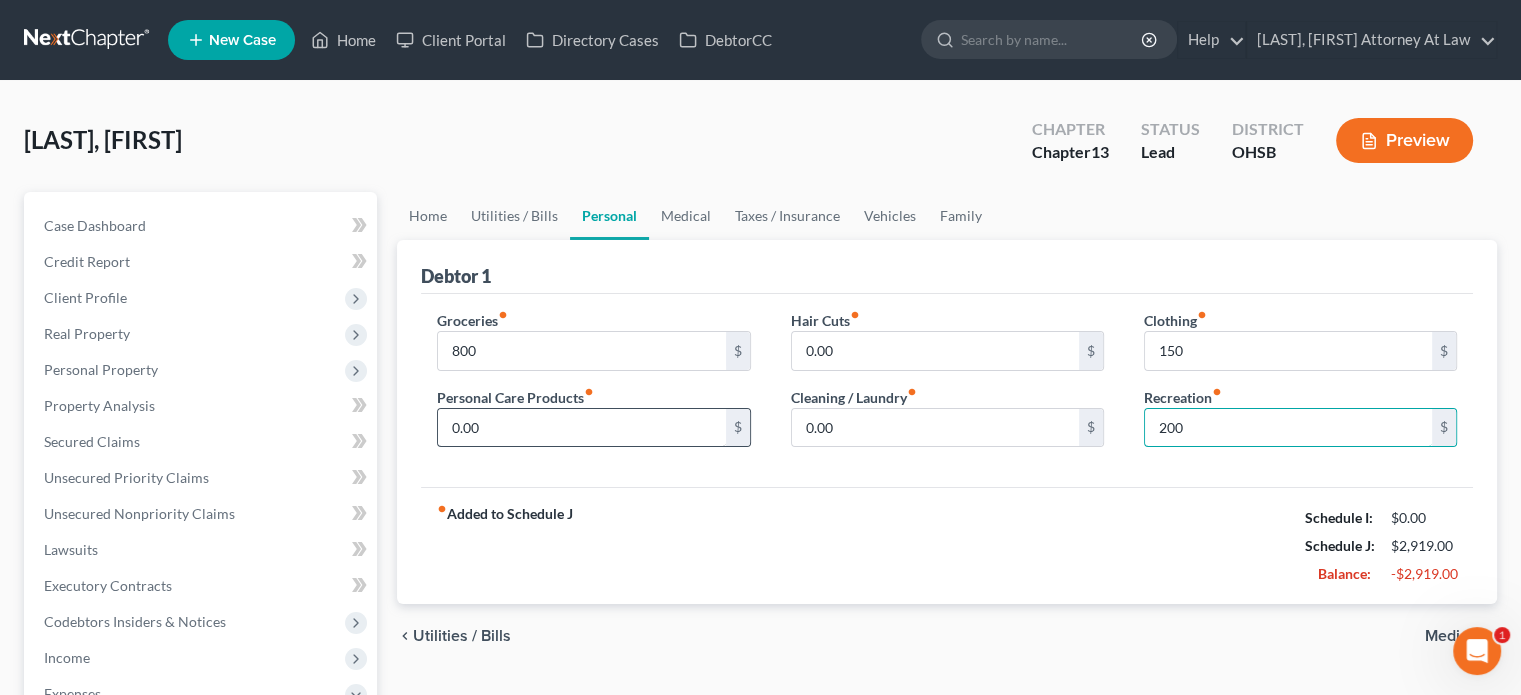type on "200" 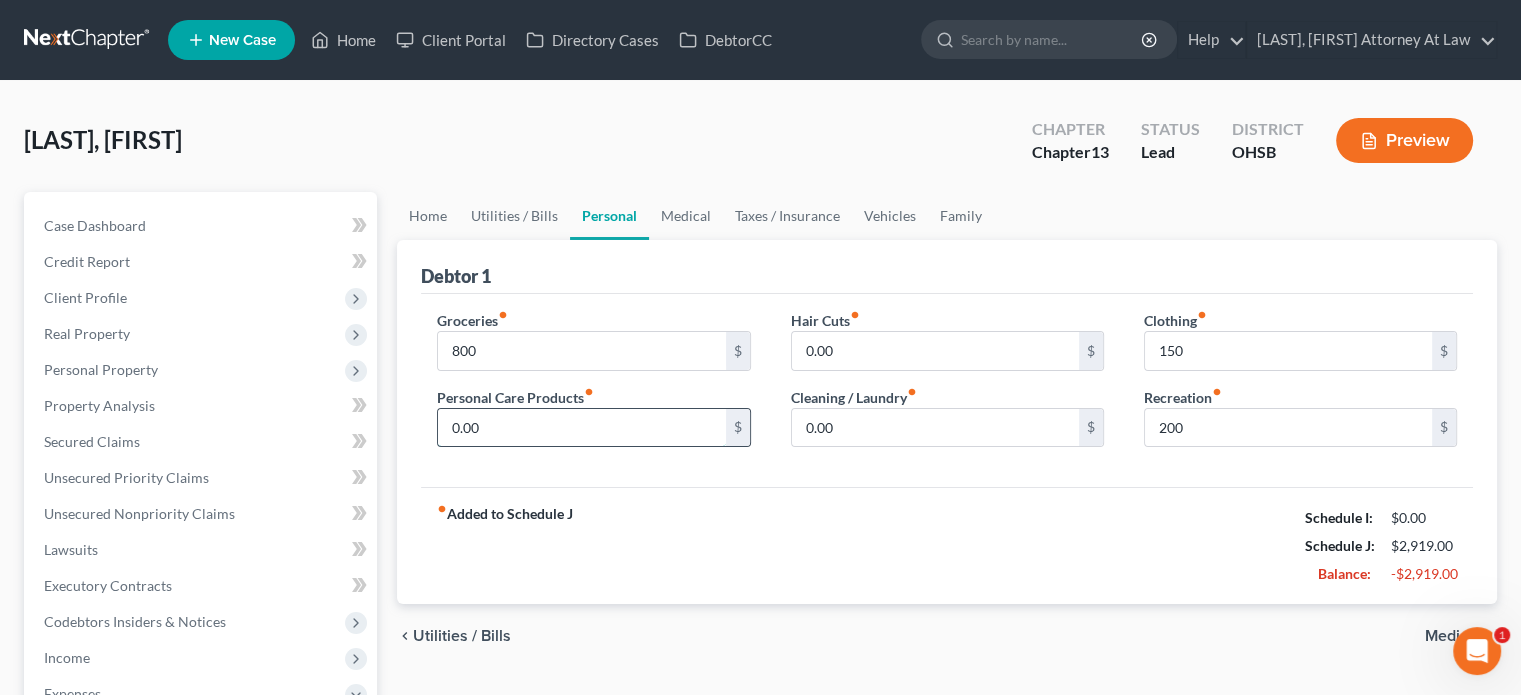 click on "0.00" at bounding box center [581, 428] 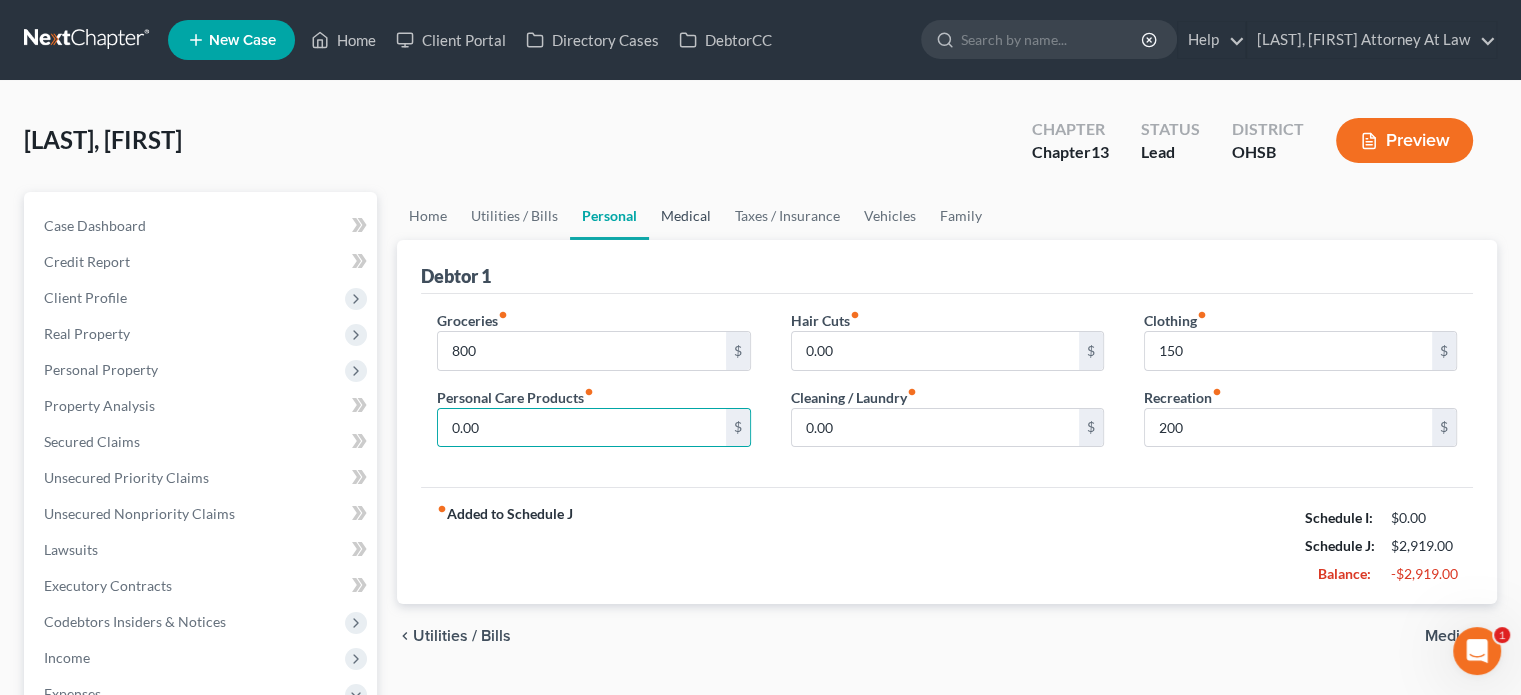 click on "Medical" at bounding box center (686, 216) 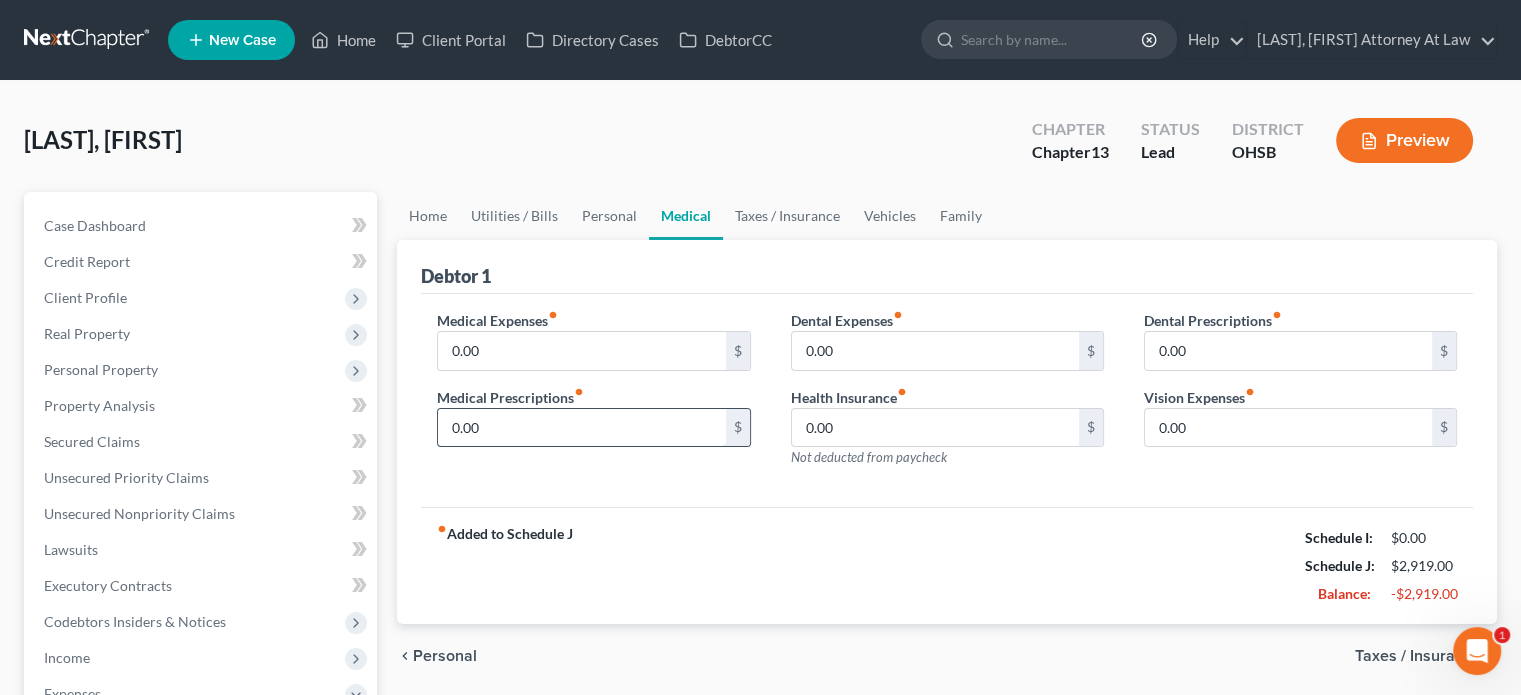 click on "0.00" at bounding box center (581, 428) 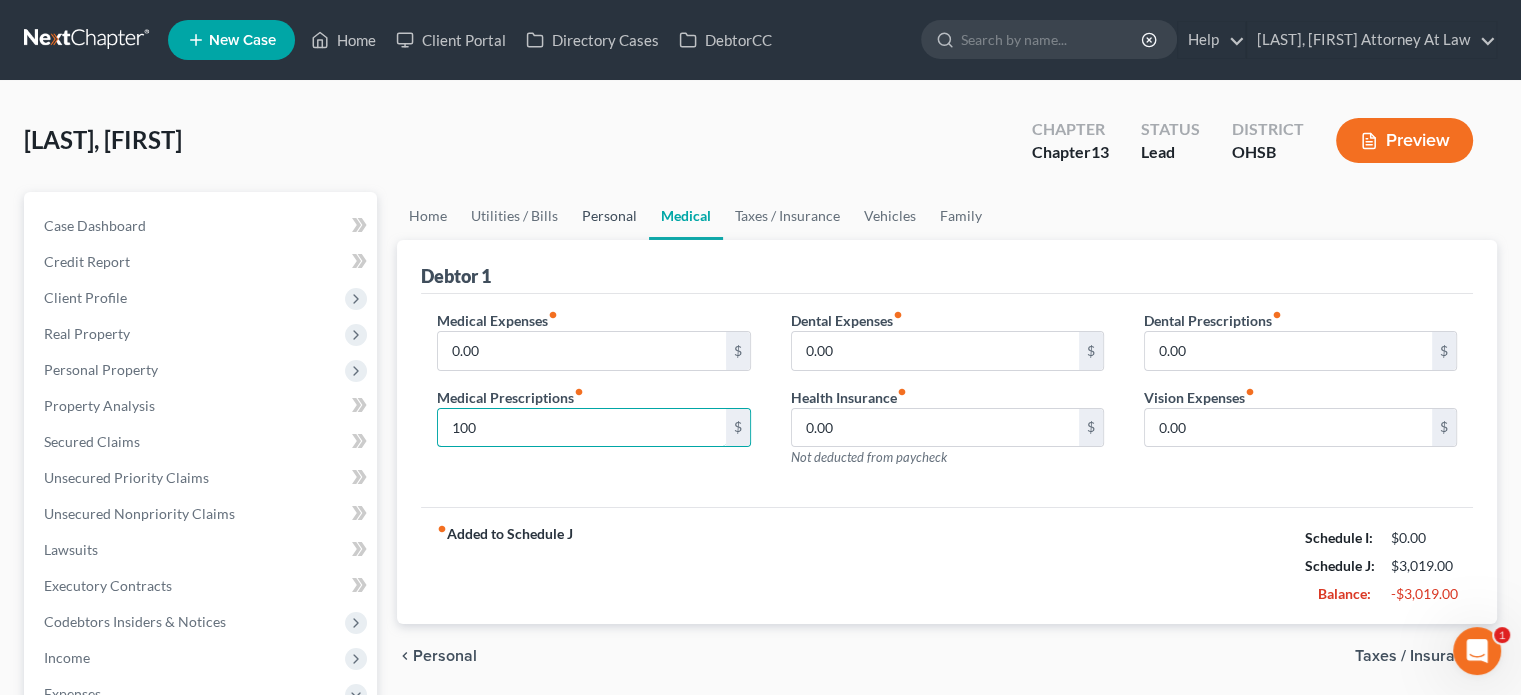 type on "100" 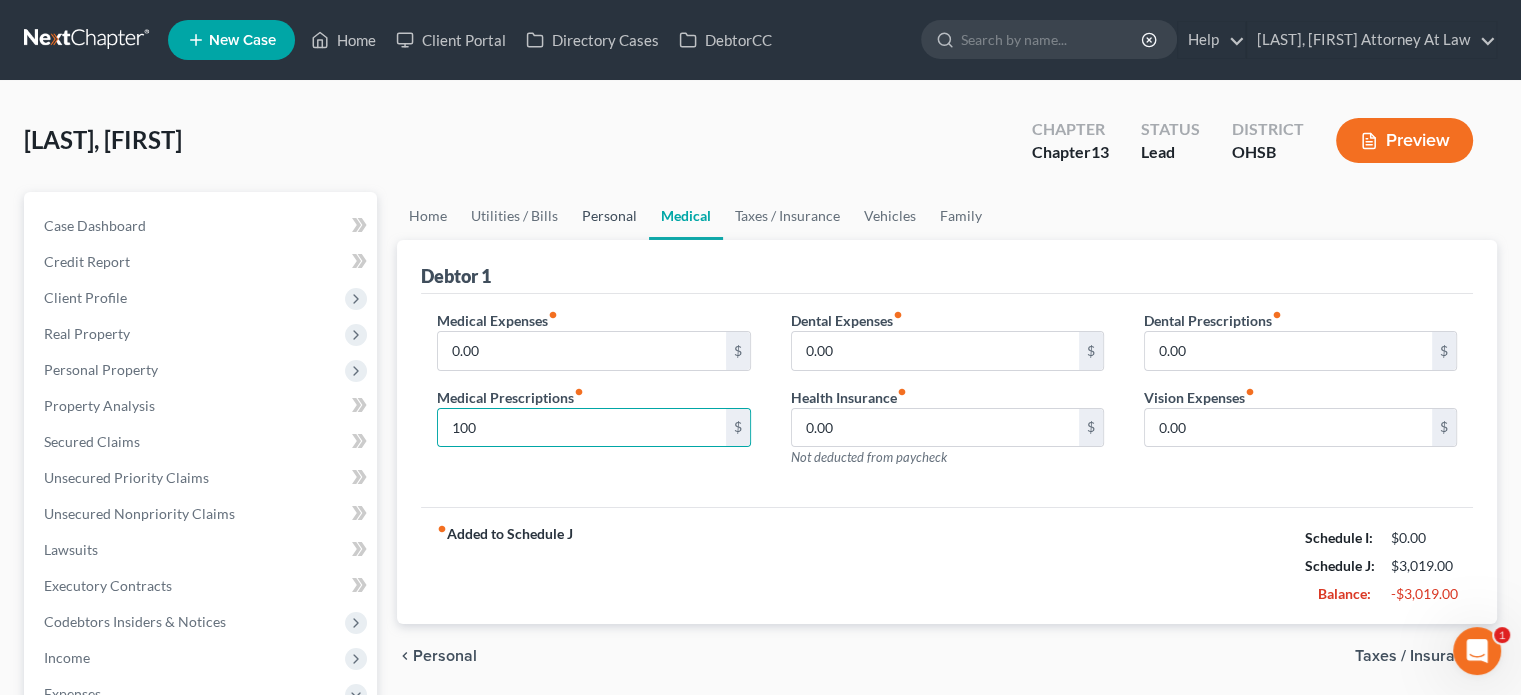 click on "Personal" at bounding box center [609, 216] 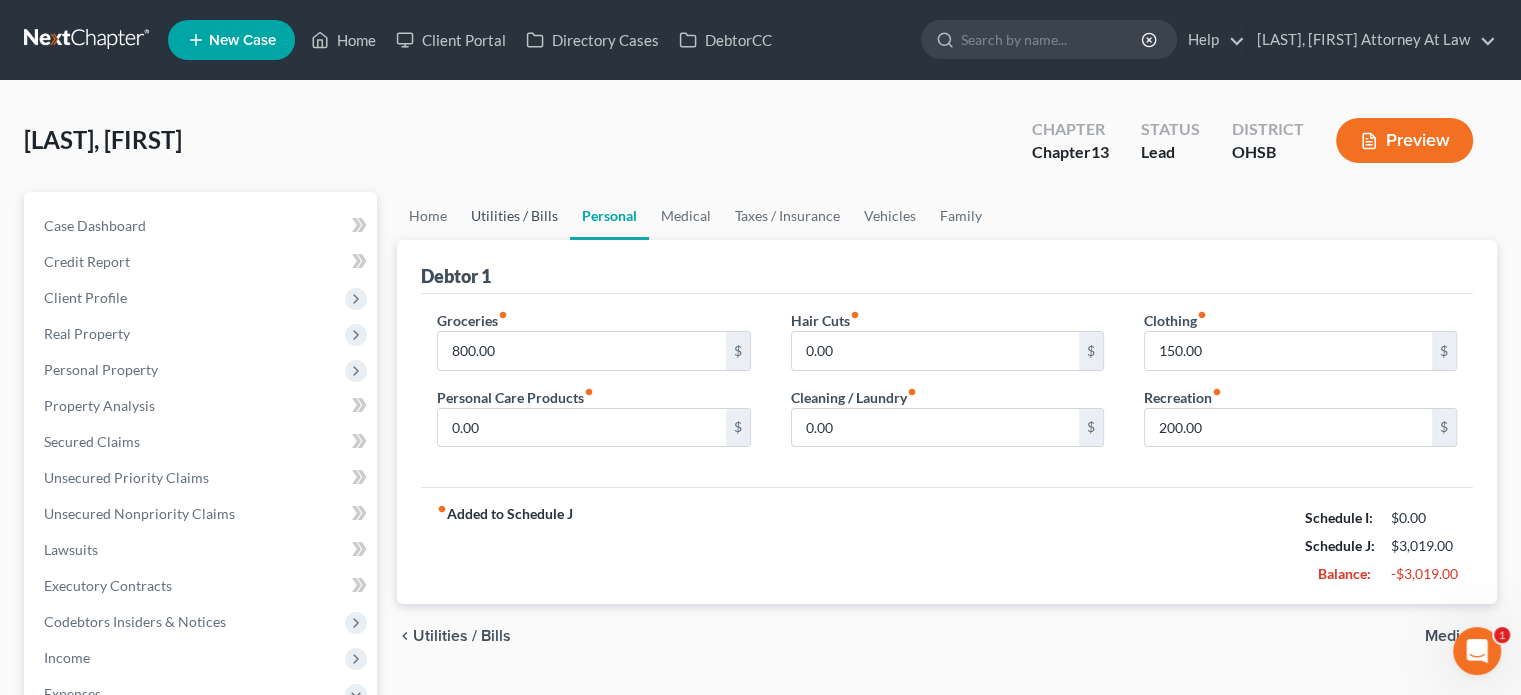 click on "Utilities / Bills" at bounding box center [514, 216] 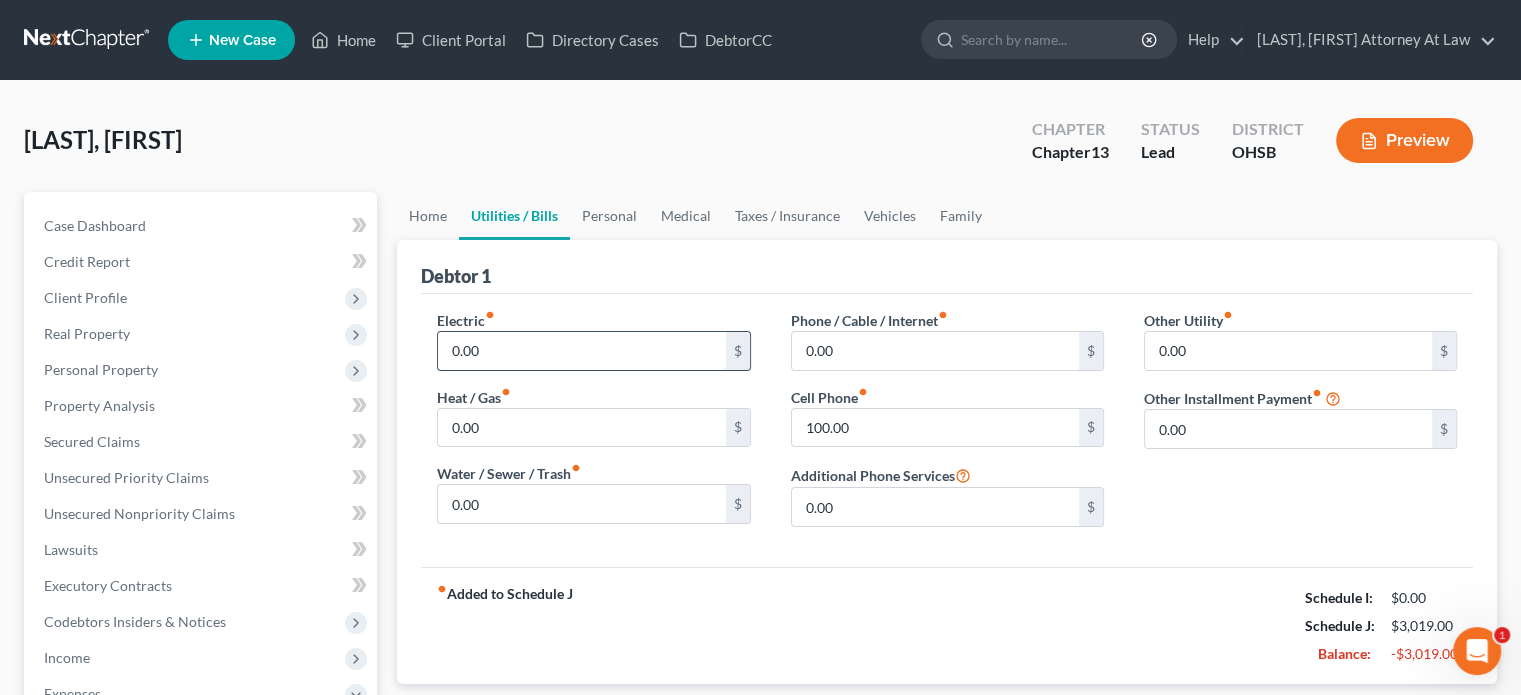 click on "0.00" at bounding box center [581, 351] 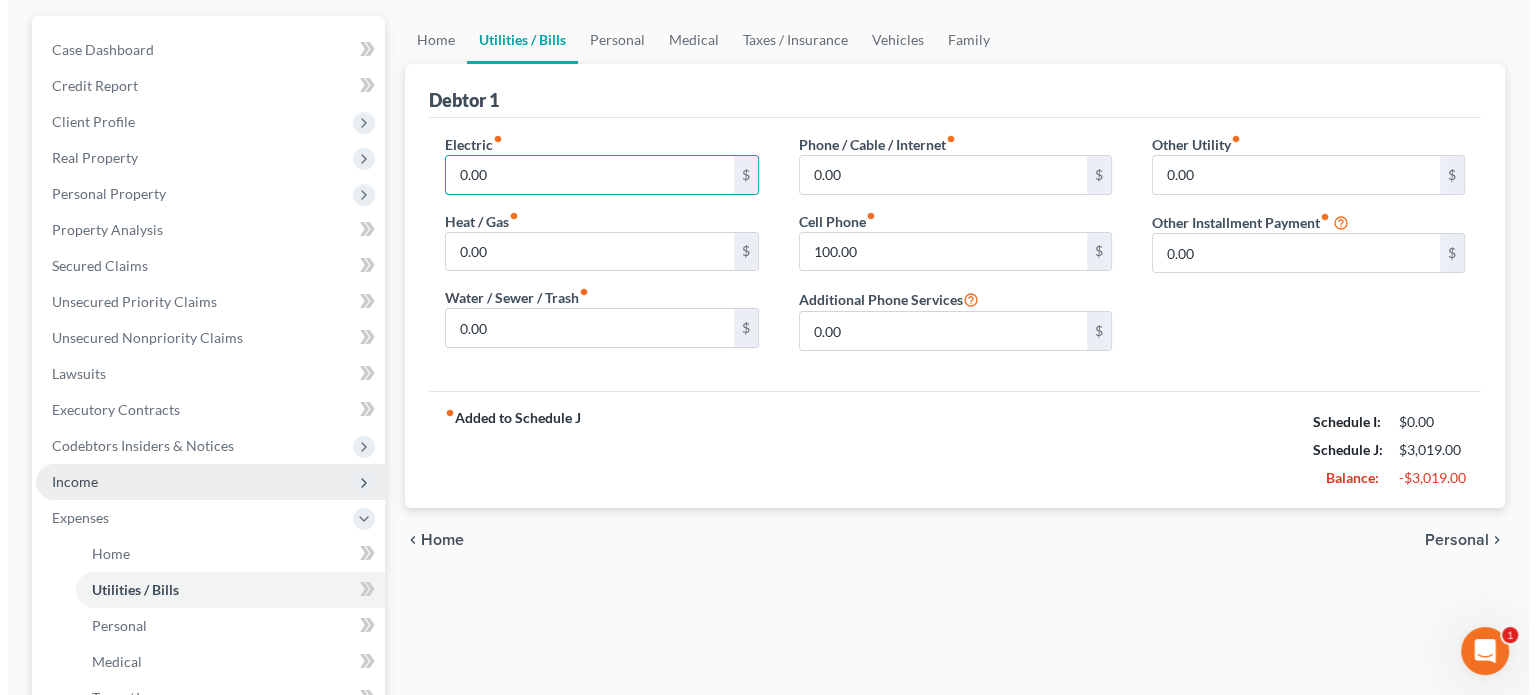 scroll, scrollTop: 200, scrollLeft: 0, axis: vertical 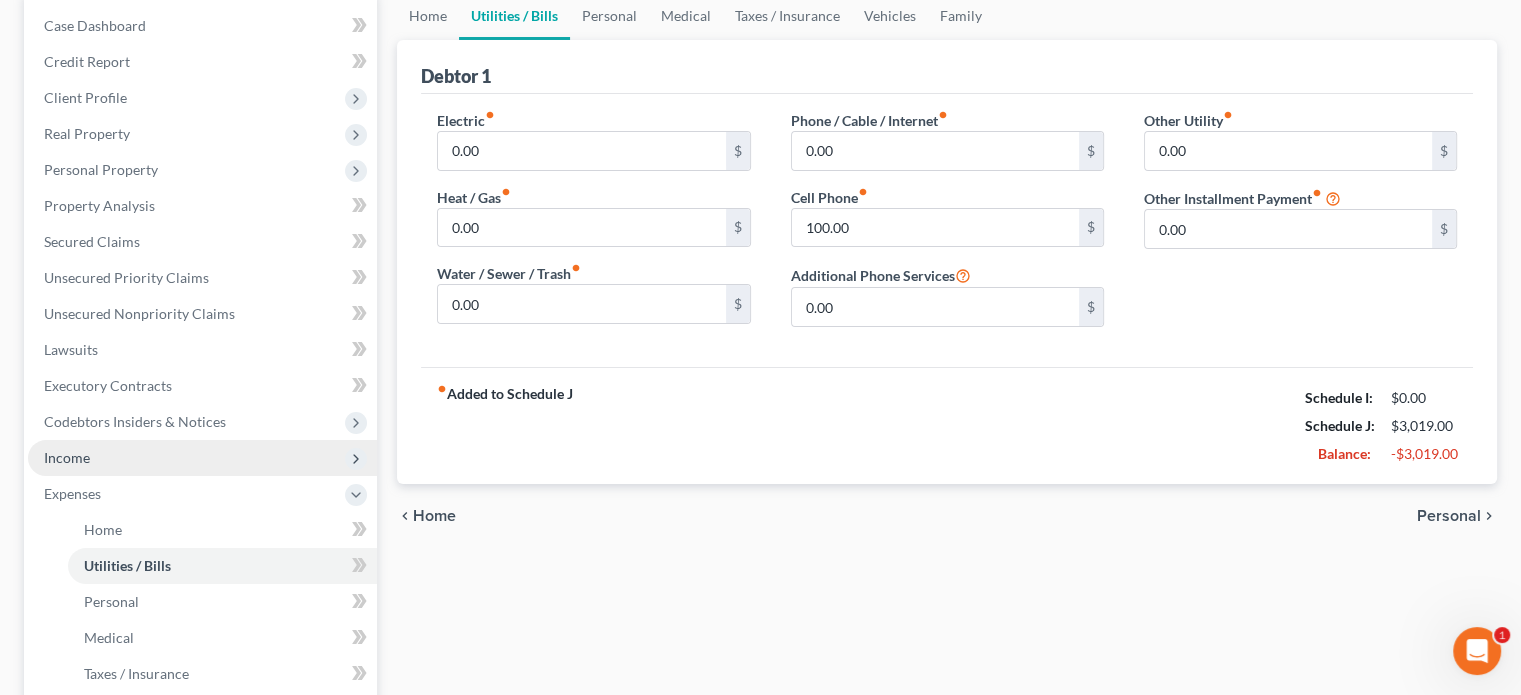 click on "Income" at bounding box center [67, 457] 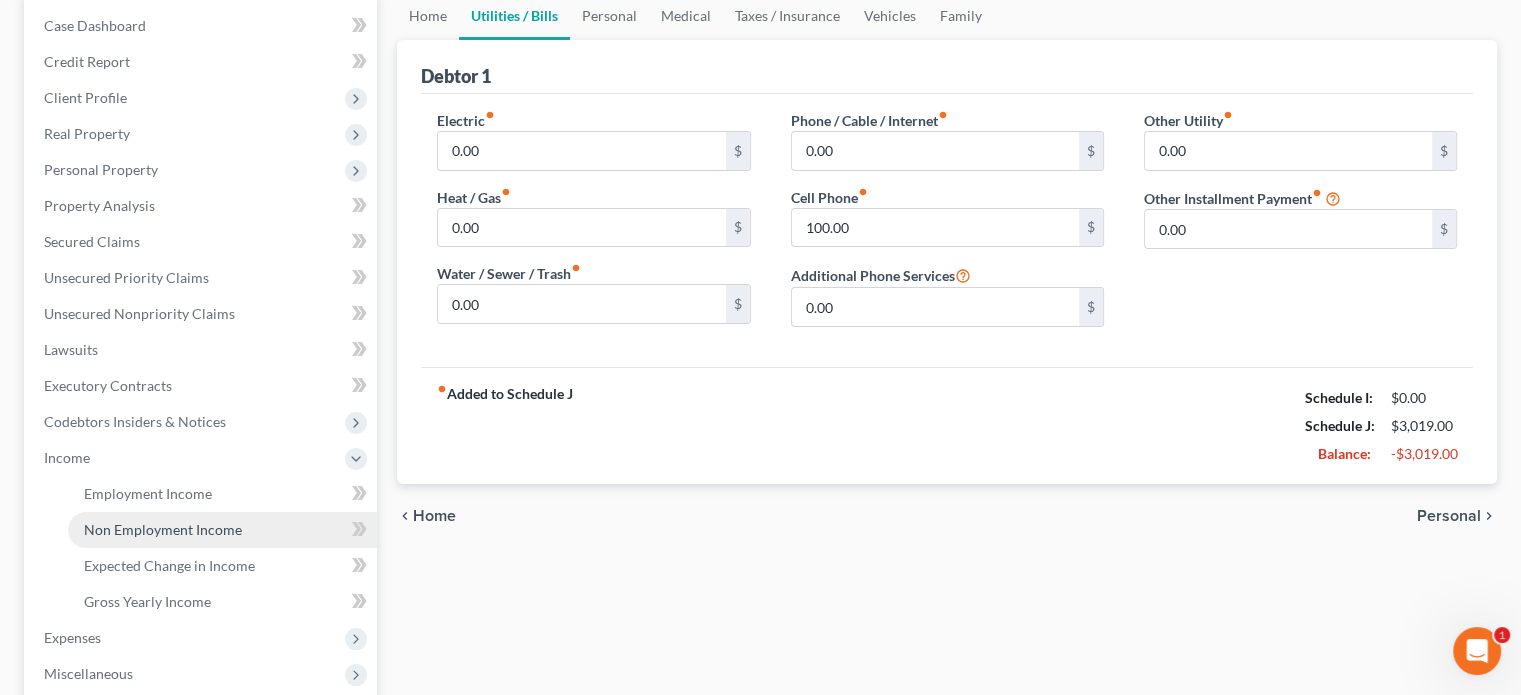 click on "Non Employment Income" at bounding box center (222, 530) 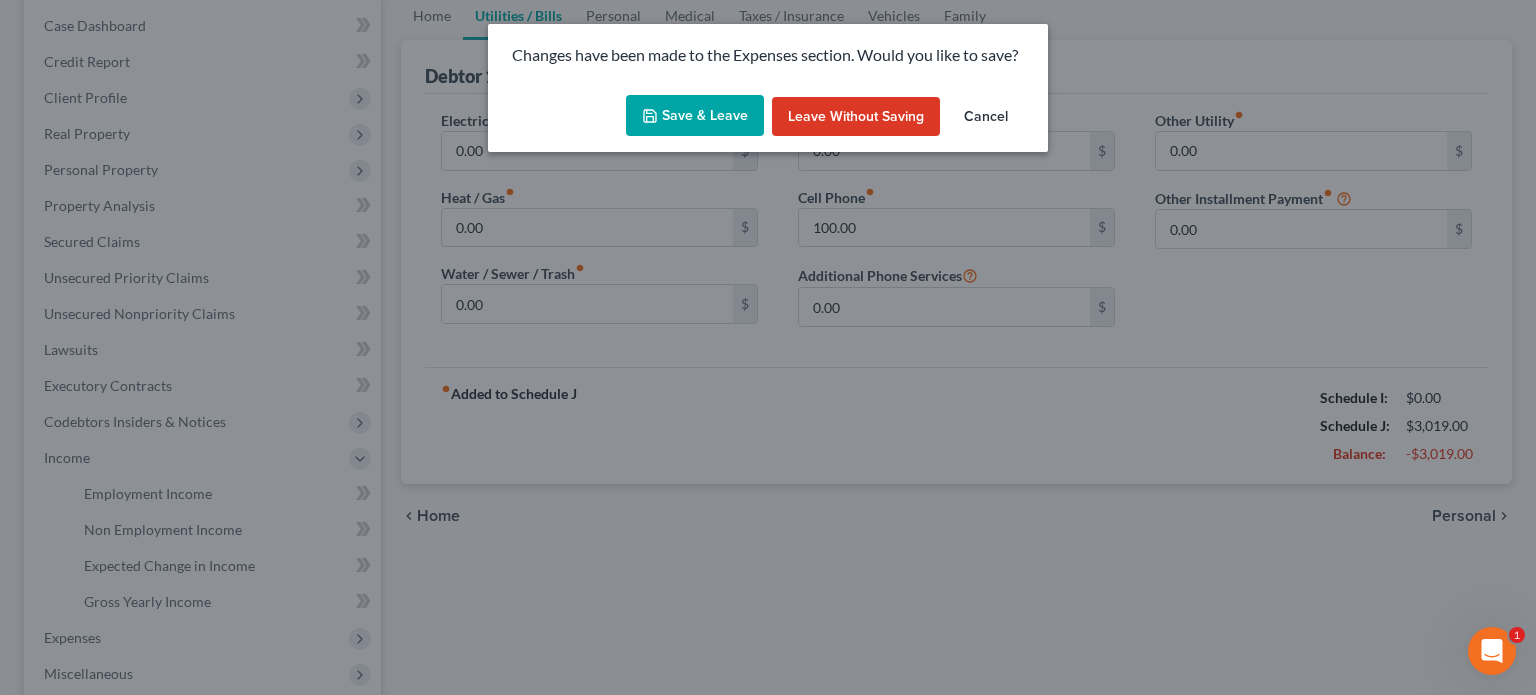 click on "Save & Leave" at bounding box center (695, 116) 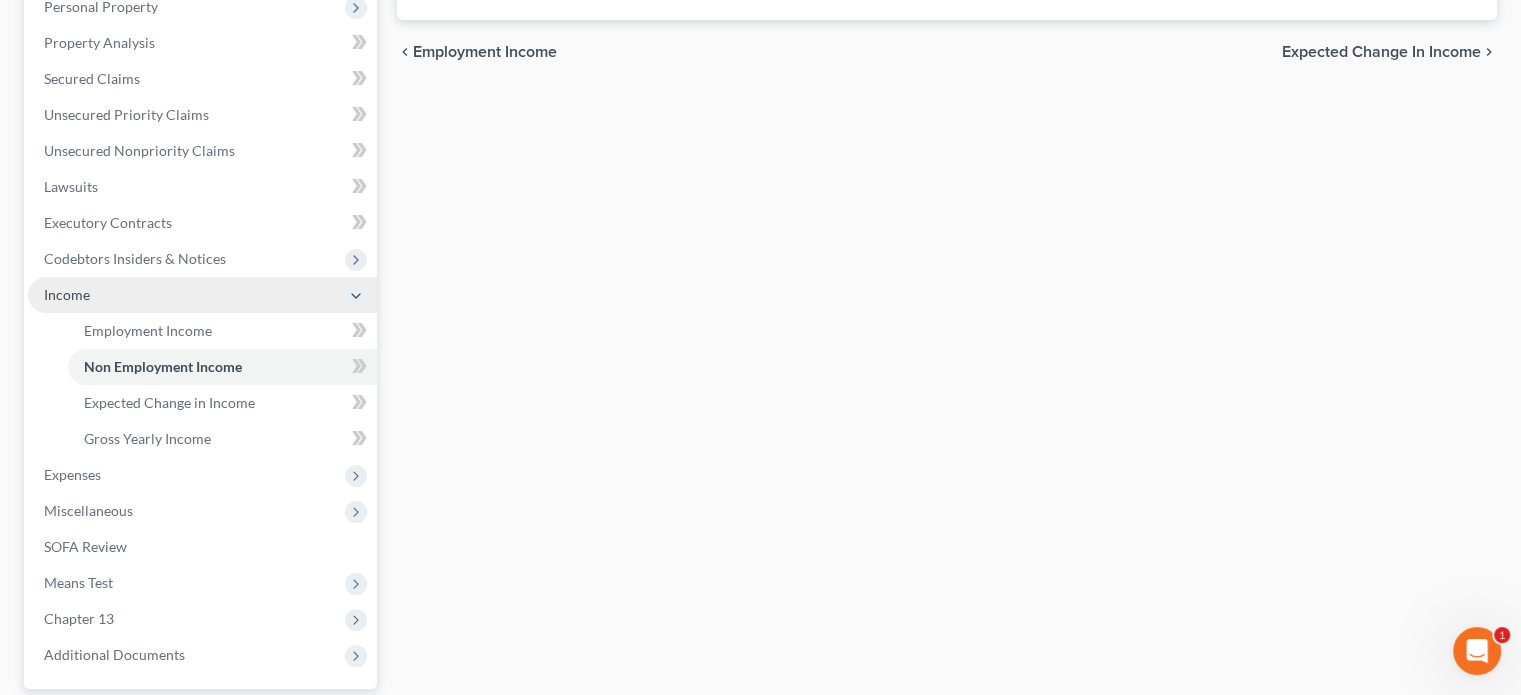 scroll, scrollTop: 400, scrollLeft: 0, axis: vertical 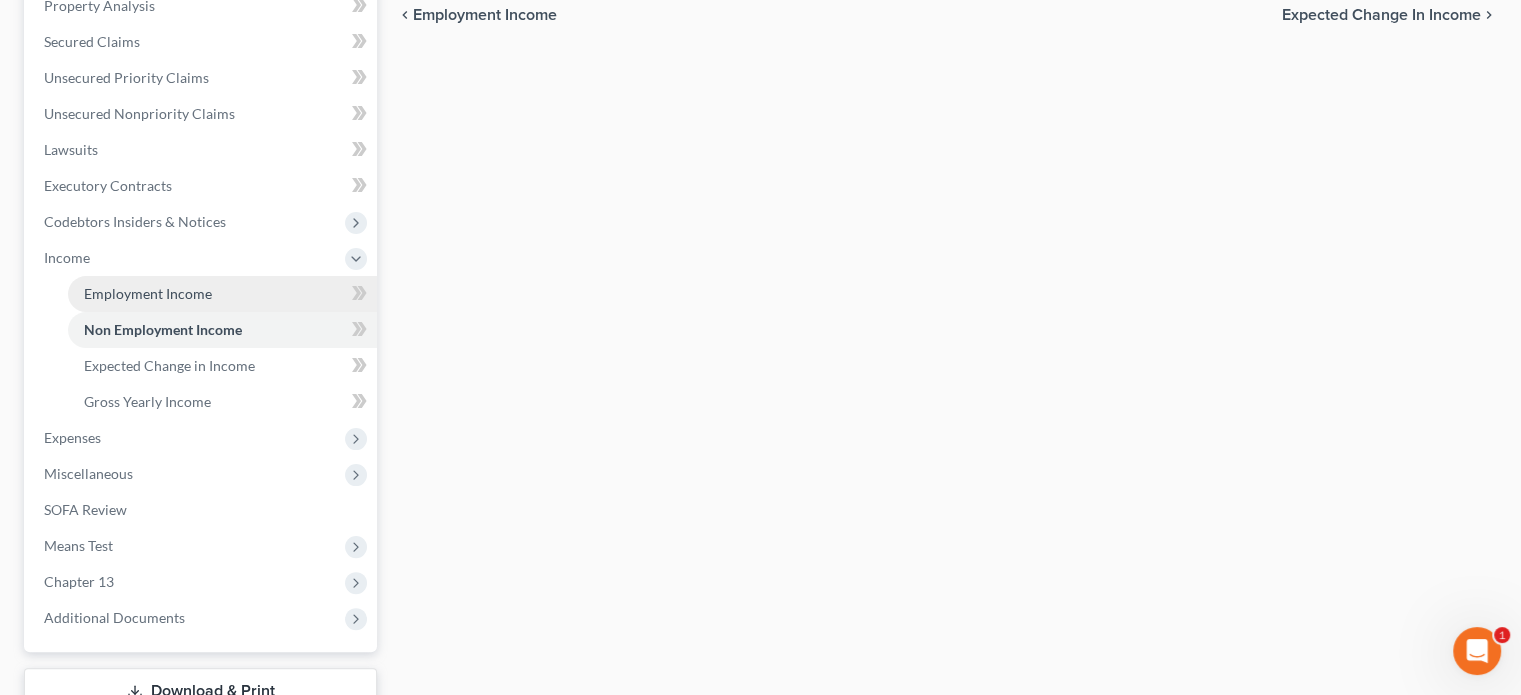 click on "Employment Income" at bounding box center (148, 293) 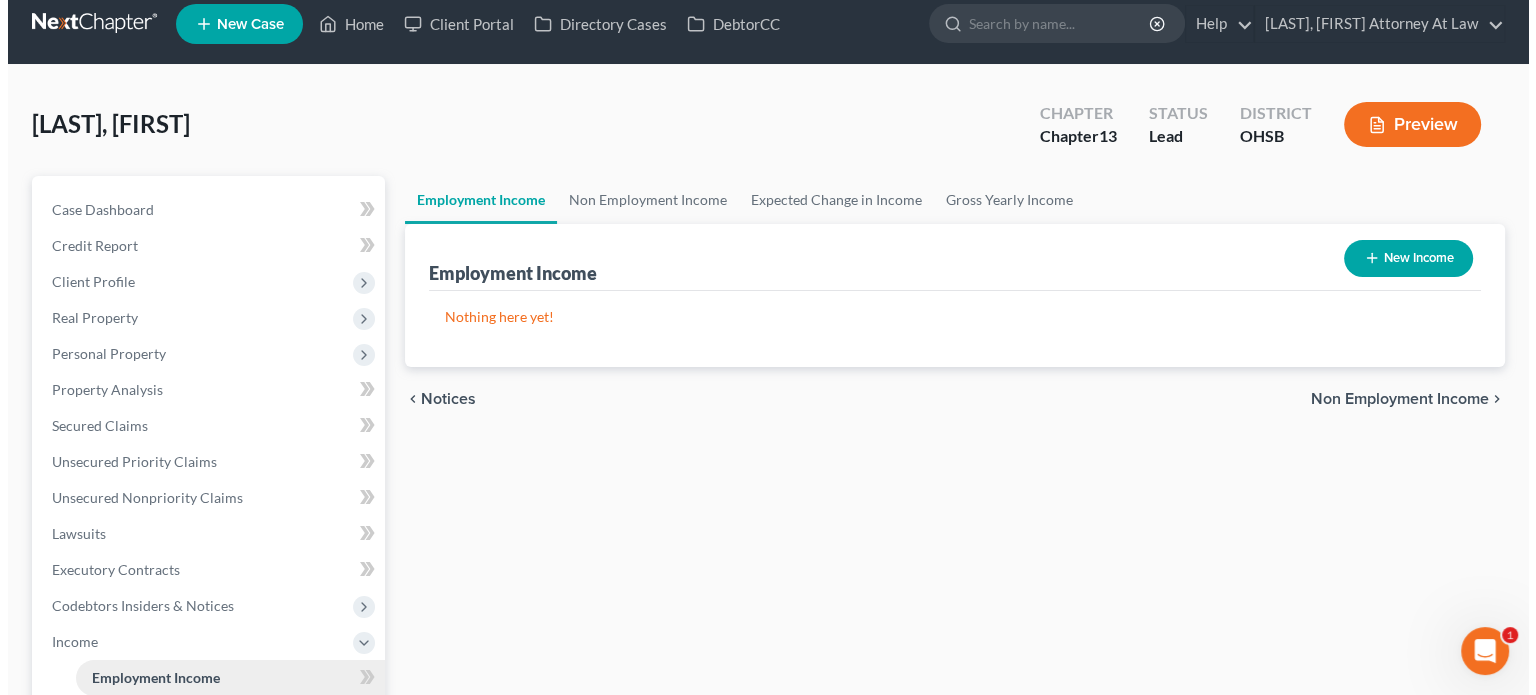 scroll, scrollTop: 0, scrollLeft: 0, axis: both 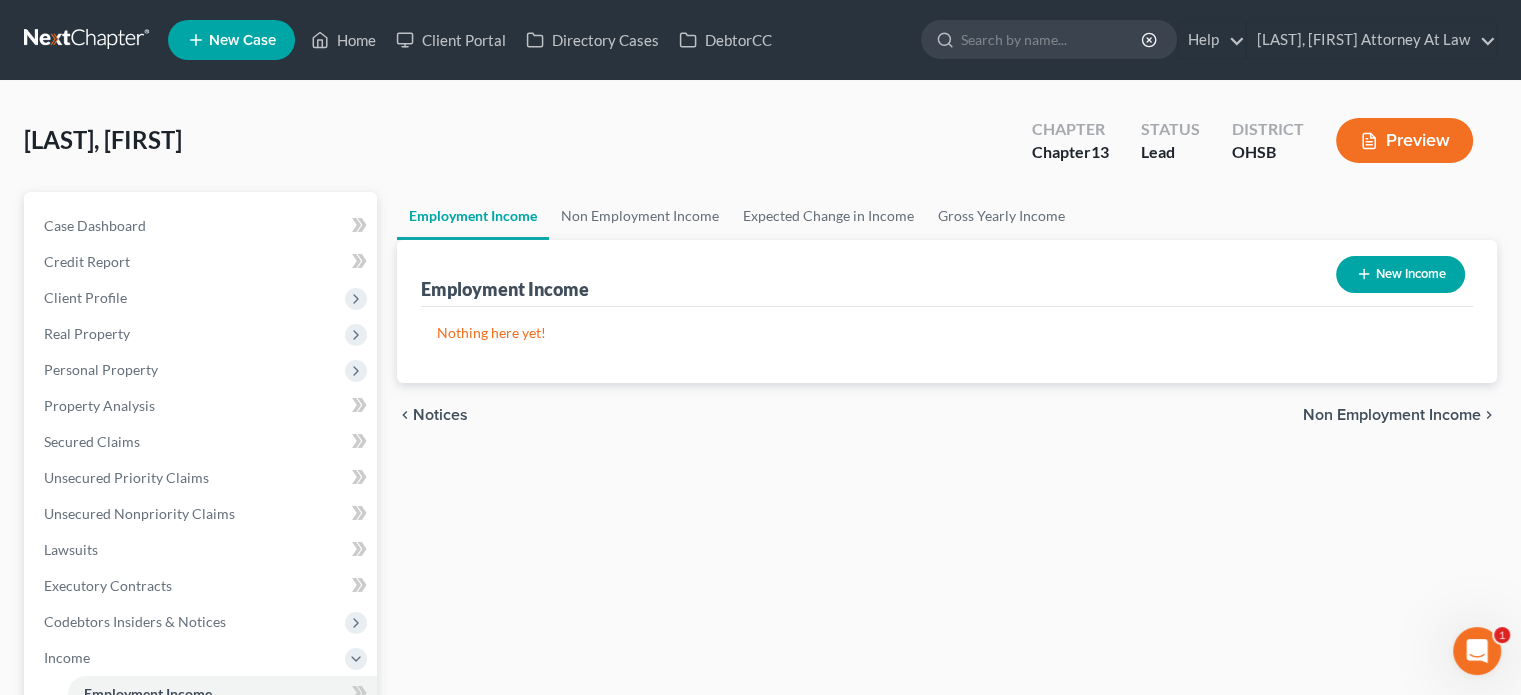 click on "New Income" at bounding box center [1400, 274] 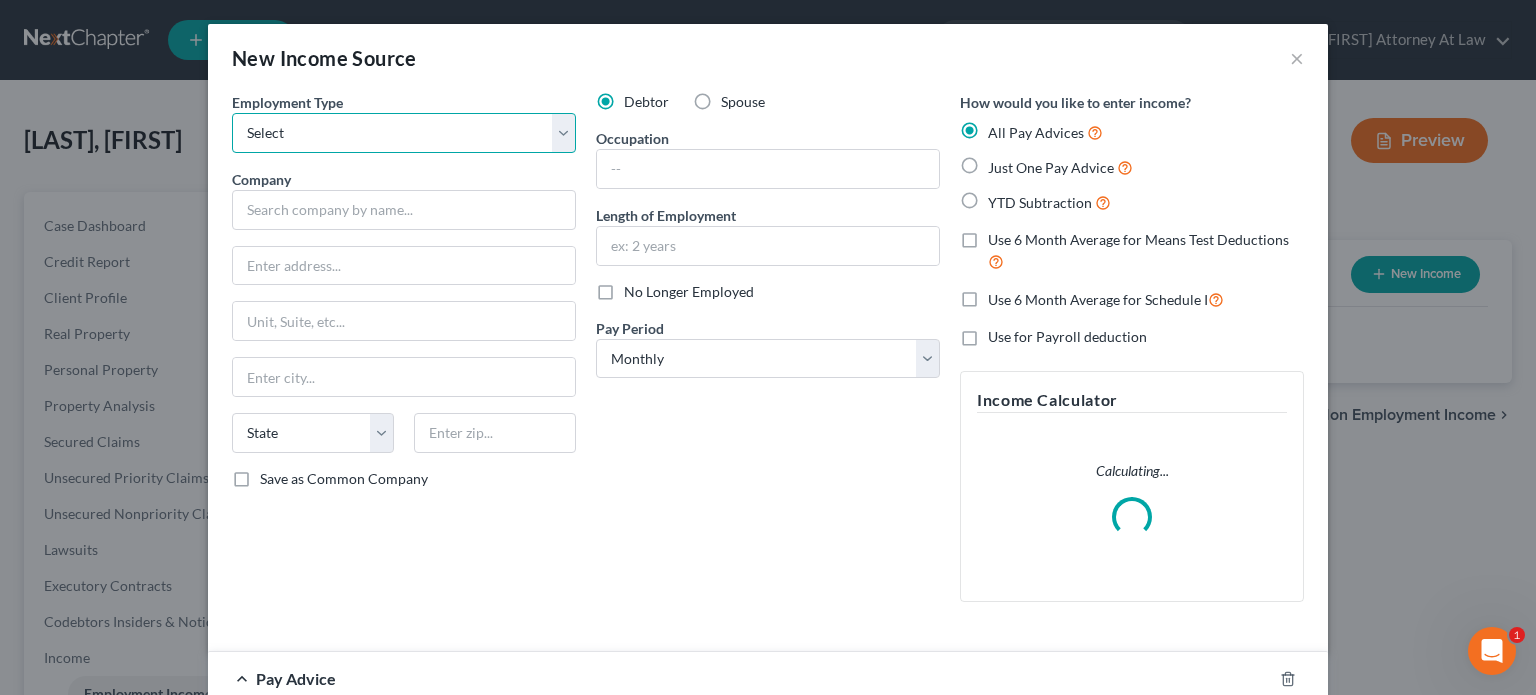click on "Select Full or Part Time Employment Self Employment" at bounding box center (404, 133) 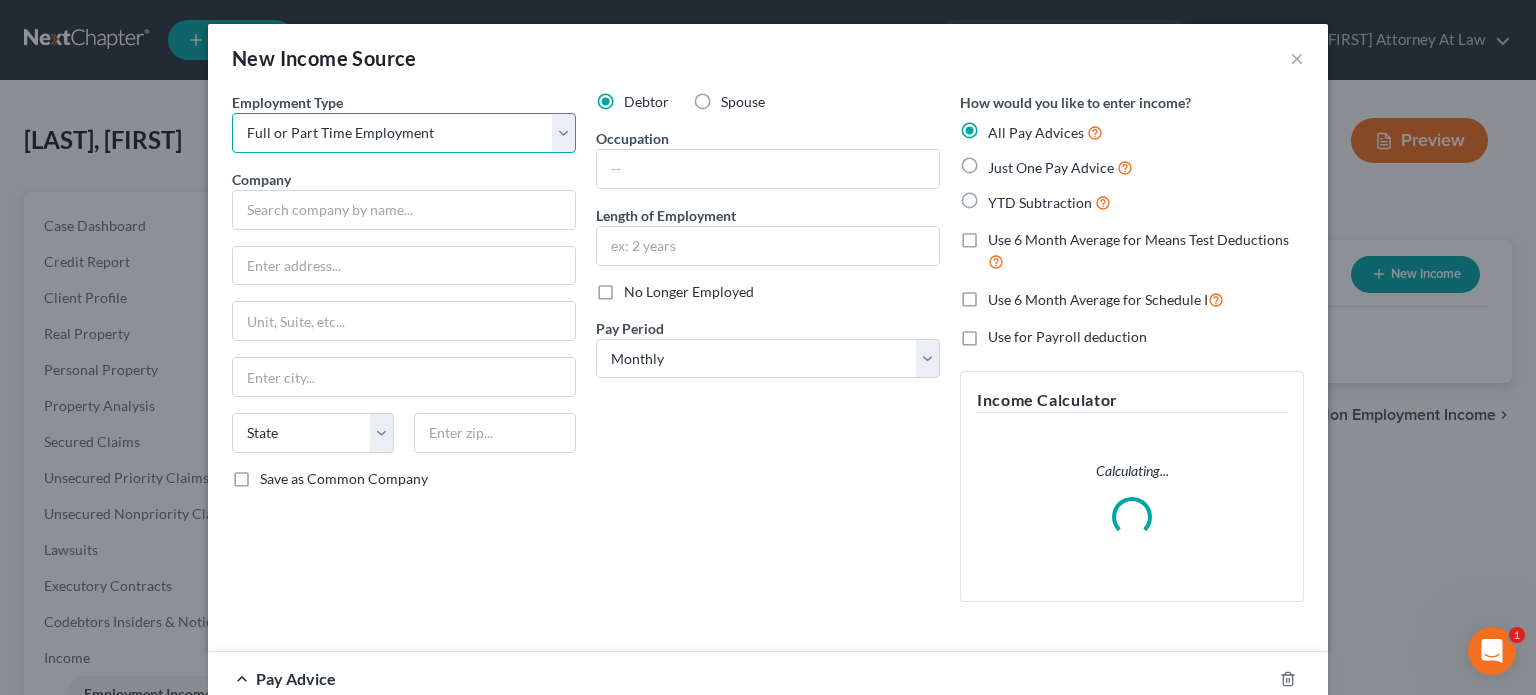 click on "Select Full or Part Time Employment Self Employment" at bounding box center [404, 133] 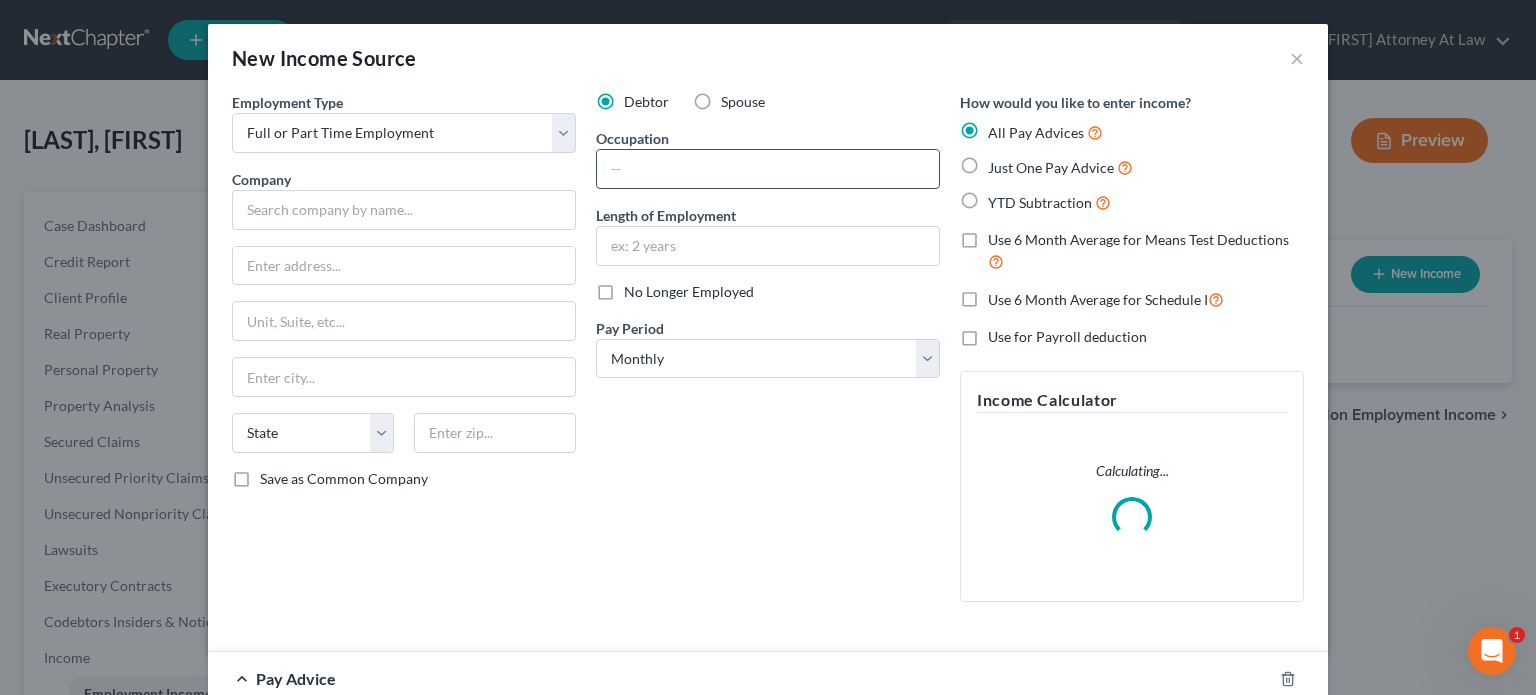 click at bounding box center [768, 169] 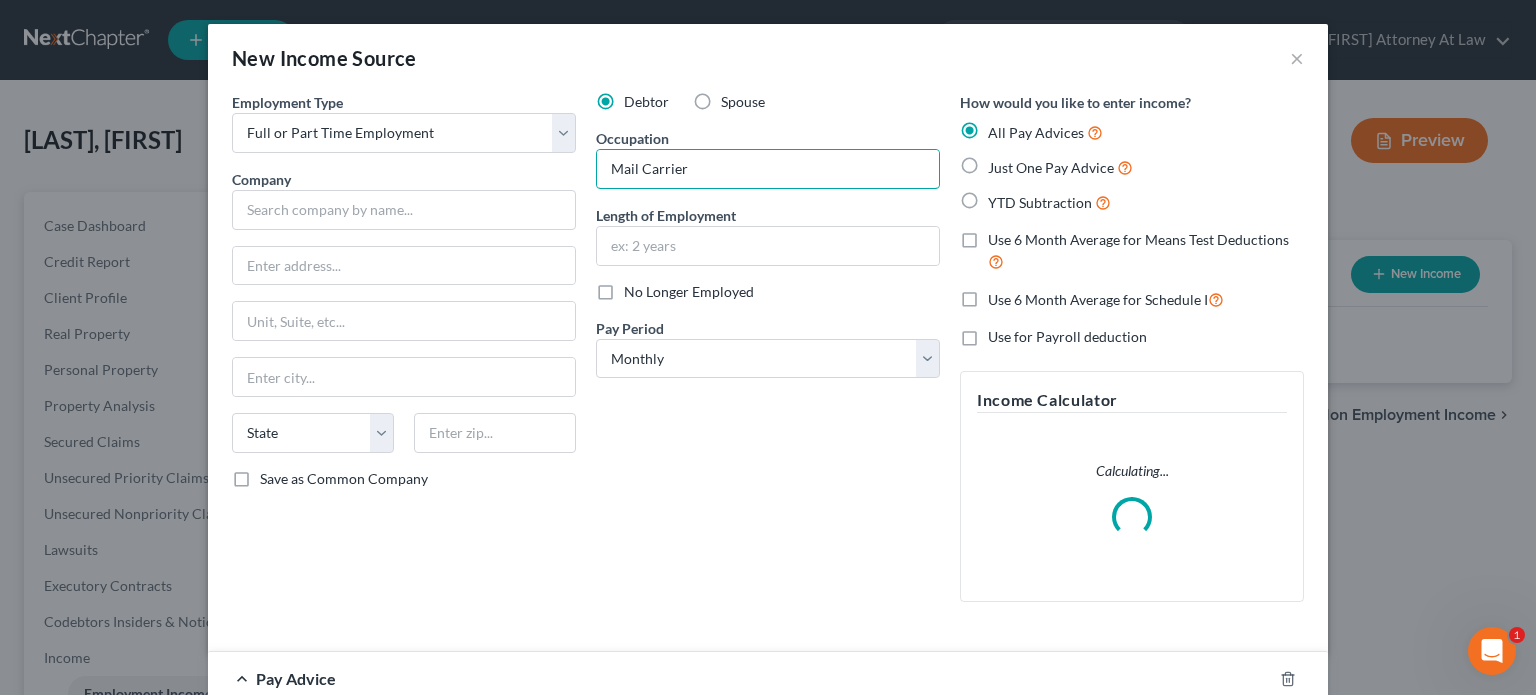 type on "Mail Carrier" 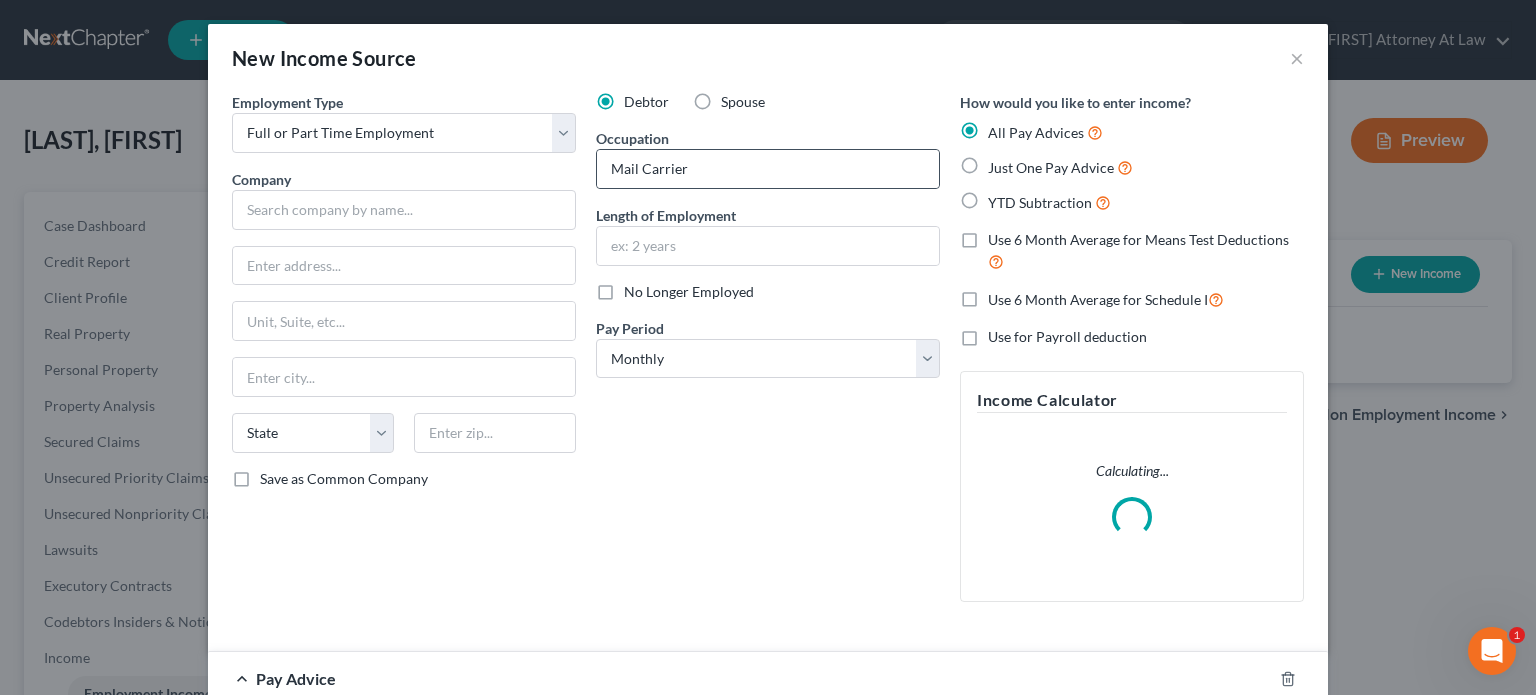 drag, startPoint x: 966, startPoint y: 166, endPoint x: 628, endPoint y: 187, distance: 338.65173 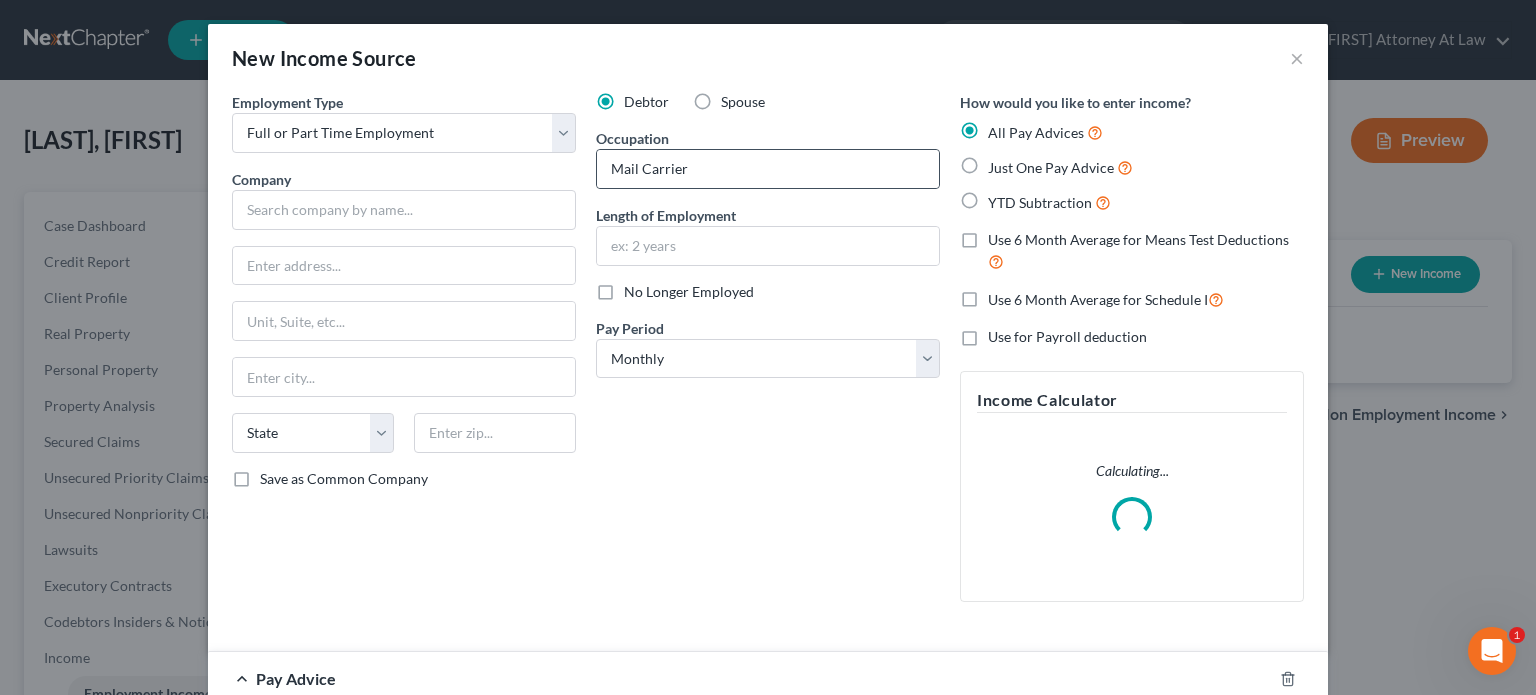 click on "Just One Pay Advice" at bounding box center (1002, 162) 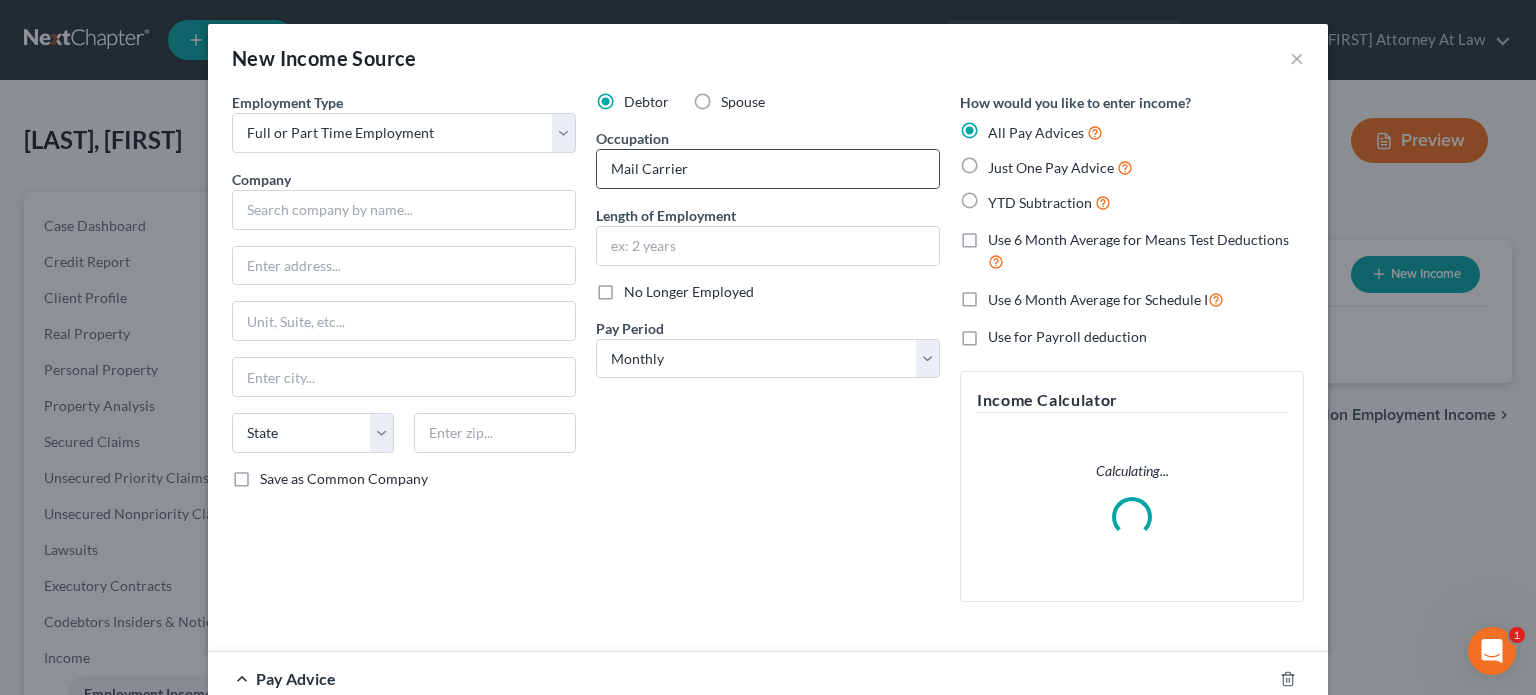 radio on "true" 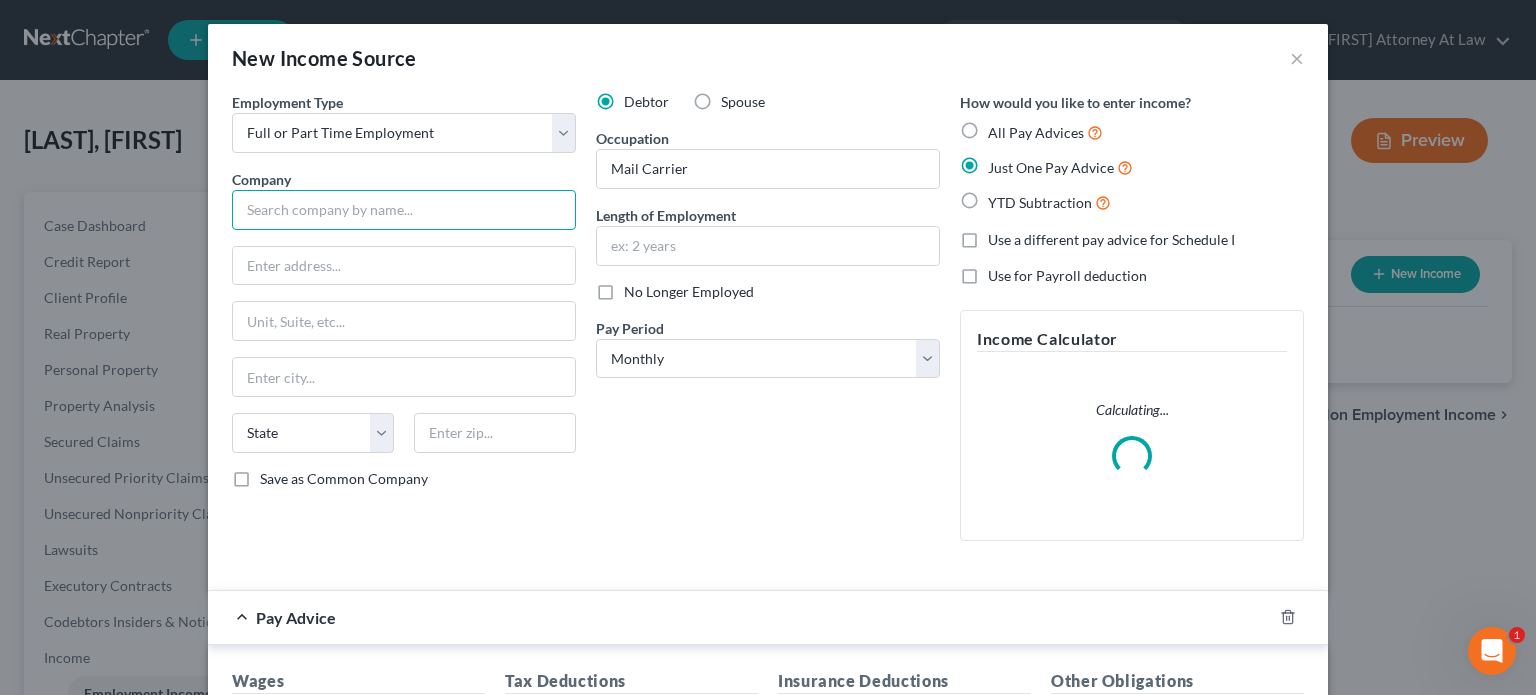 drag, startPoint x: 376, startPoint y: 219, endPoint x: 368, endPoint y: 207, distance: 14.422205 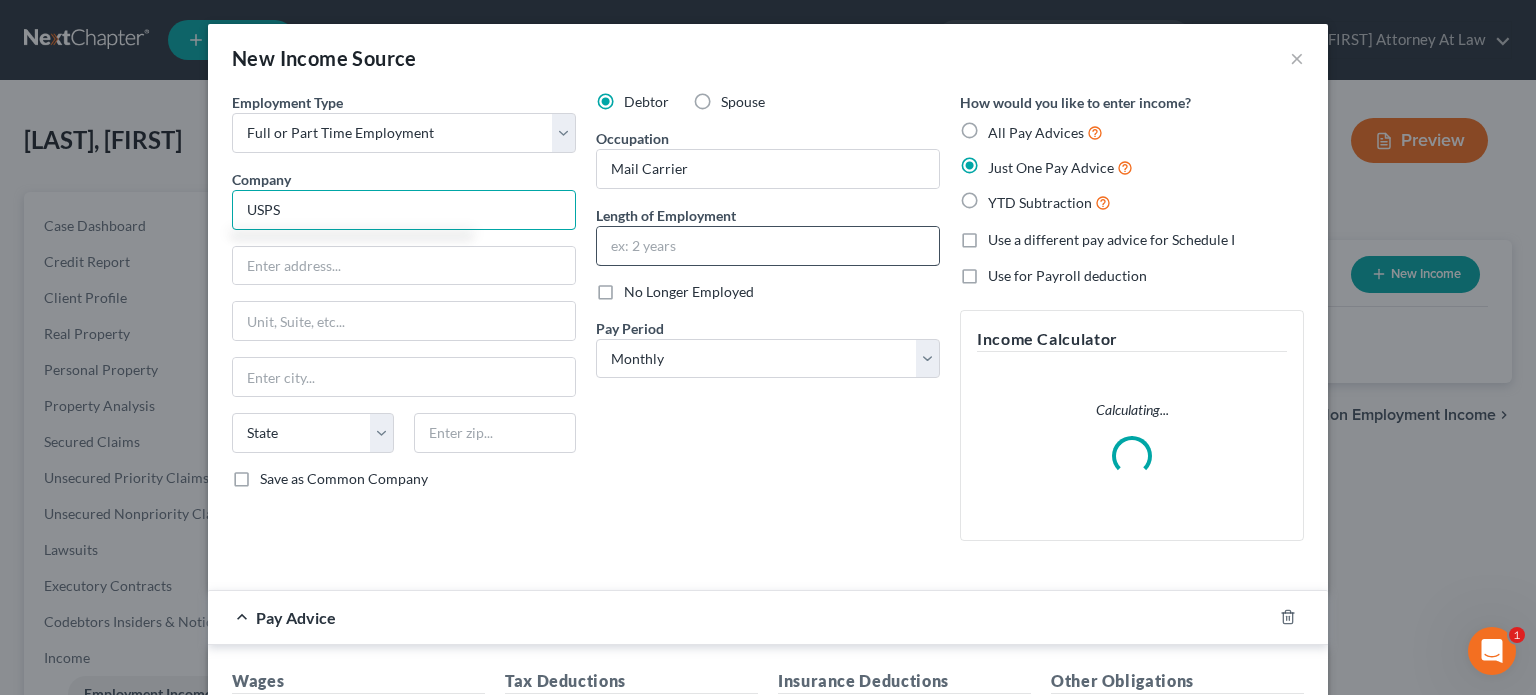 type on "USPS" 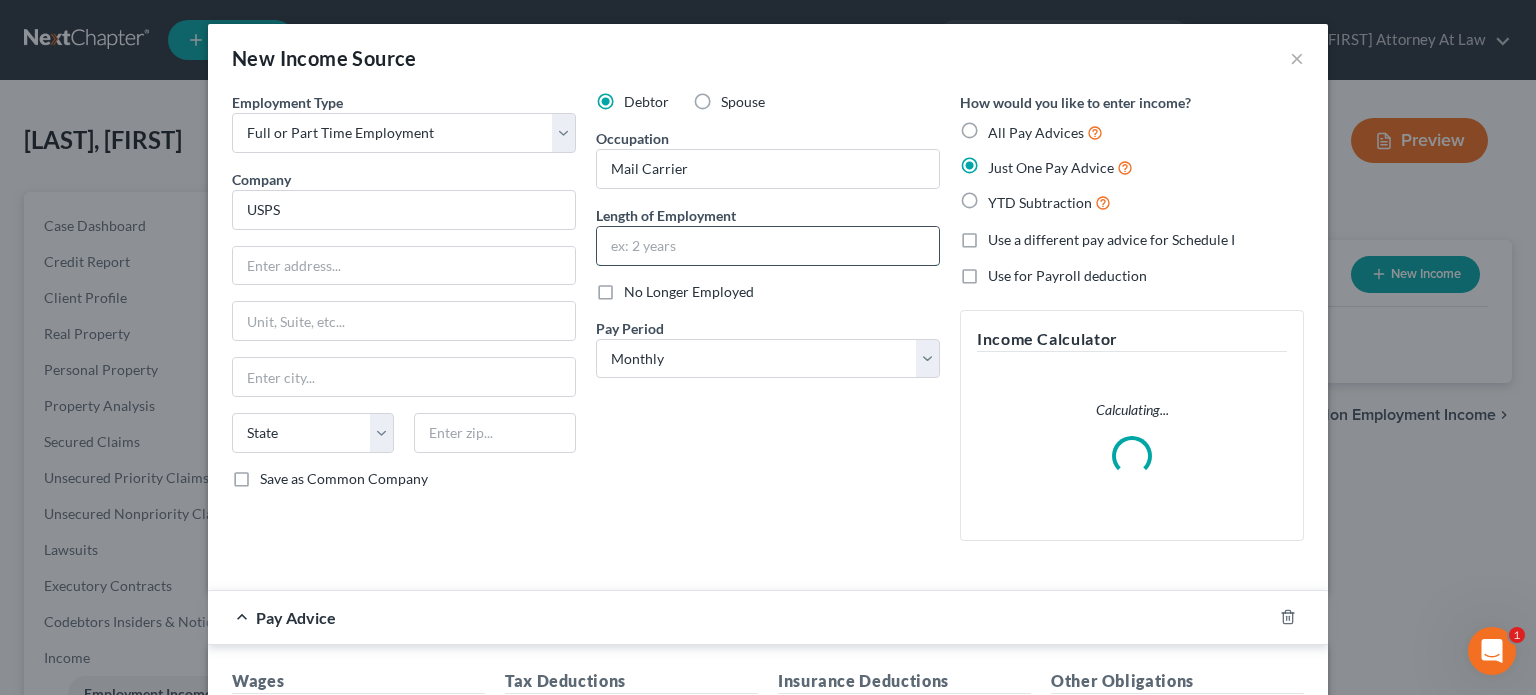 drag, startPoint x: 618, startPoint y: 250, endPoint x: 628, endPoint y: 235, distance: 18.027756 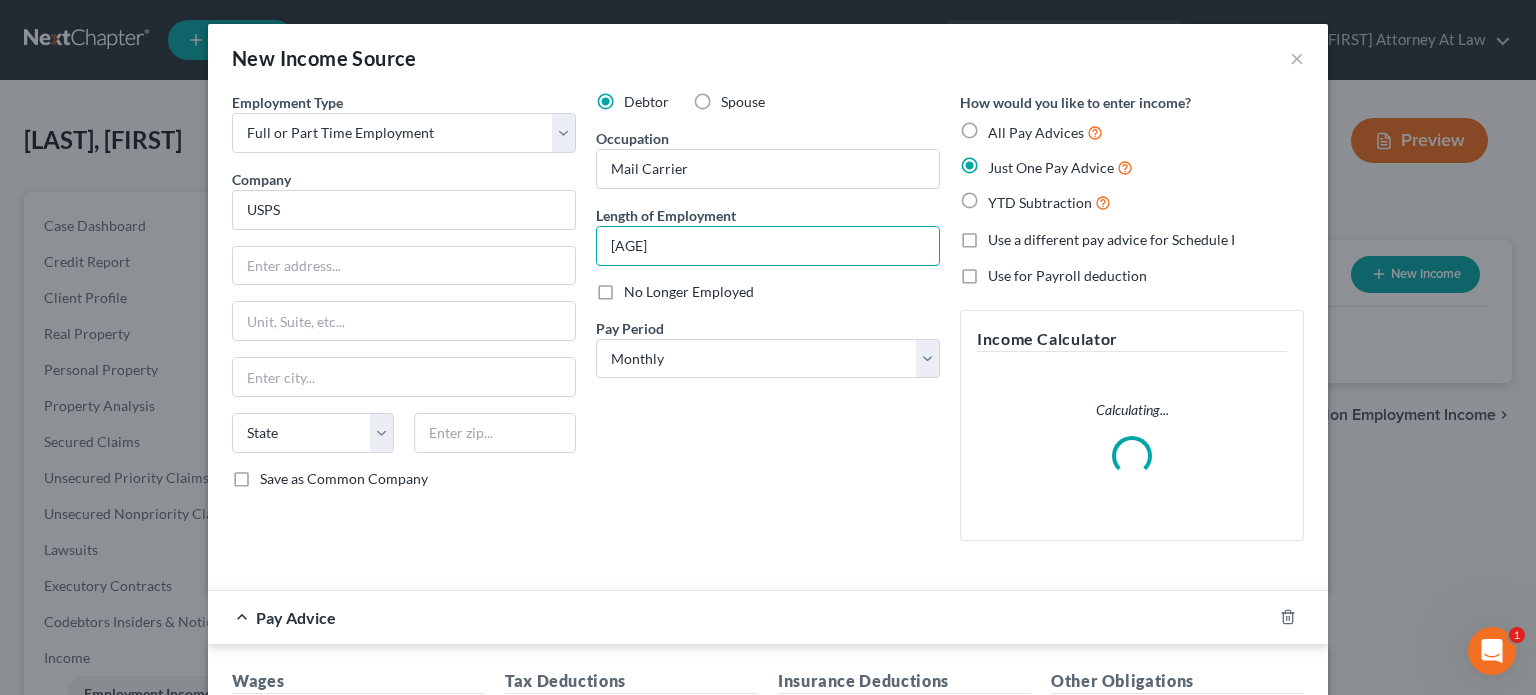 type on "[AGE]" 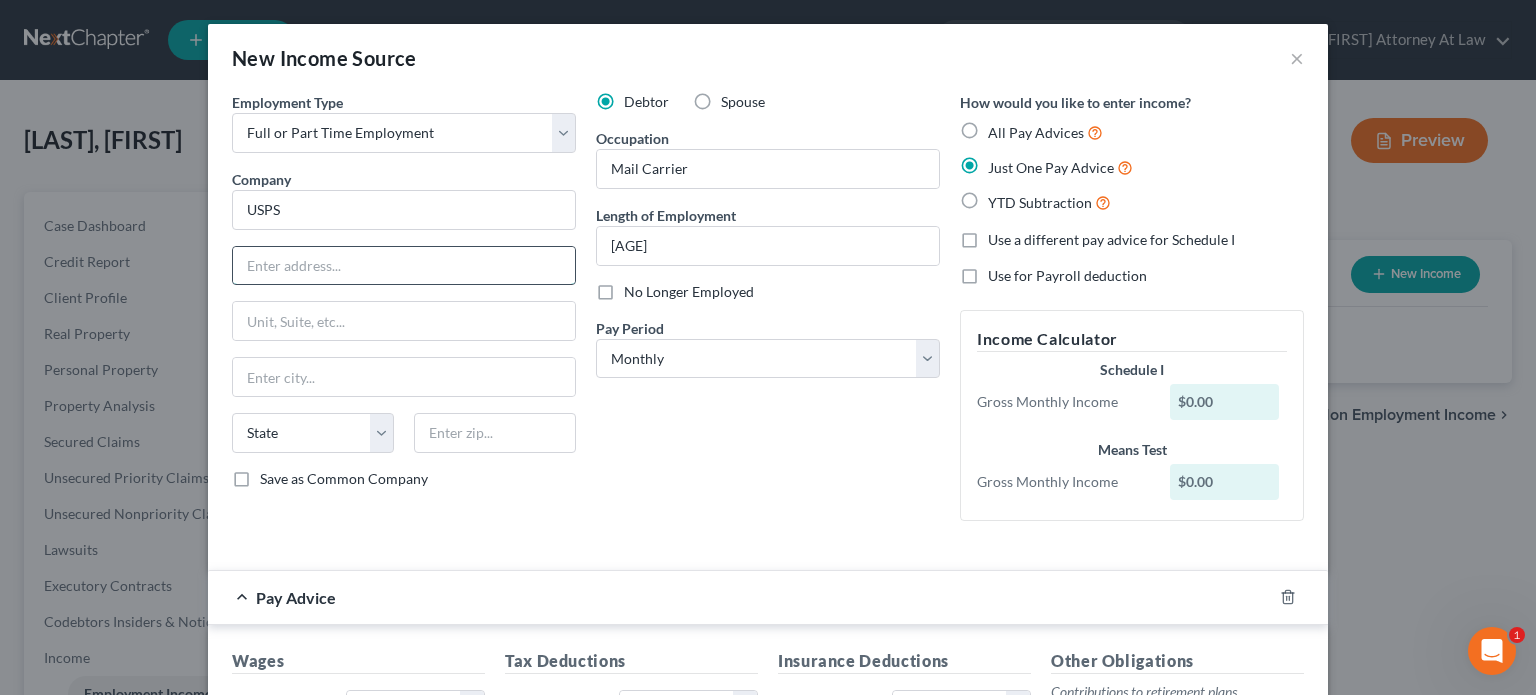 click at bounding box center [404, 266] 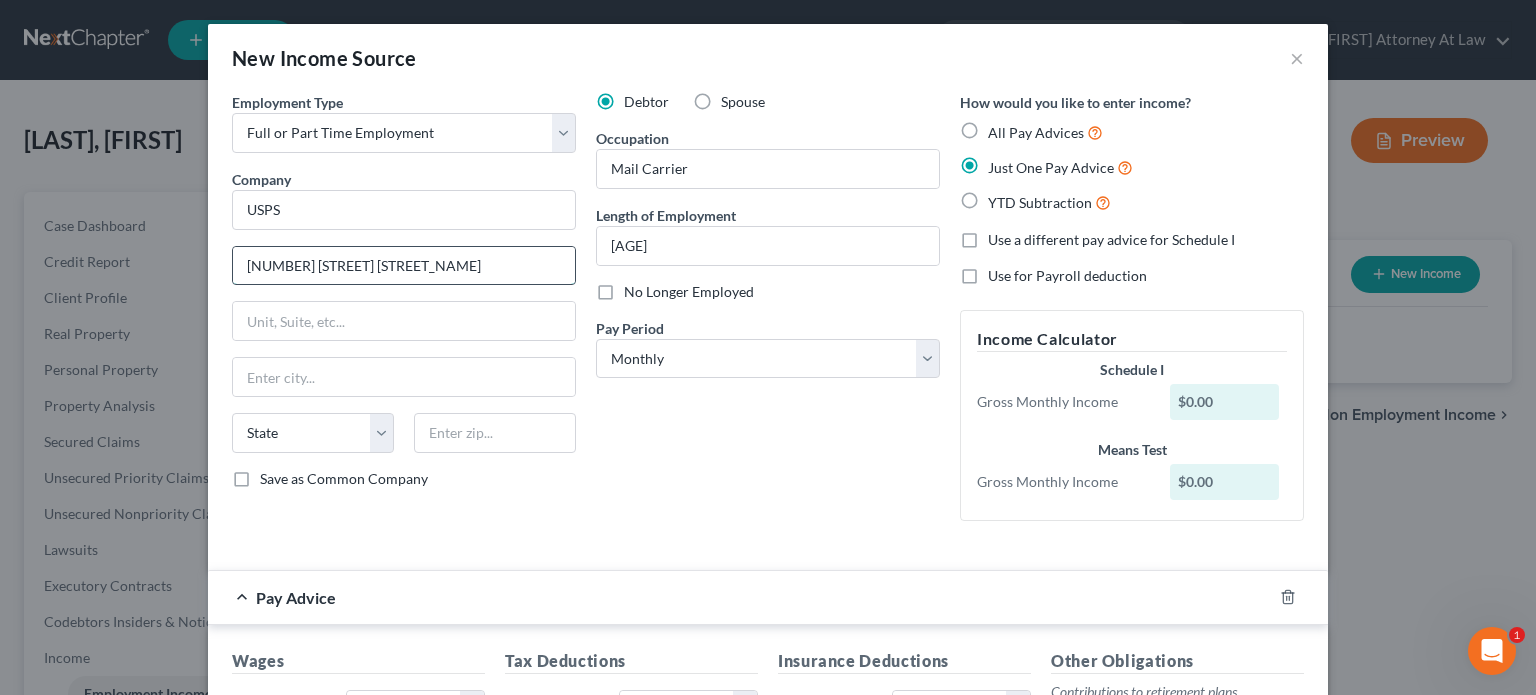 type on "[NUMBER] [STREET] [STREET_NAME]" 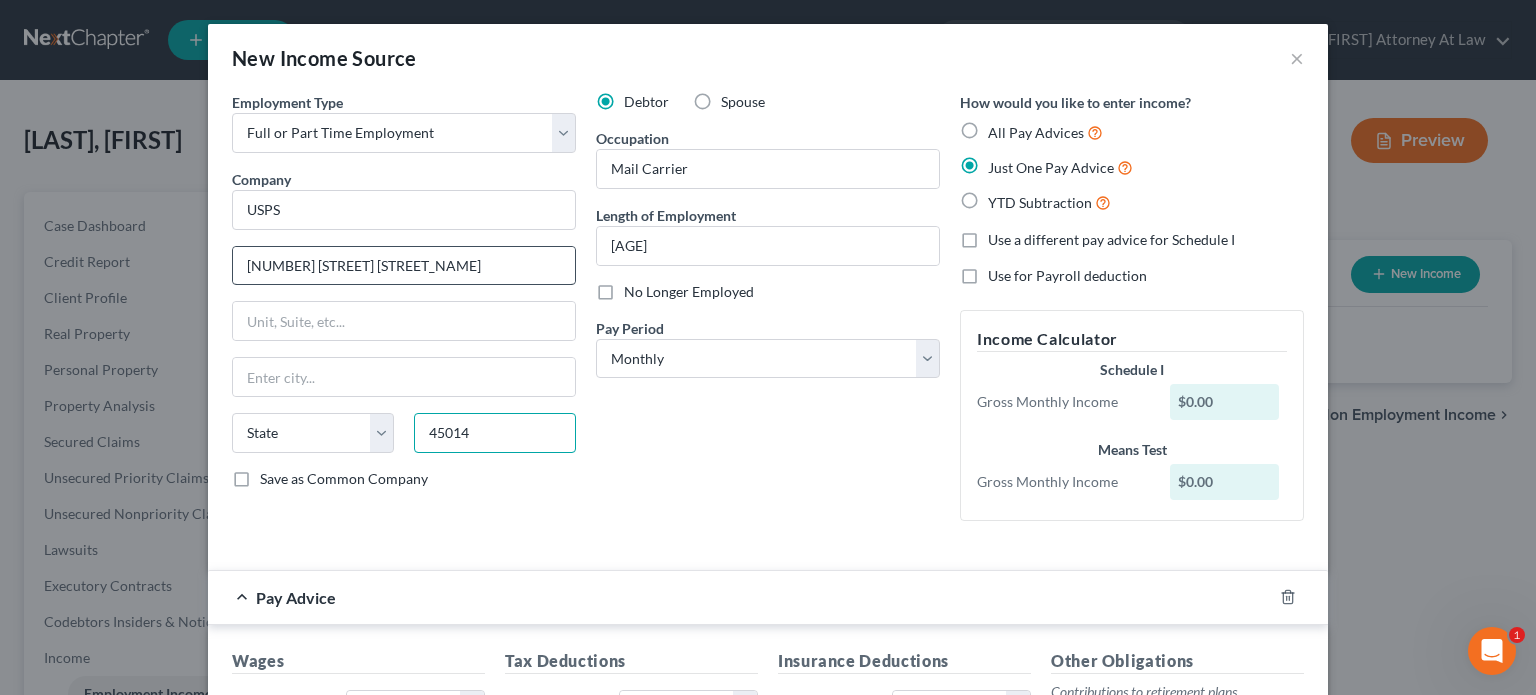 type on "45014" 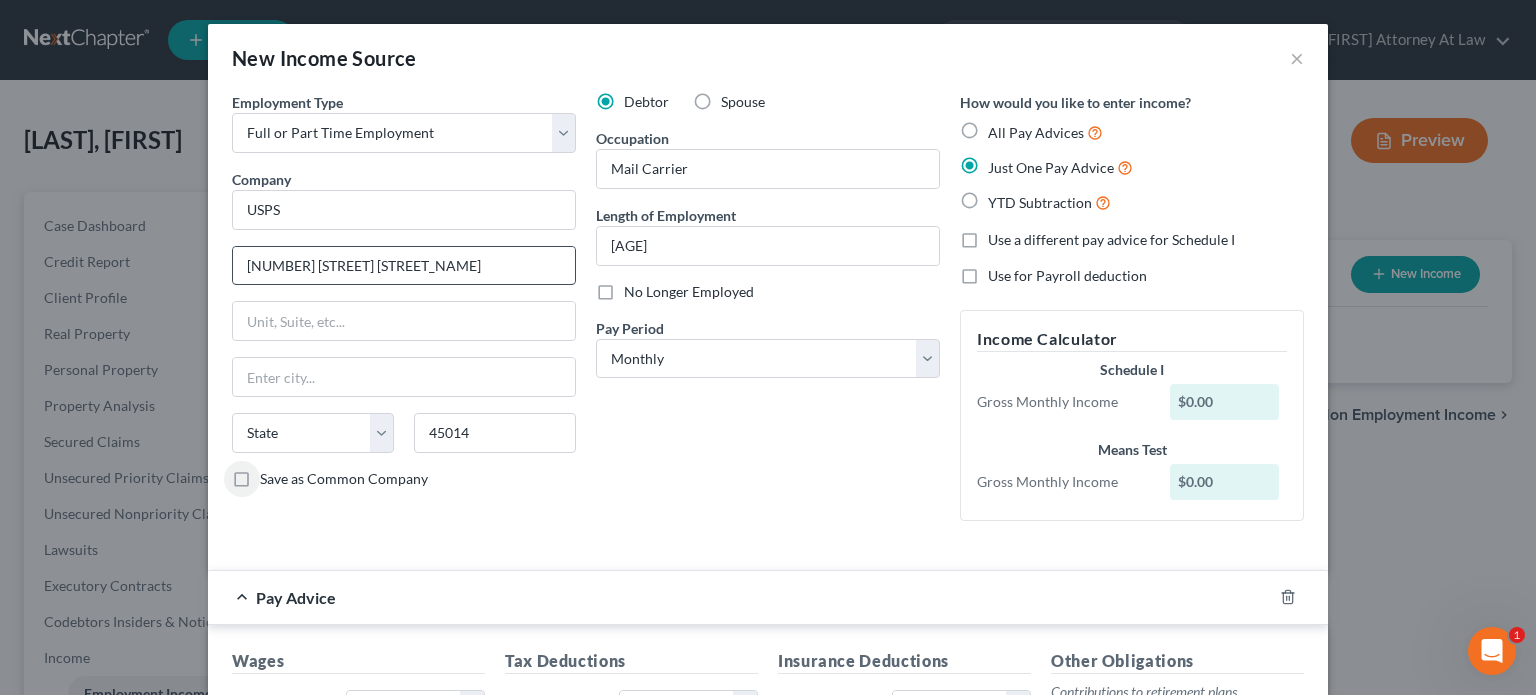 type on "Fairfield" 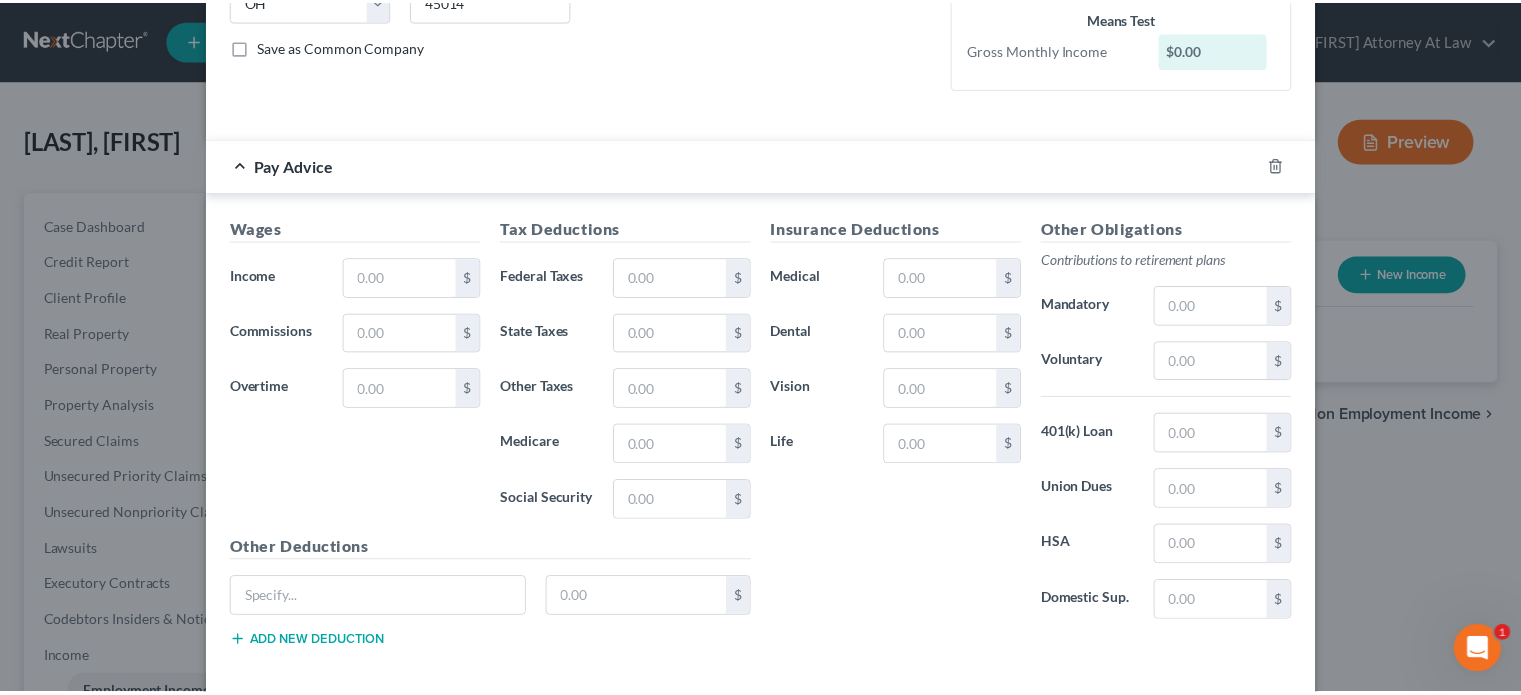 scroll, scrollTop: 500, scrollLeft: 0, axis: vertical 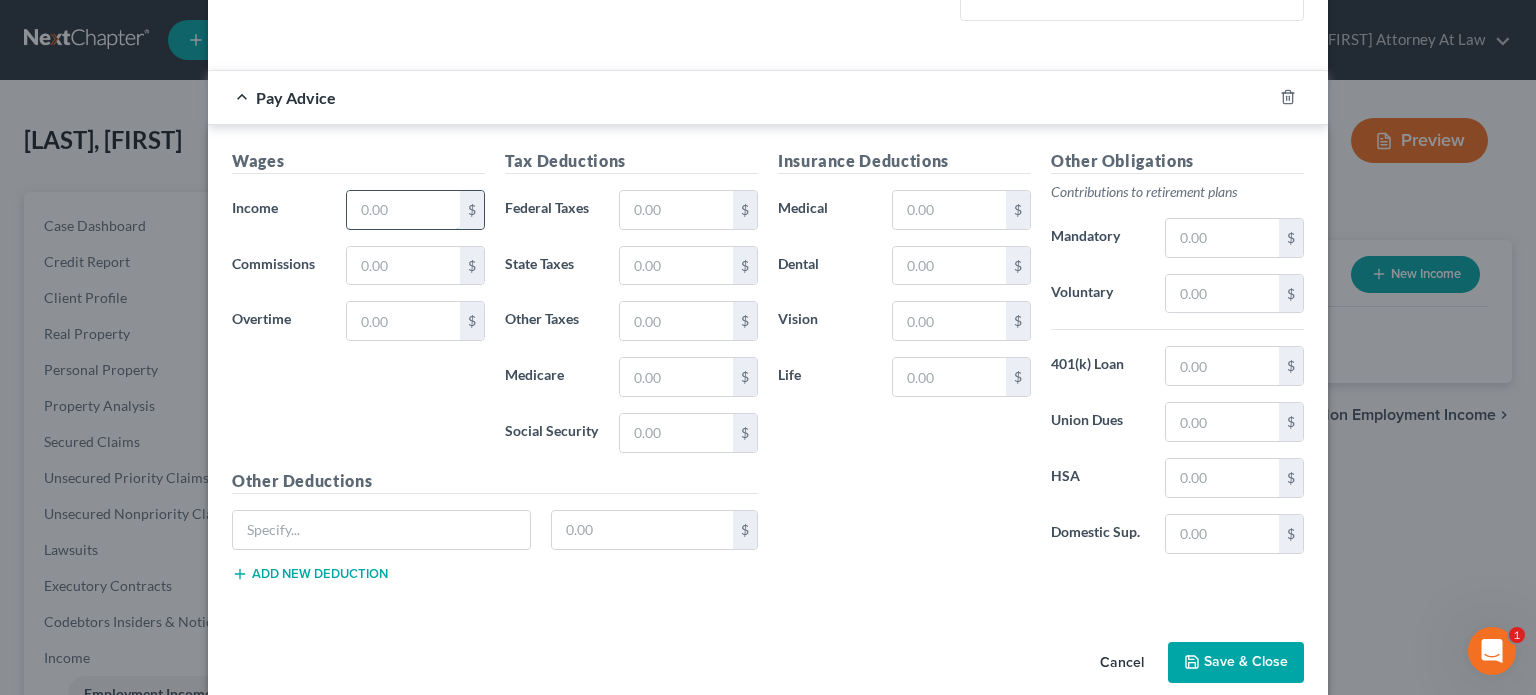 click at bounding box center [403, 210] 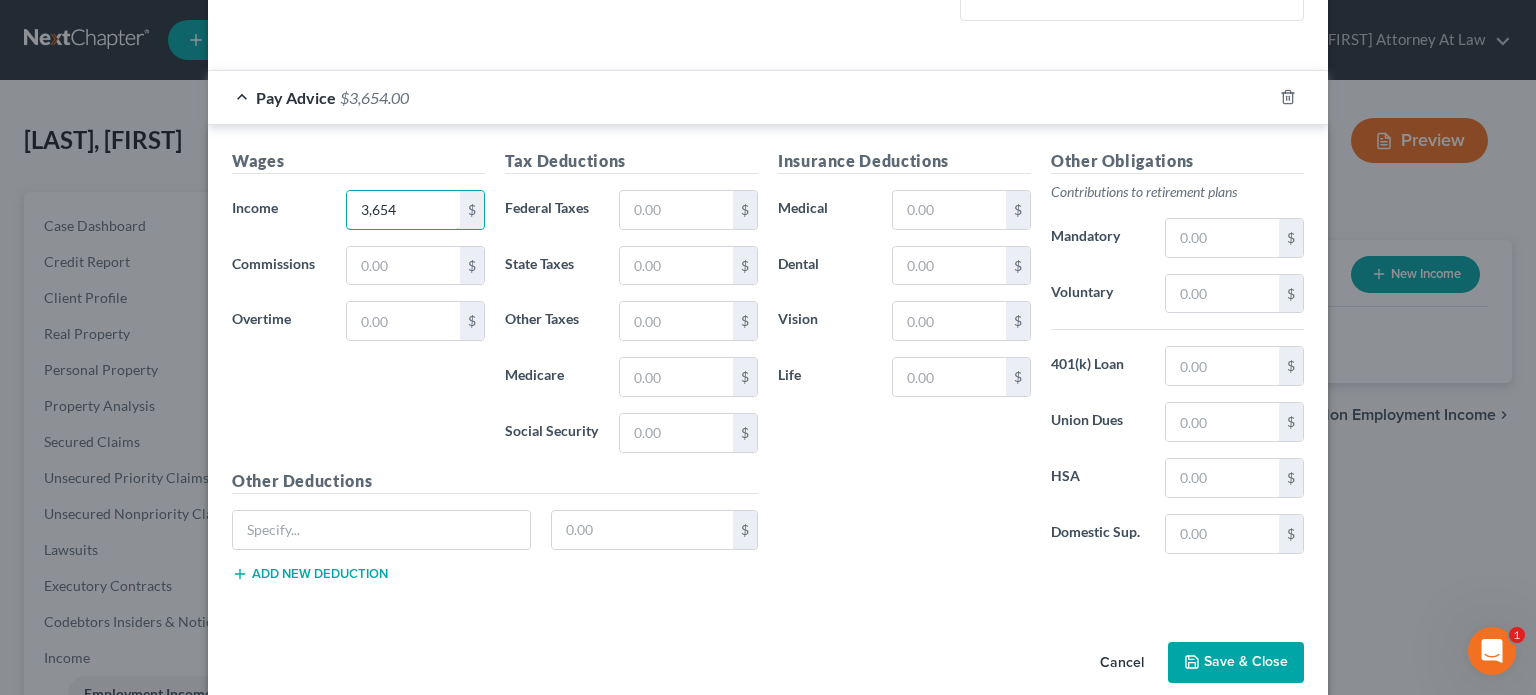 type on "3,654" 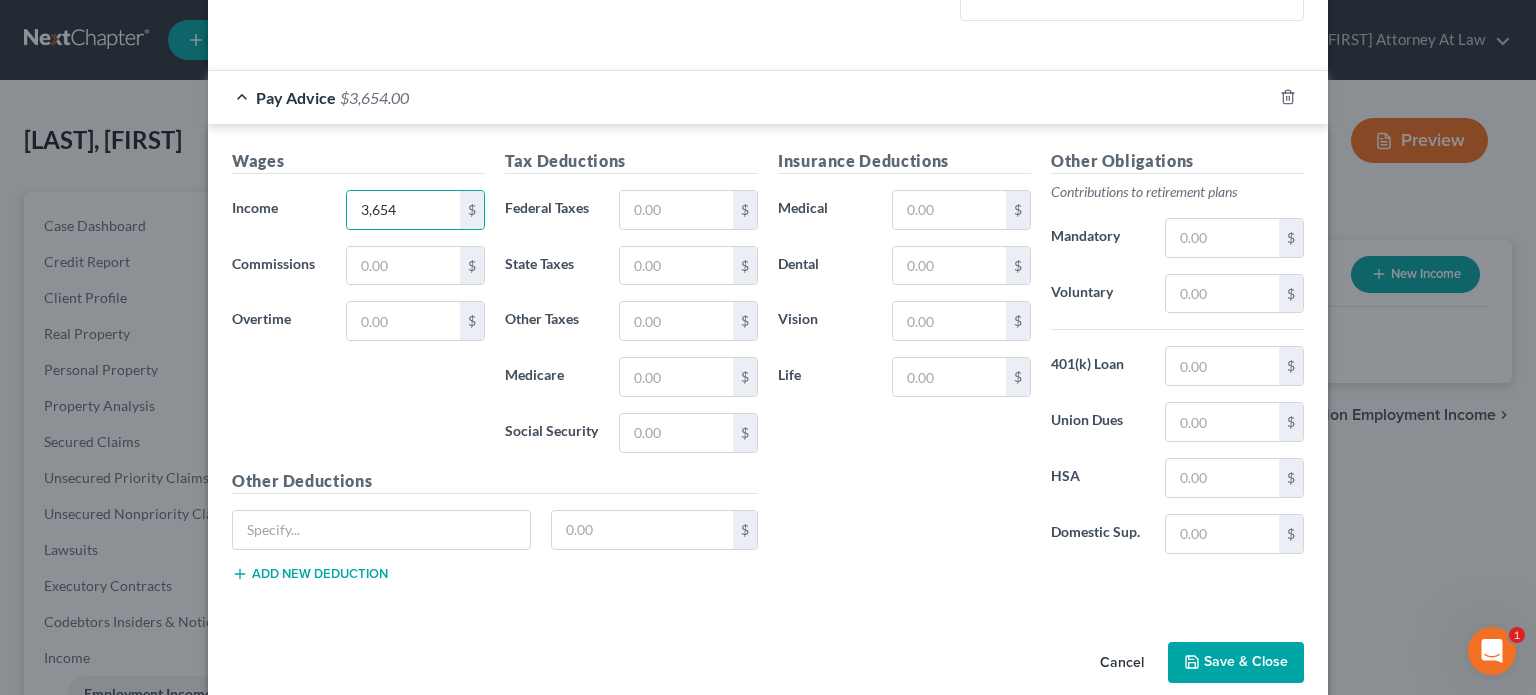 click on "Save & Close" at bounding box center (1236, 663) 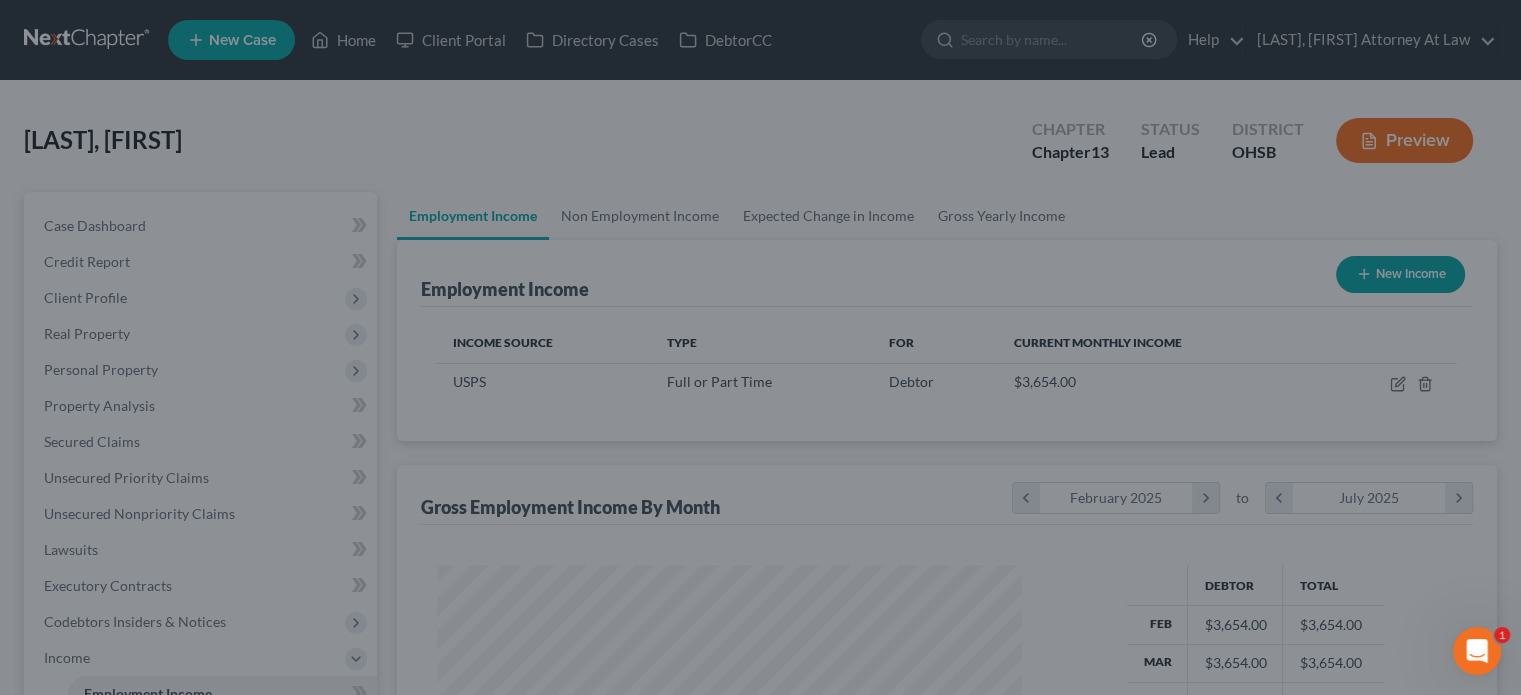scroll, scrollTop: 356, scrollLeft: 617, axis: both 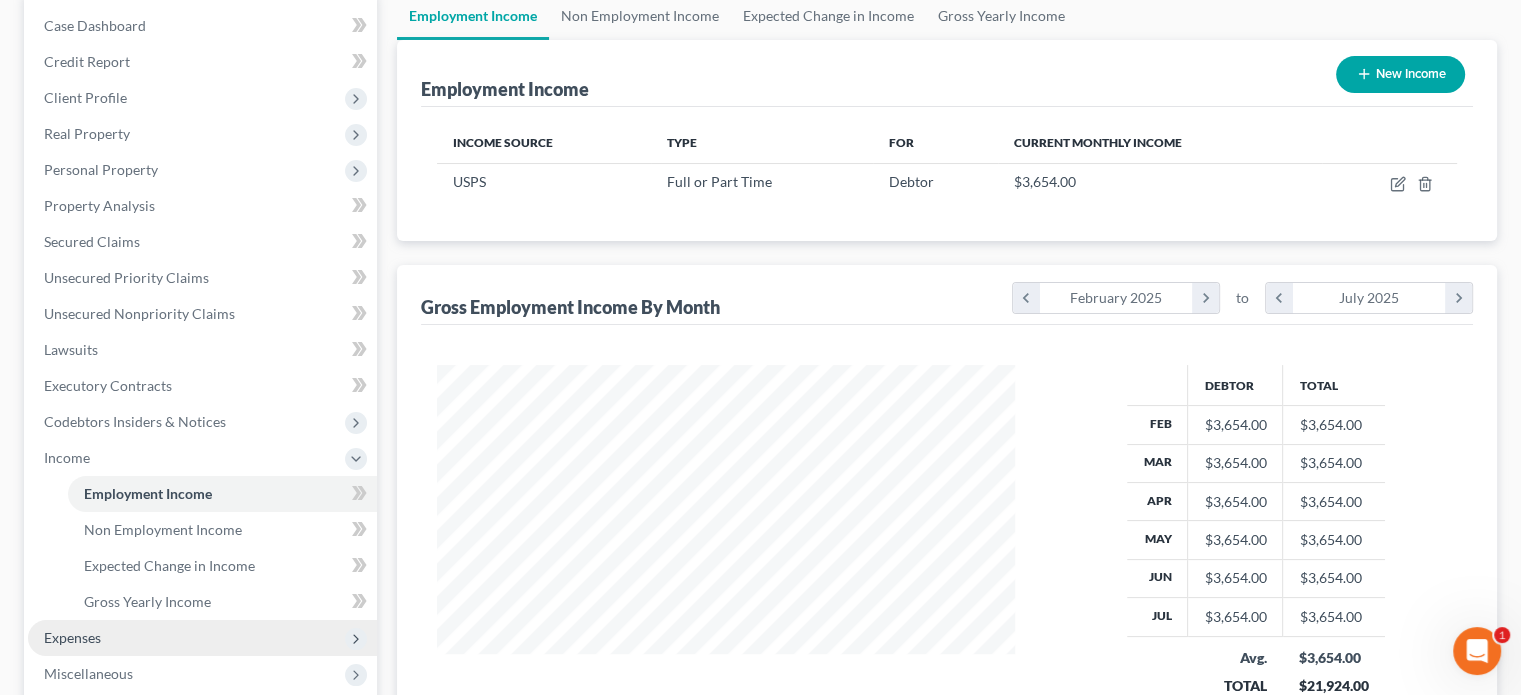 click on "Expenses" at bounding box center (202, 638) 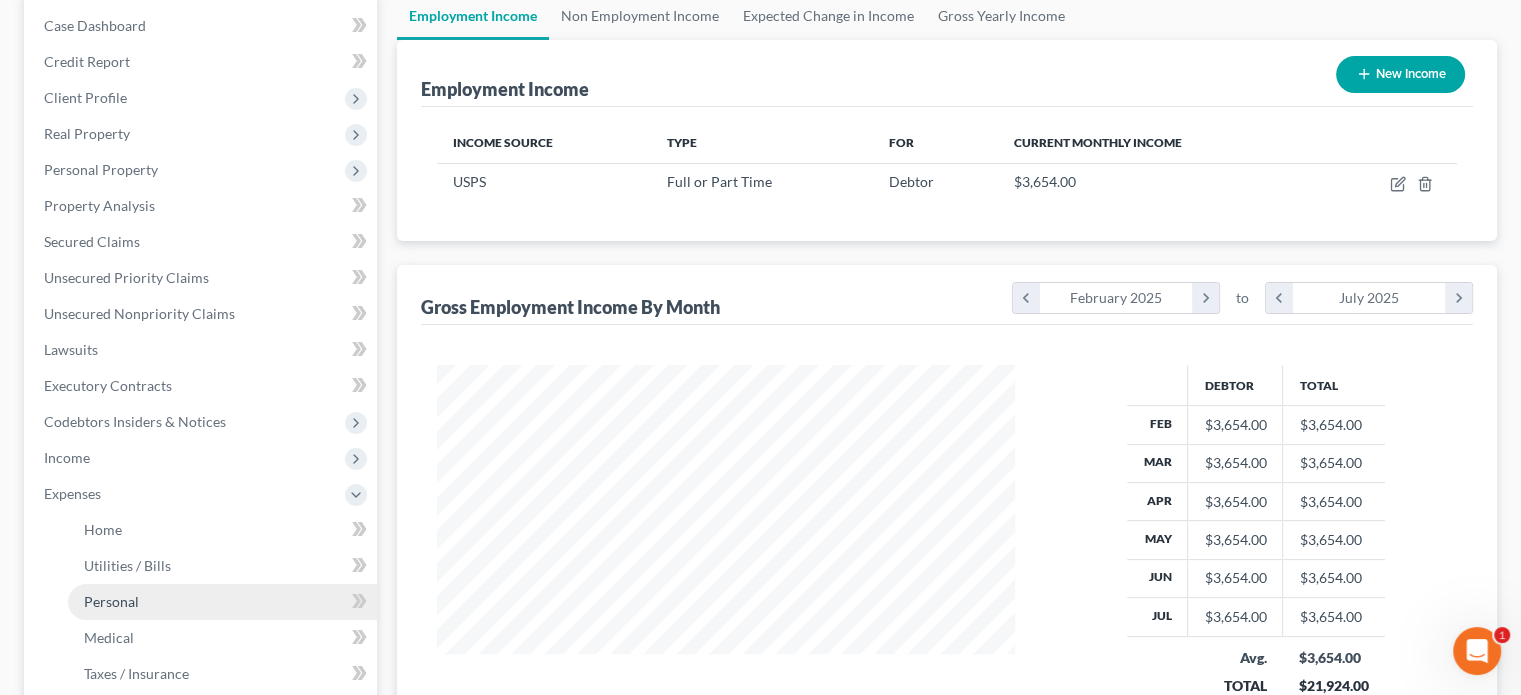 click on "Personal" at bounding box center [111, 601] 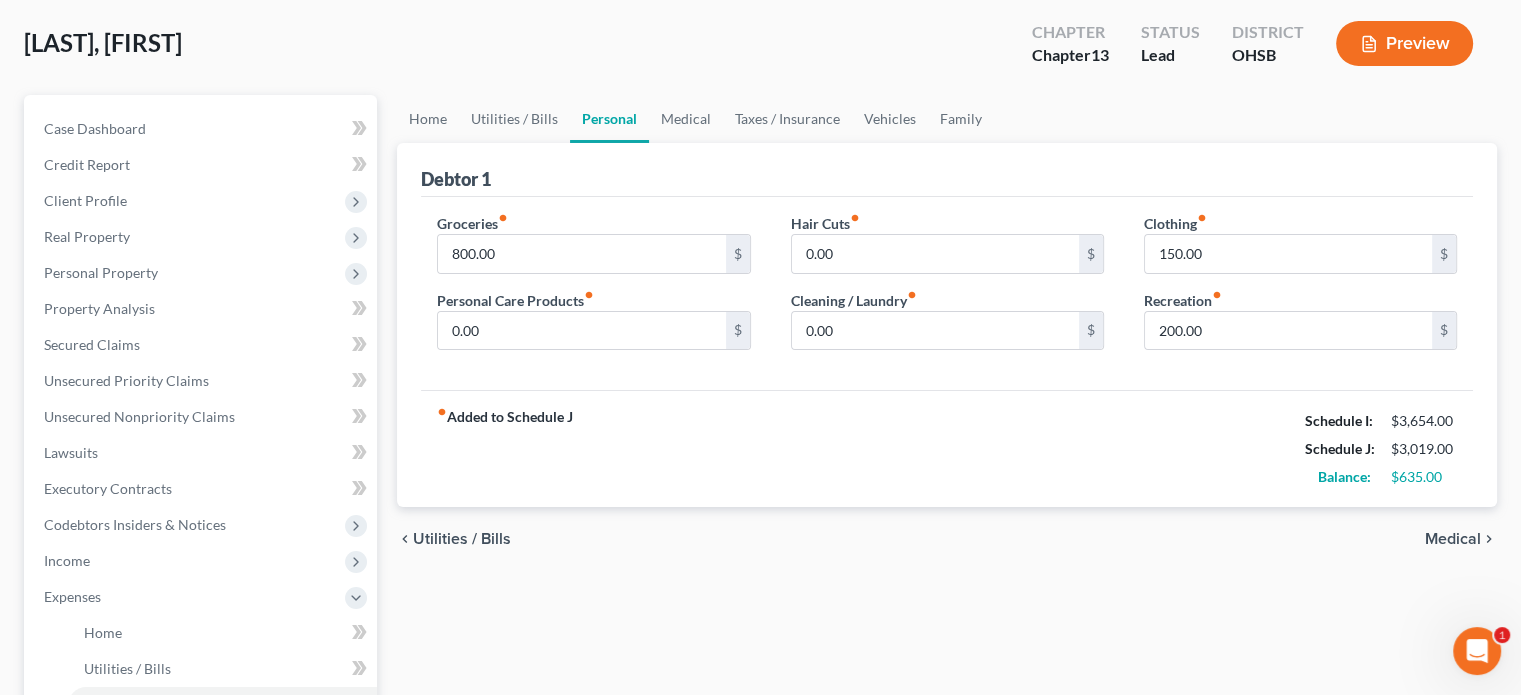 scroll, scrollTop: 100, scrollLeft: 0, axis: vertical 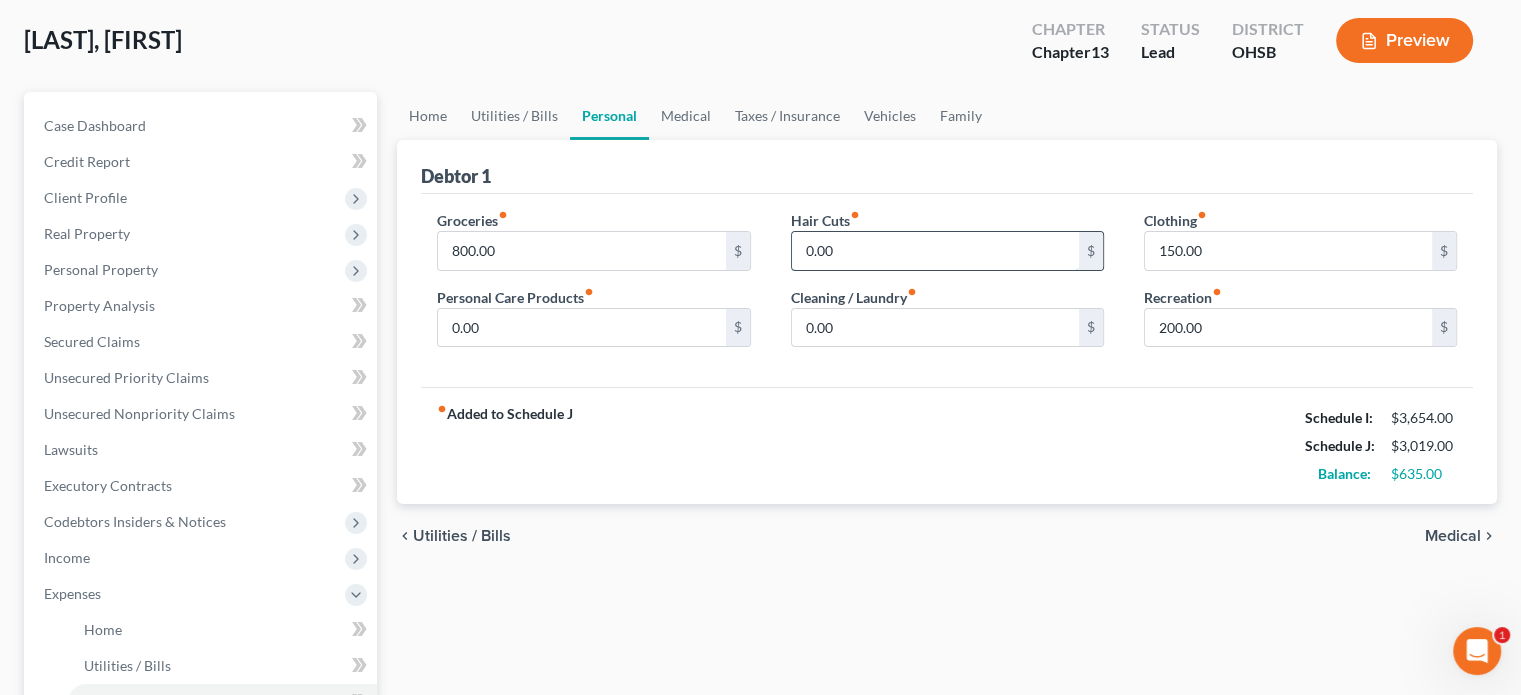 click on "0.00" at bounding box center [935, 251] 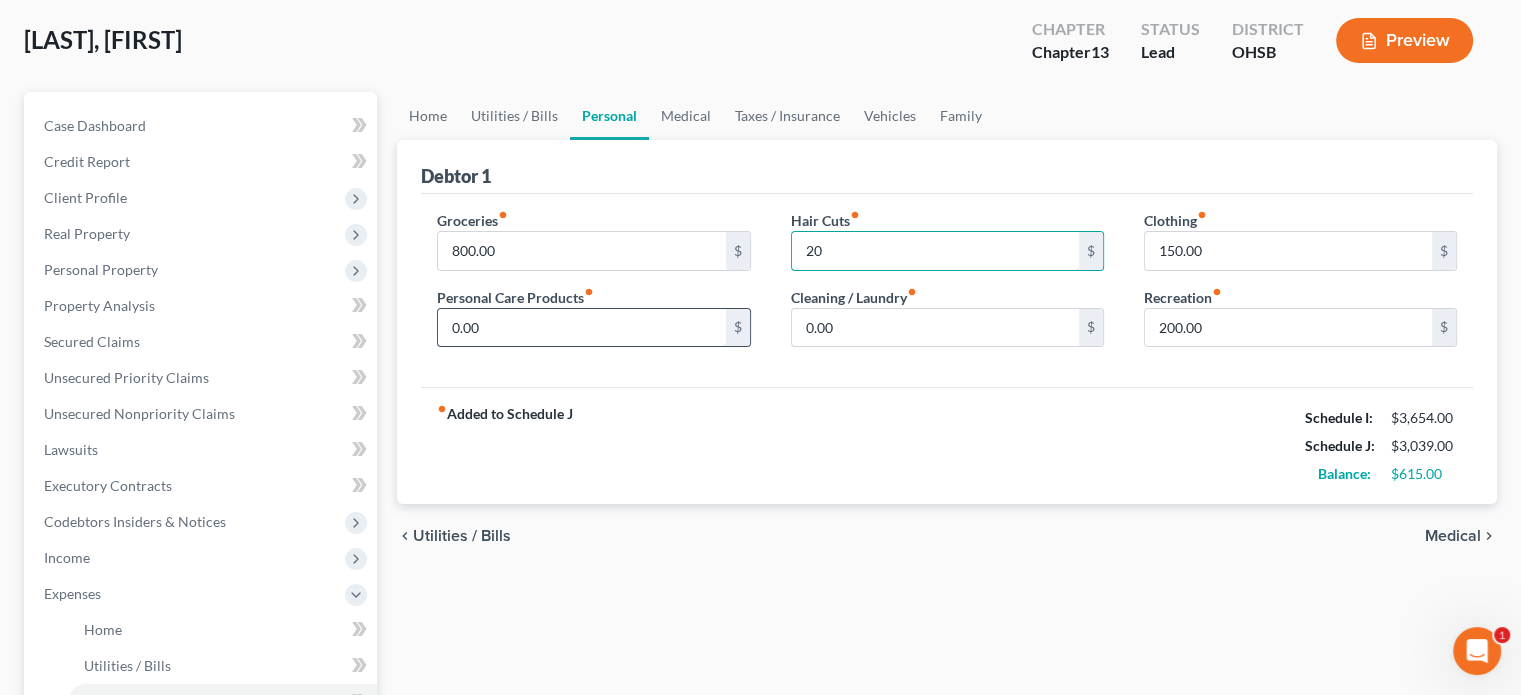 type on "20" 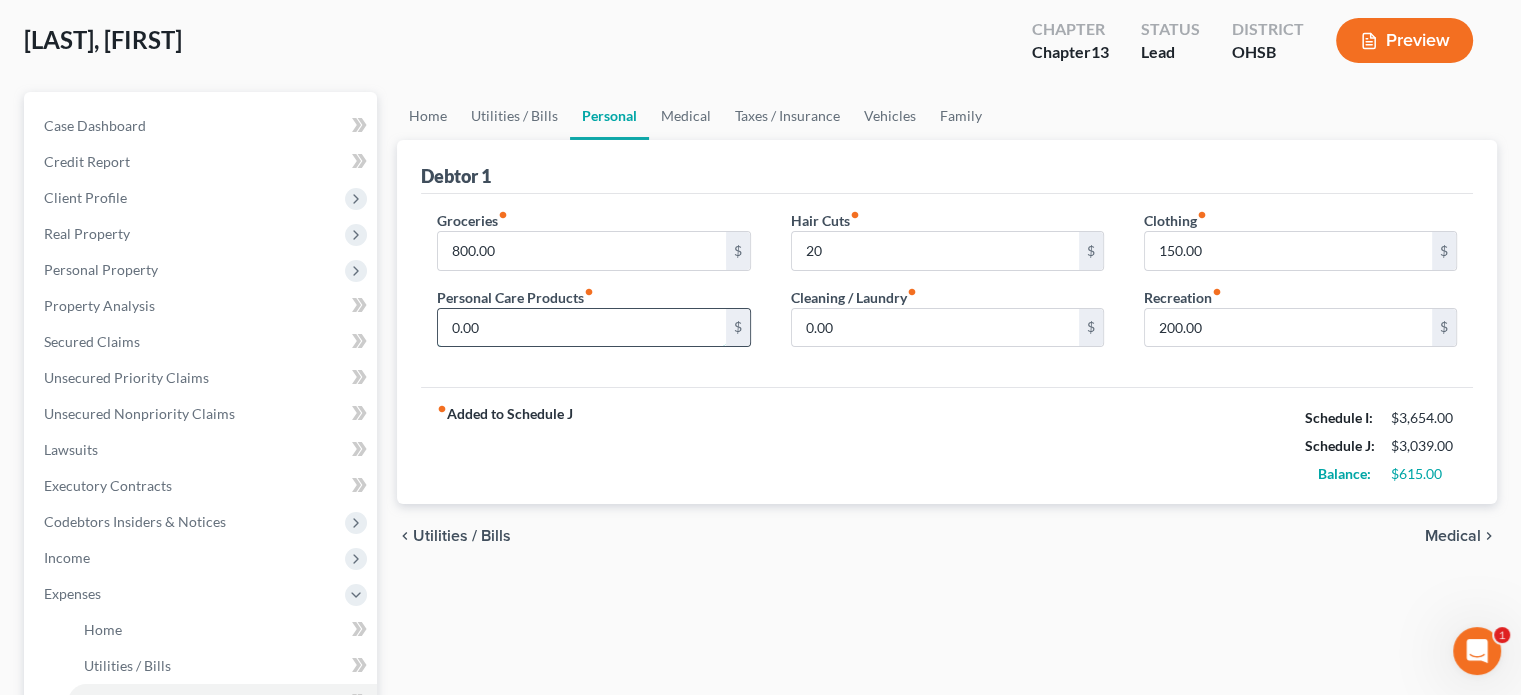 click on "0.00" at bounding box center [581, 328] 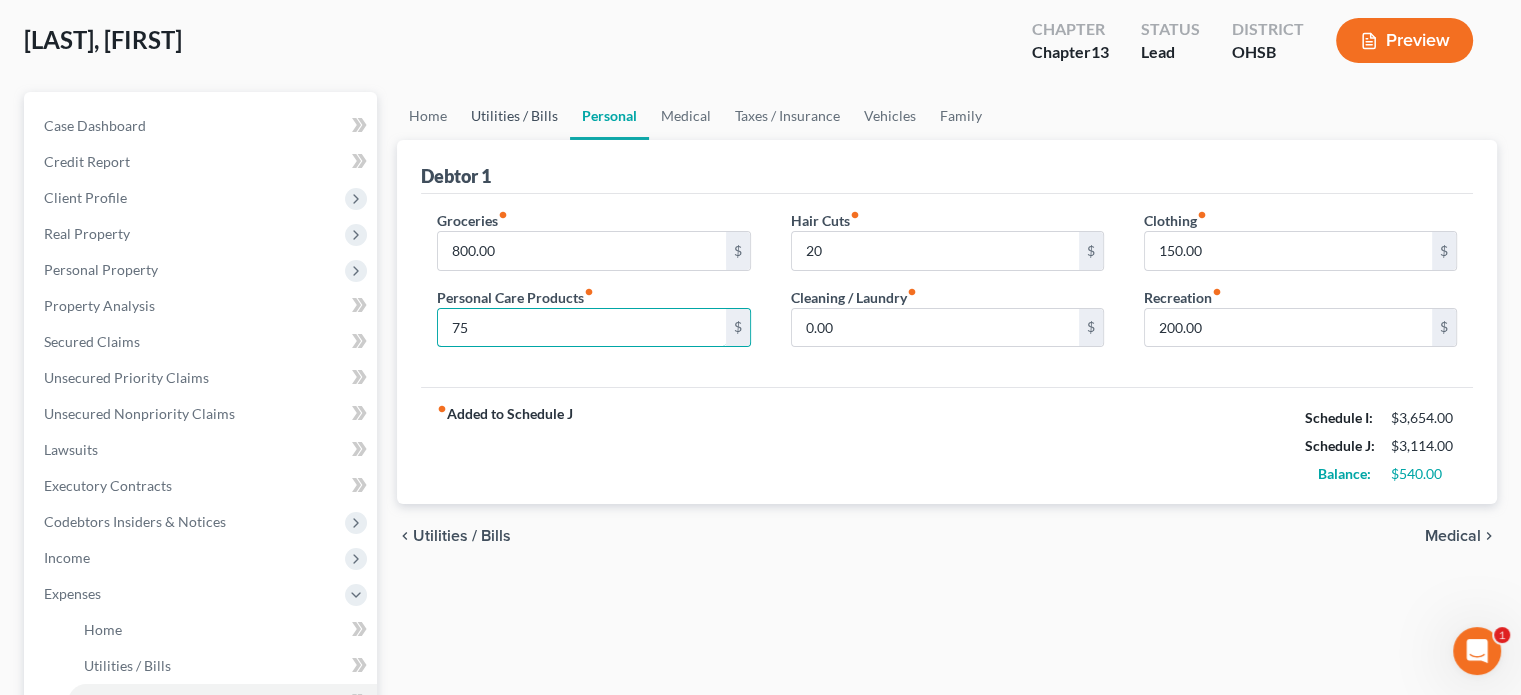 type on "75" 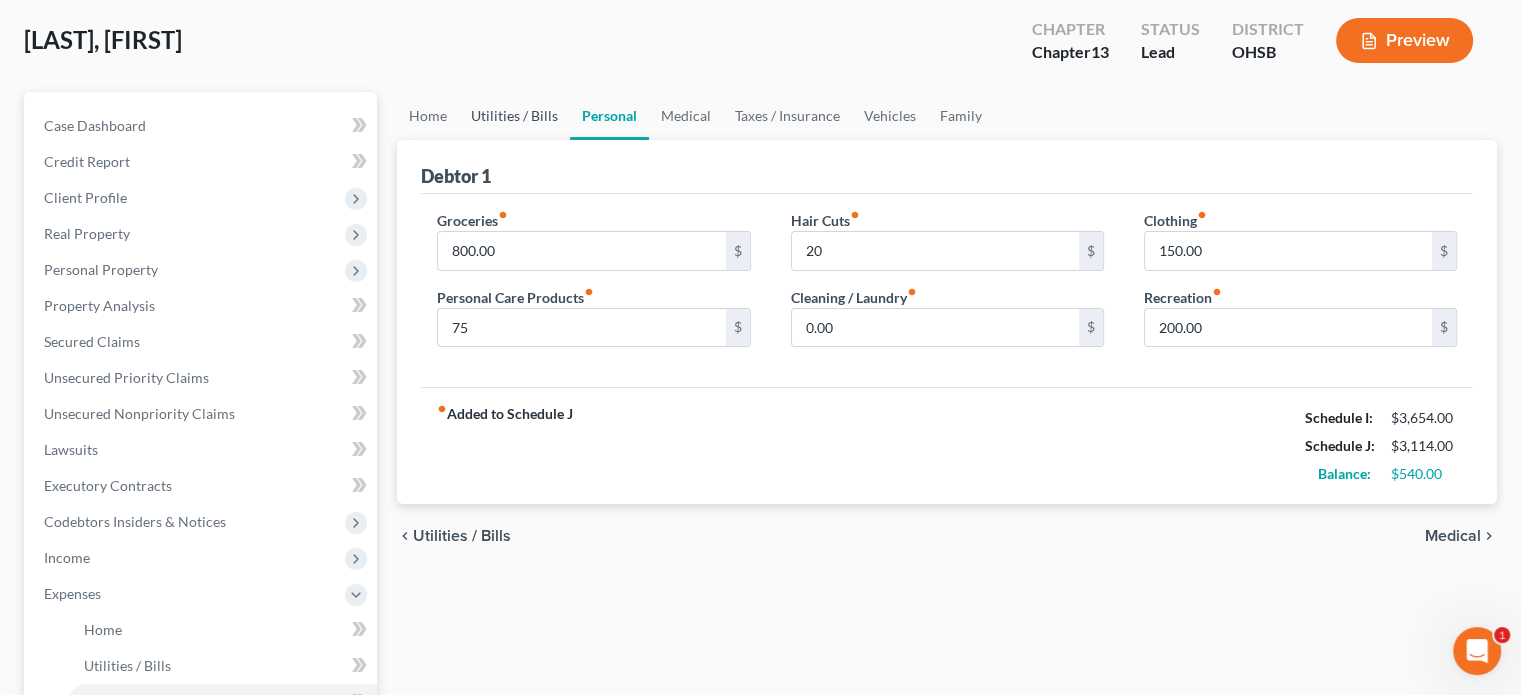 click on "Utilities / Bills" at bounding box center (514, 116) 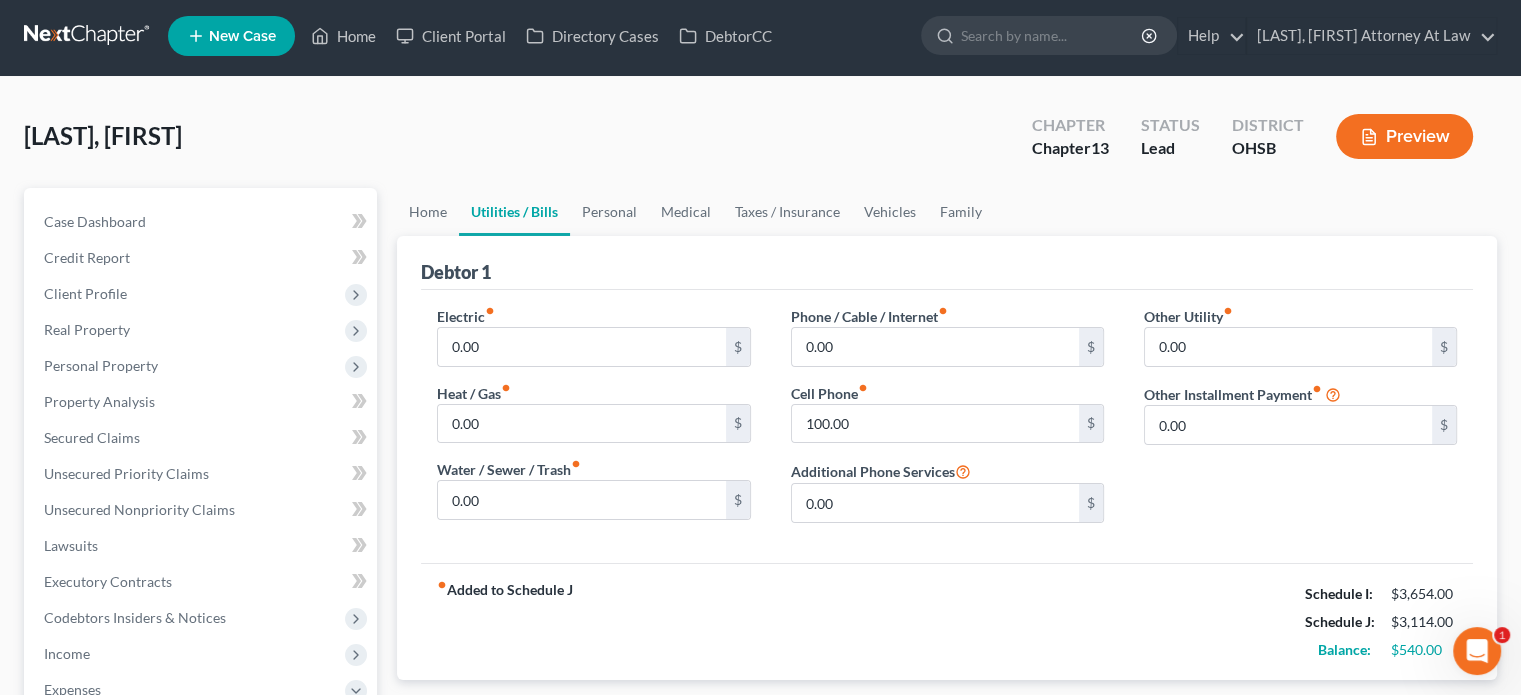 scroll, scrollTop: 0, scrollLeft: 0, axis: both 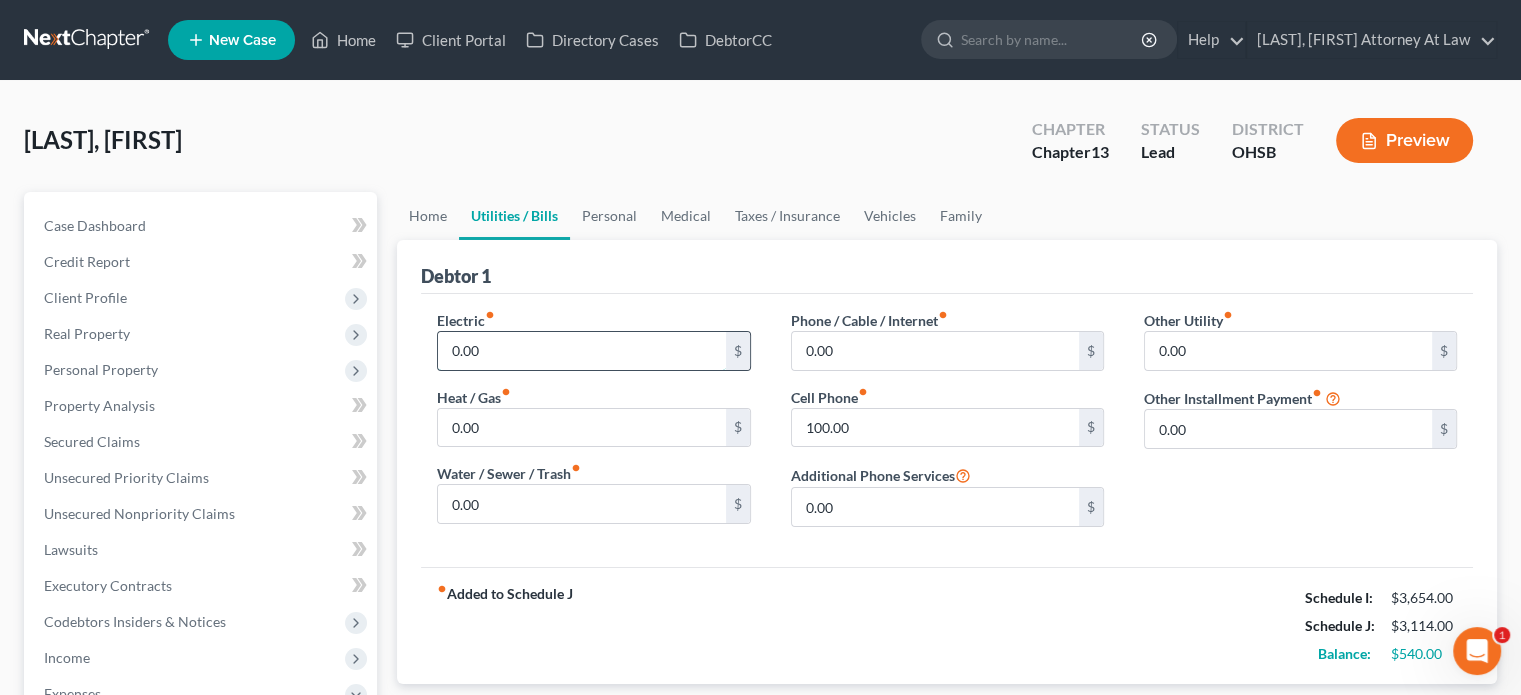 click on "0.00" at bounding box center [581, 351] 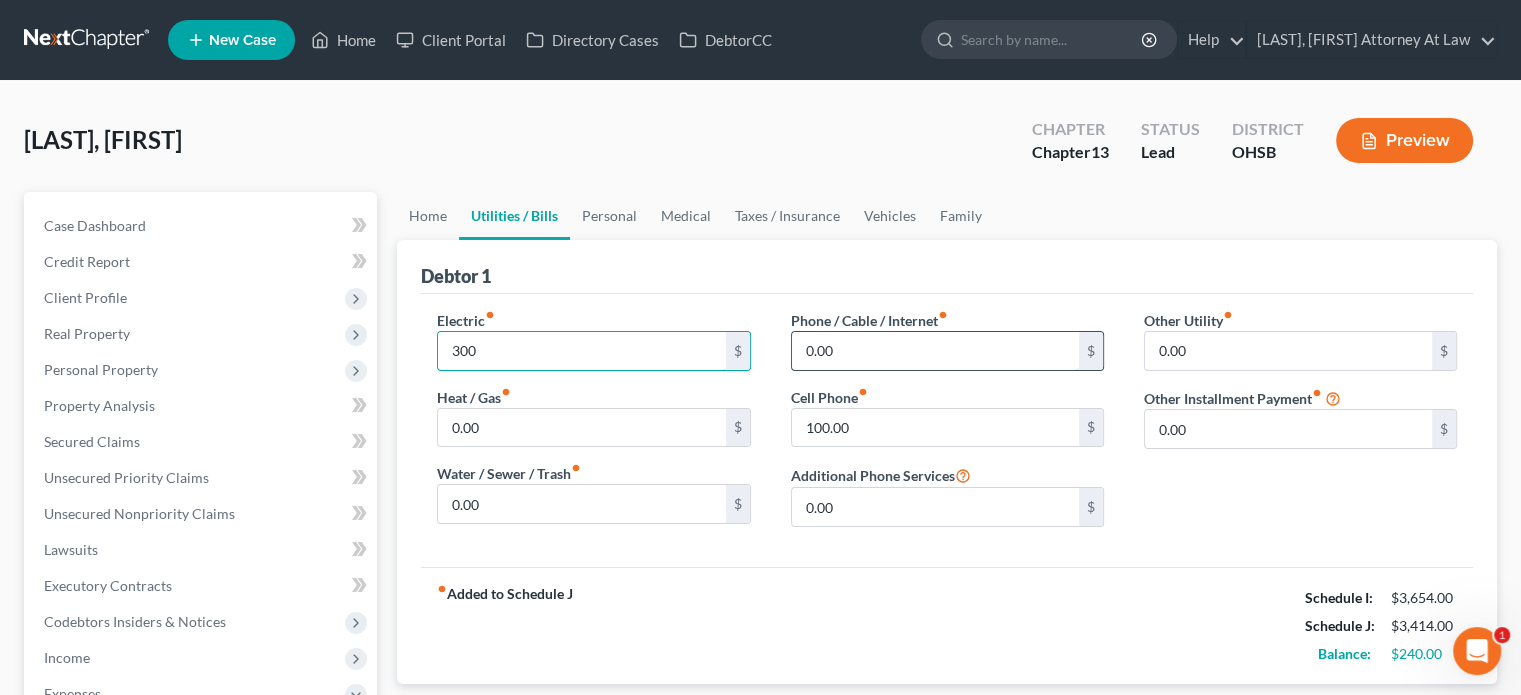 type on "300" 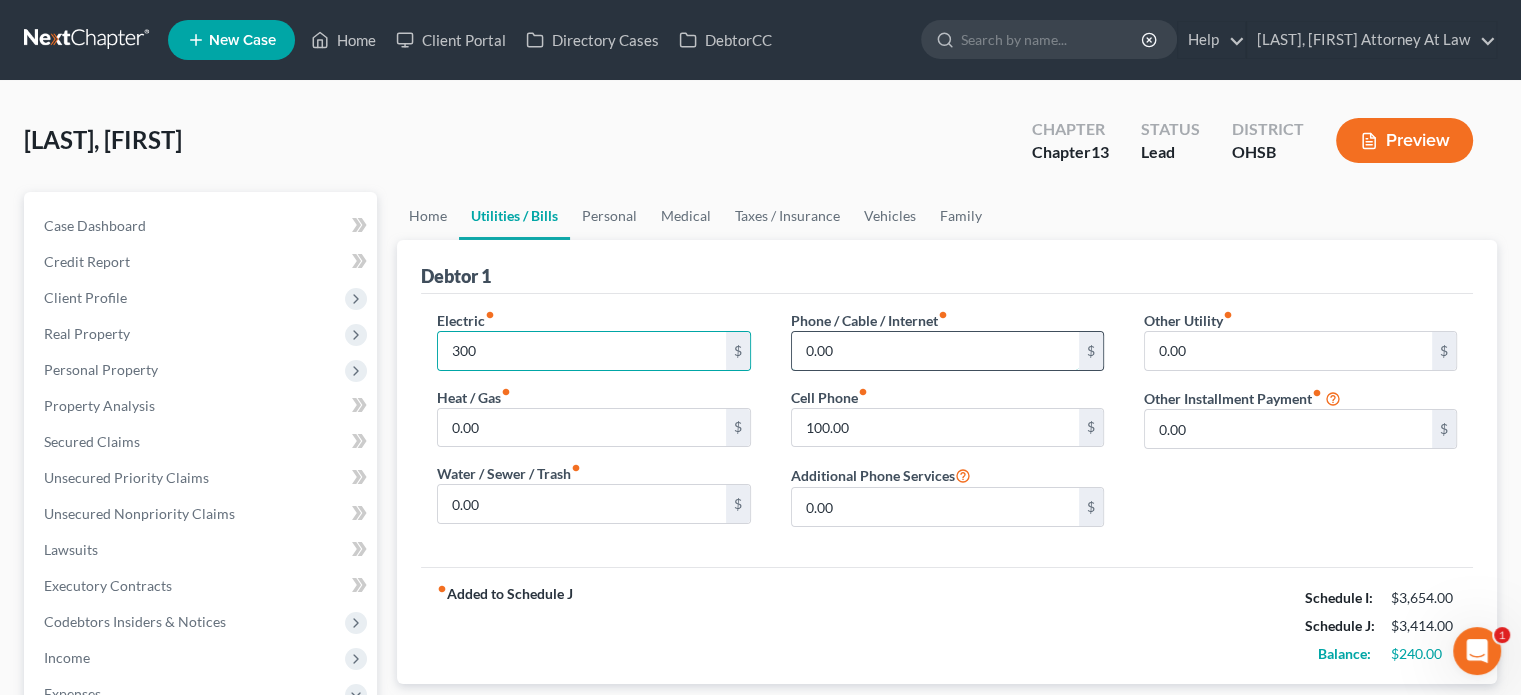 click on "0.00" at bounding box center (935, 351) 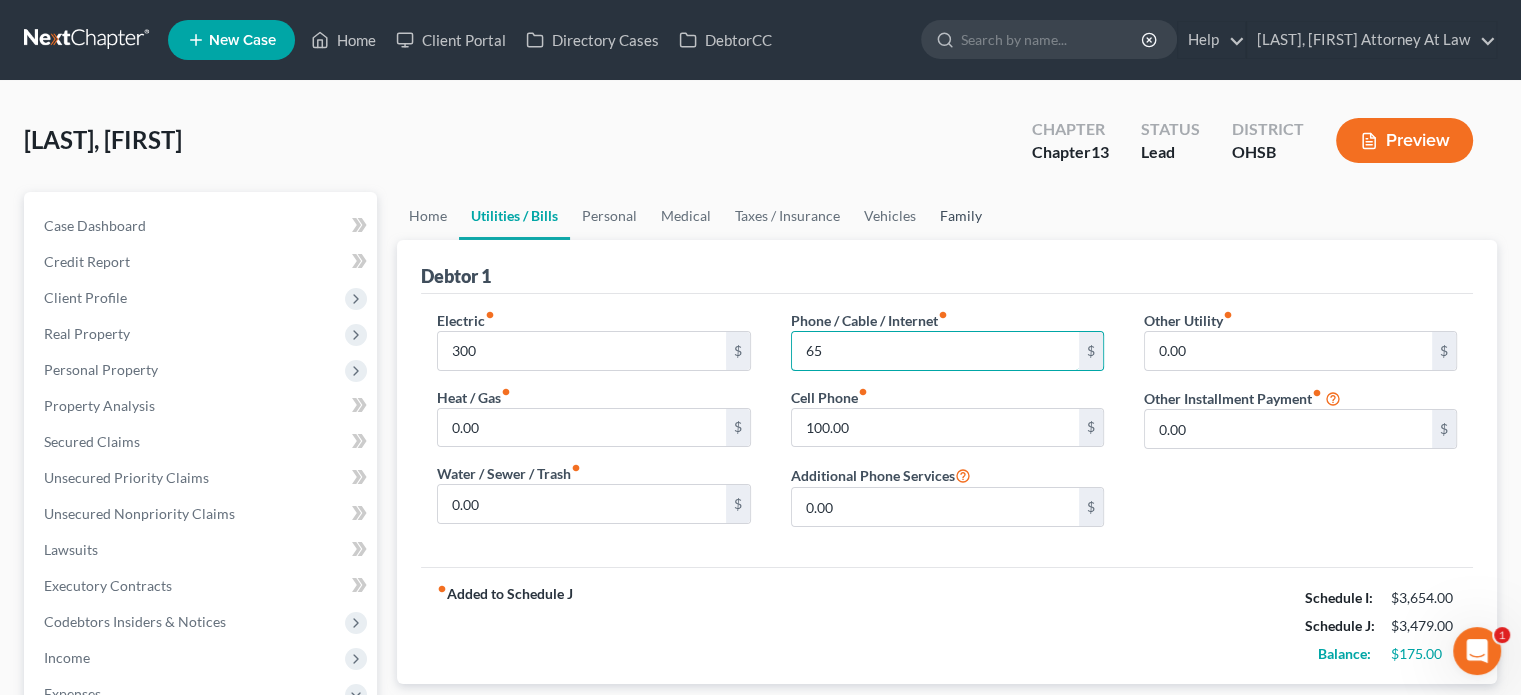 type on "65" 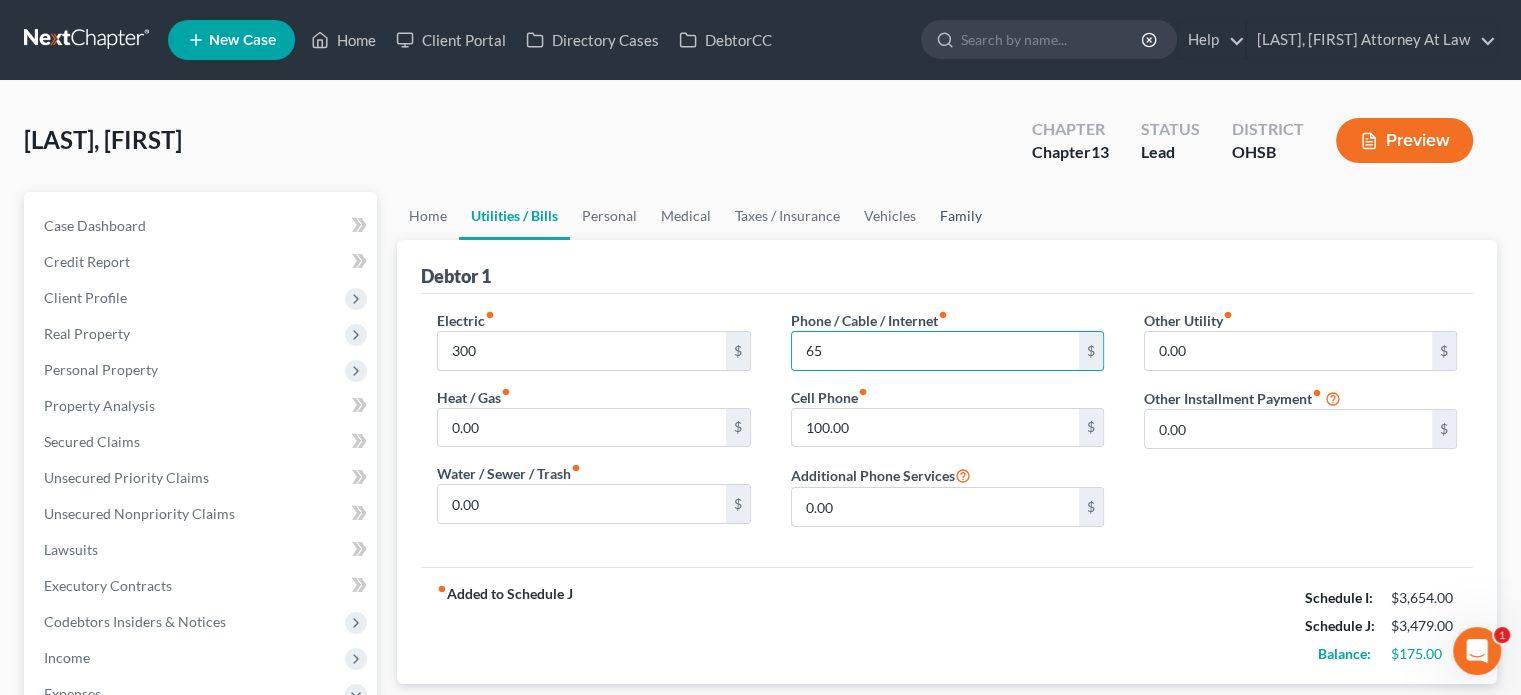 click on "Family" at bounding box center (961, 216) 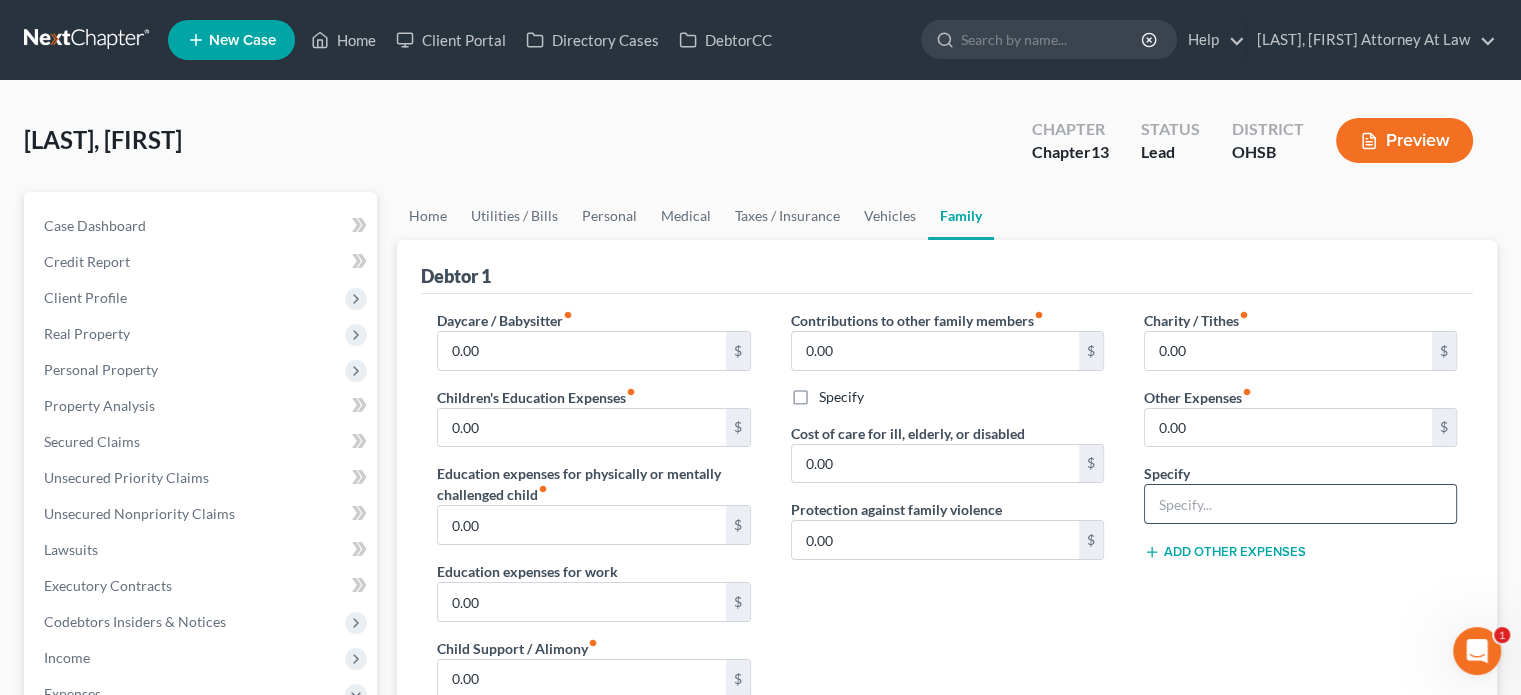 click at bounding box center [1300, 504] 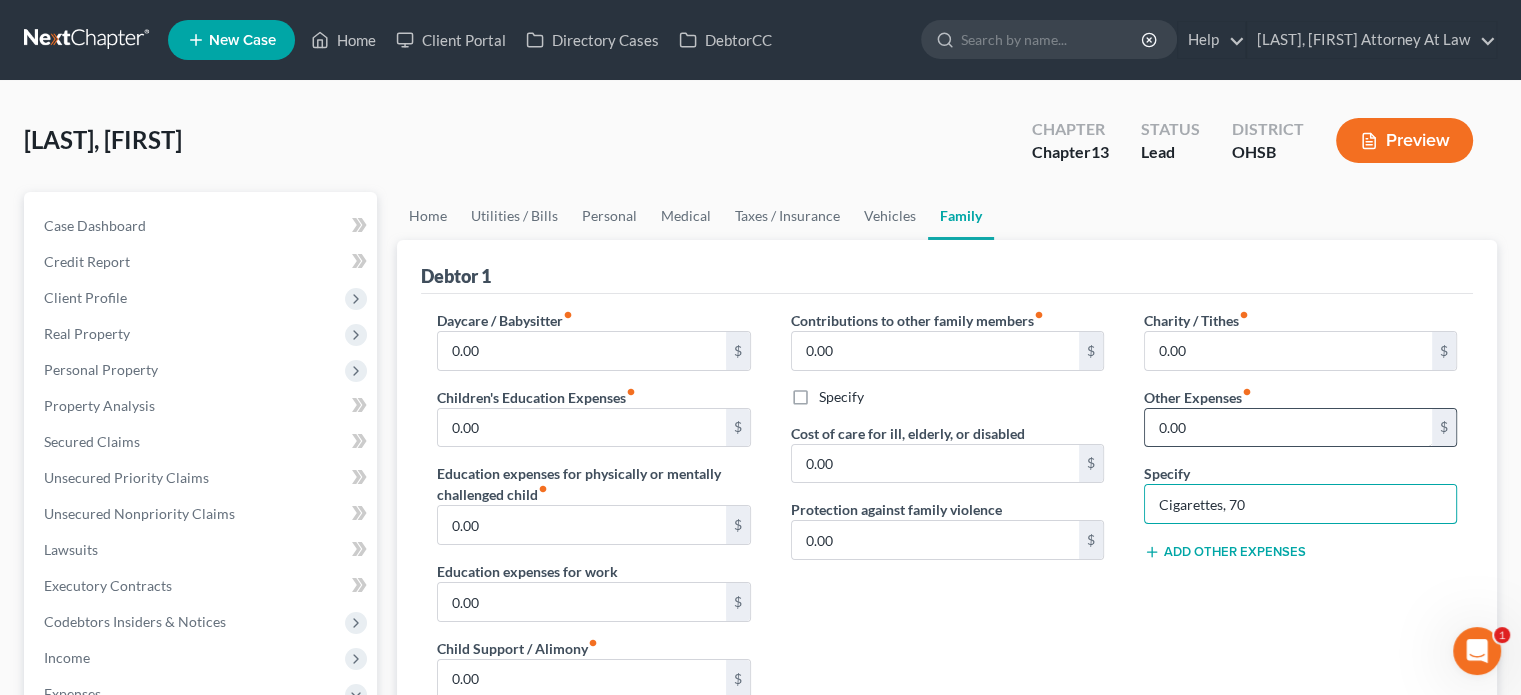 type on "Cigarettes, 70" 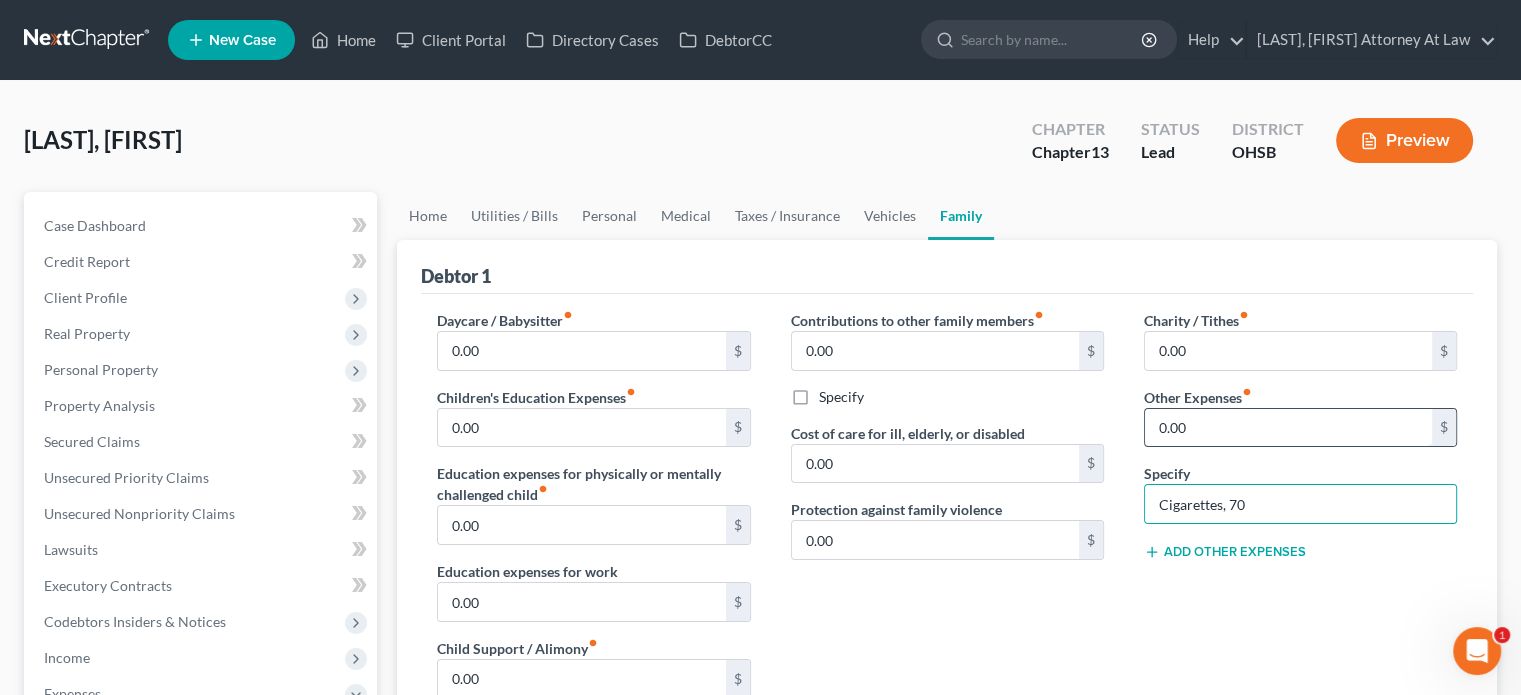 click on "0.00" at bounding box center (1288, 428) 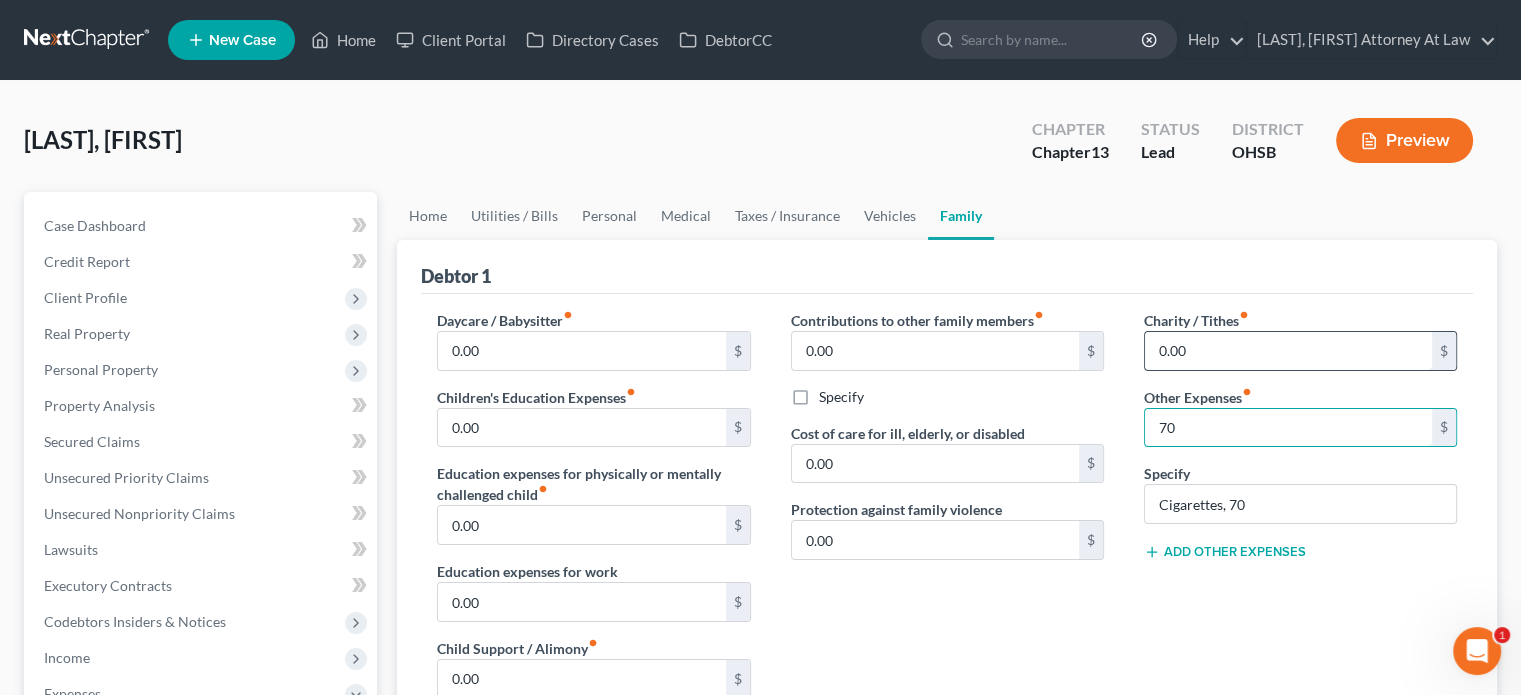 type on "70" 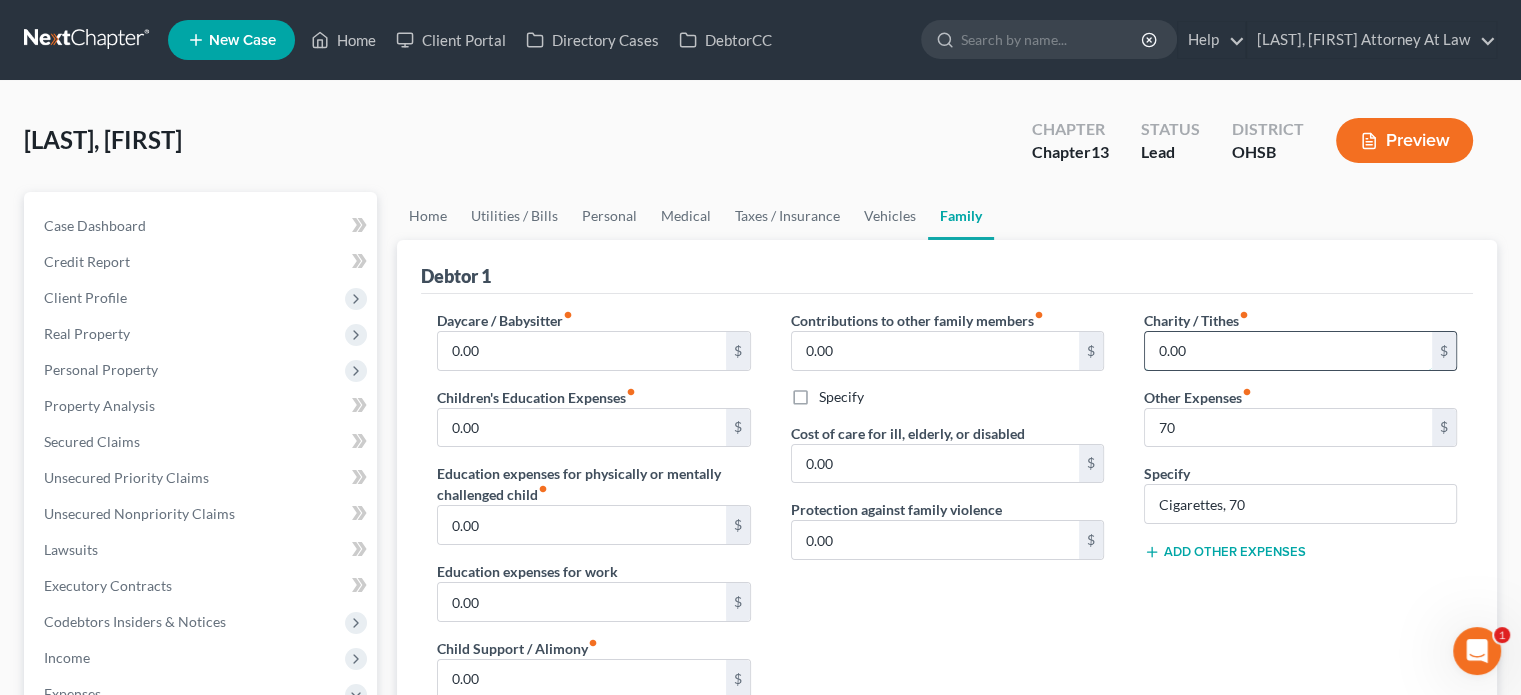 click on "0.00" at bounding box center [1288, 351] 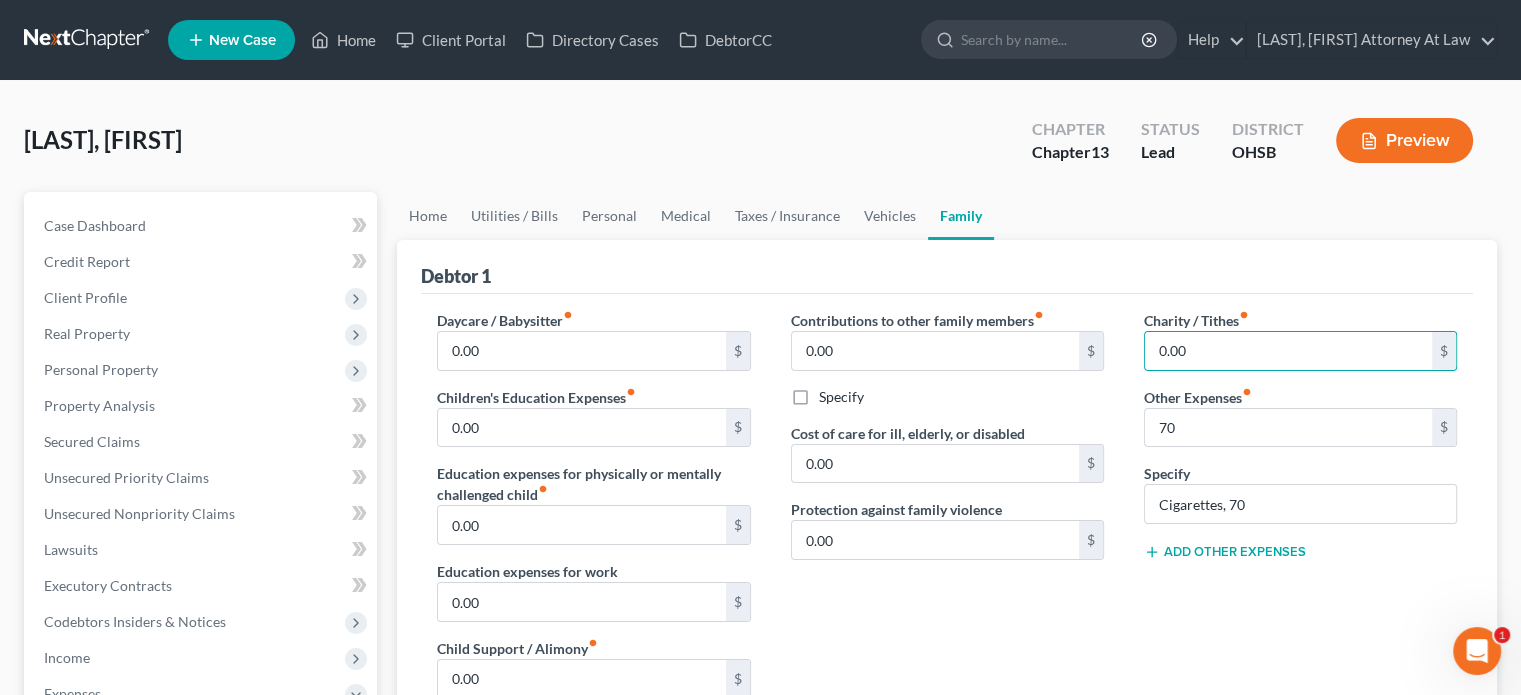 click on "Add Other Expenses" at bounding box center (1225, 552) 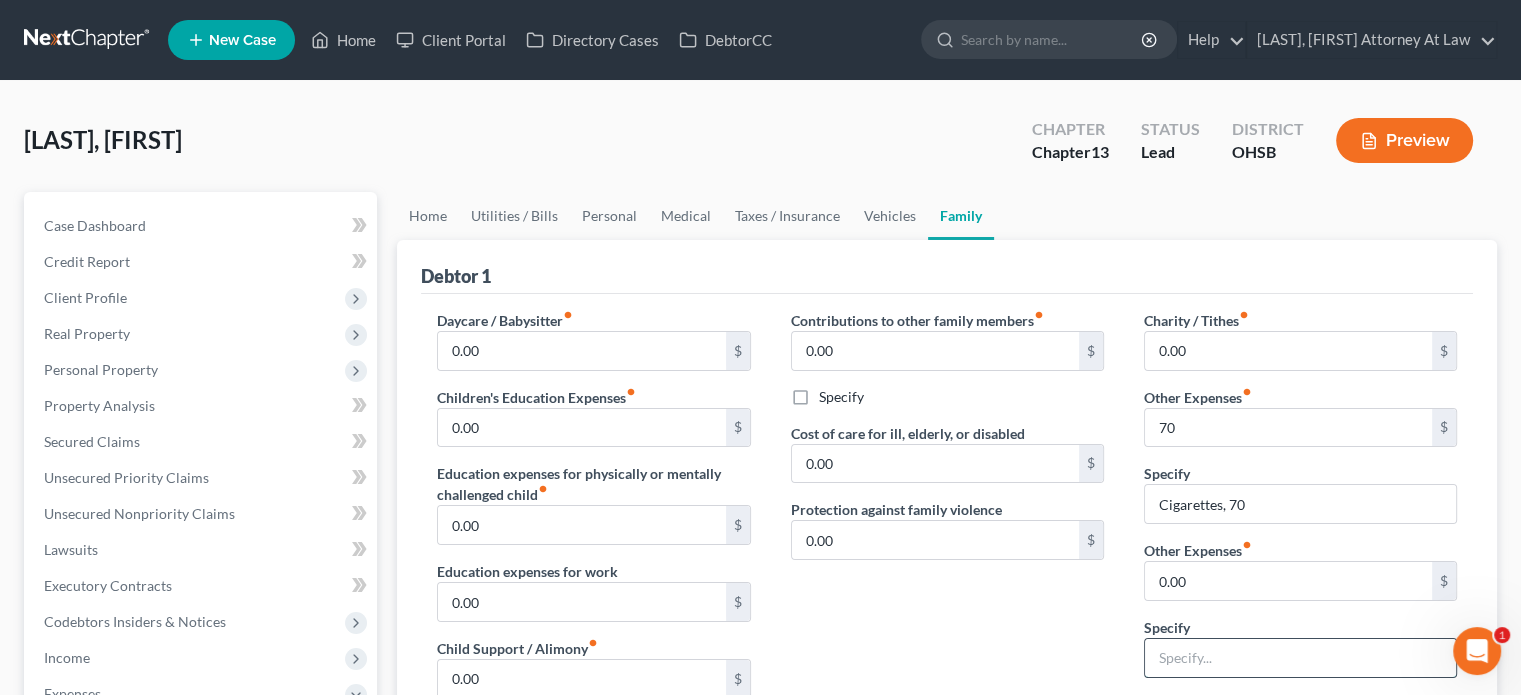 click at bounding box center [1300, 658] 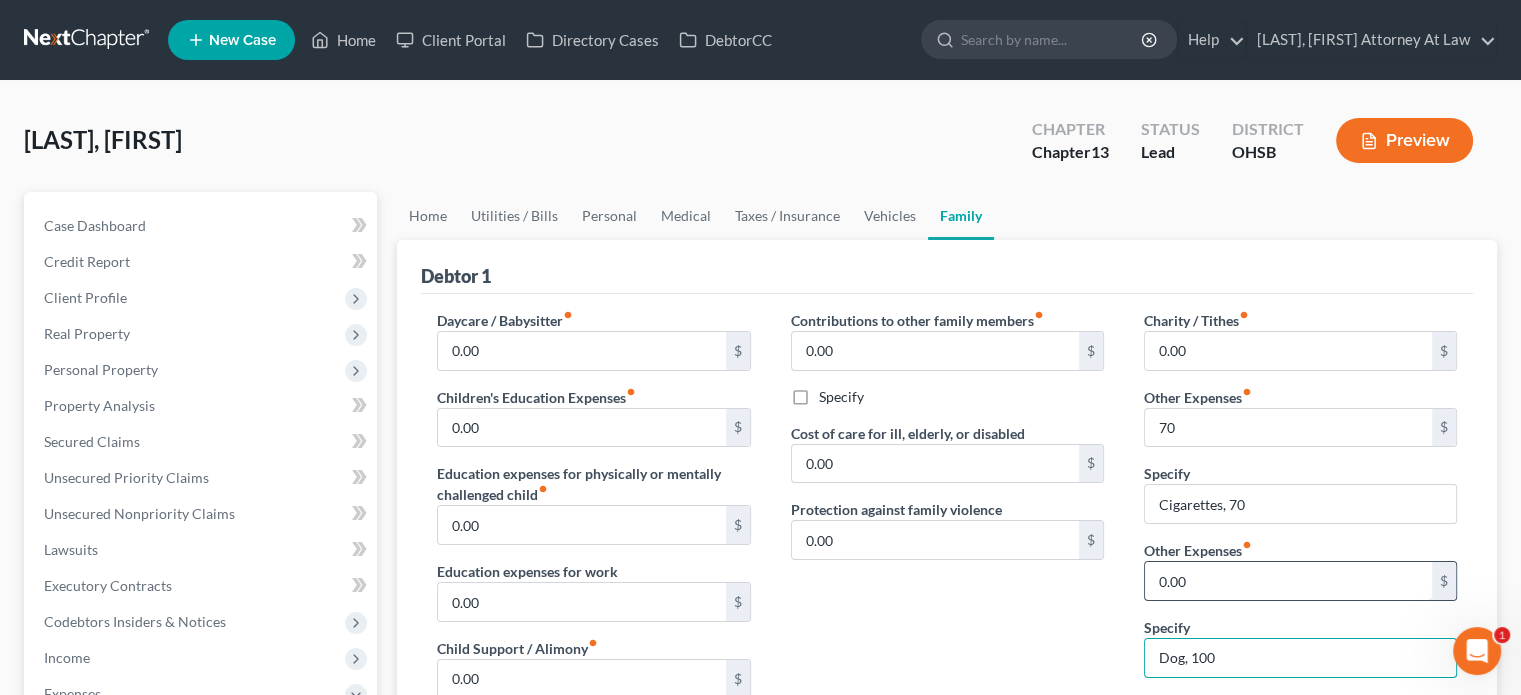 type on "Dog, 100" 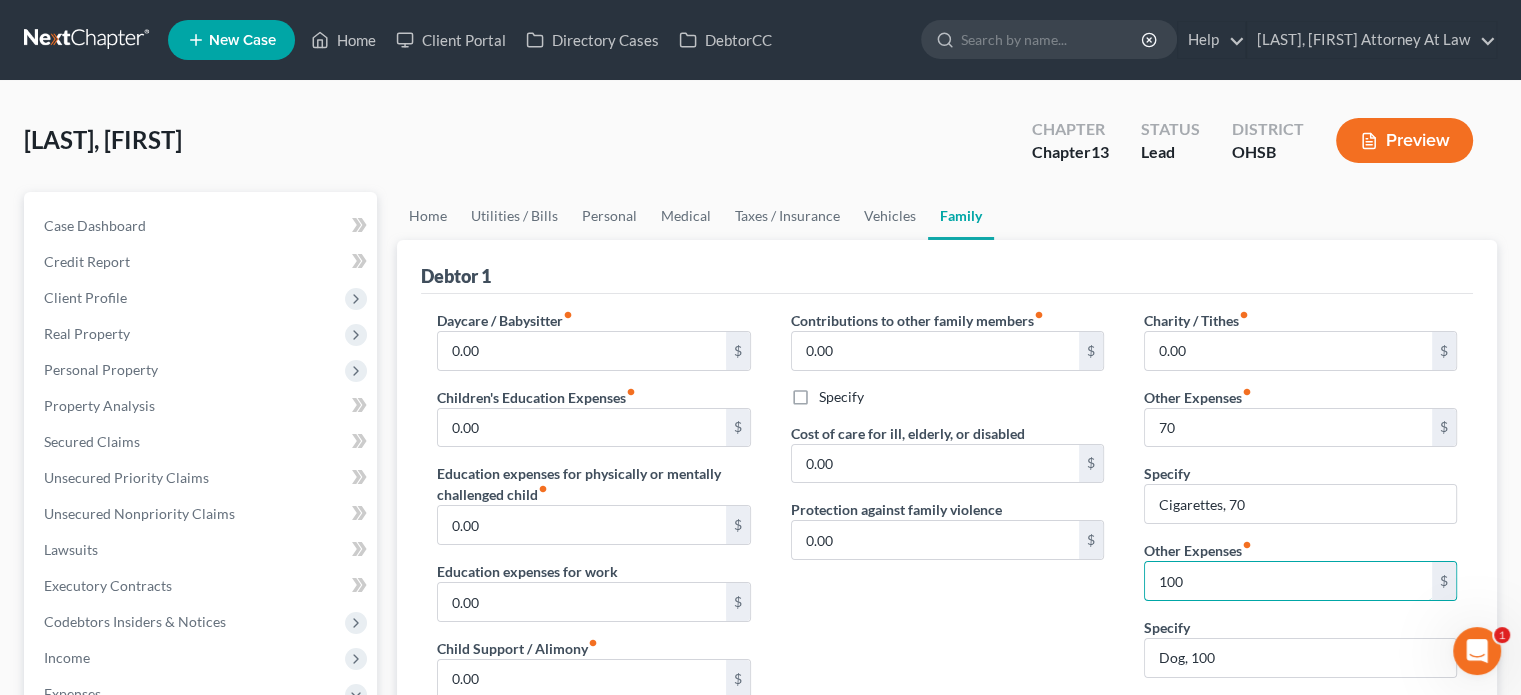 type on "100" 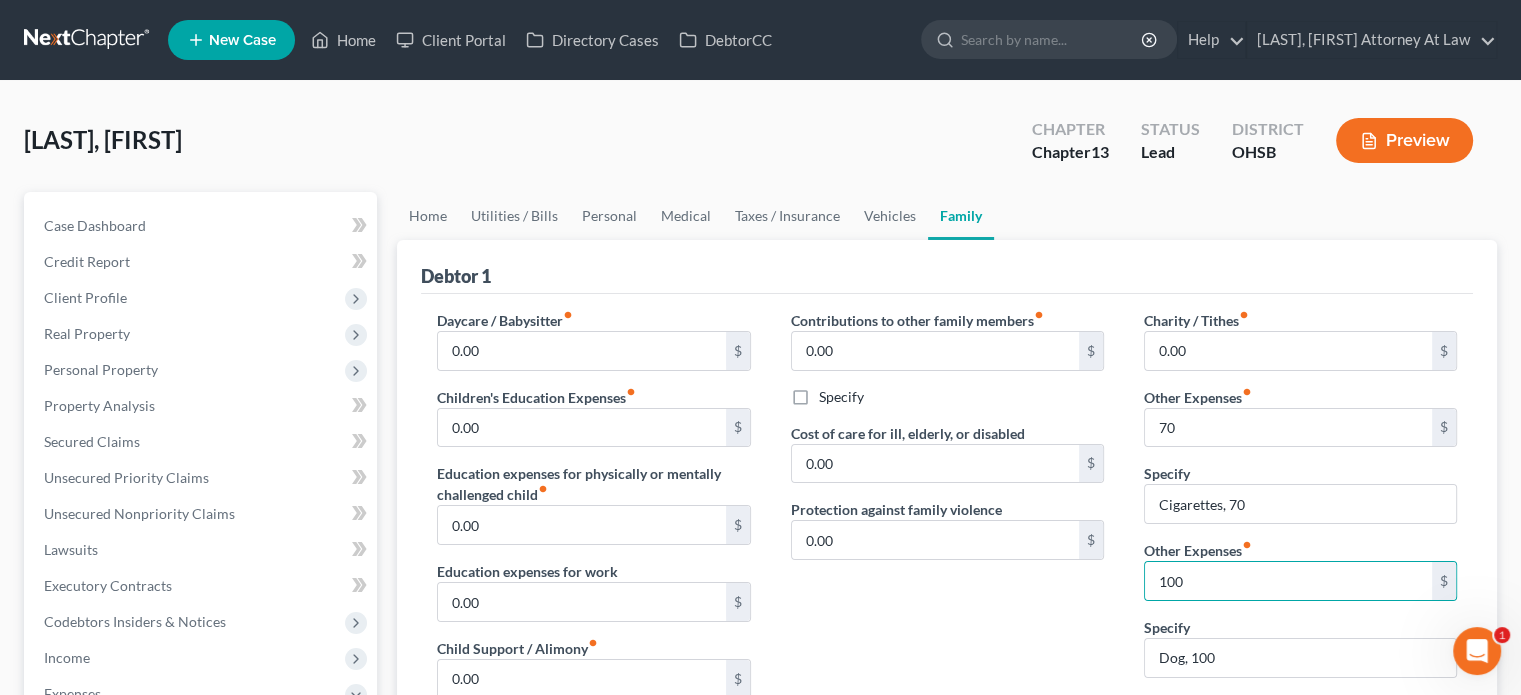 click on "Children's Education Expenses  fiber_manual_record" at bounding box center (536, 397) 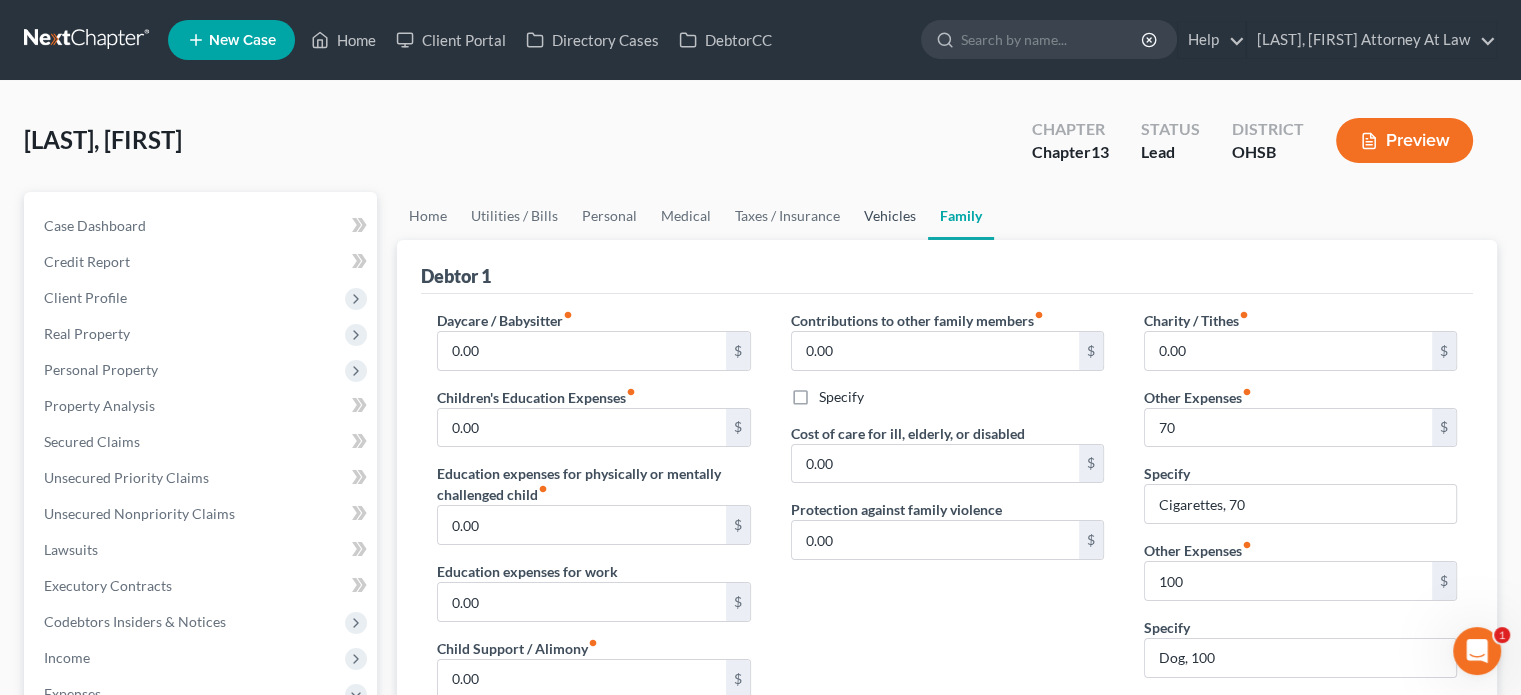 click on "Vehicles" at bounding box center [890, 216] 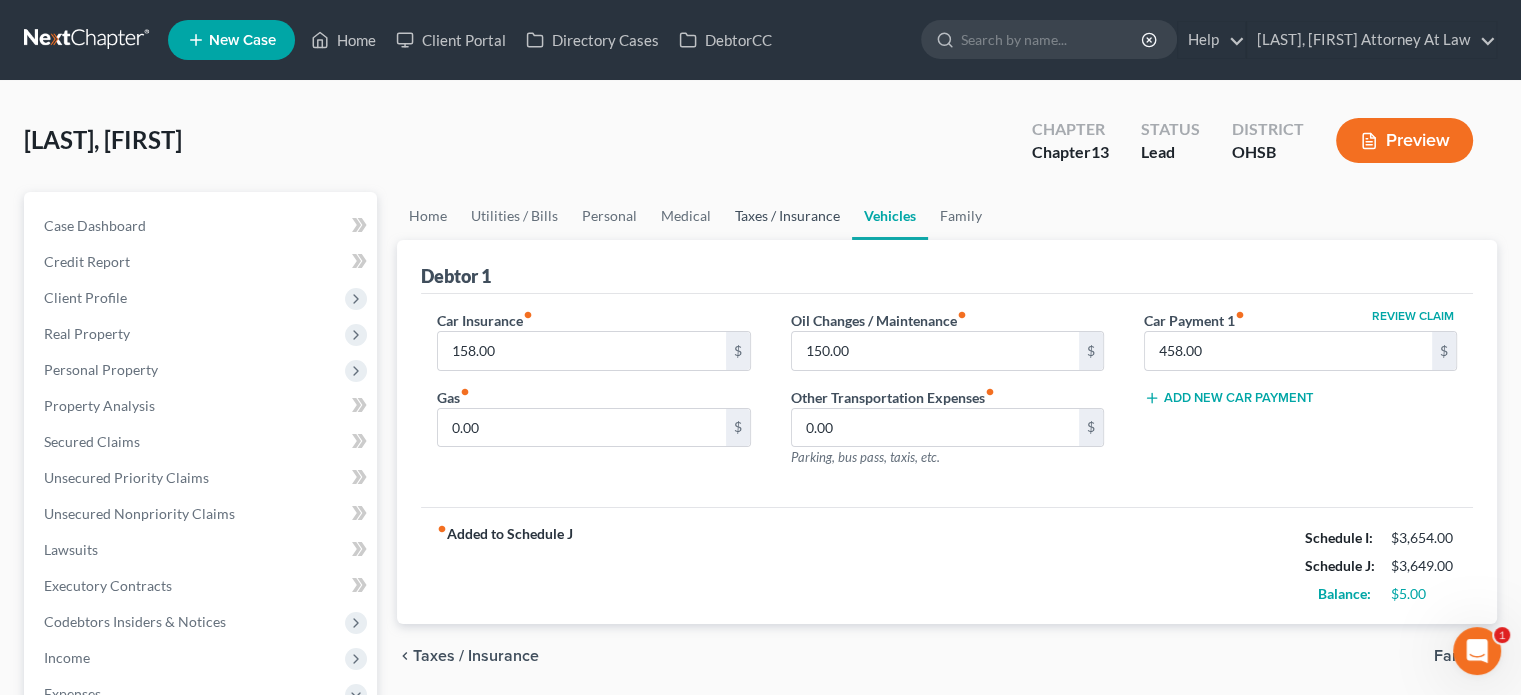 click on "Taxes / Insurance" at bounding box center [787, 216] 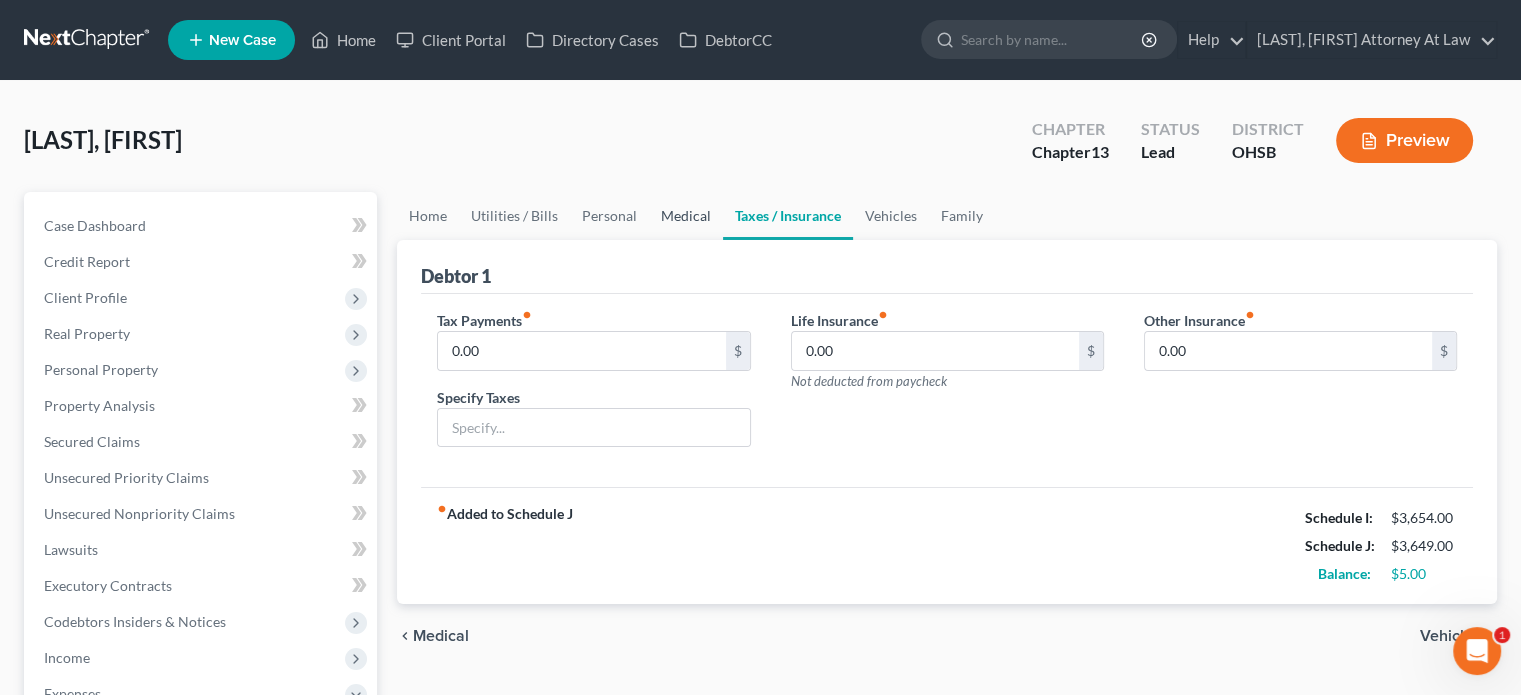 click on "Medical" at bounding box center [686, 216] 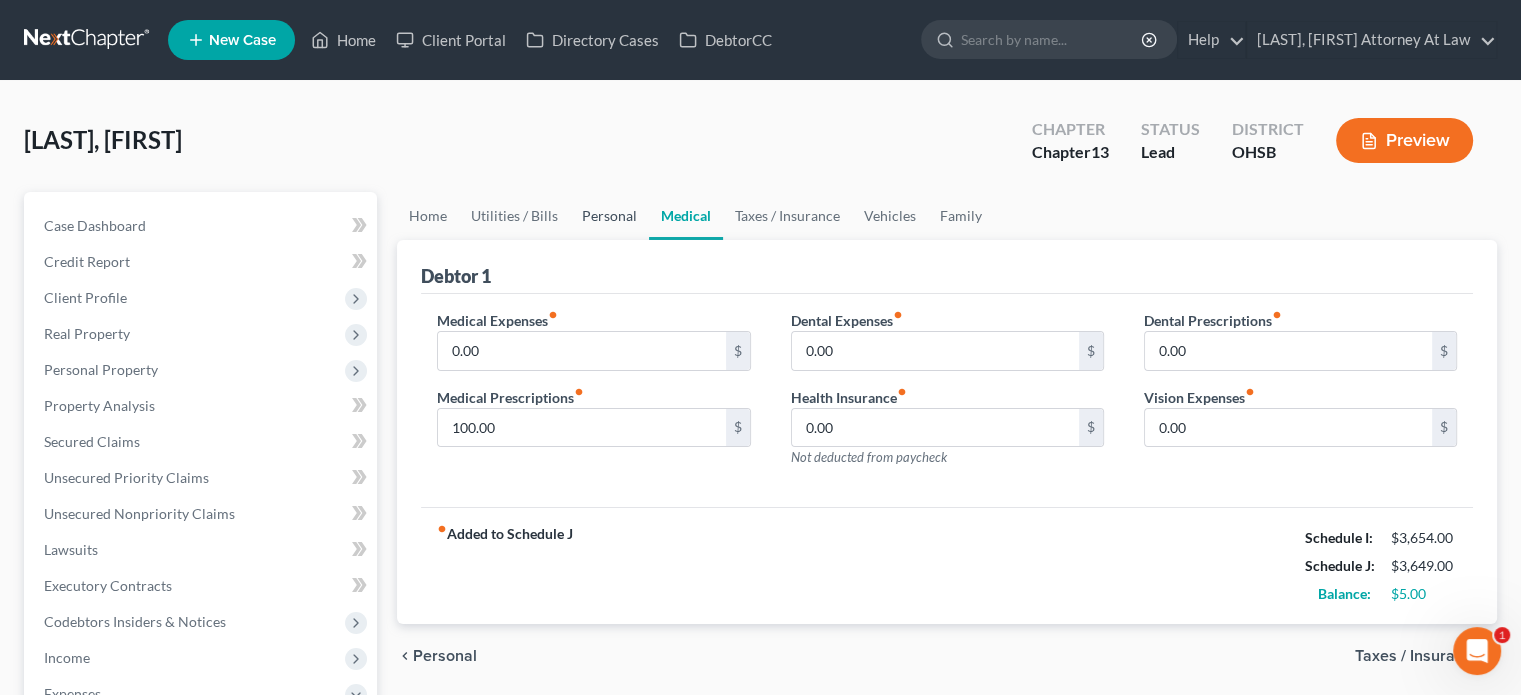 click on "Personal" at bounding box center (609, 216) 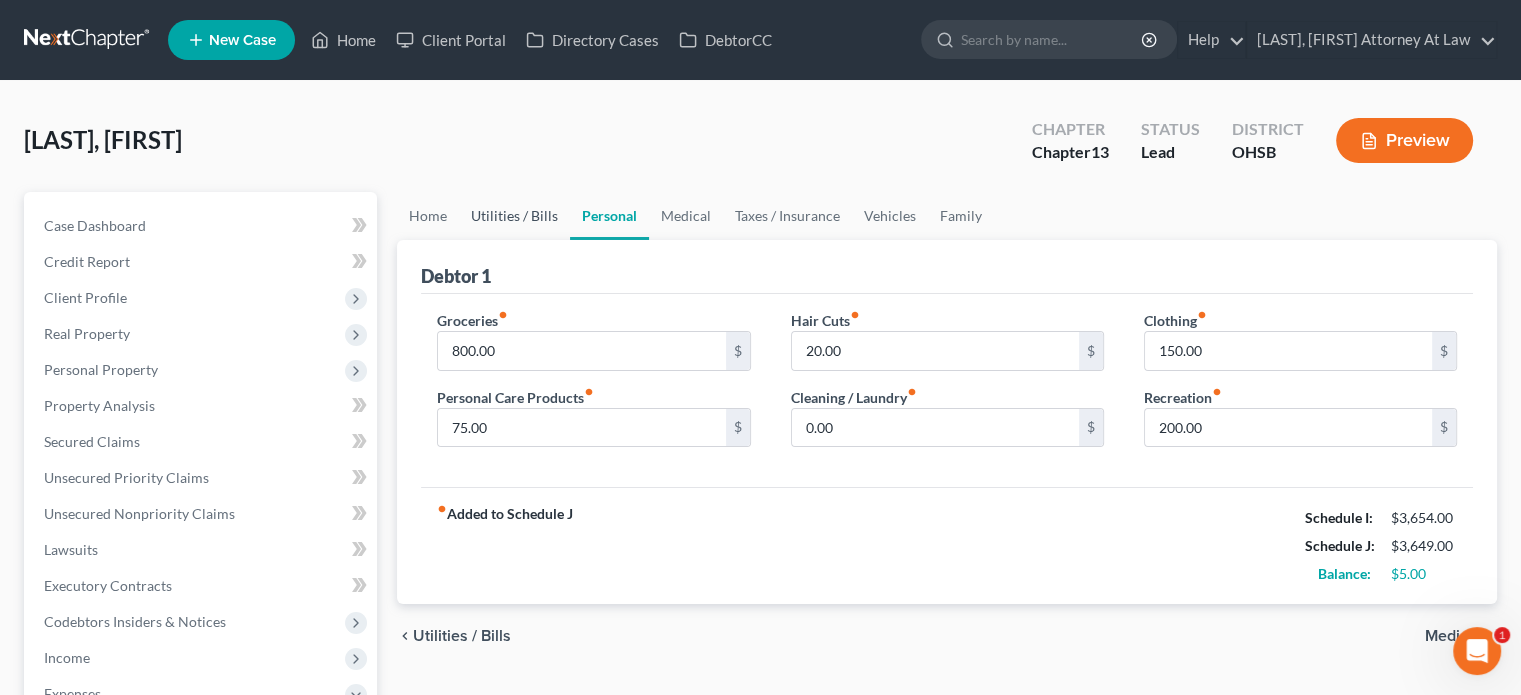 click on "Utilities / Bills" at bounding box center [514, 216] 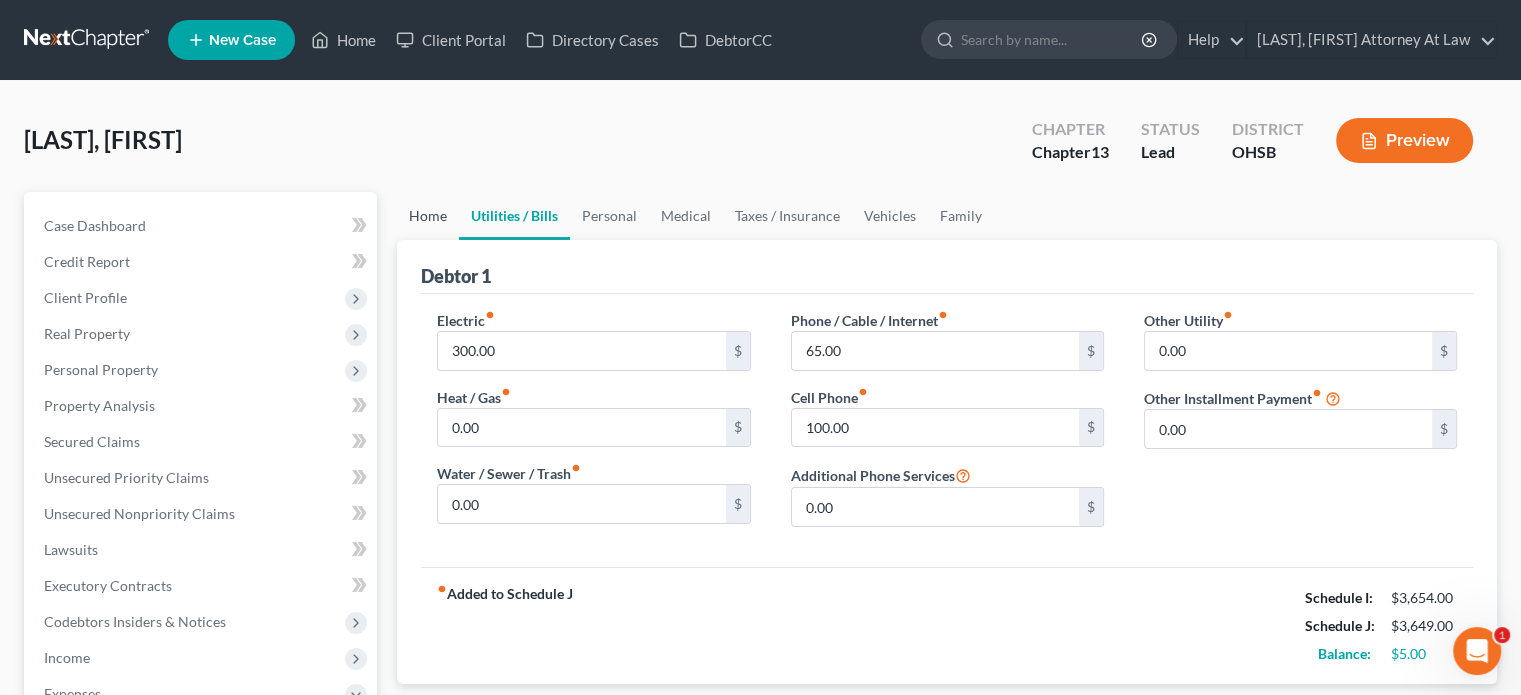 click on "Home" at bounding box center (428, 216) 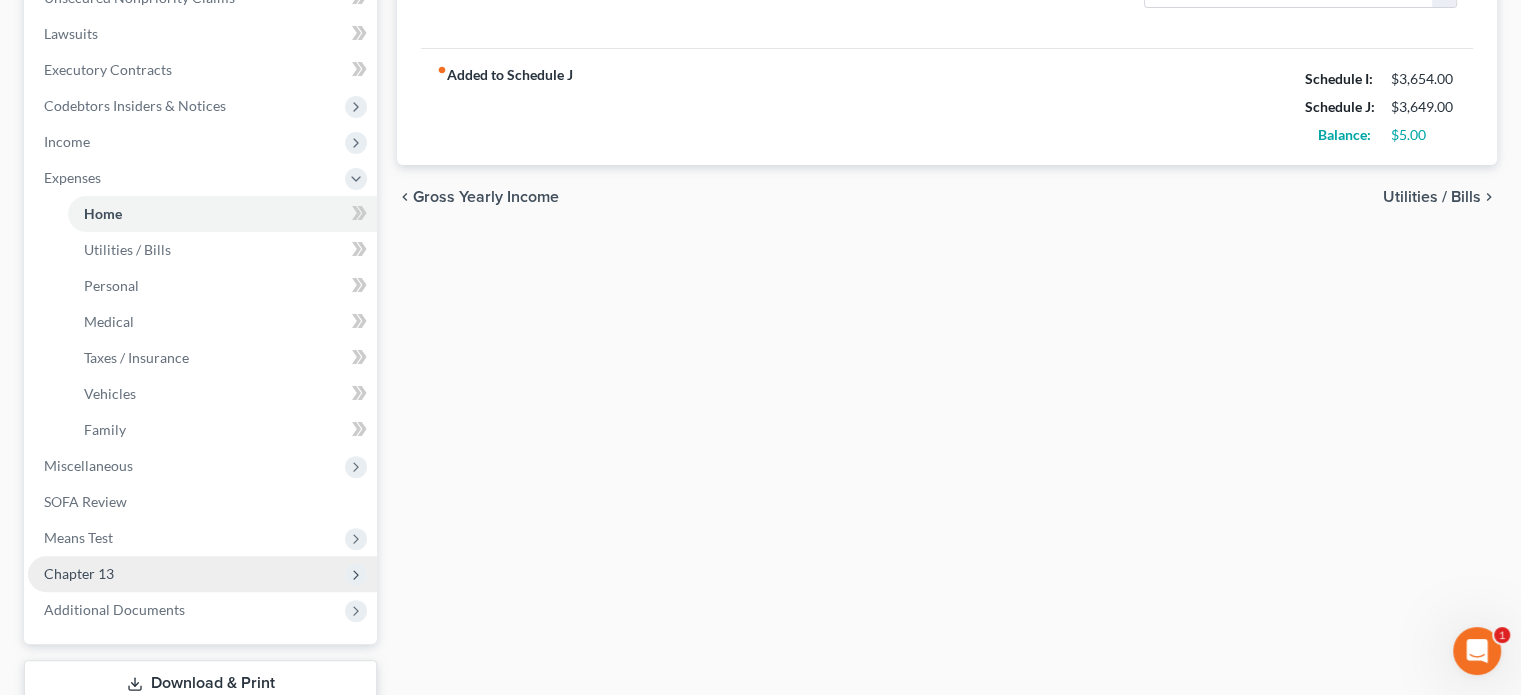 scroll, scrollTop: 600, scrollLeft: 0, axis: vertical 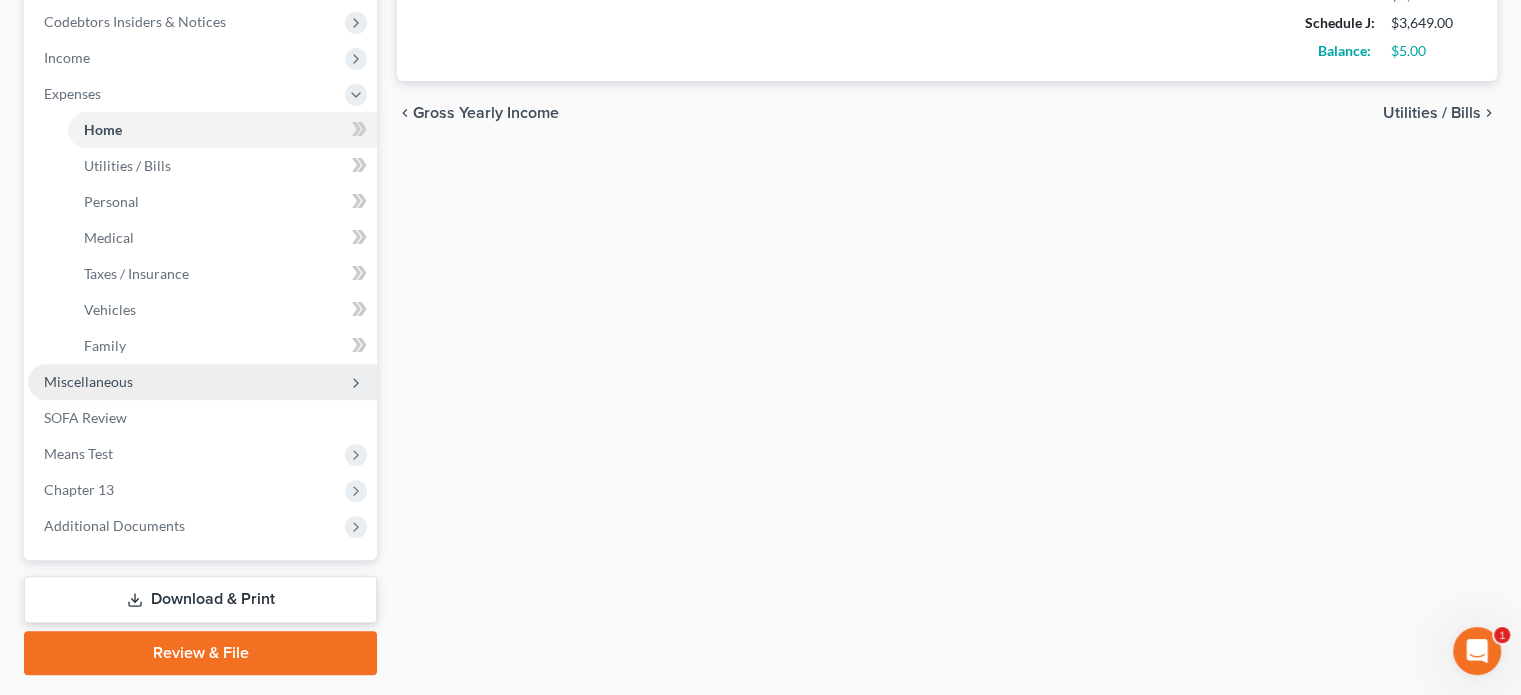 click on "Miscellaneous" at bounding box center (88, 381) 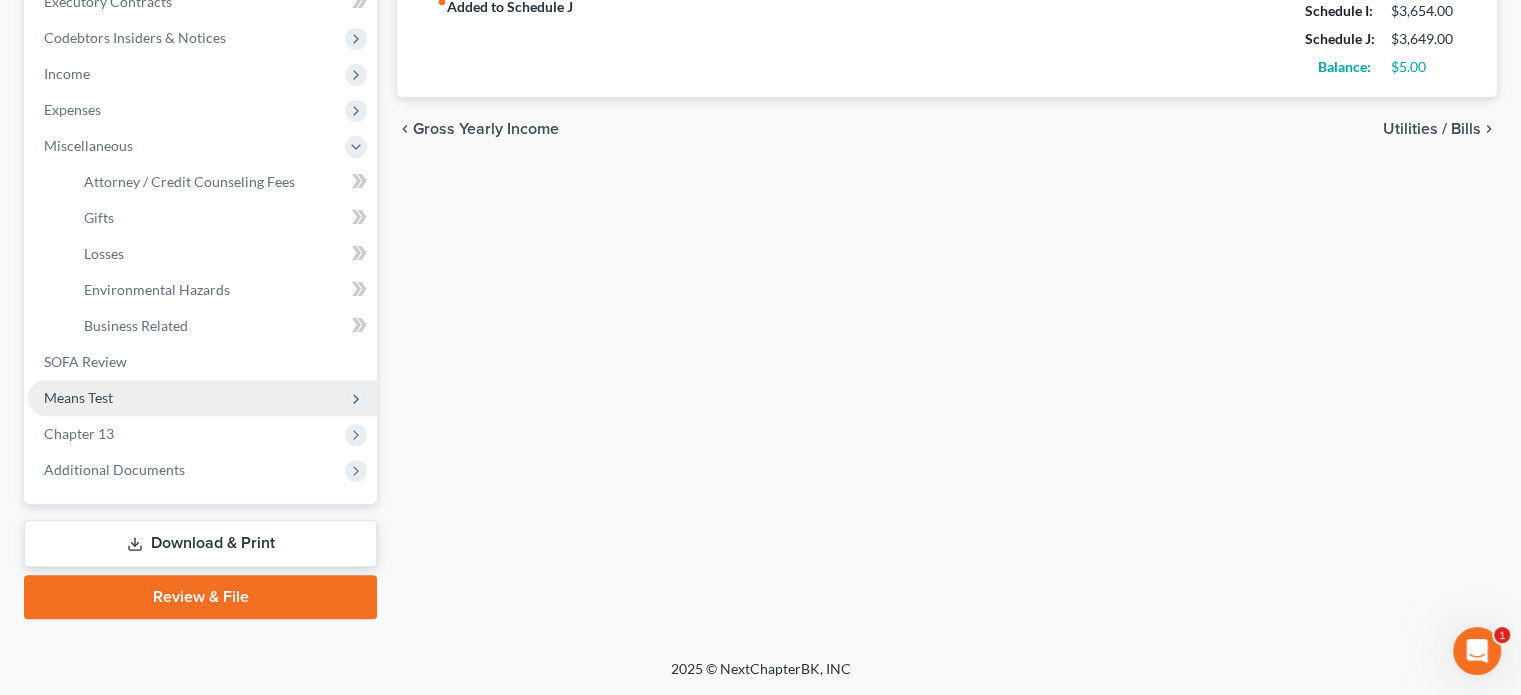 scroll, scrollTop: 582, scrollLeft: 0, axis: vertical 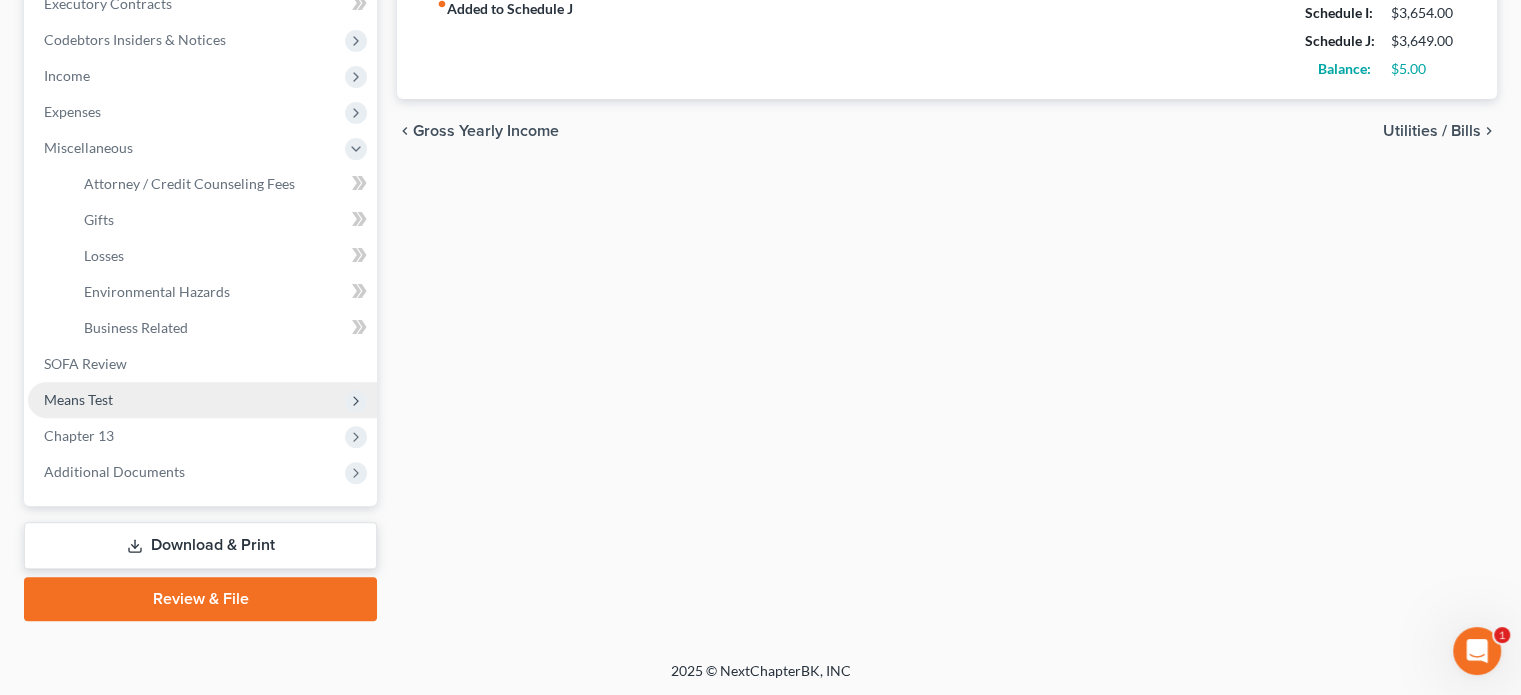 click on "Means Test" at bounding box center (78, 399) 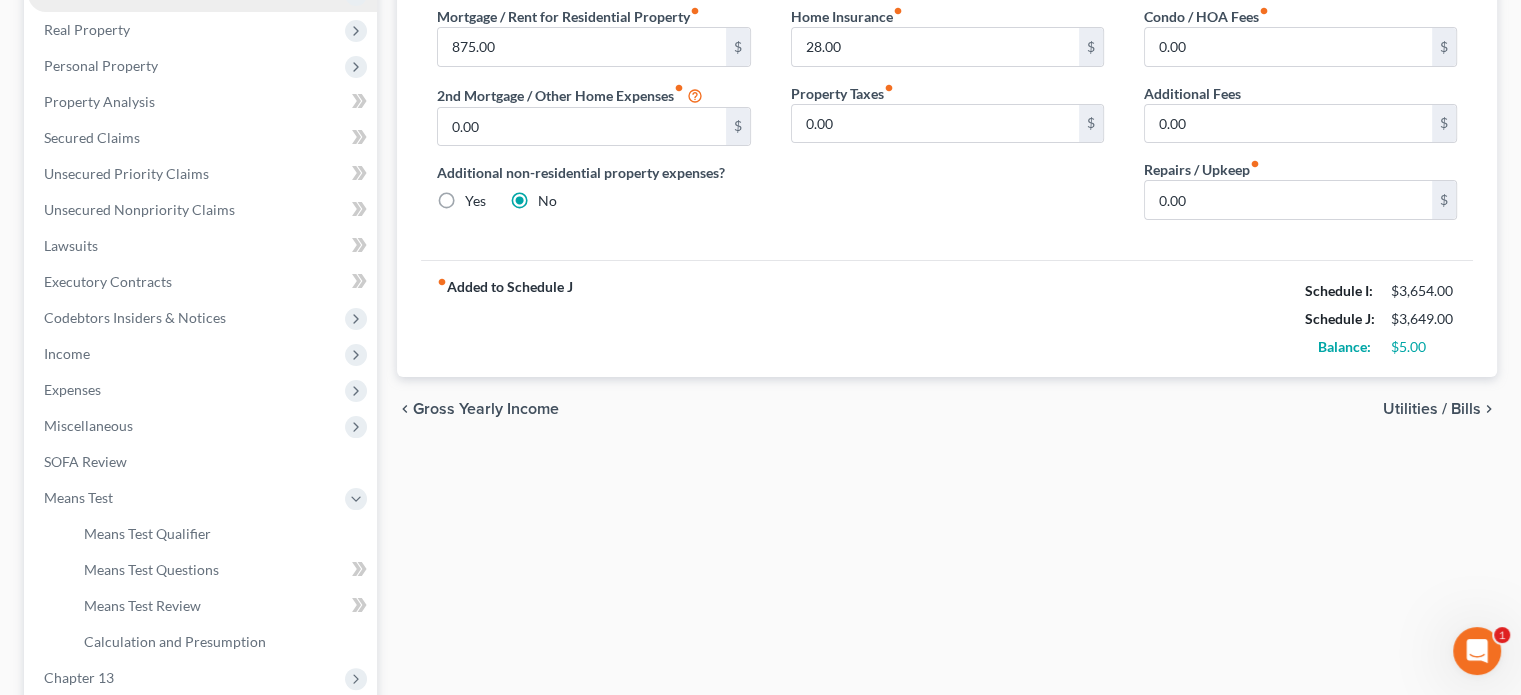 scroll, scrollTop: 0, scrollLeft: 0, axis: both 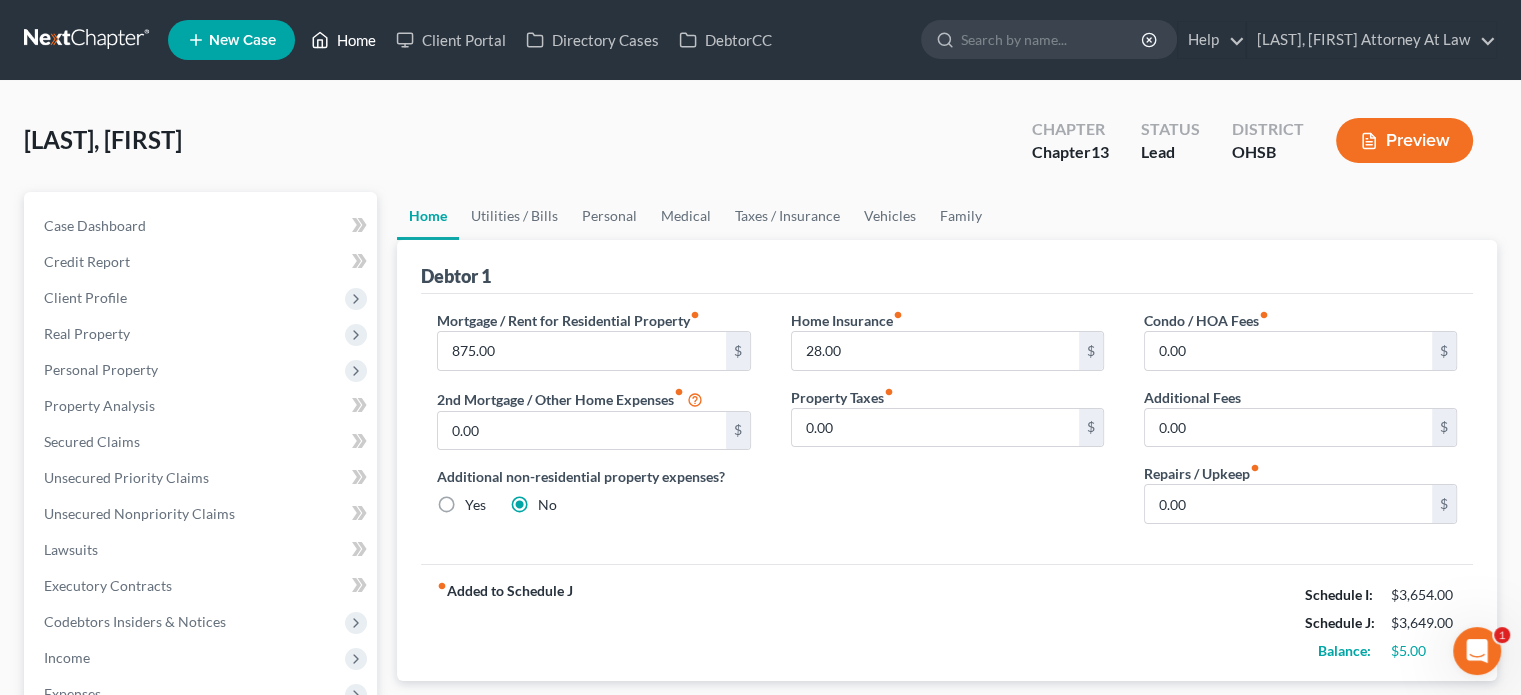 click on "Home" at bounding box center [343, 40] 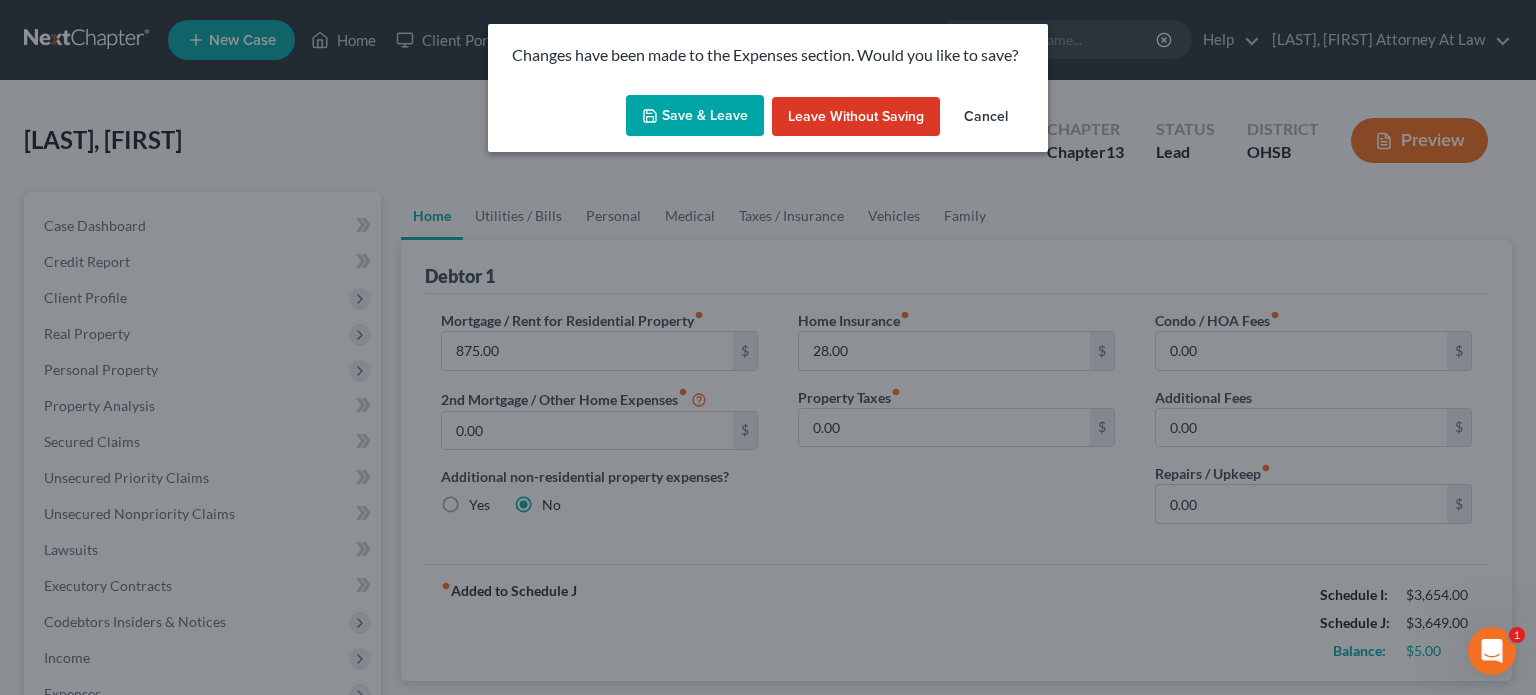 click on "Save & Leave" at bounding box center [695, 116] 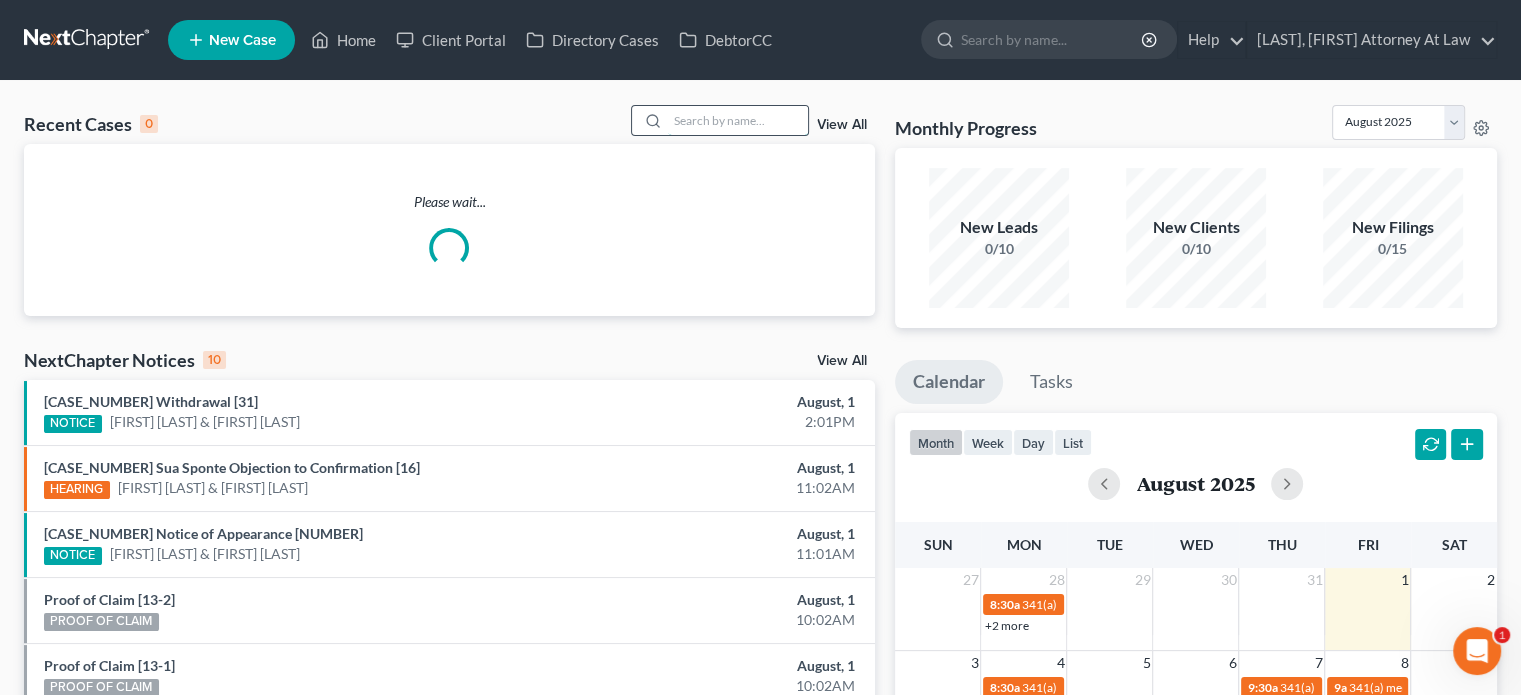 click at bounding box center [738, 120] 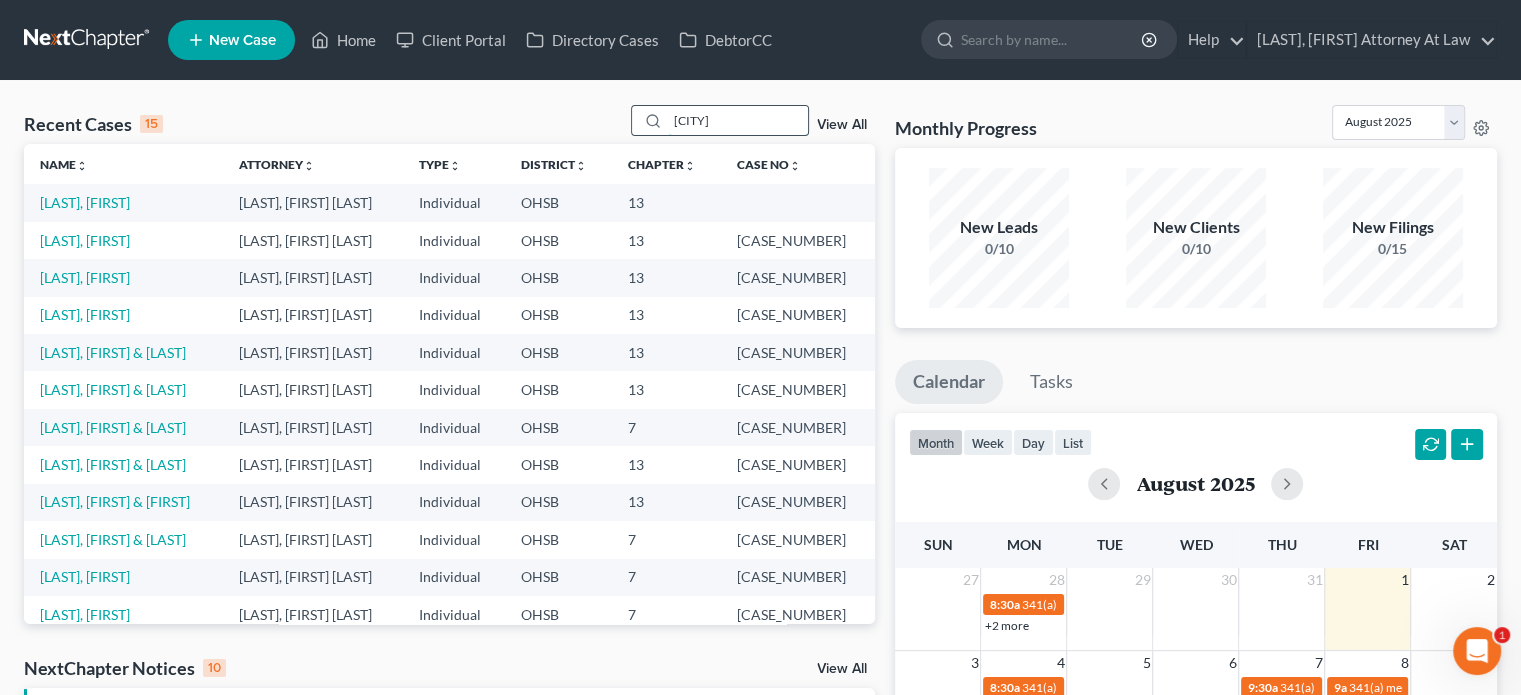 type on "[CITY]" 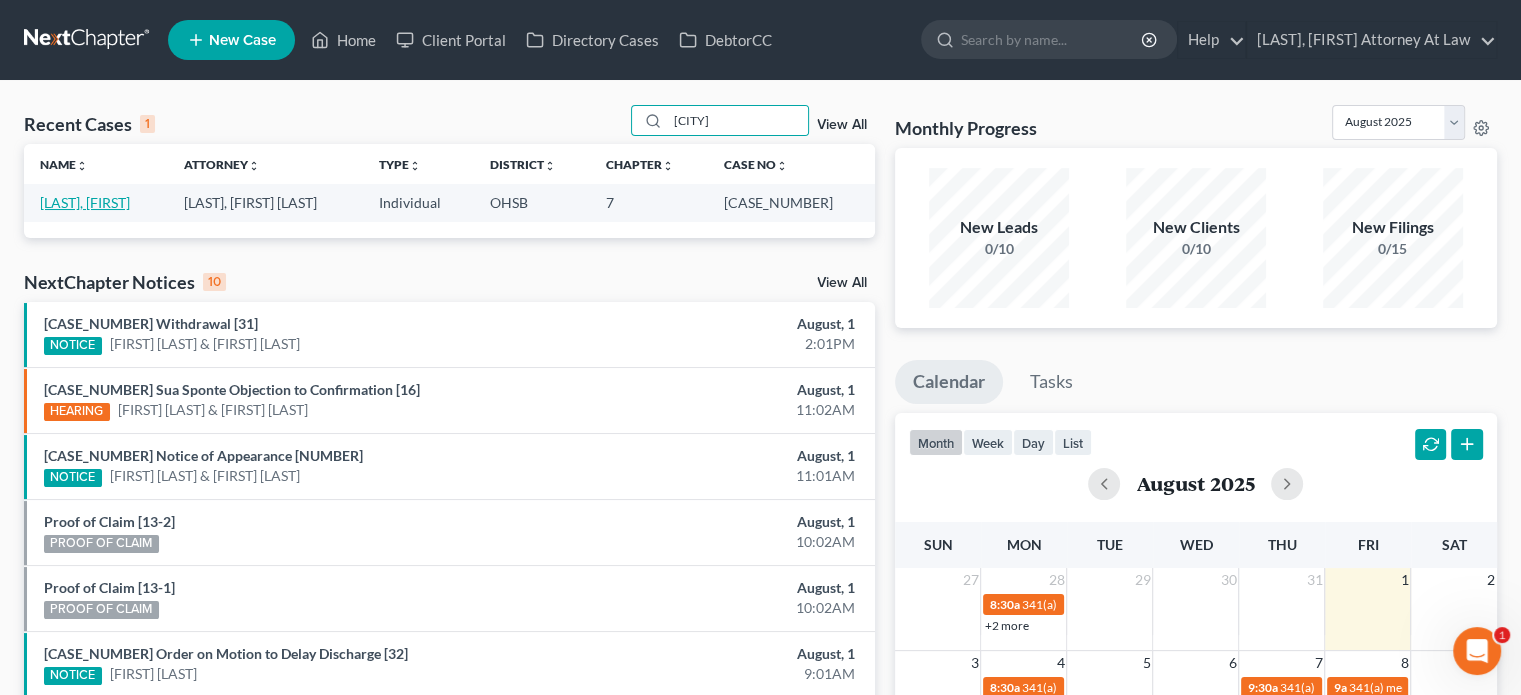 click on "[LAST], [FIRST]" at bounding box center (85, 202) 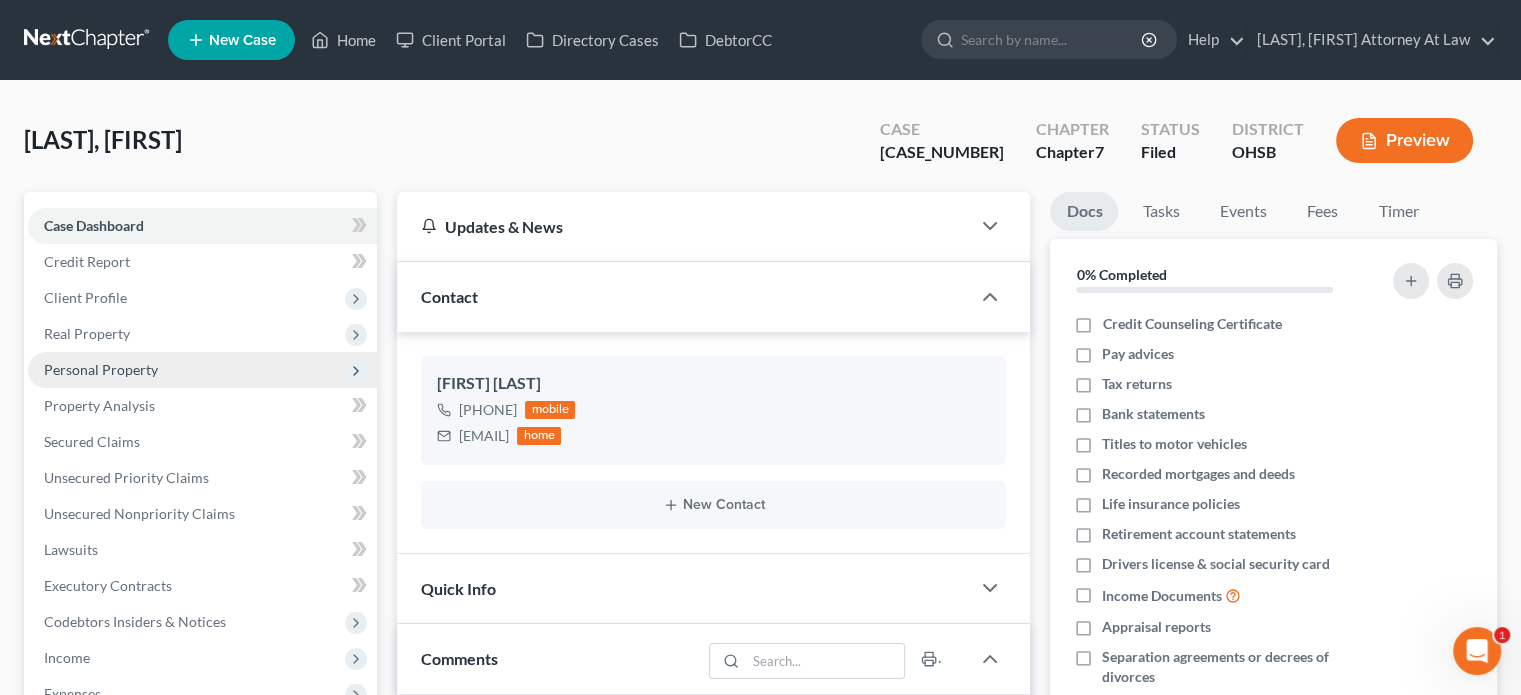click on "Personal Property" at bounding box center (101, 369) 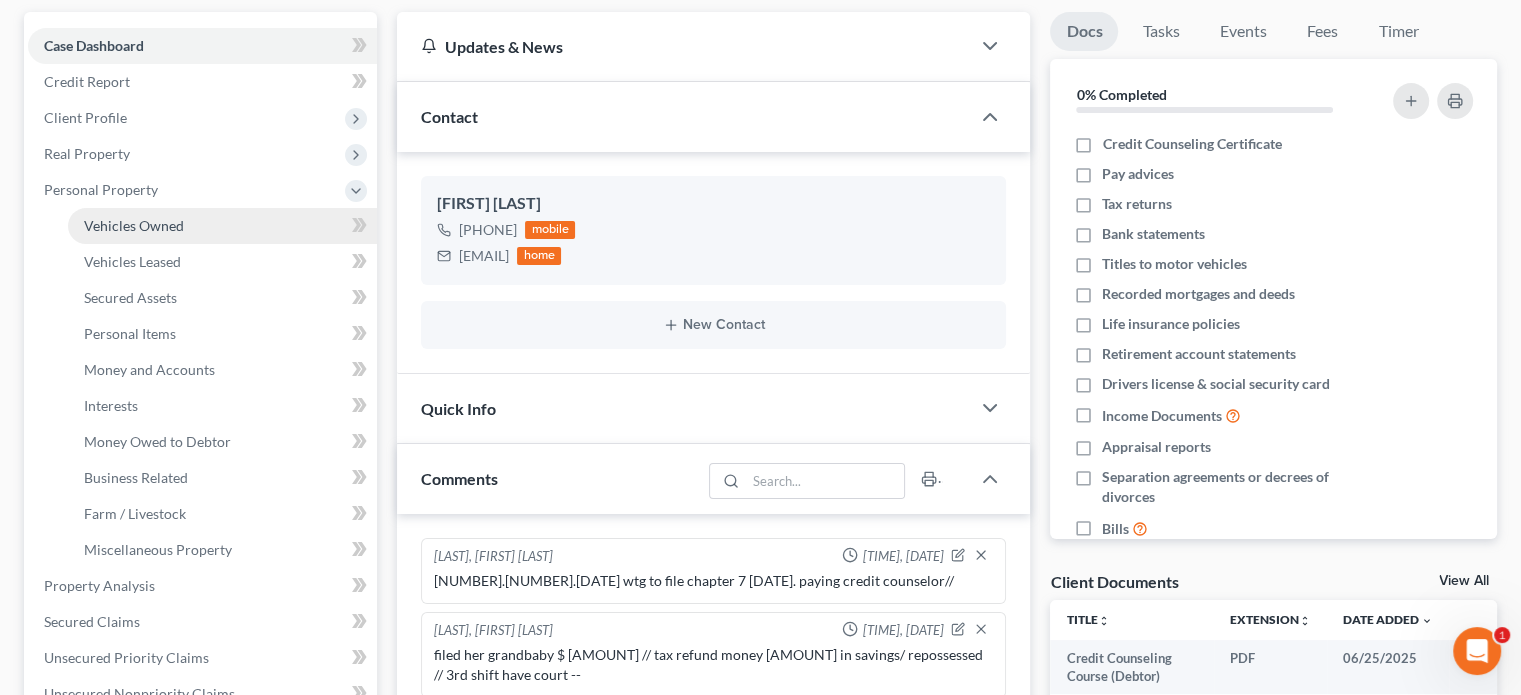 scroll, scrollTop: 200, scrollLeft: 0, axis: vertical 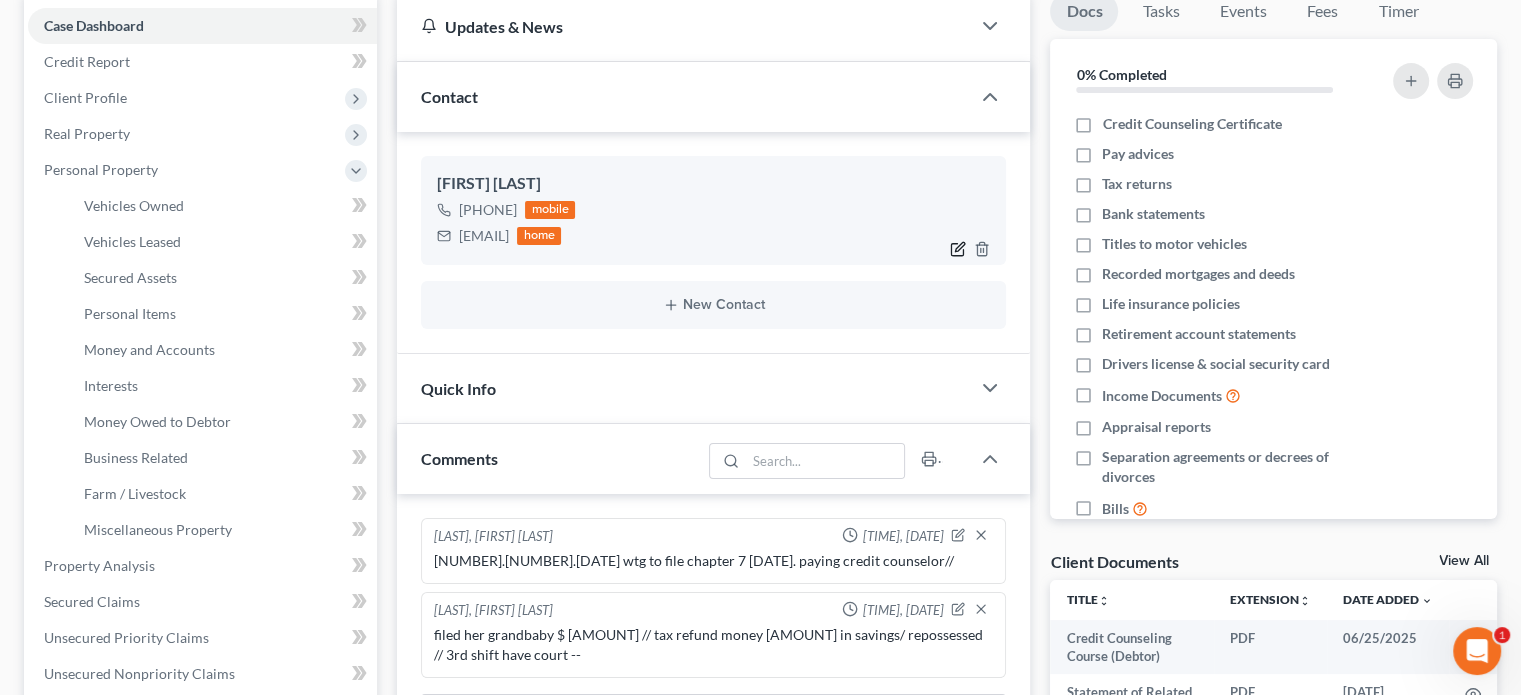 click 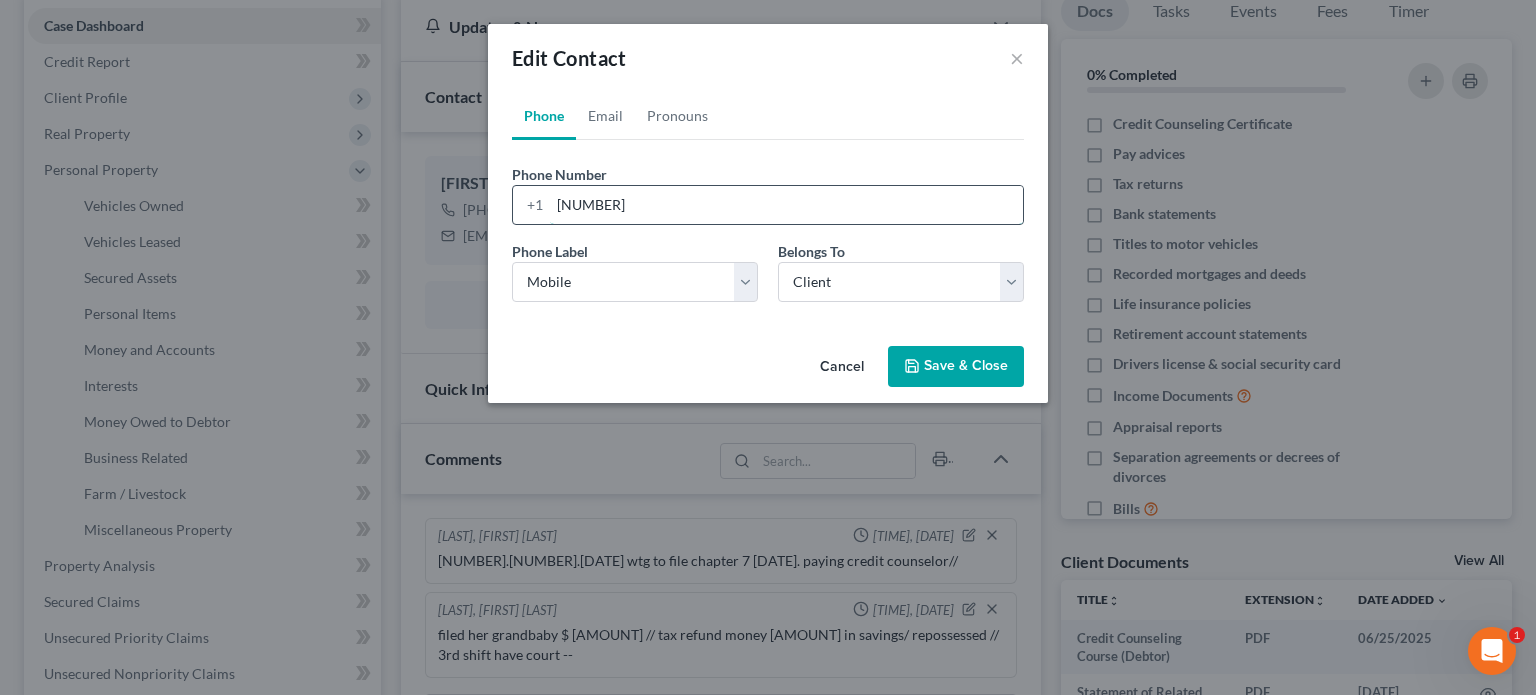 click on "[NUMBER]" at bounding box center (786, 205) 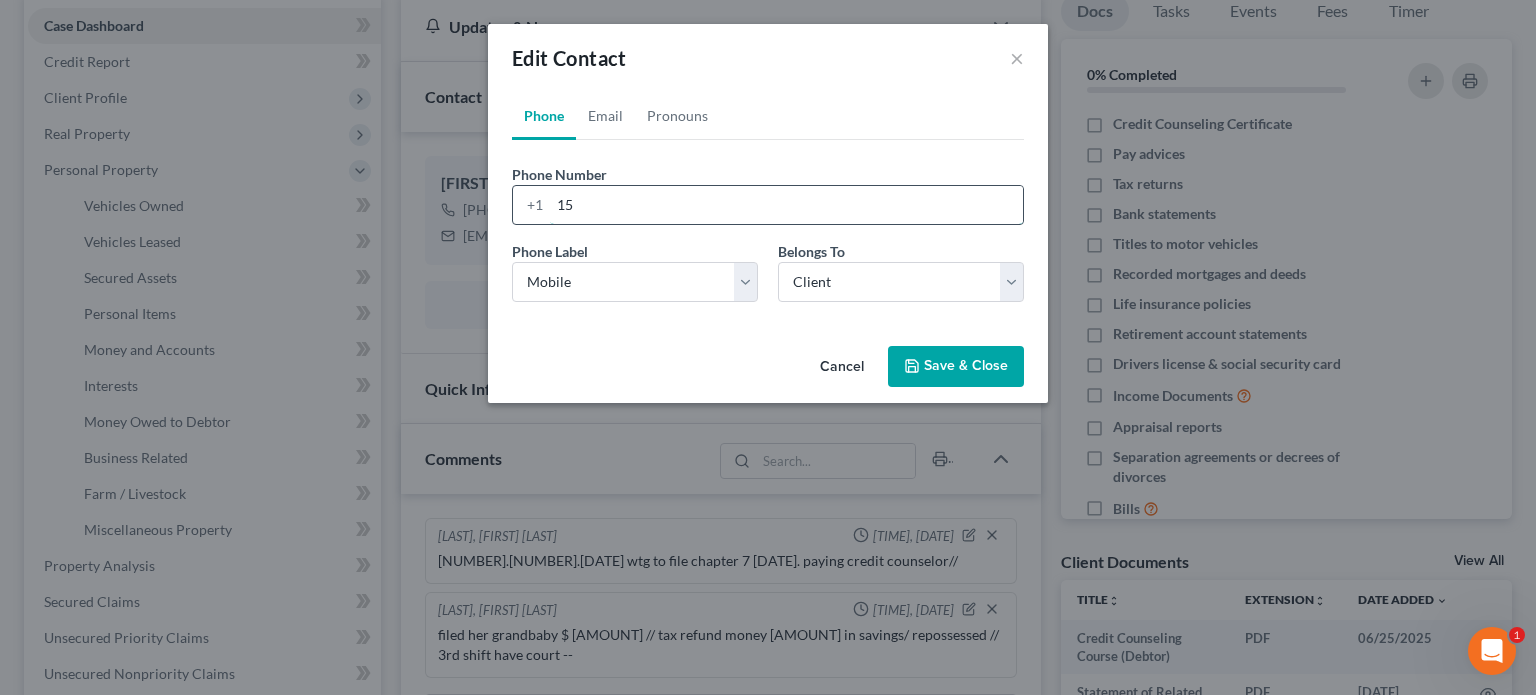 type on "1" 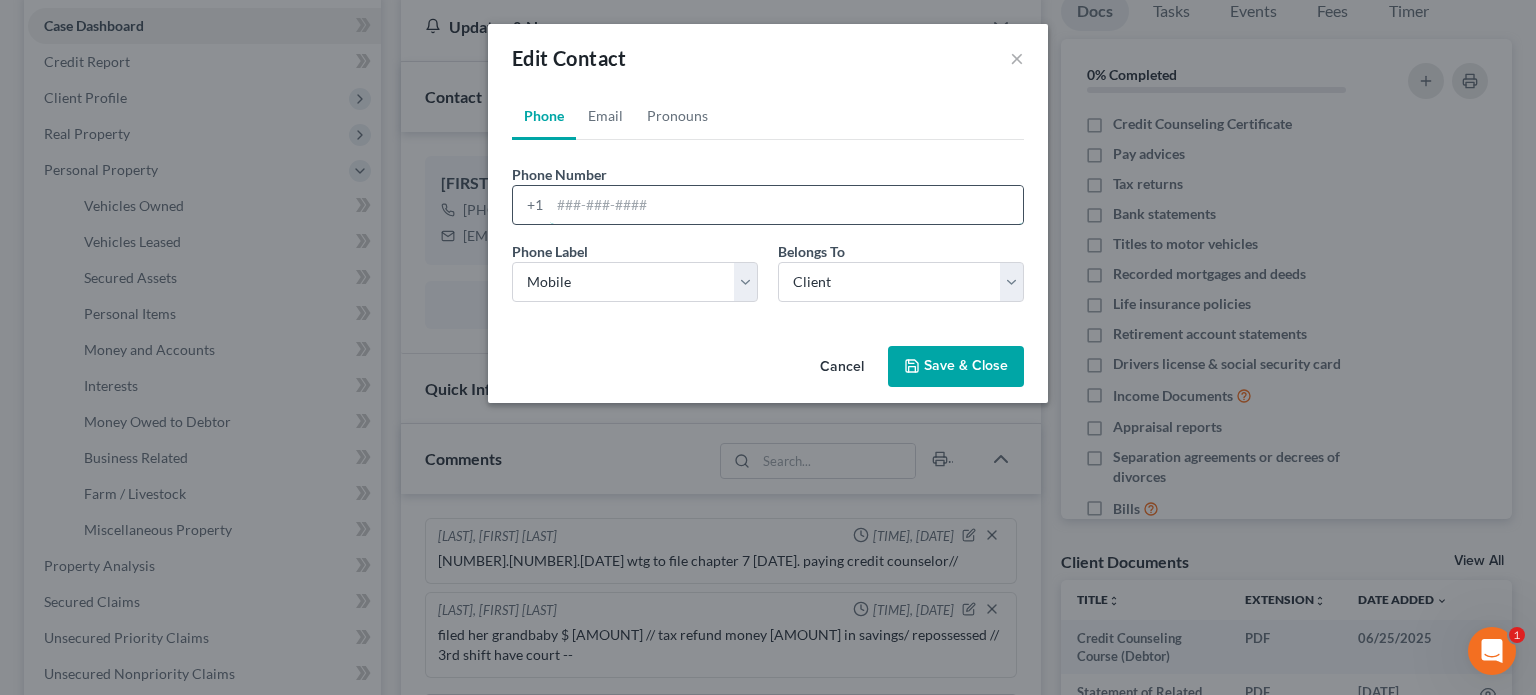 paste on "[FIRST] [LAST] [PHONE]" 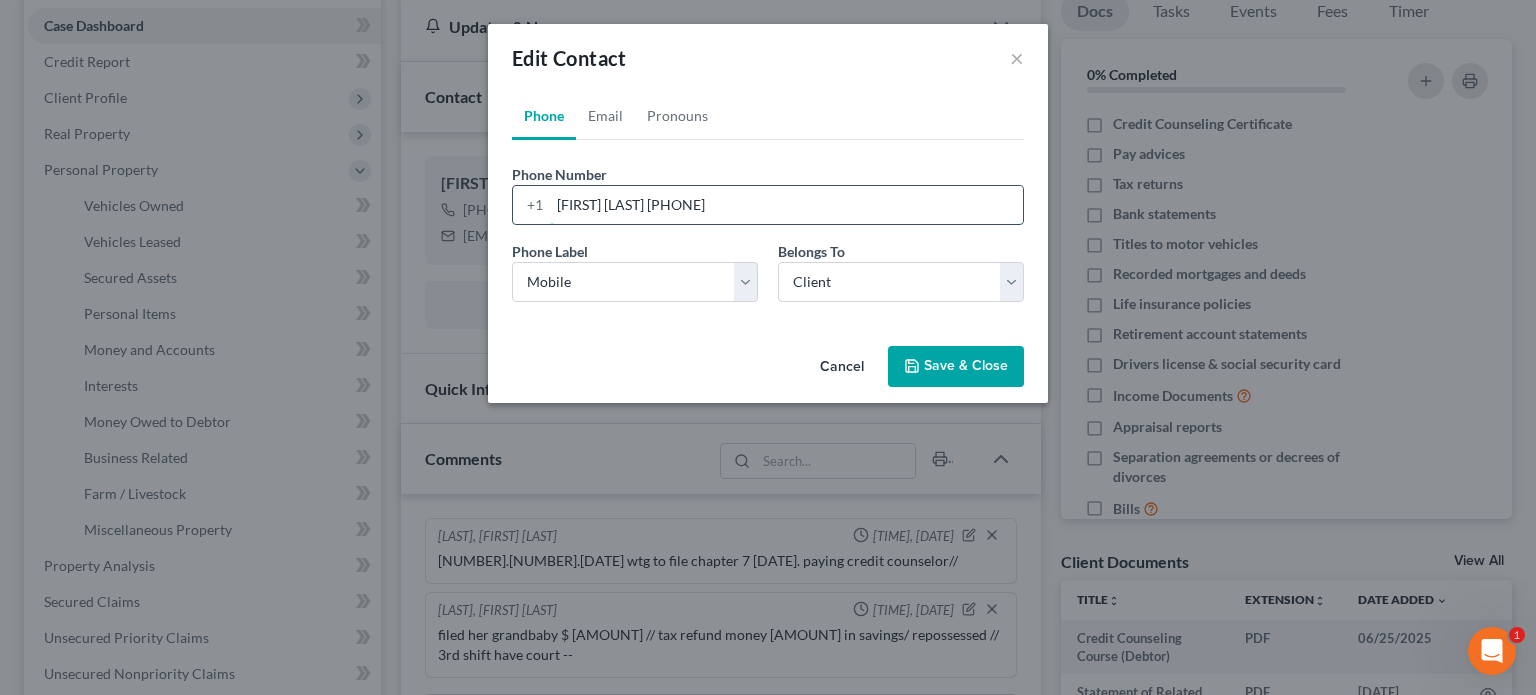 click on "[FIRST] [LAST] [PHONE]" at bounding box center (786, 205) 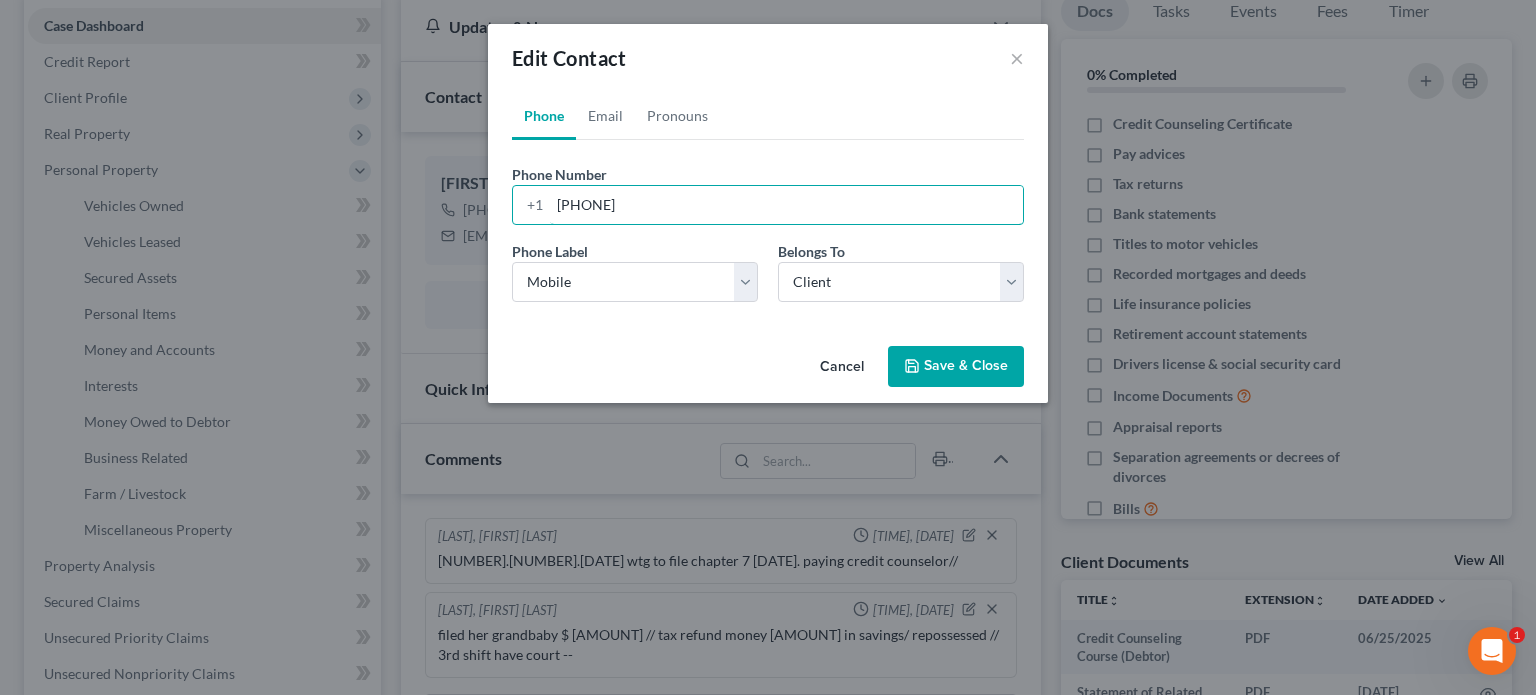 type on "[PHONE]" 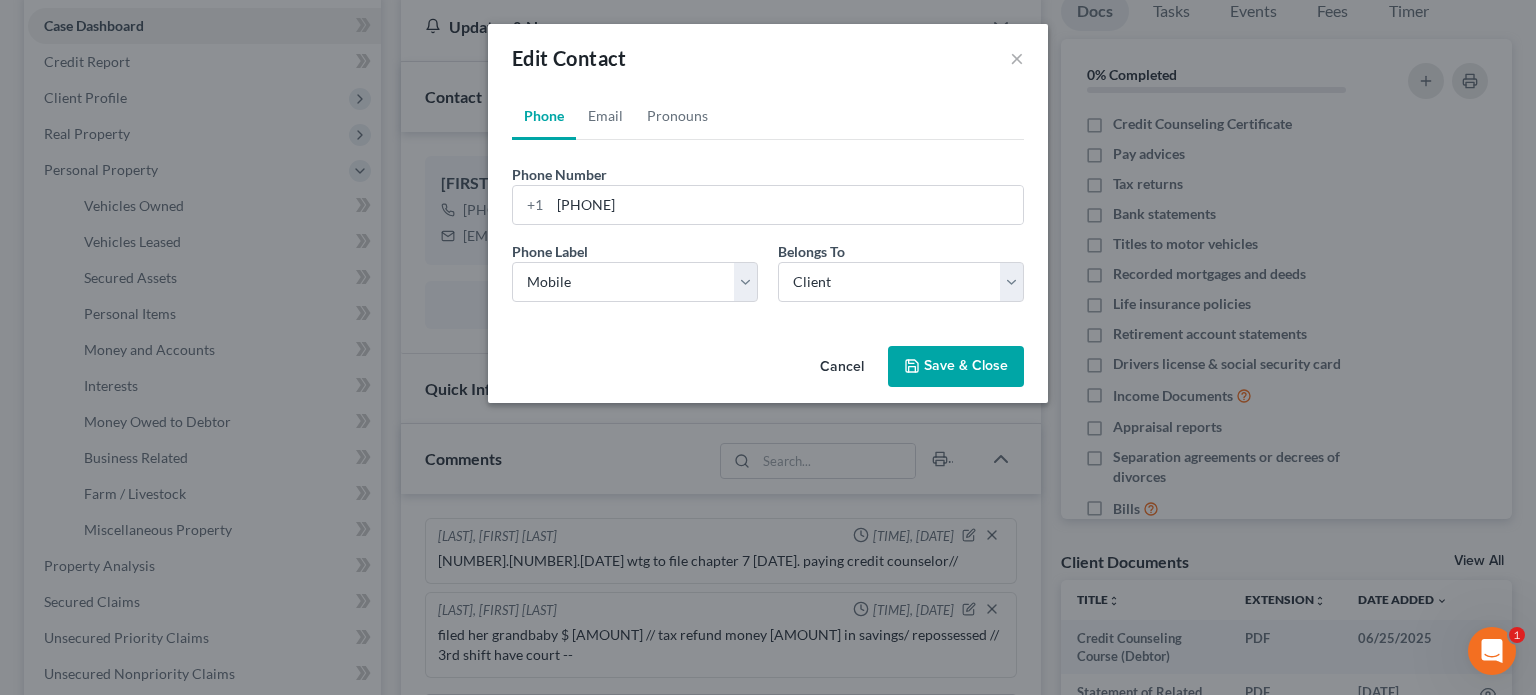 click on "Save & Close" at bounding box center [956, 367] 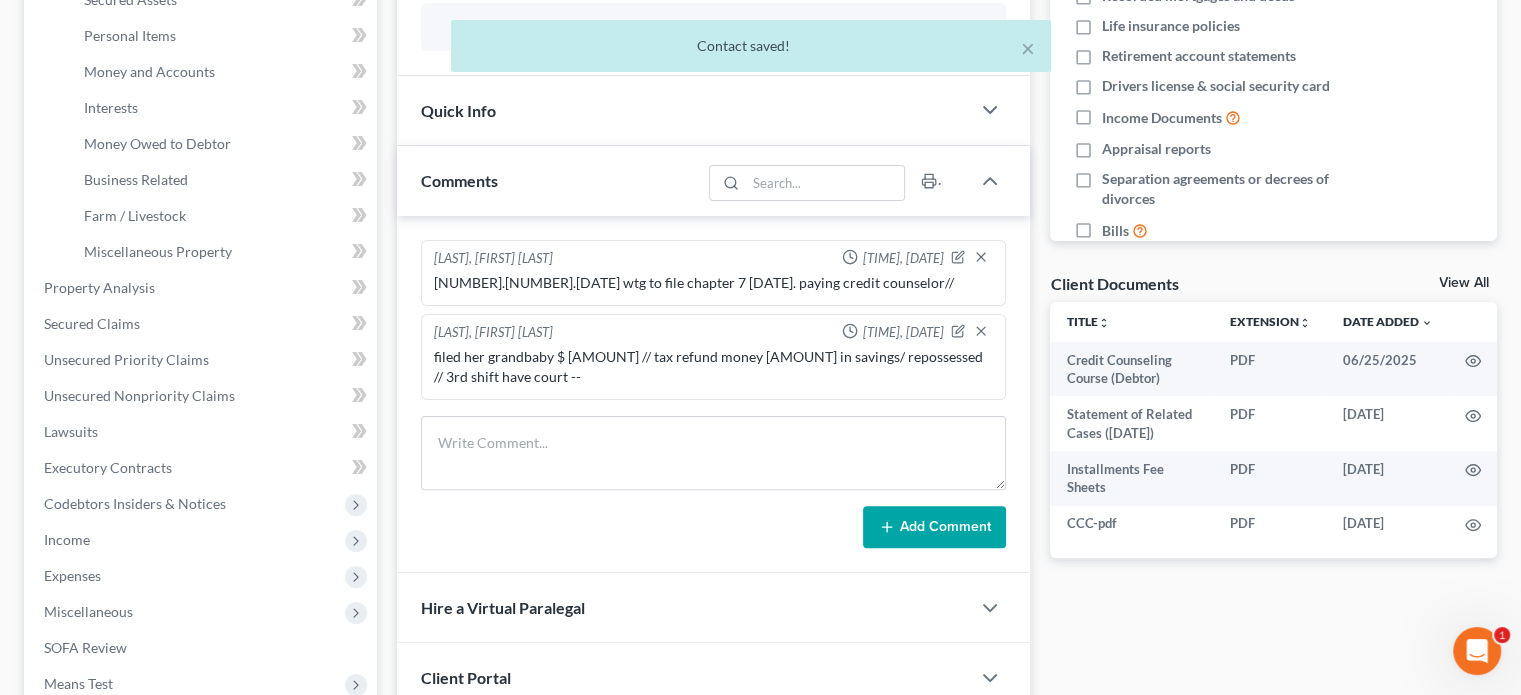 scroll, scrollTop: 600, scrollLeft: 0, axis: vertical 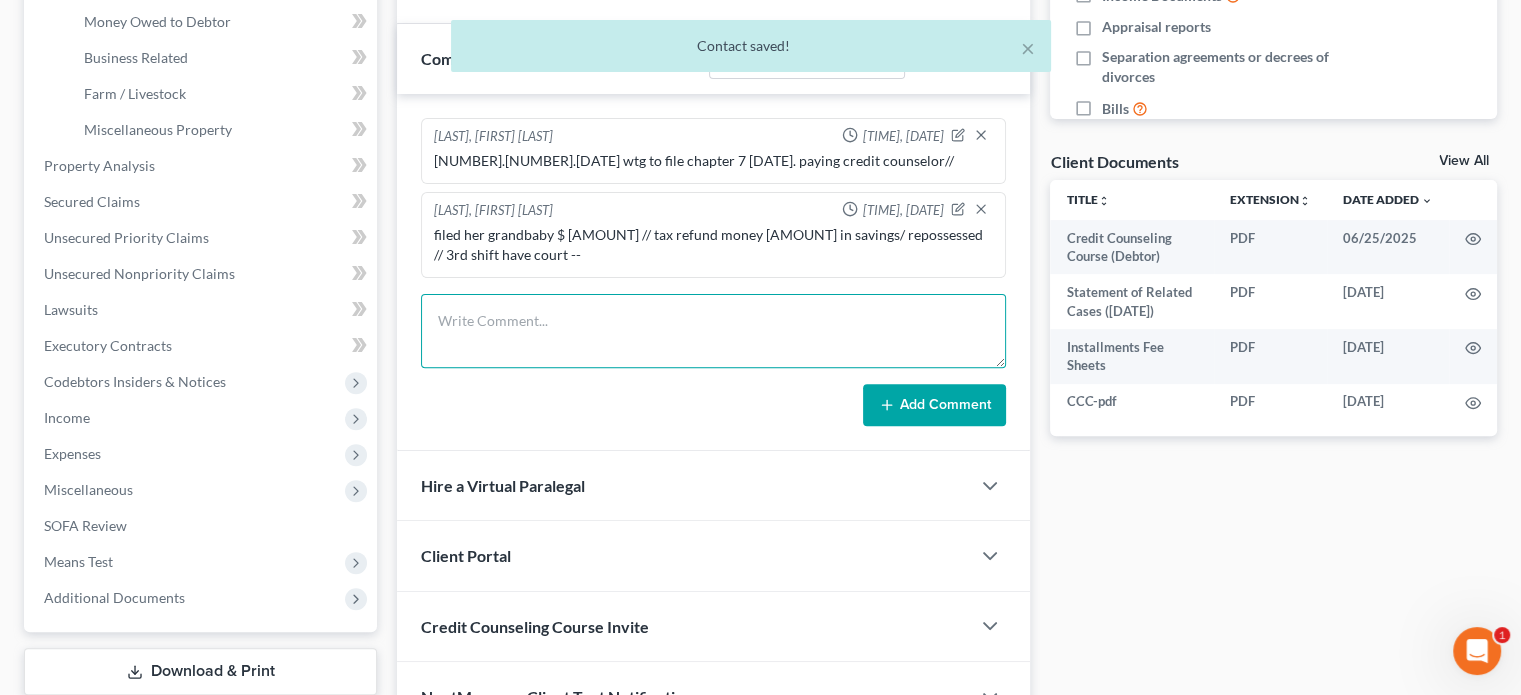 paste on "[FIRST] [LAST] [PHONE]" 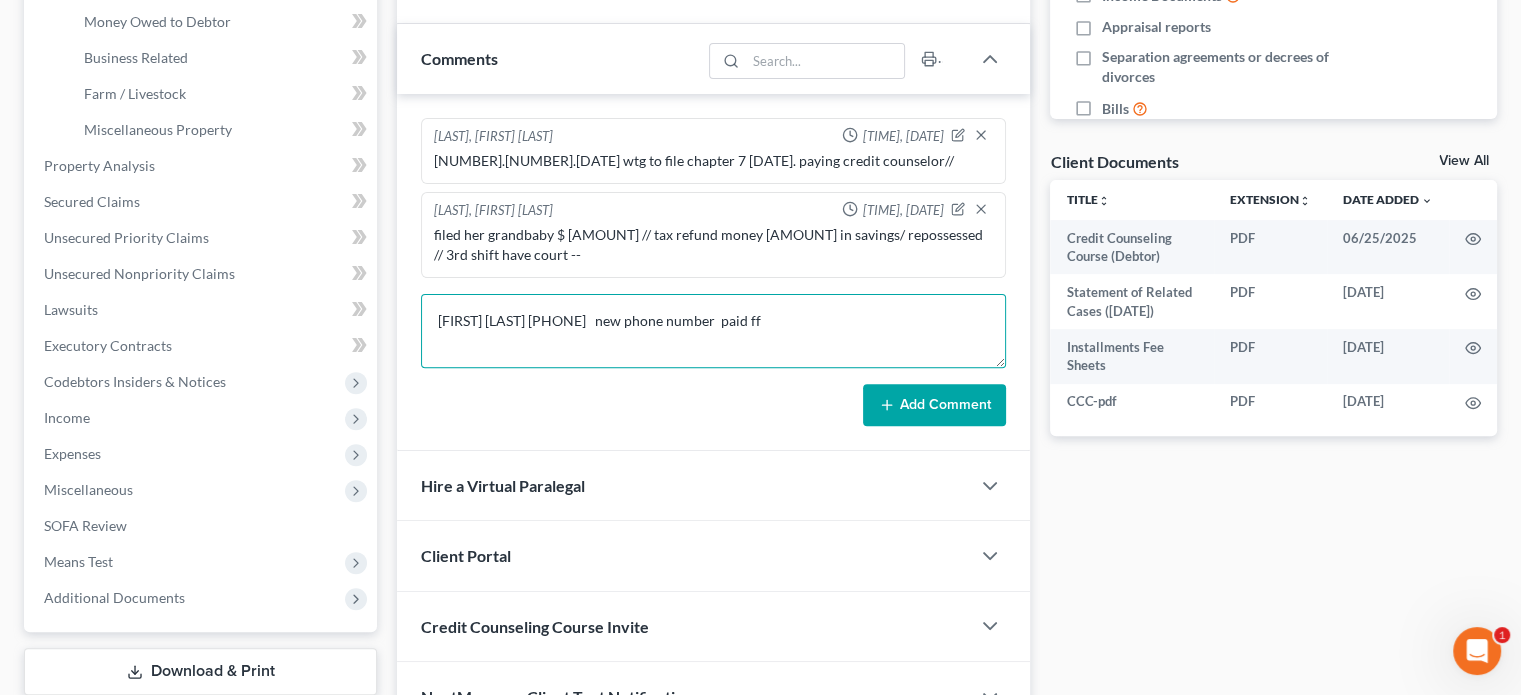 type on "[FIRST] [LAST] [PHONE]   new phone number  paid ff" 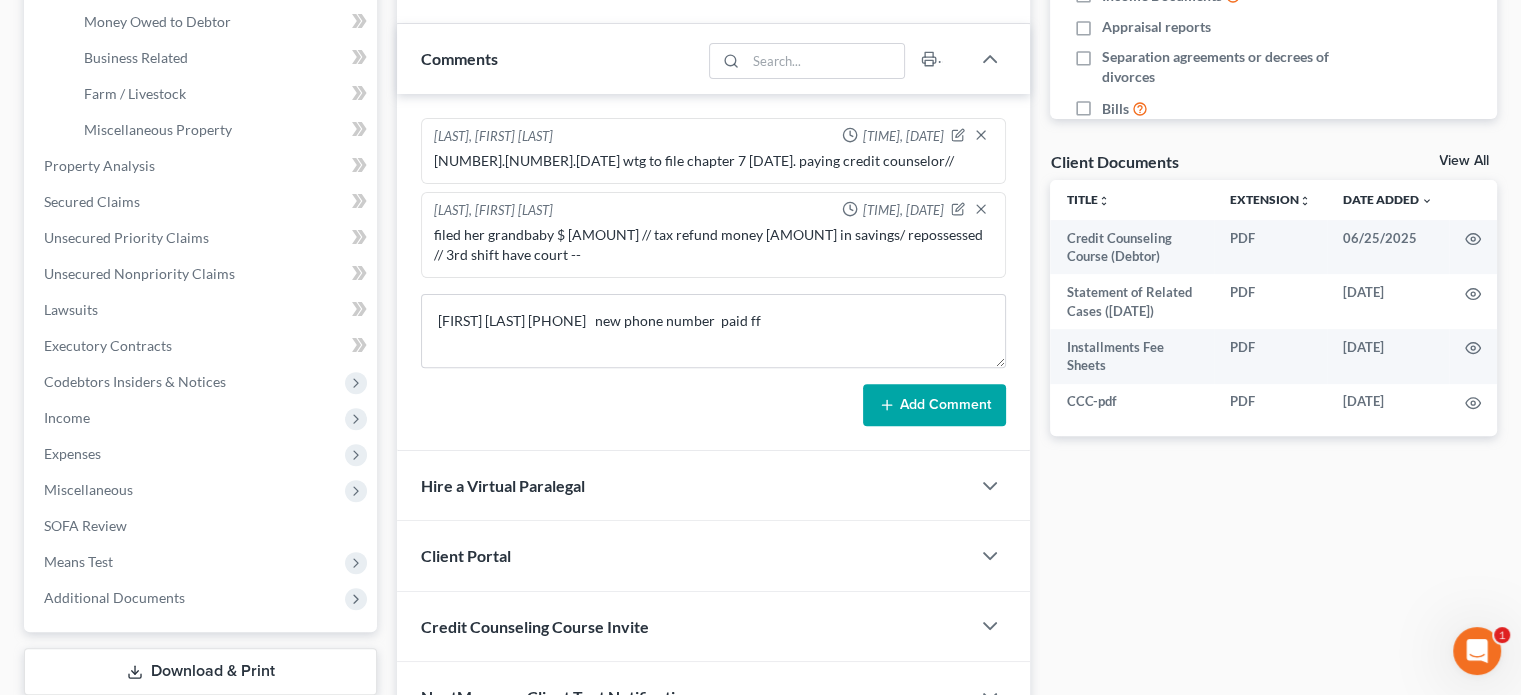 click 